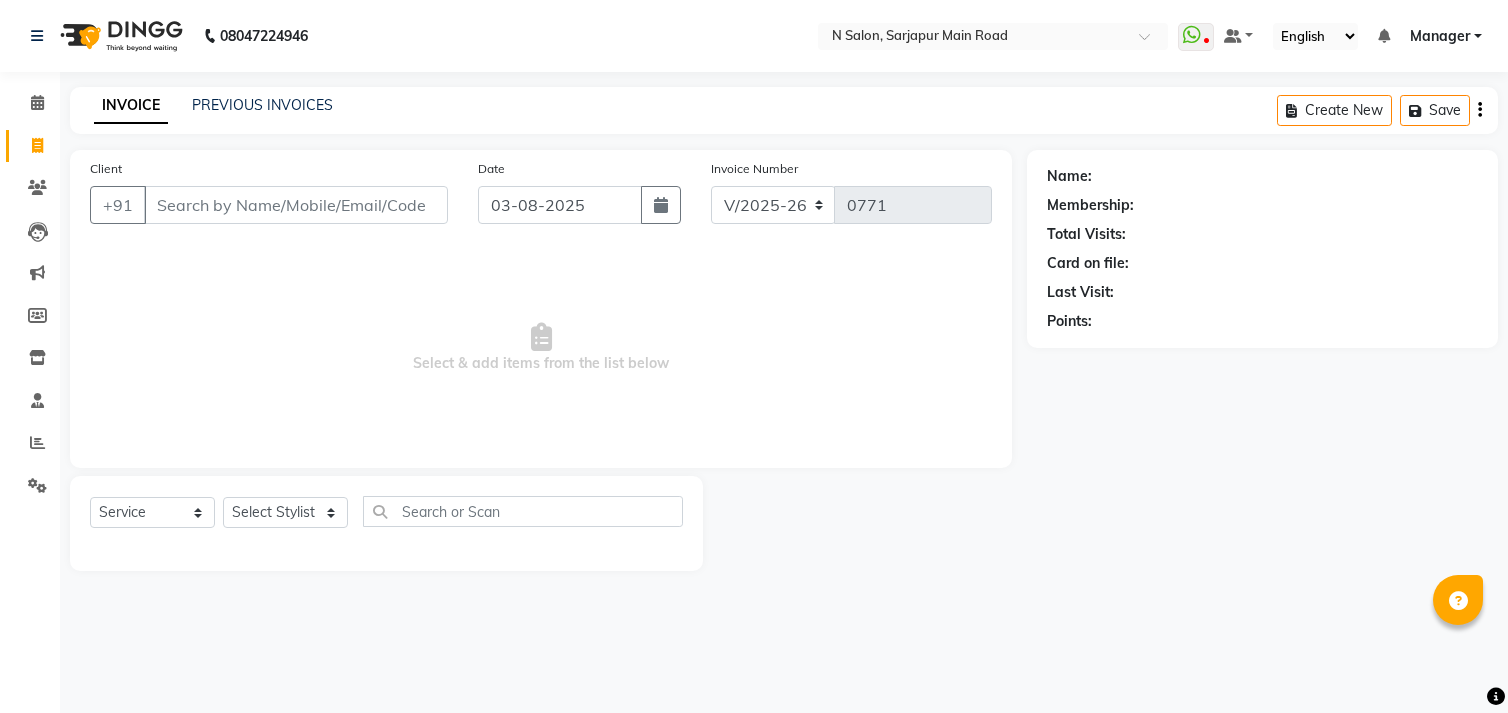 select on "7871" 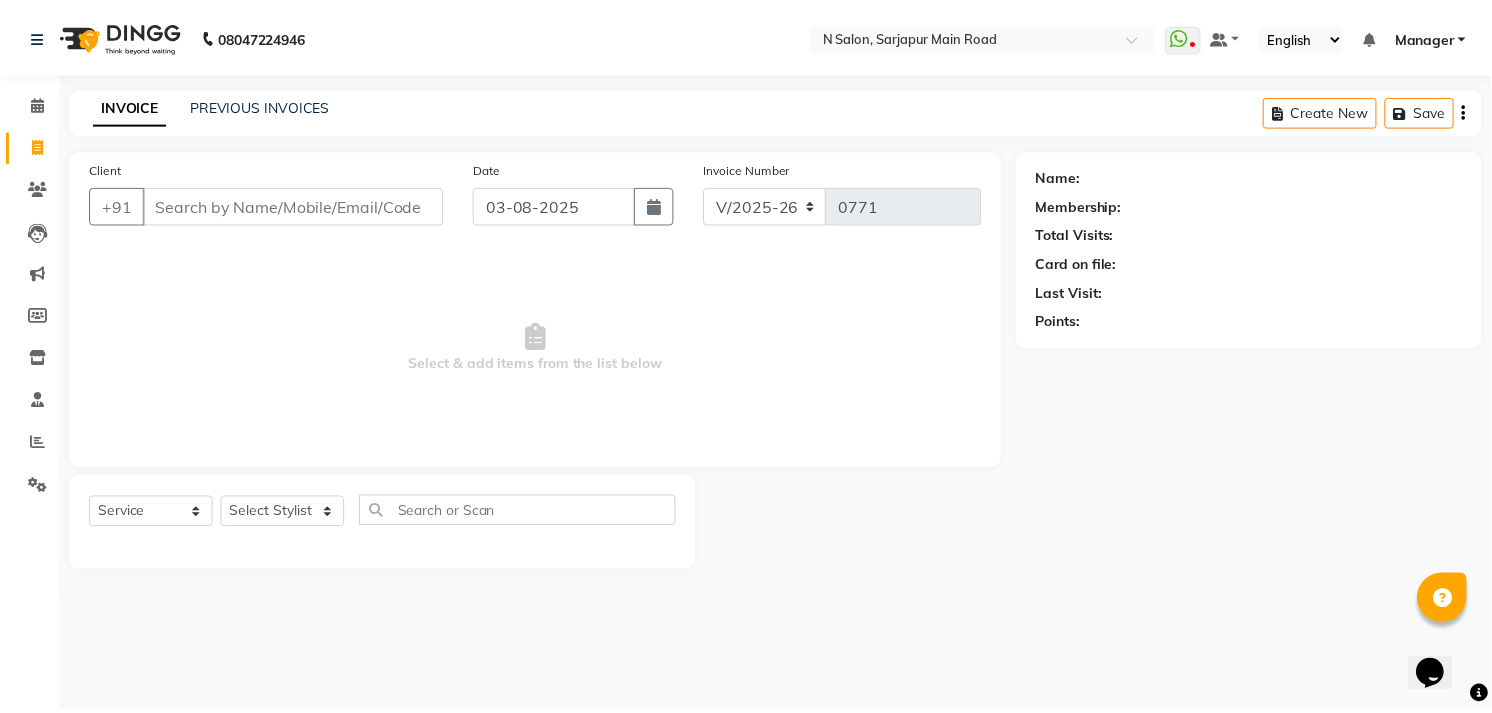 scroll, scrollTop: 0, scrollLeft: 0, axis: both 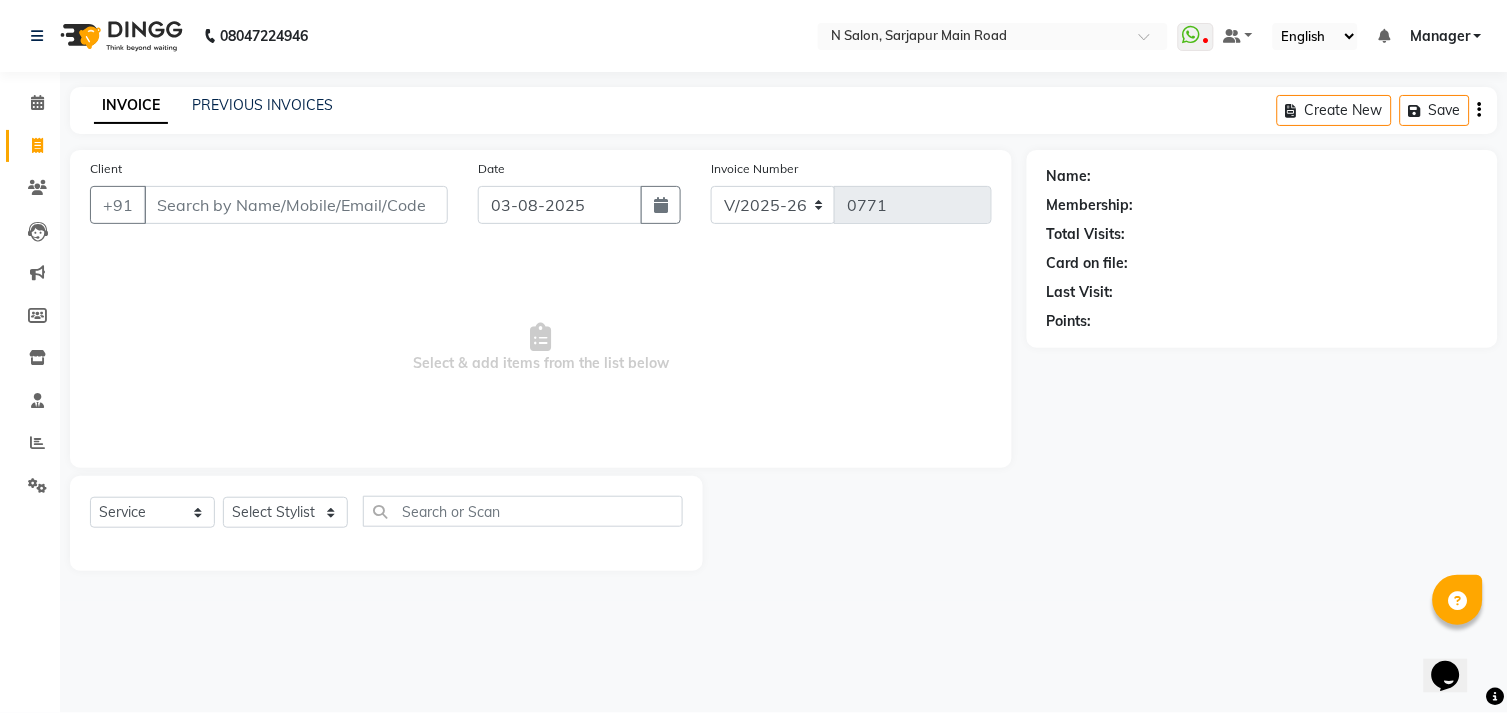 click on "Client" at bounding box center [296, 205] 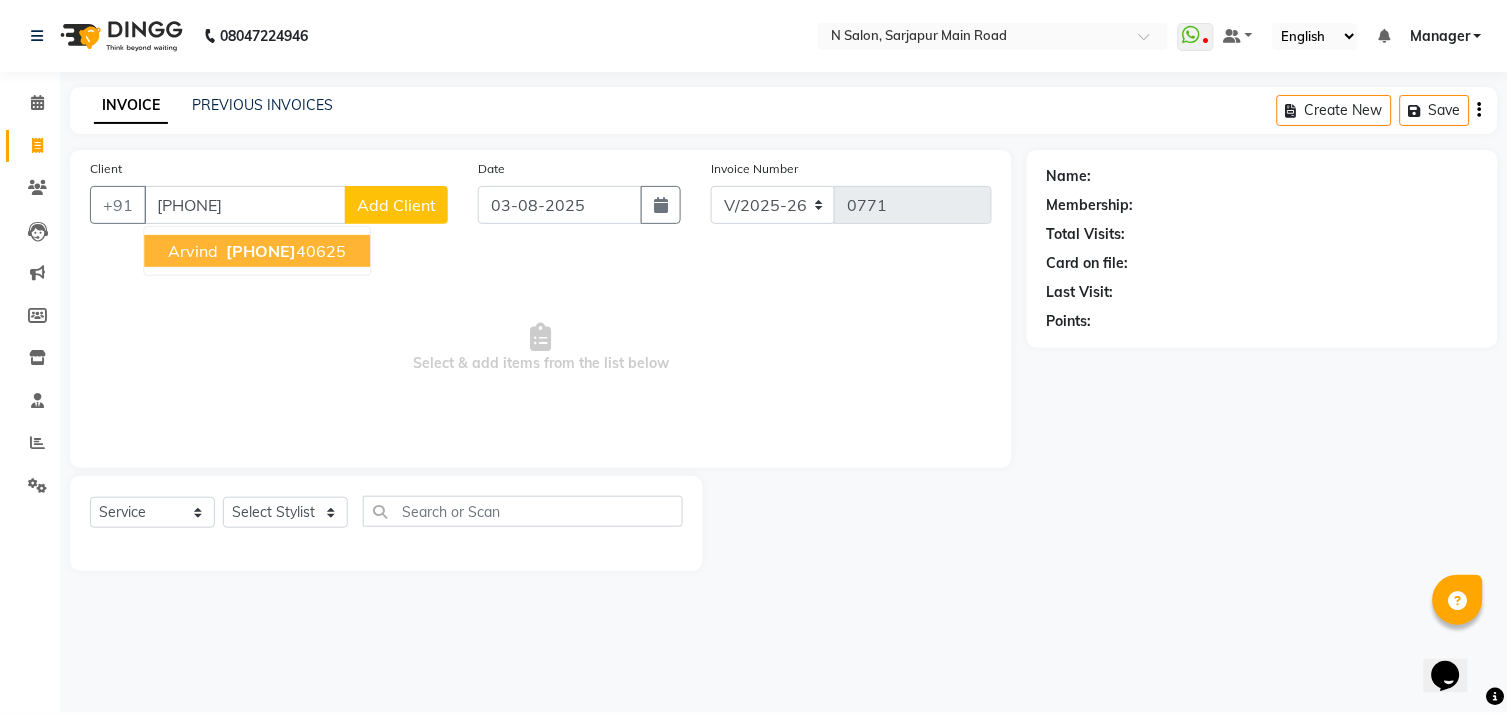 click on "[PHONE]" at bounding box center [261, 251] 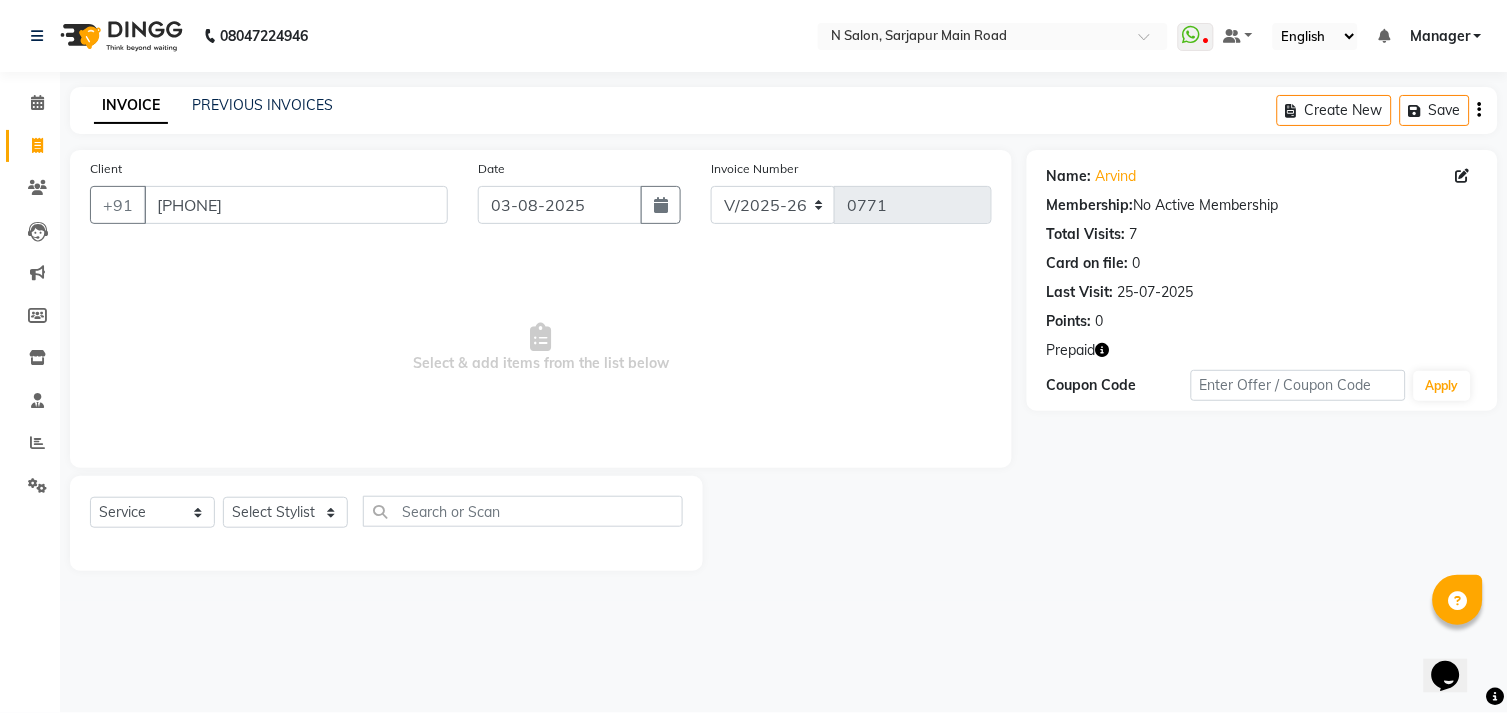 click 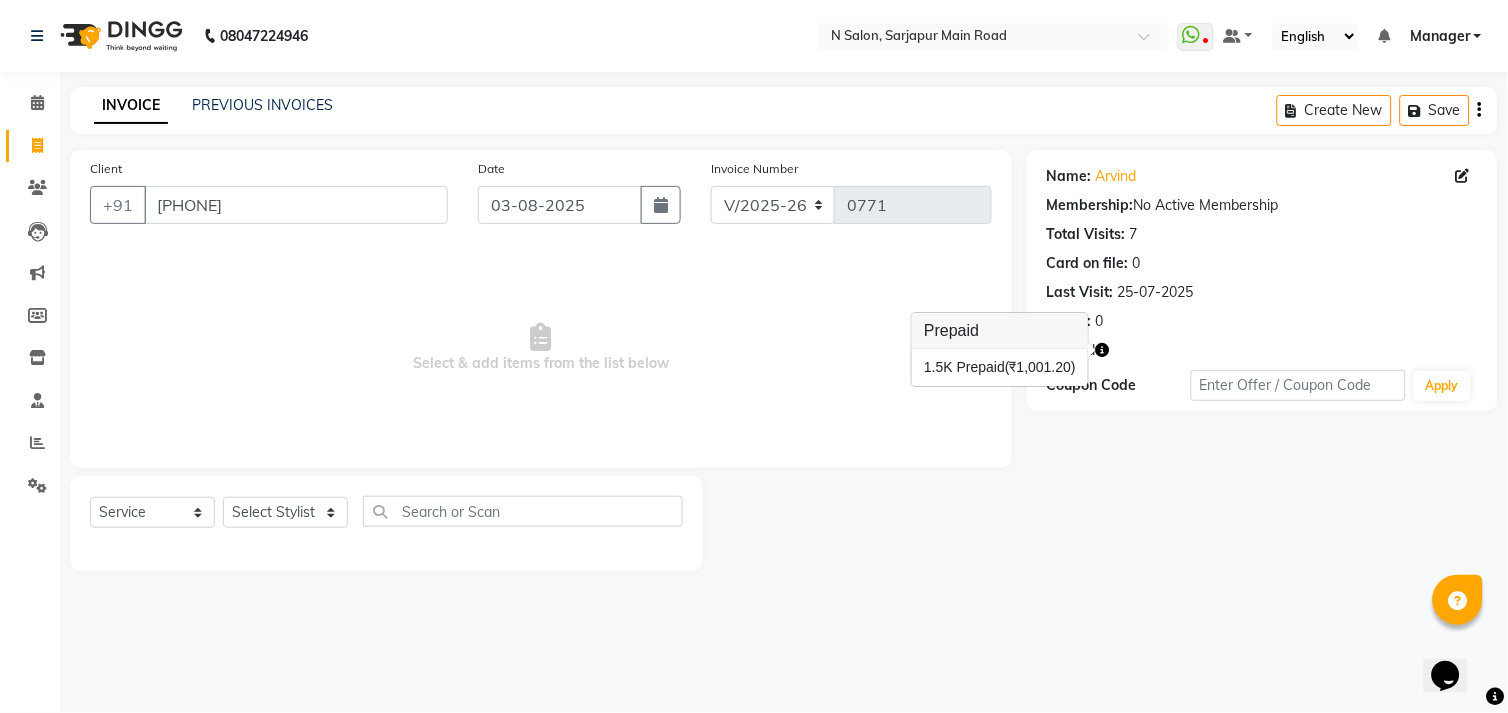 click 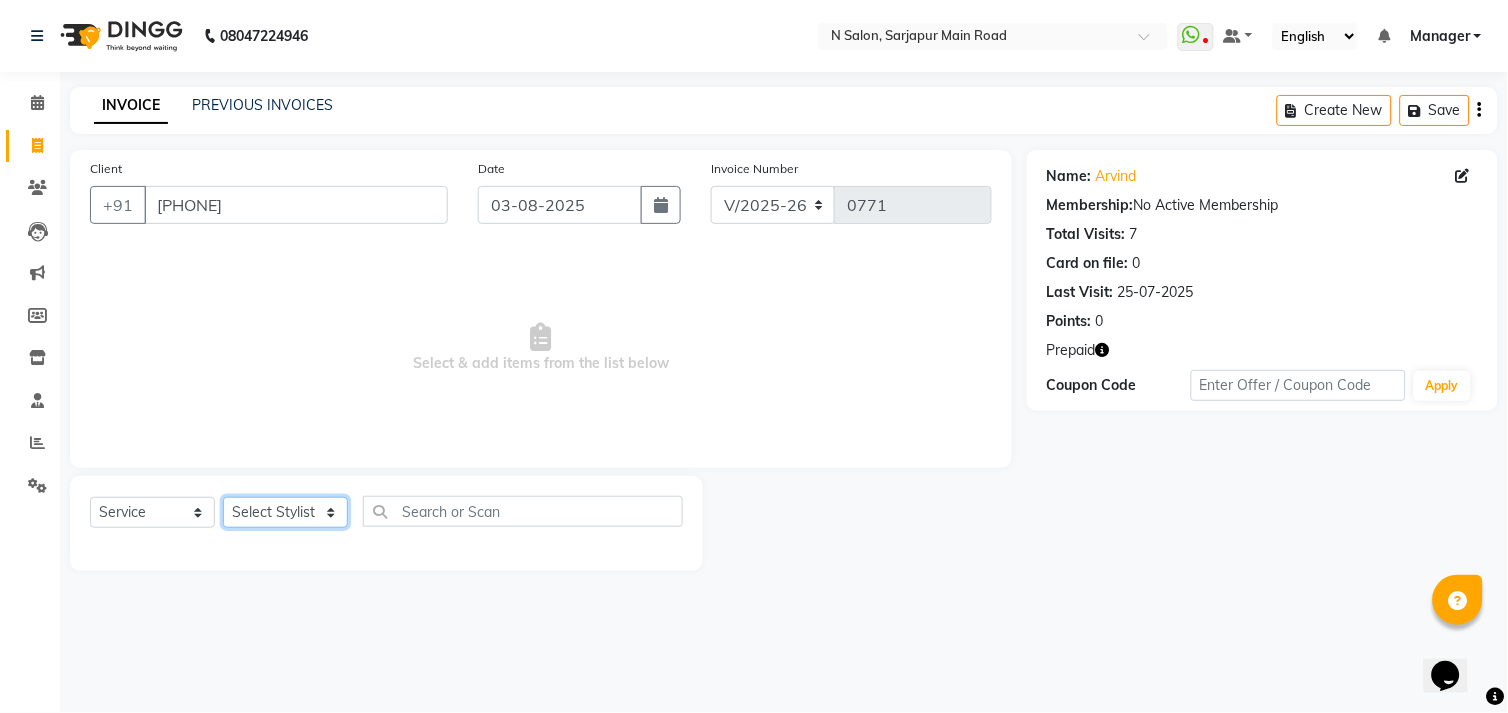 click on "Select Stylist Amgha Arish CHANDU DIPEN kajal kupu  Manager megha Mukul Aggarwal NIRJALA Owner Pankaj Rahul Sir shradha" 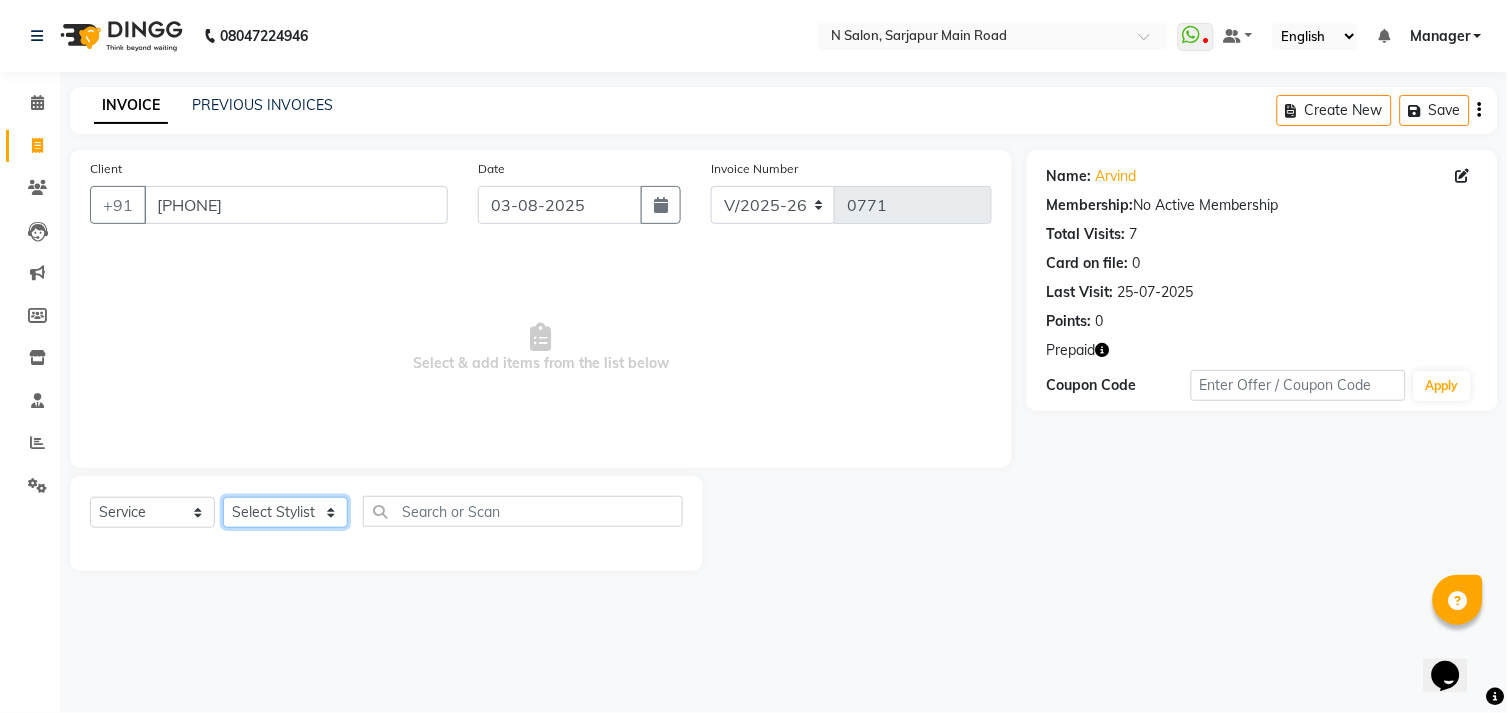 select on "70687" 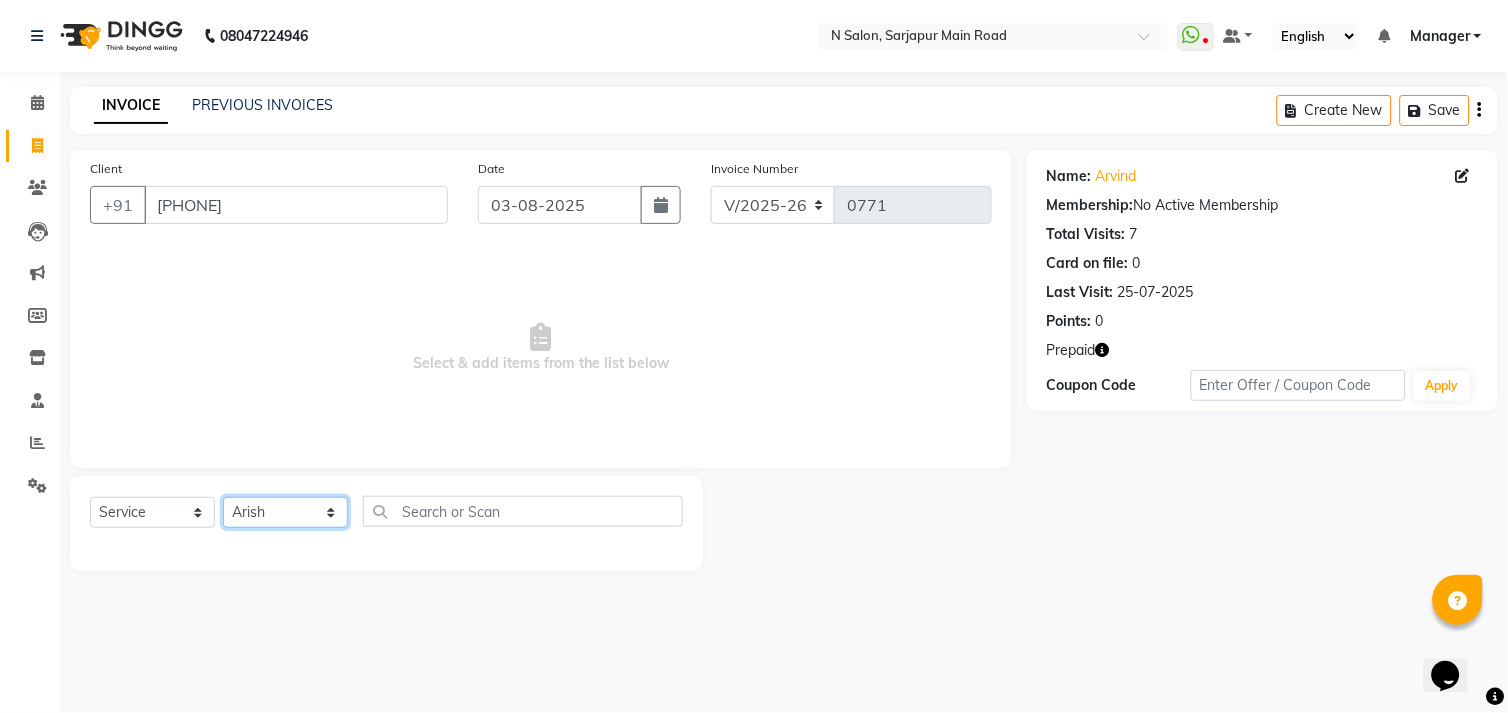 click on "Select Stylist Amgha Arish CHANDU DIPEN kajal kupu  Manager megha Mukul Aggarwal NIRJALA Owner Pankaj Rahul Sir shradha" 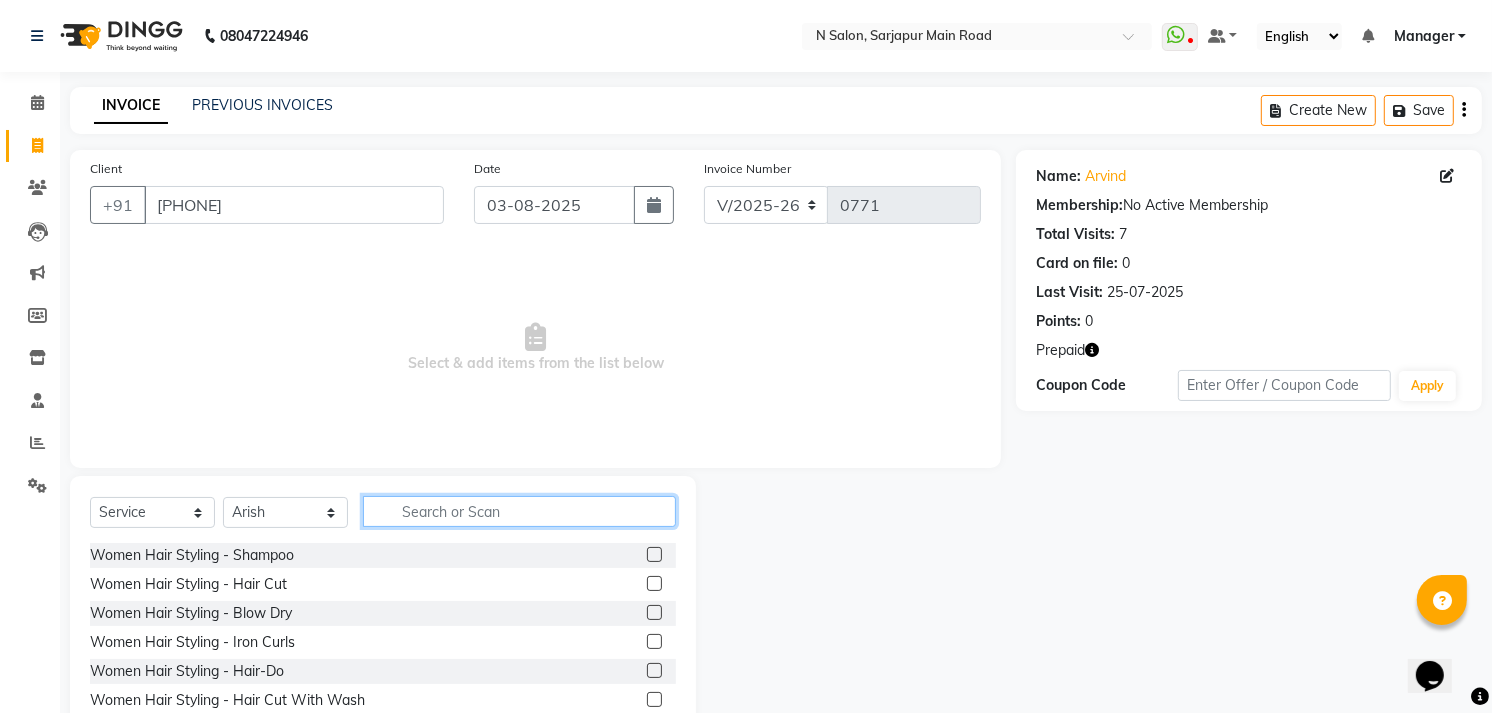 click 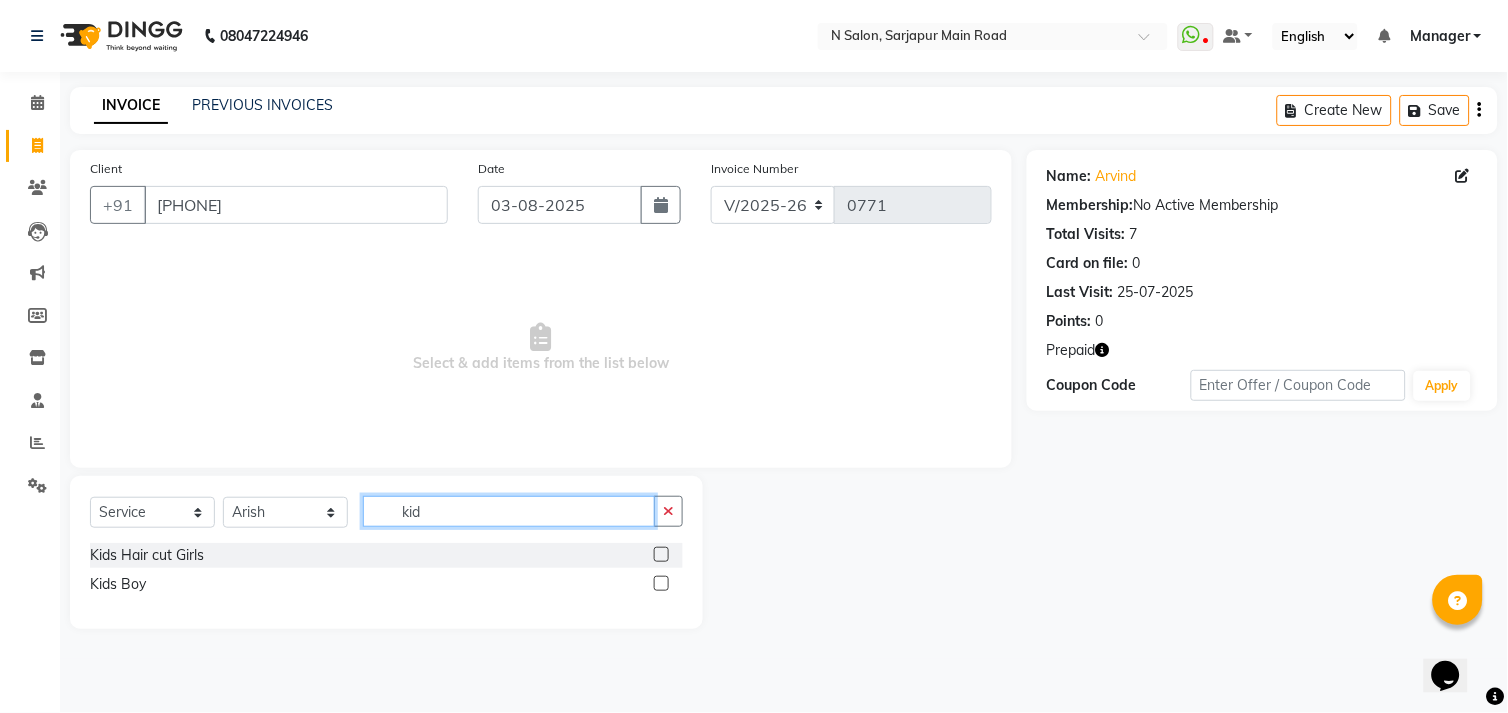 type on "kid" 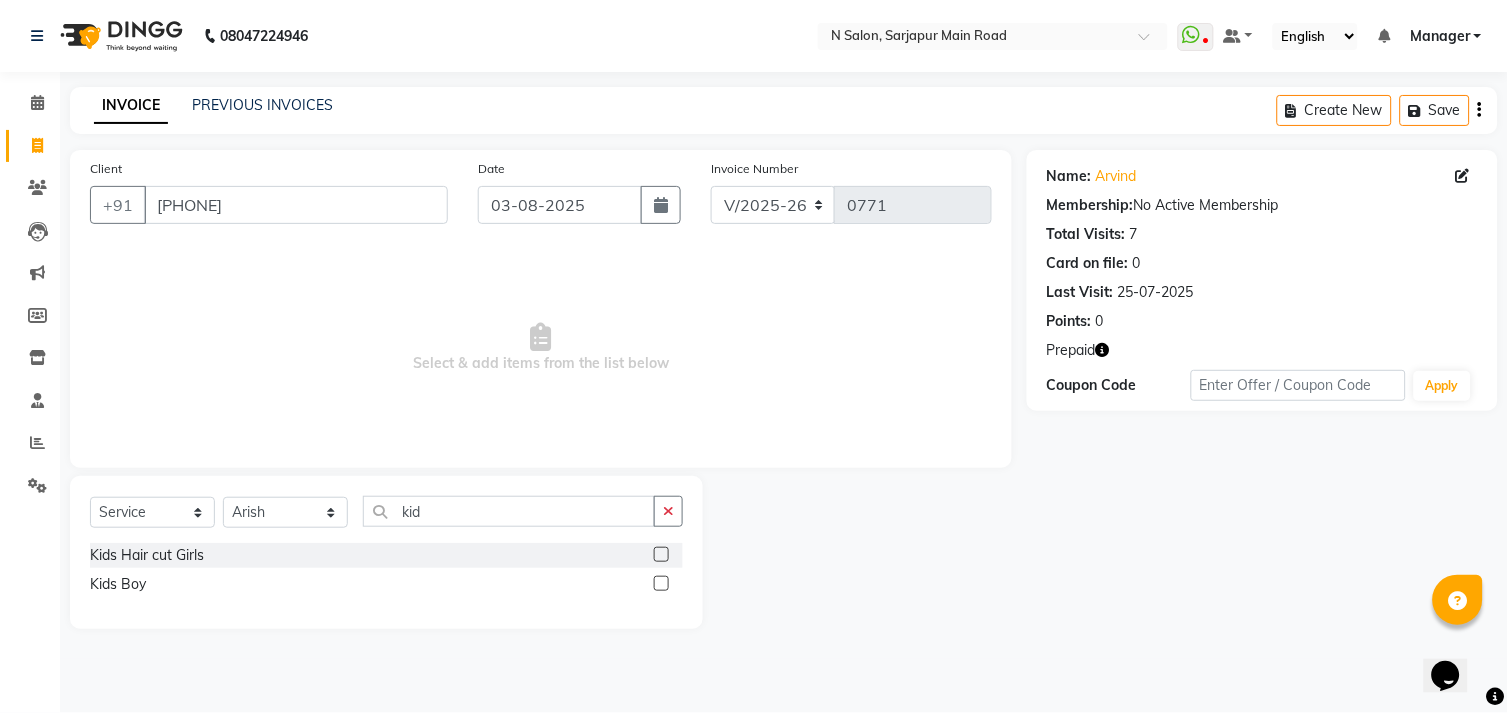 click 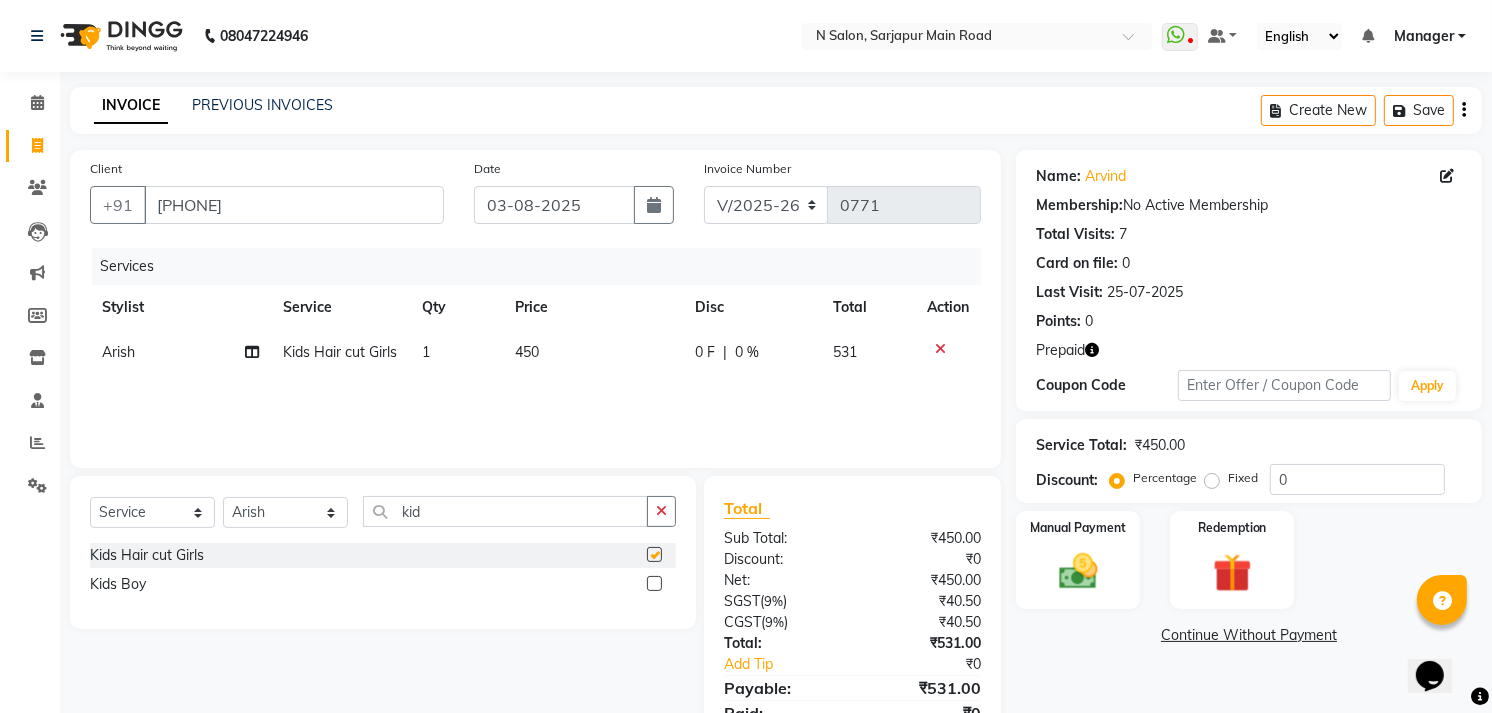 checkbox on "false" 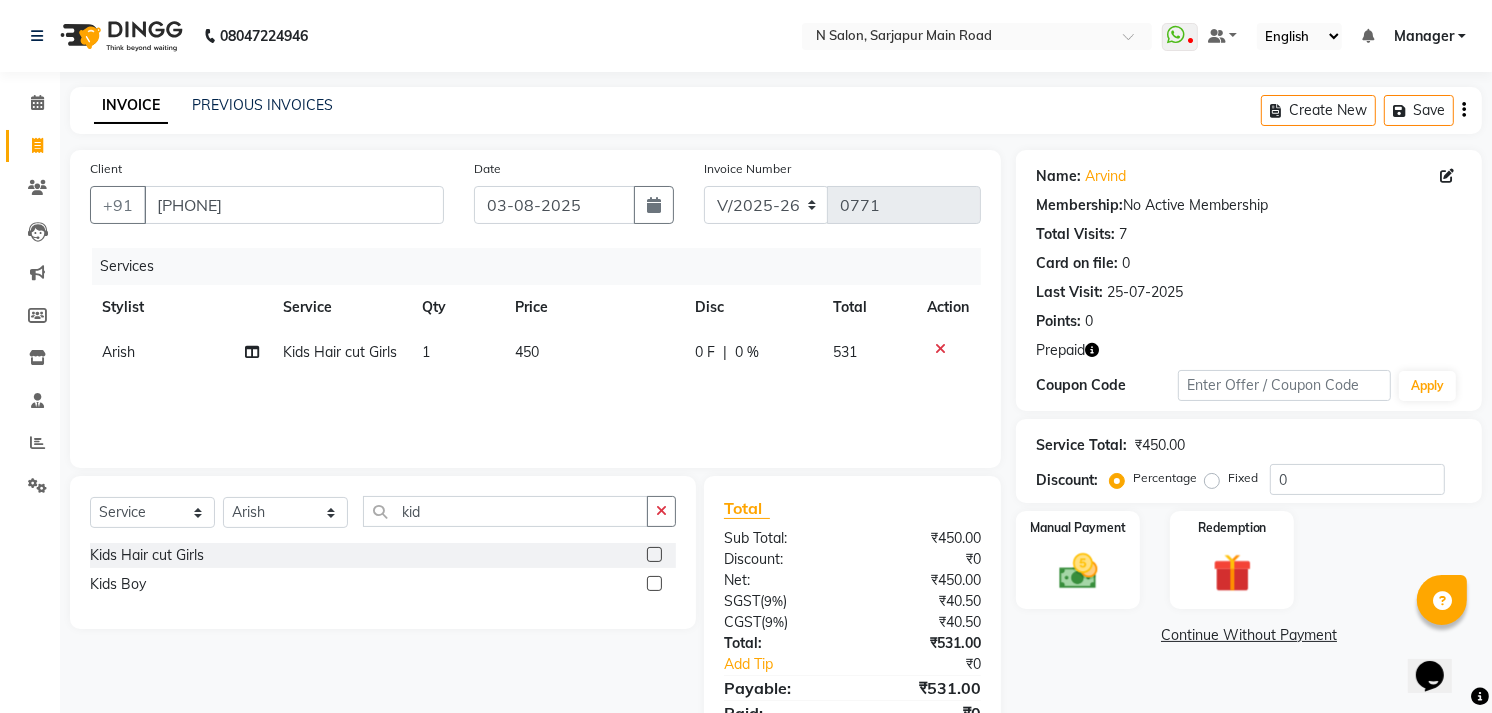 click 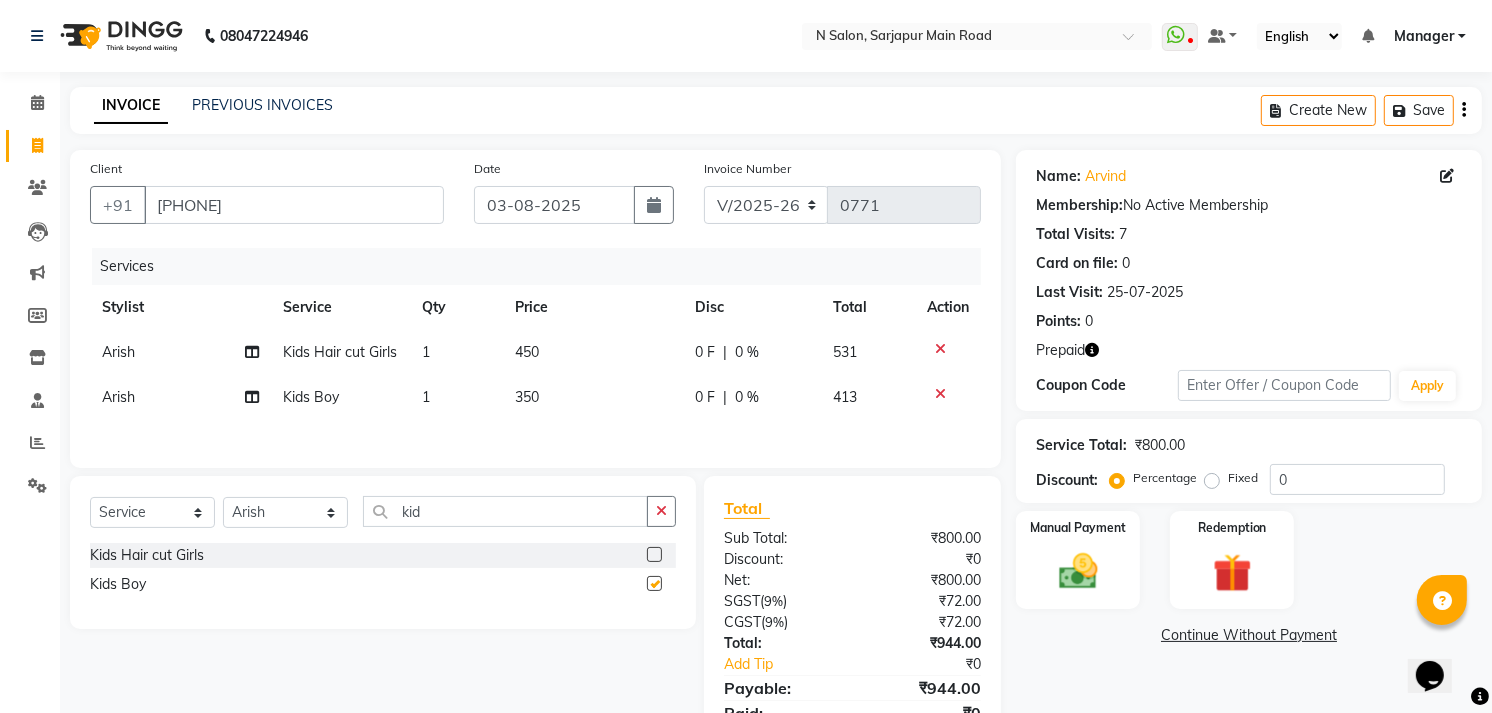 checkbox on "false" 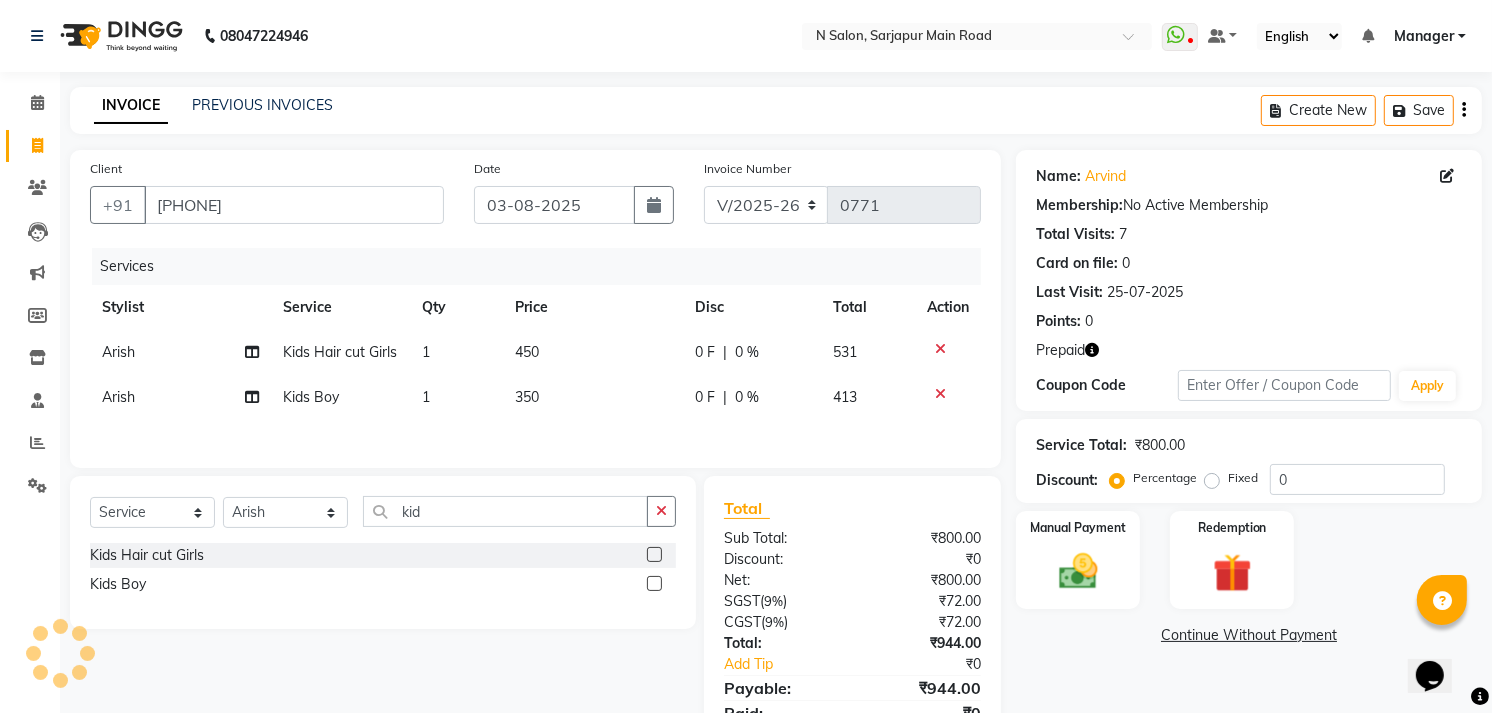 click on "450" 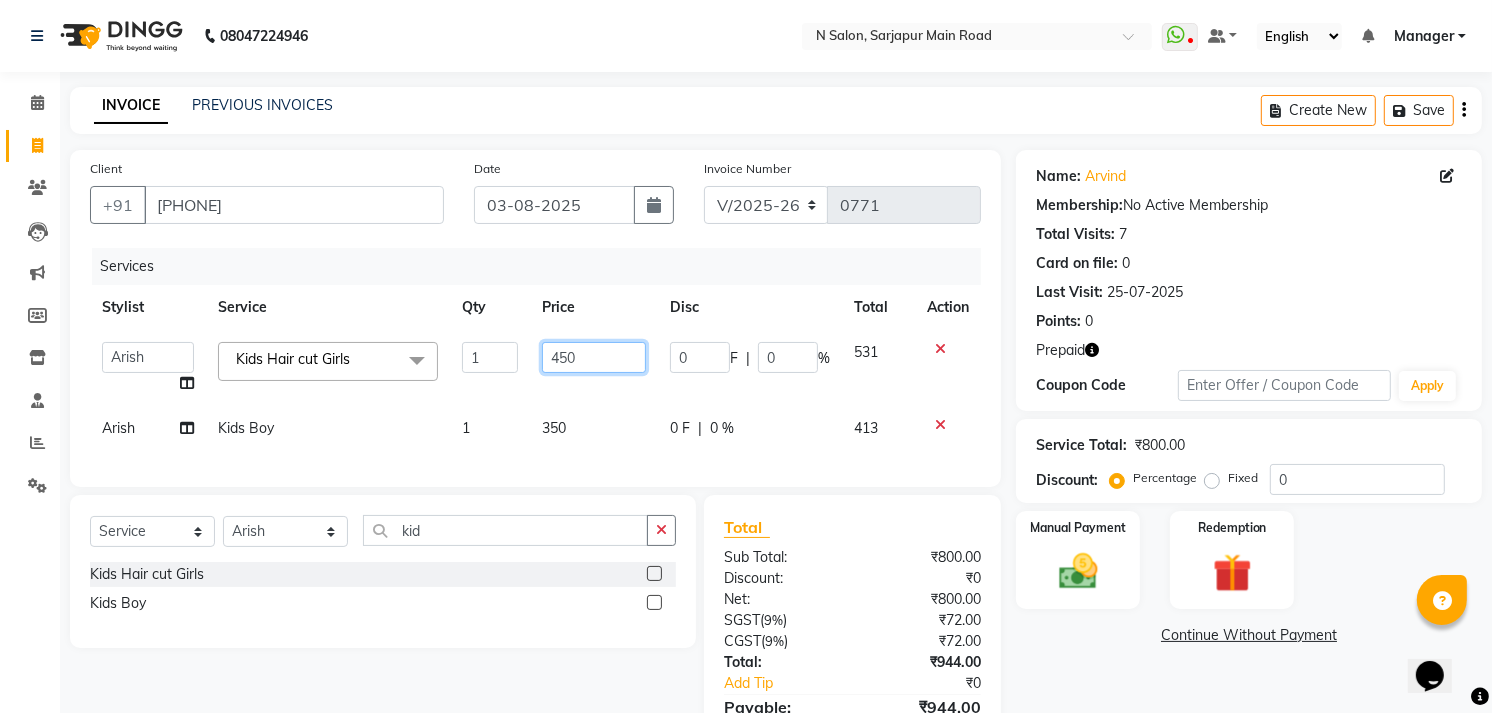 click on "450" 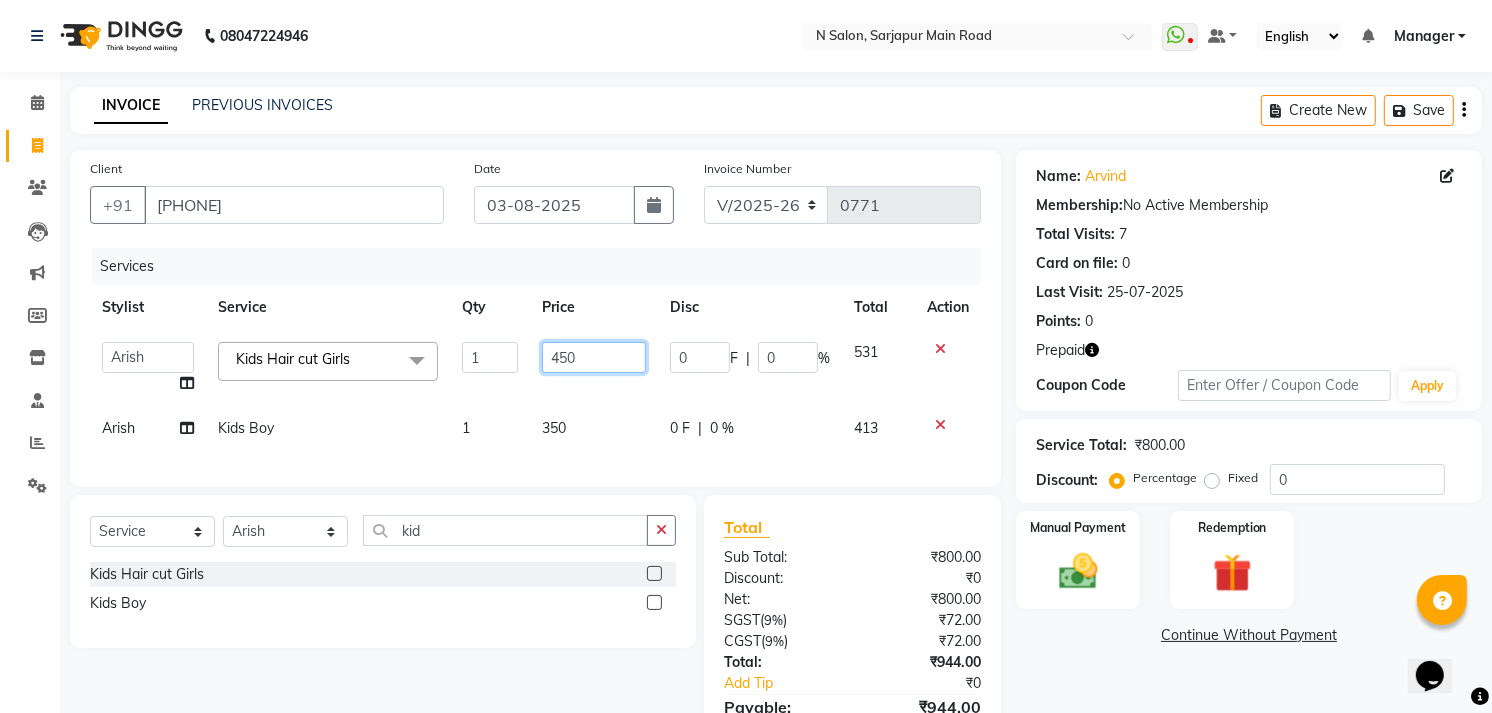 click on "450" 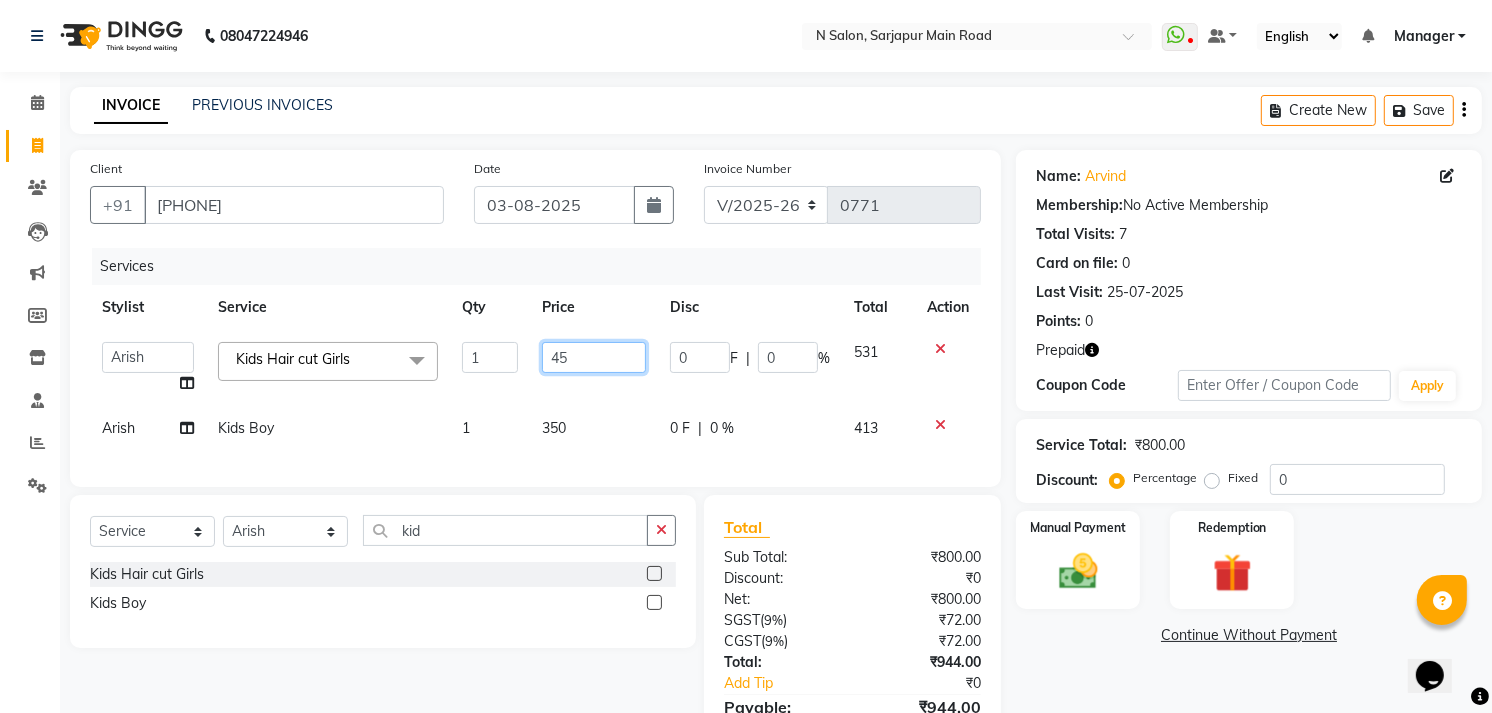 type on "4" 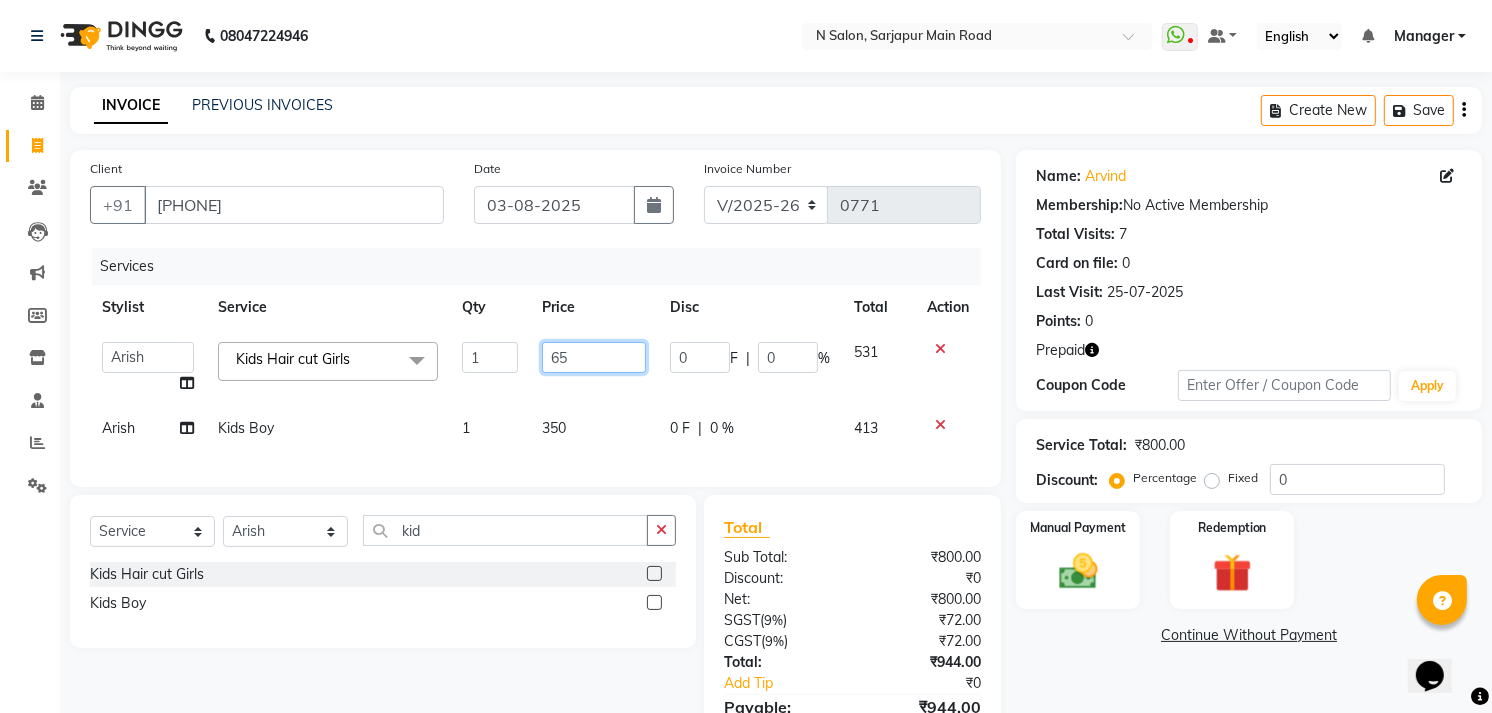 type on "650" 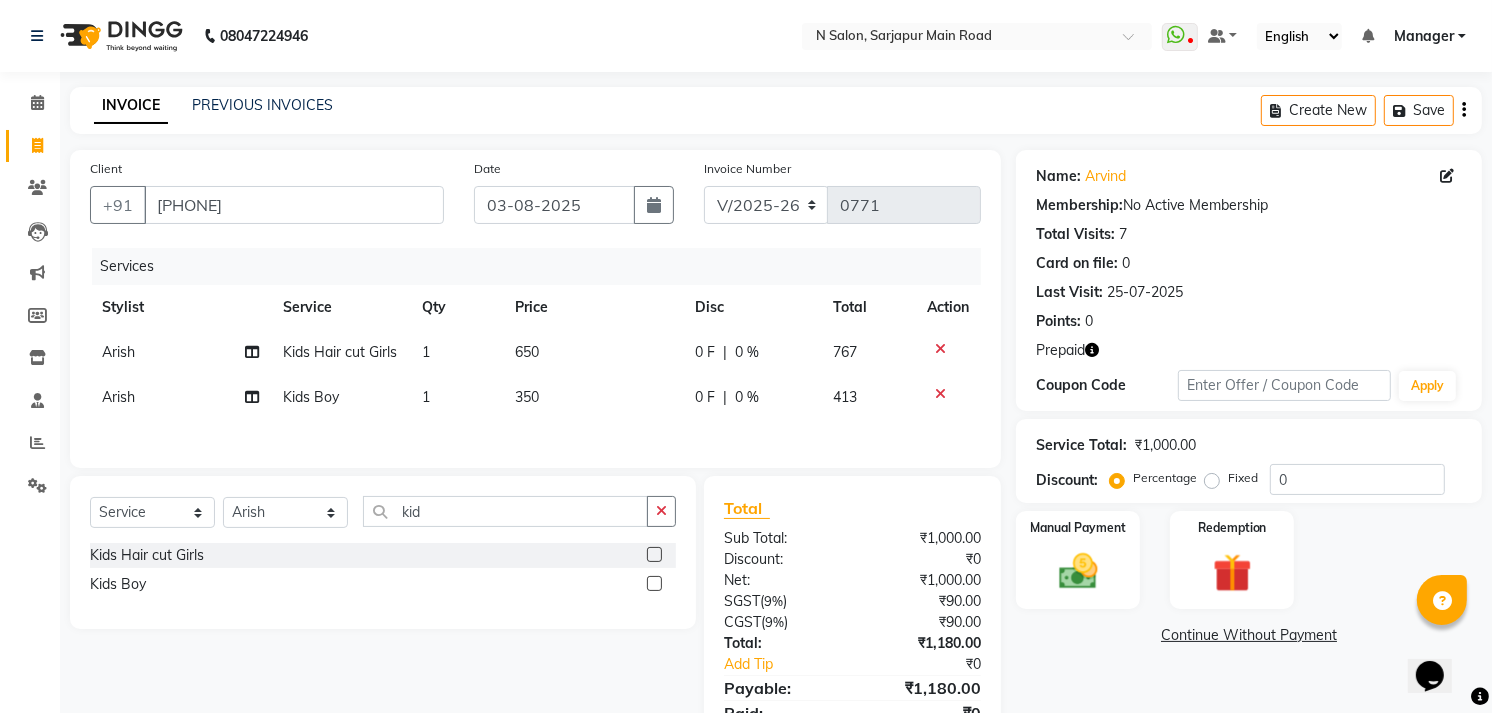 click on "Services Stylist Service Qty Price Disc Total Action Arish Kids Hair cut Girls 1 650 0 F | 0 % 767 Arish Kids Boy 1 350 0 F | 0 % 413" 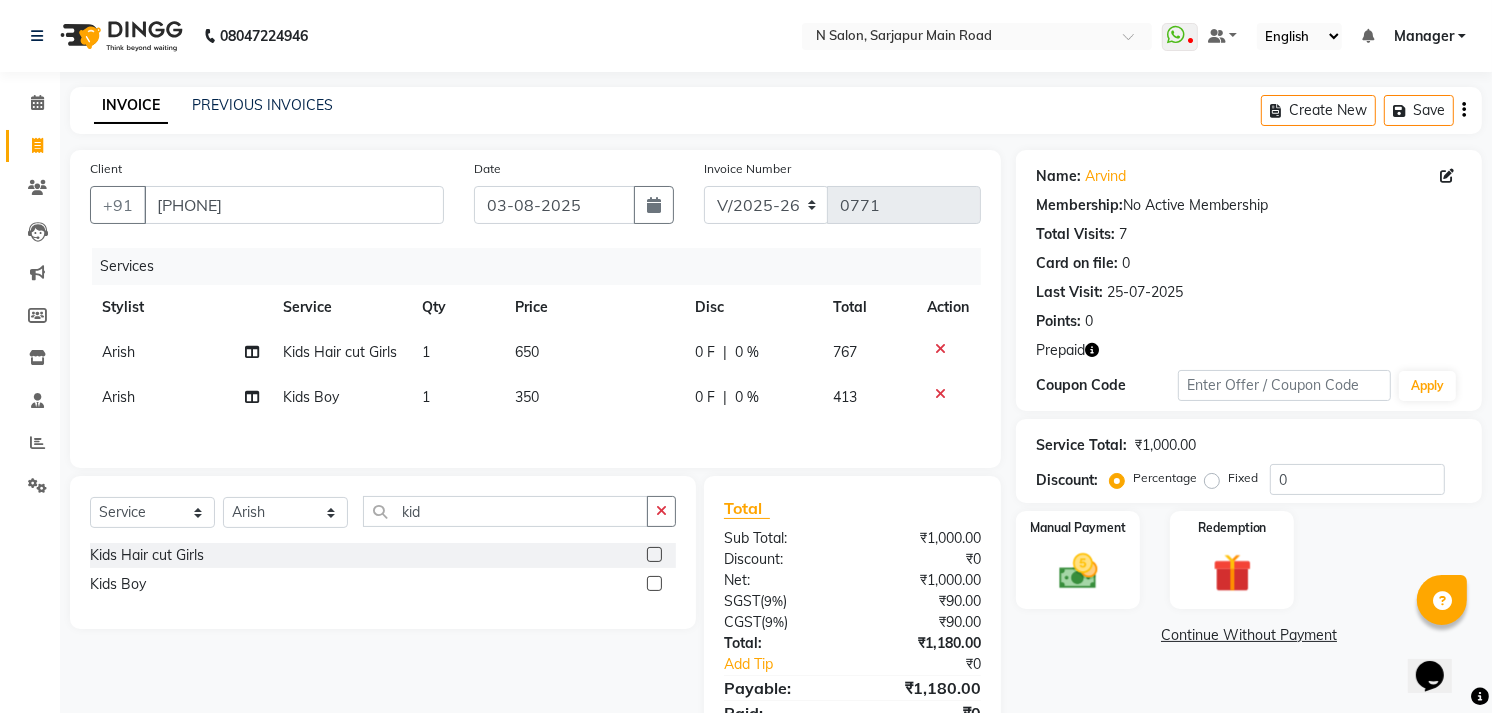 click on "350" 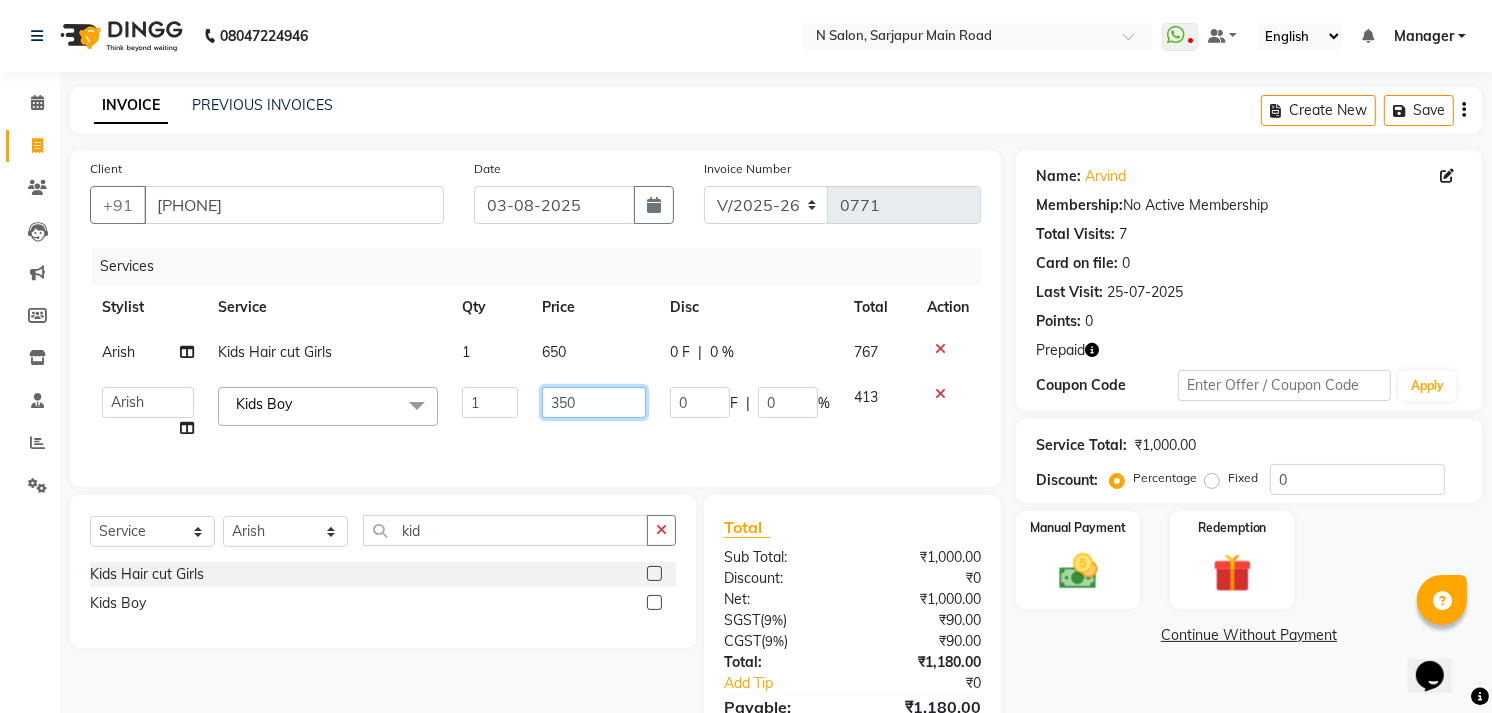 click on "350" 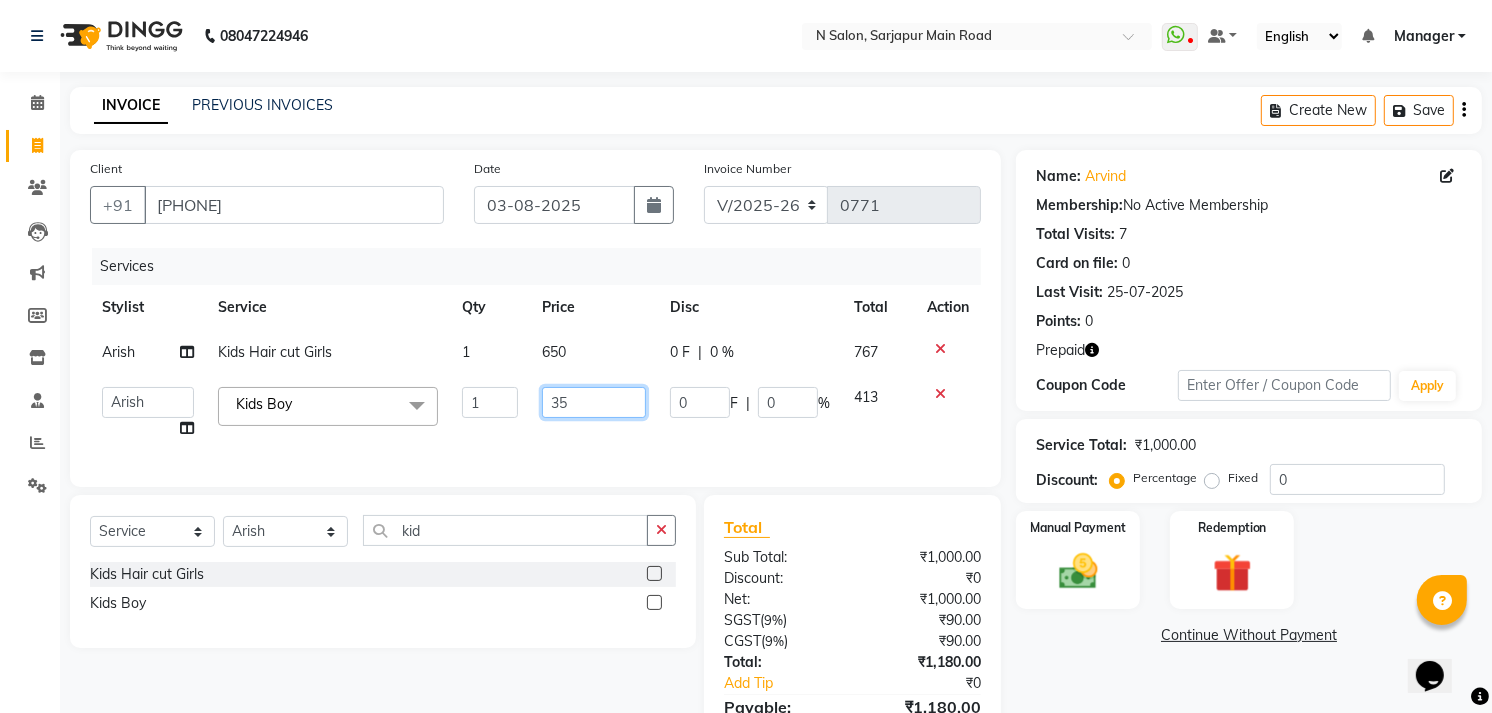 type on "3" 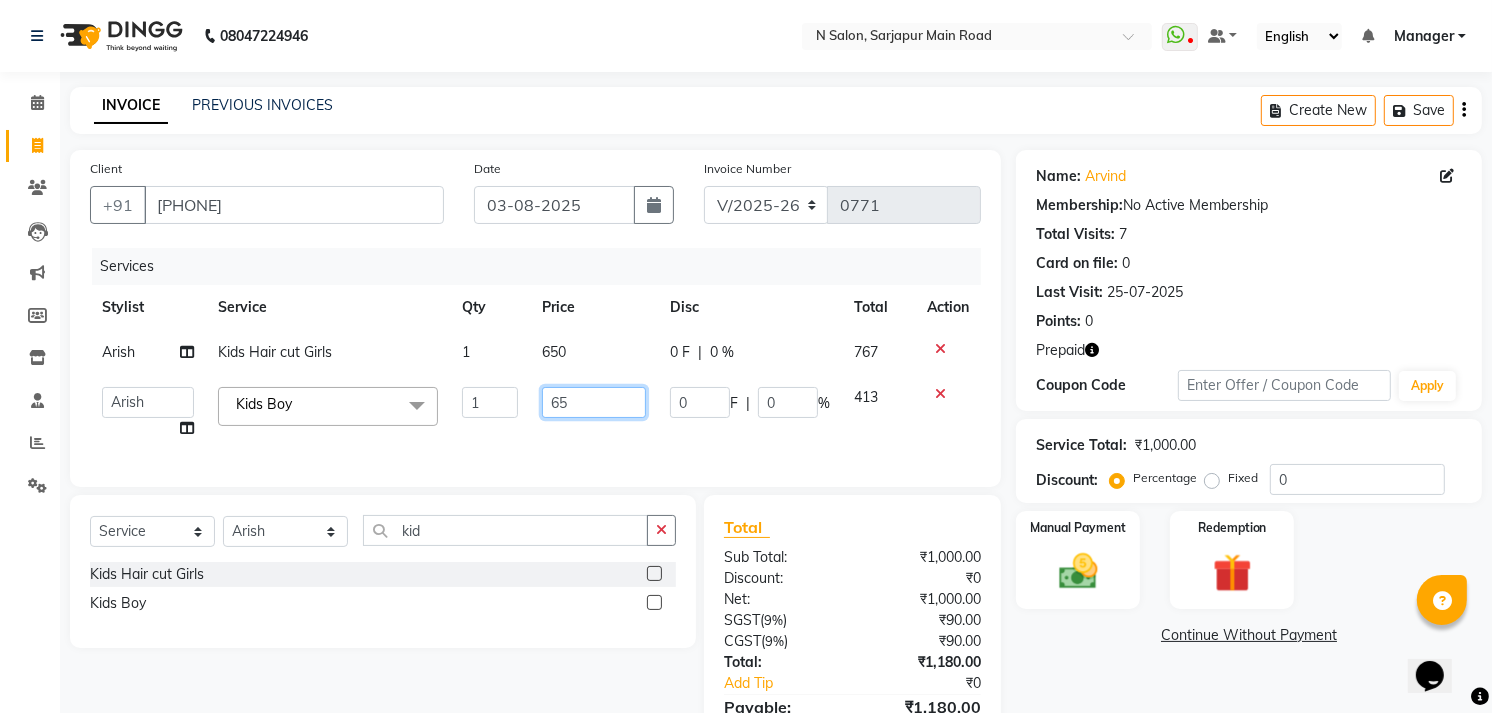 type on "650" 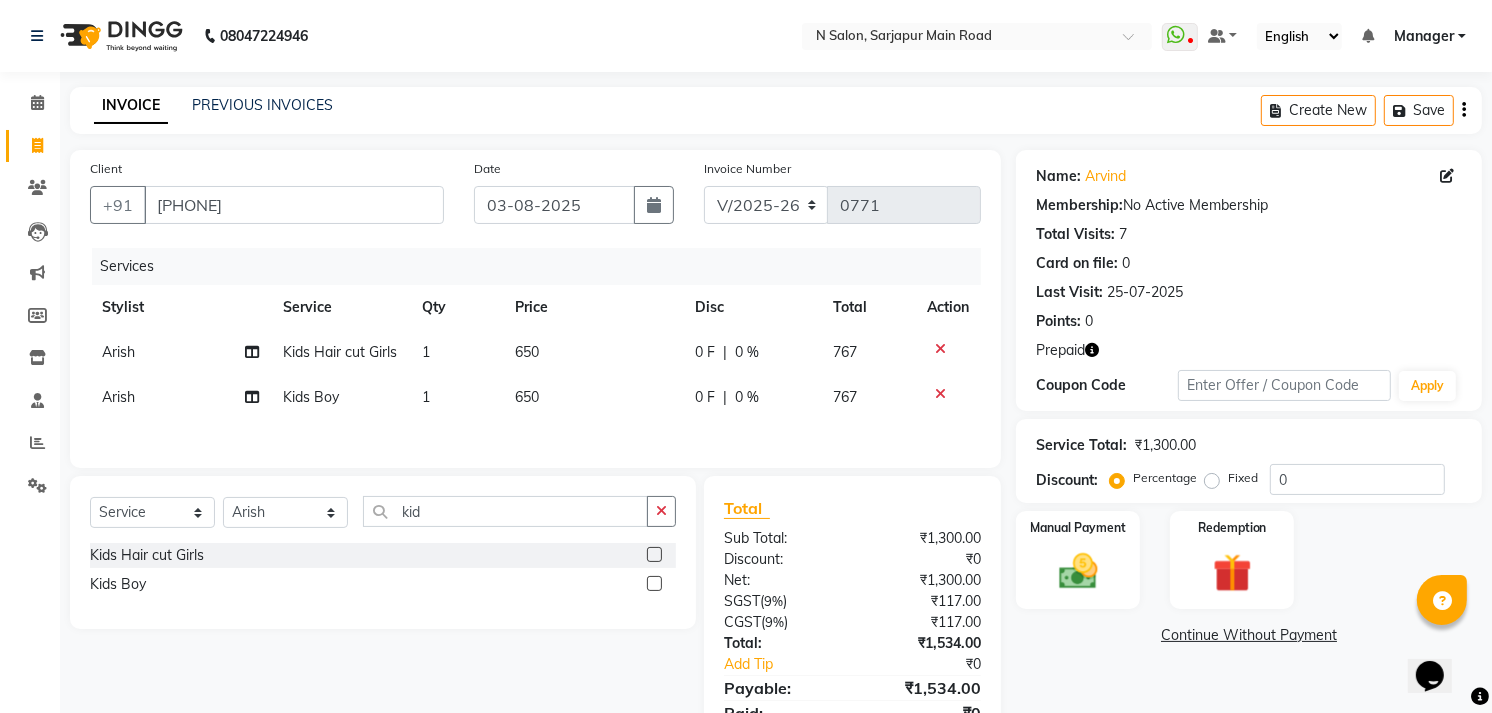 click on "Name: [FIRST]  Membership:  No Active Membership  Total Visits:  7 Card on file:  0 Last Visit:   [DATE] Points:   0  Prepaid Coupon Code Apply Service Total:  ₹1,300.00  Discount:  Percentage   Fixed  0 Manual Payment Redemption  Continue Without Payment" 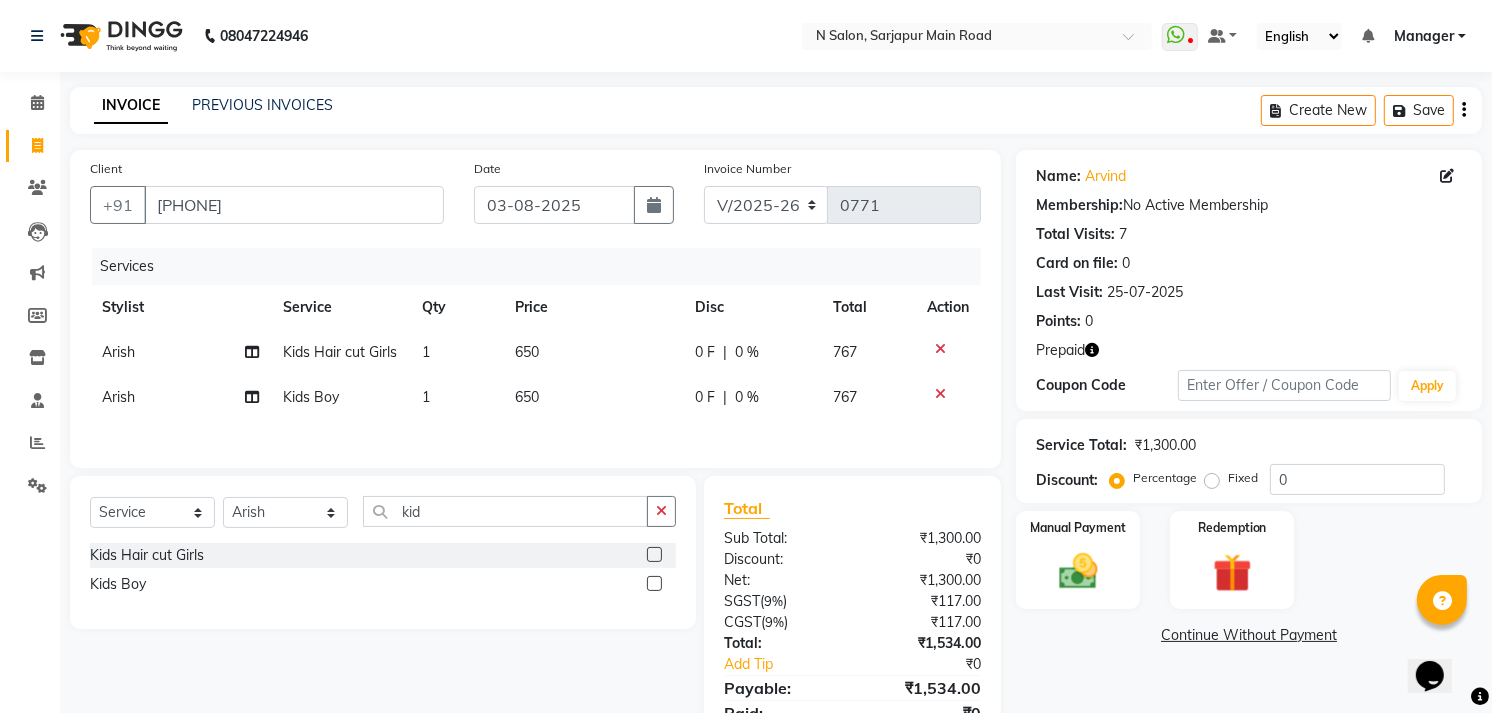 scroll, scrollTop: 91, scrollLeft: 0, axis: vertical 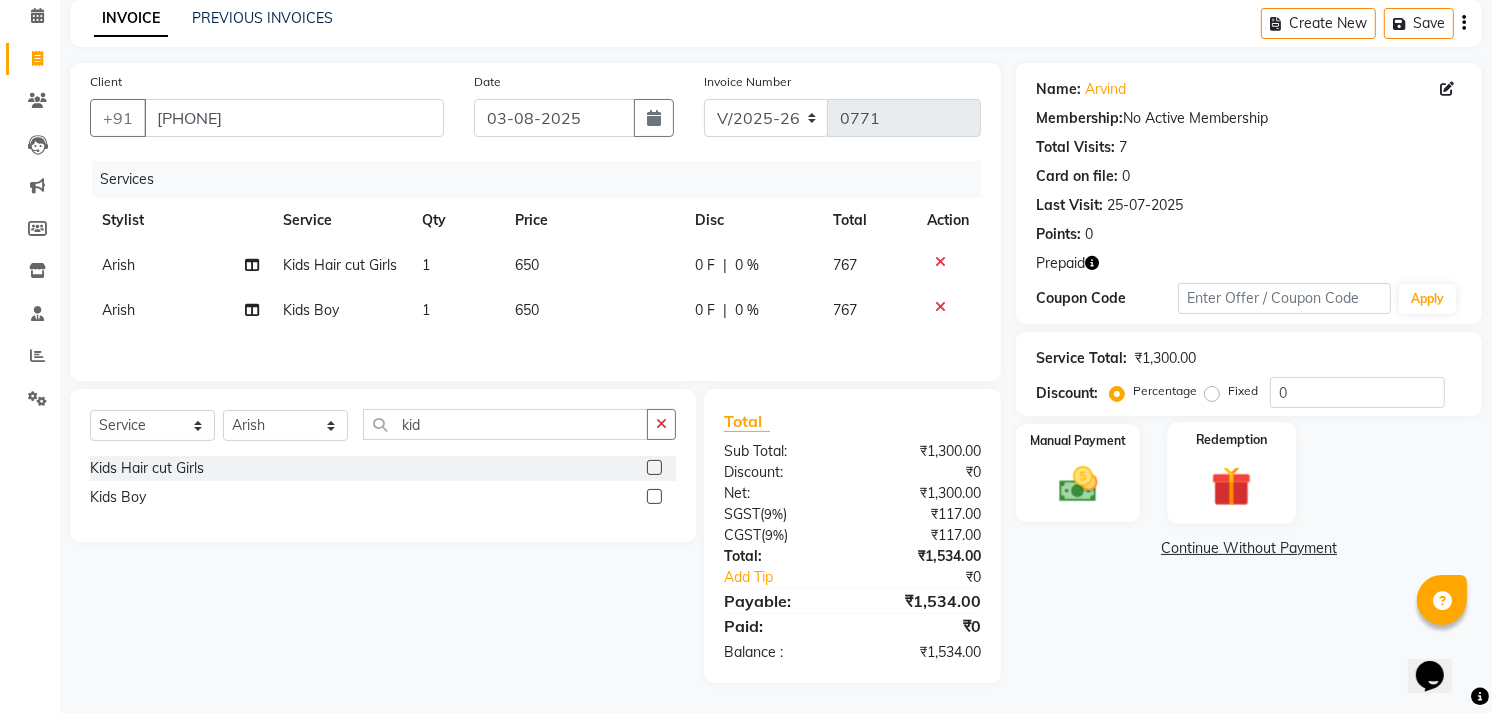 click 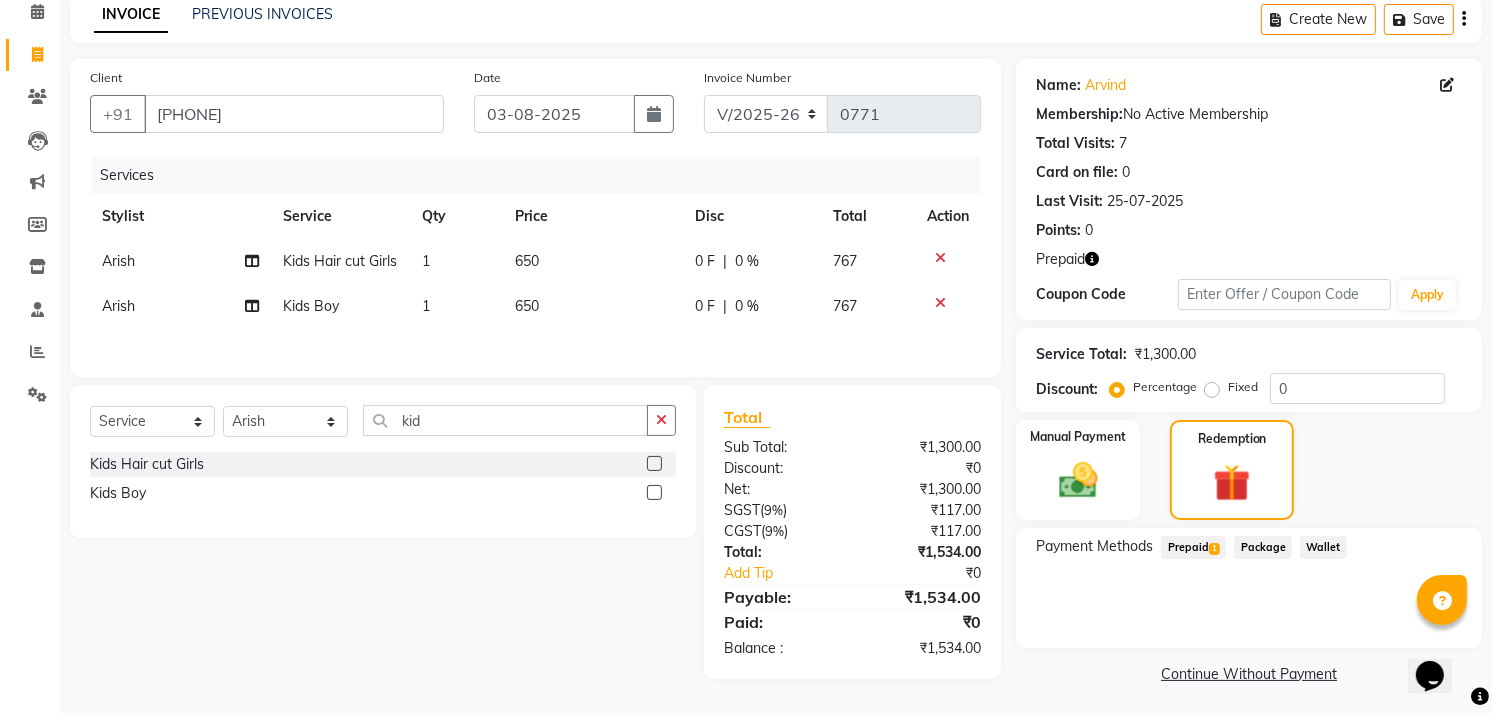 click on "Prepaid  1" 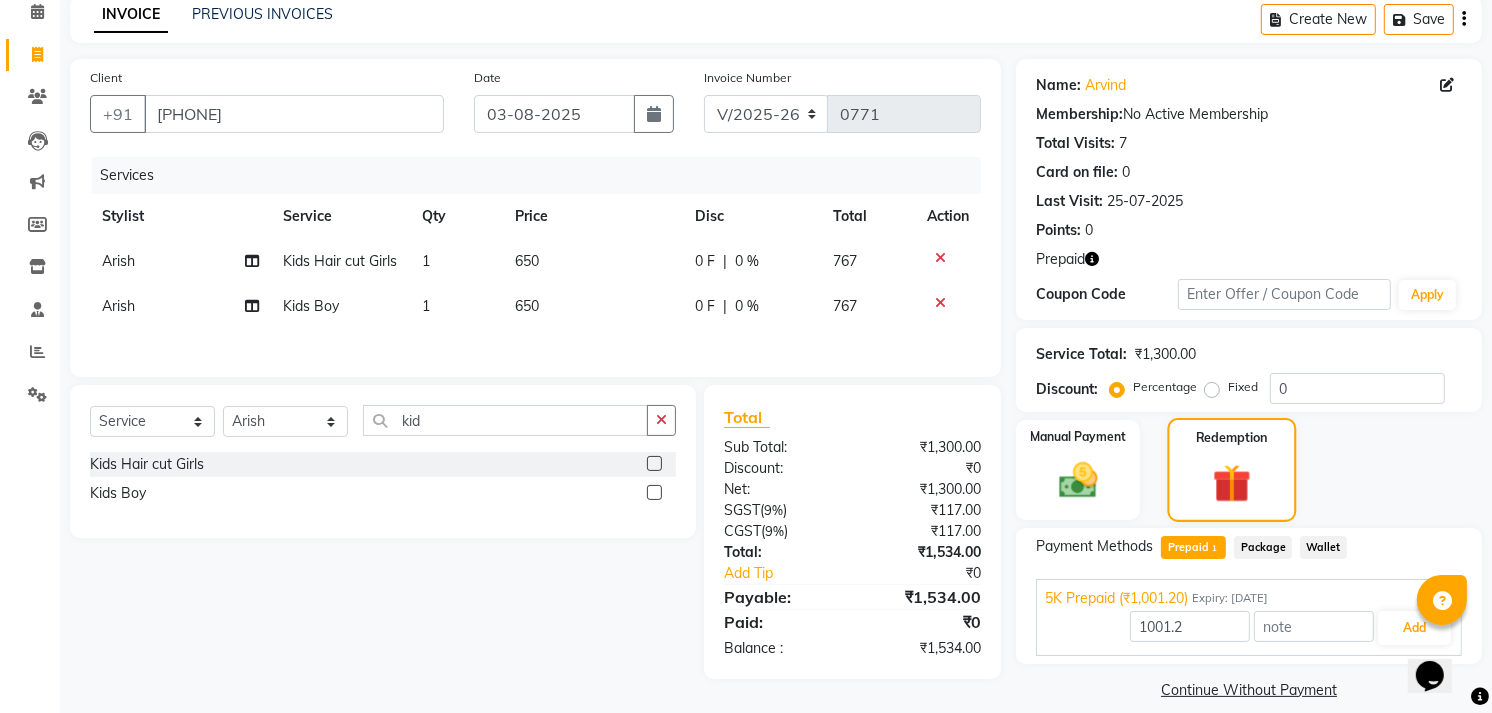 scroll, scrollTop: 112, scrollLeft: 0, axis: vertical 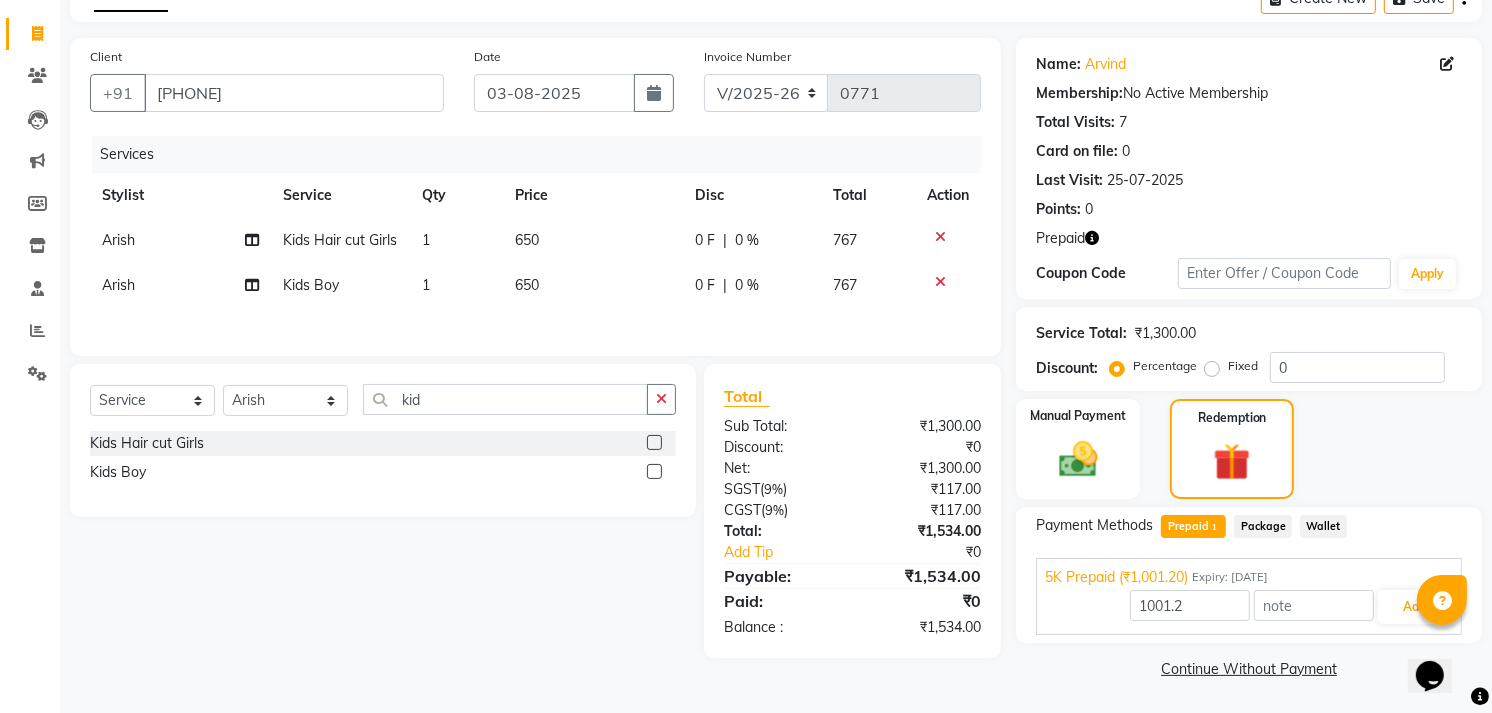 click 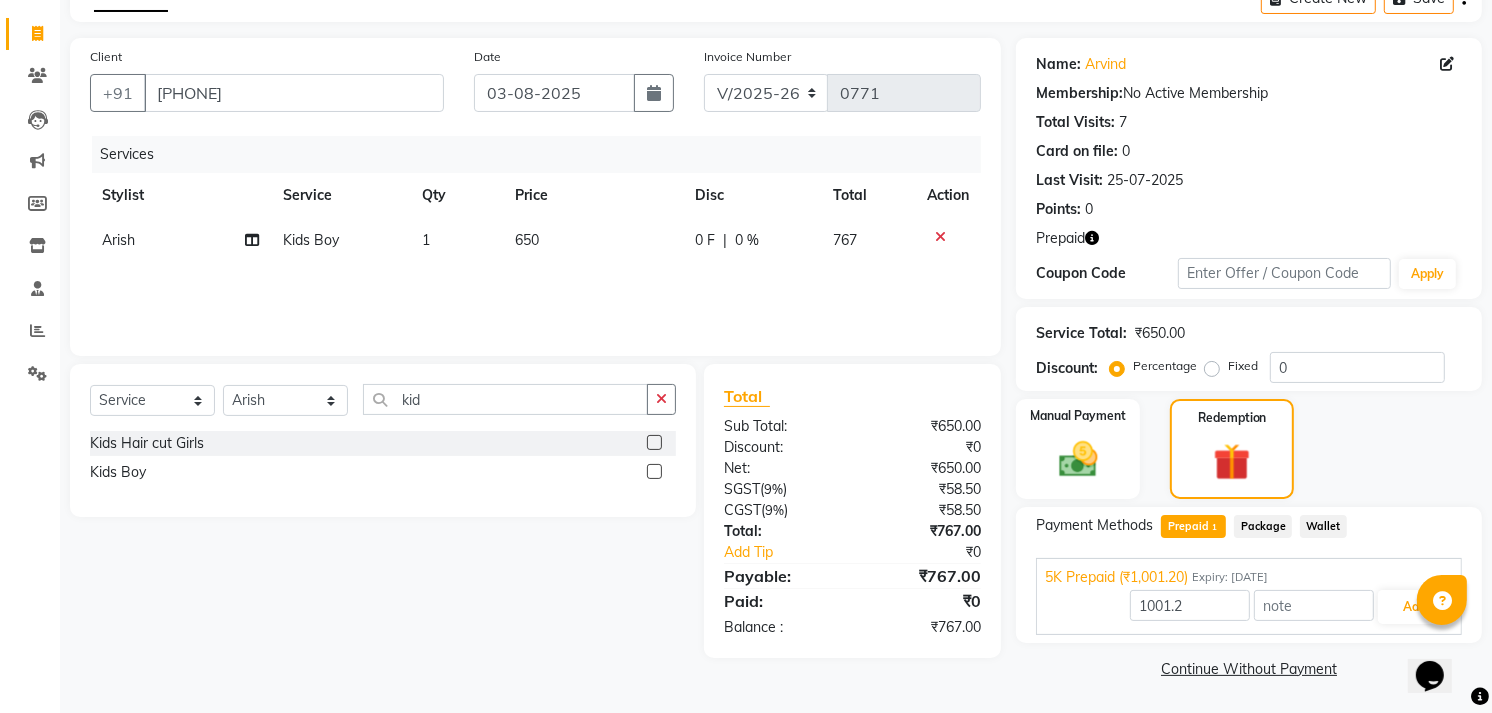 click 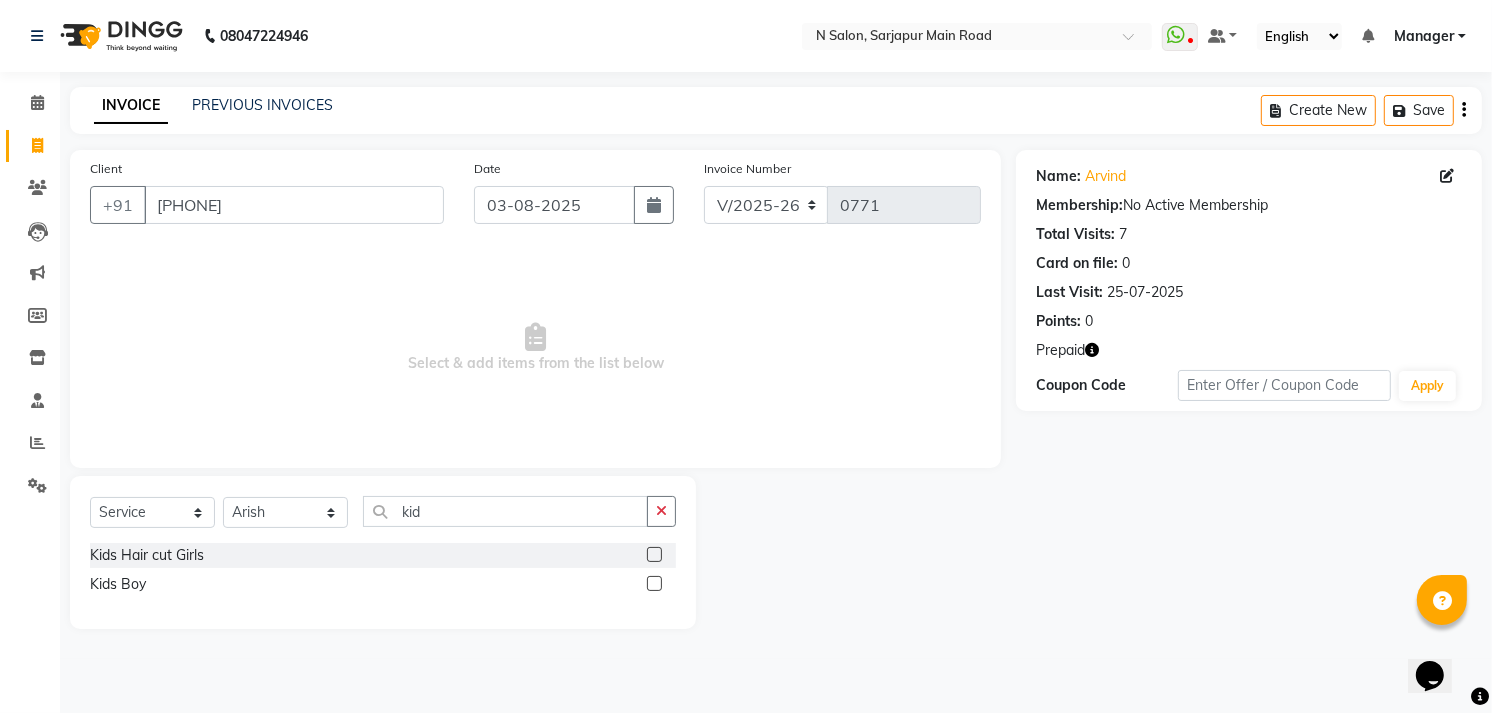scroll, scrollTop: 0, scrollLeft: 0, axis: both 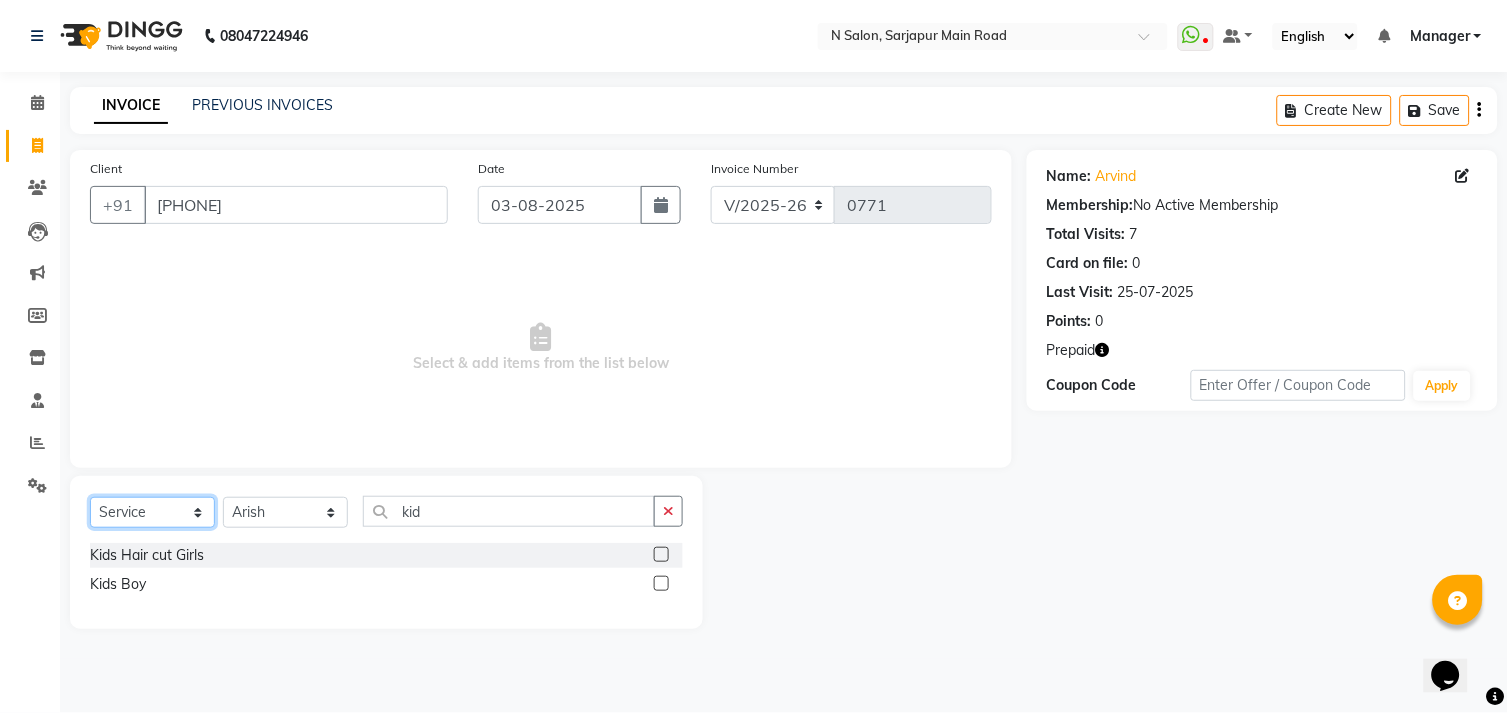 click on "Select  Service  Product  Membership  Package Voucher Prepaid Gift Card" 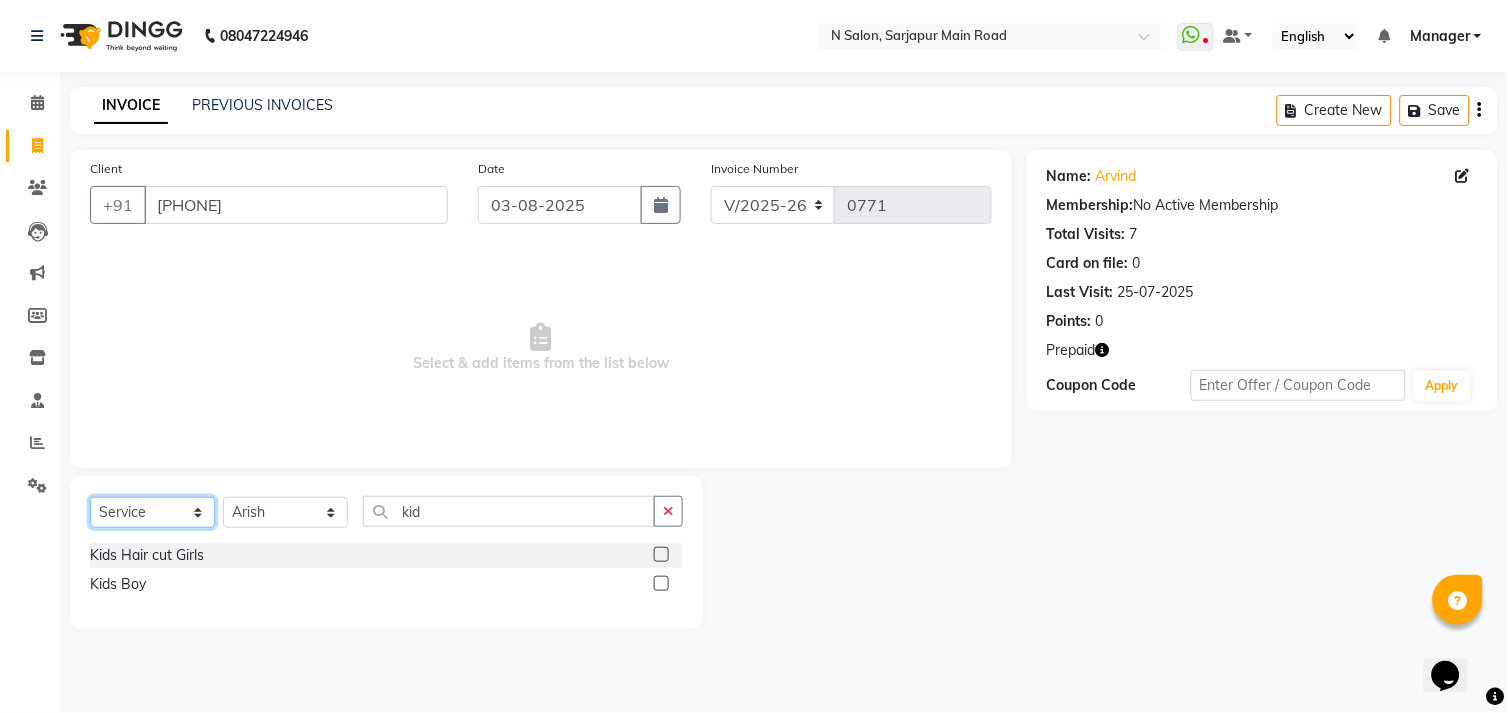 select on "P" 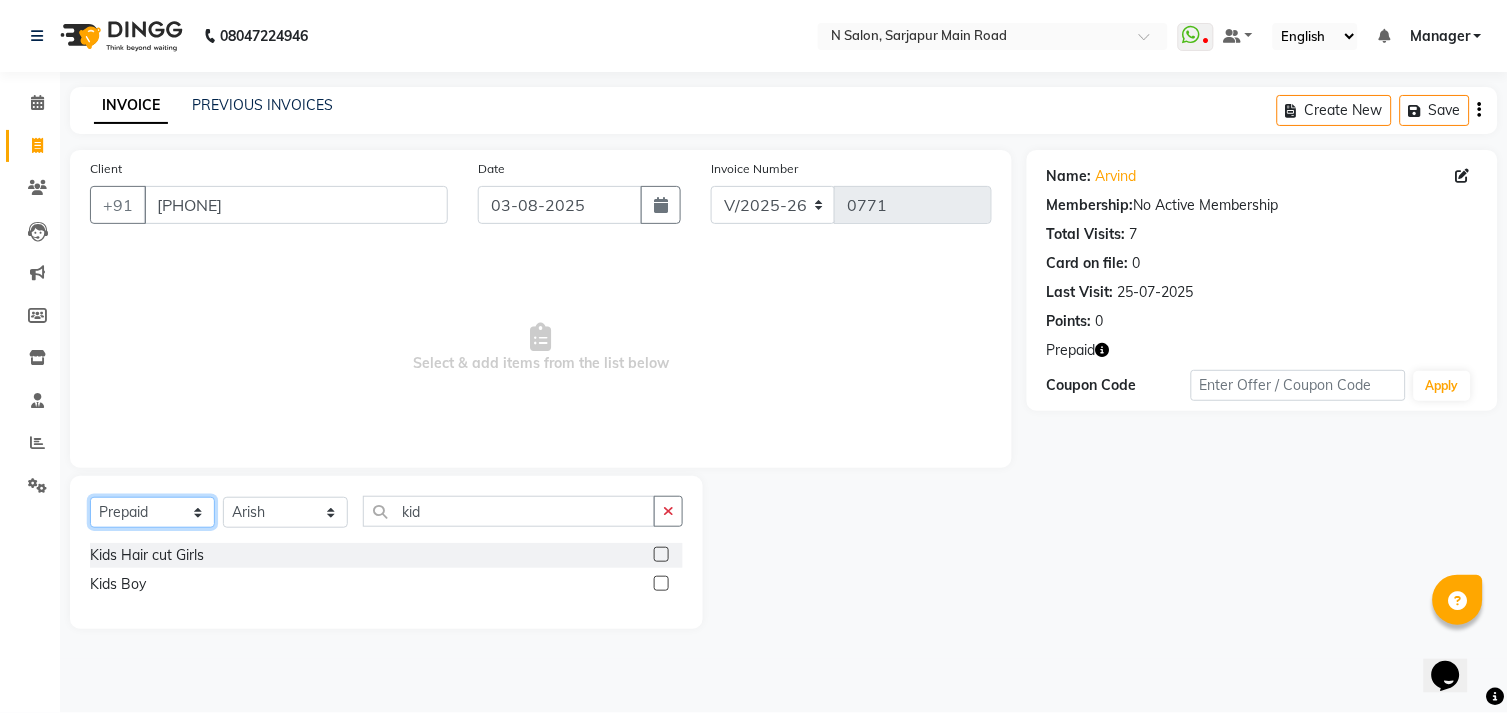 click on "Select  Service  Product  Membership  Package Voucher Prepaid Gift Card" 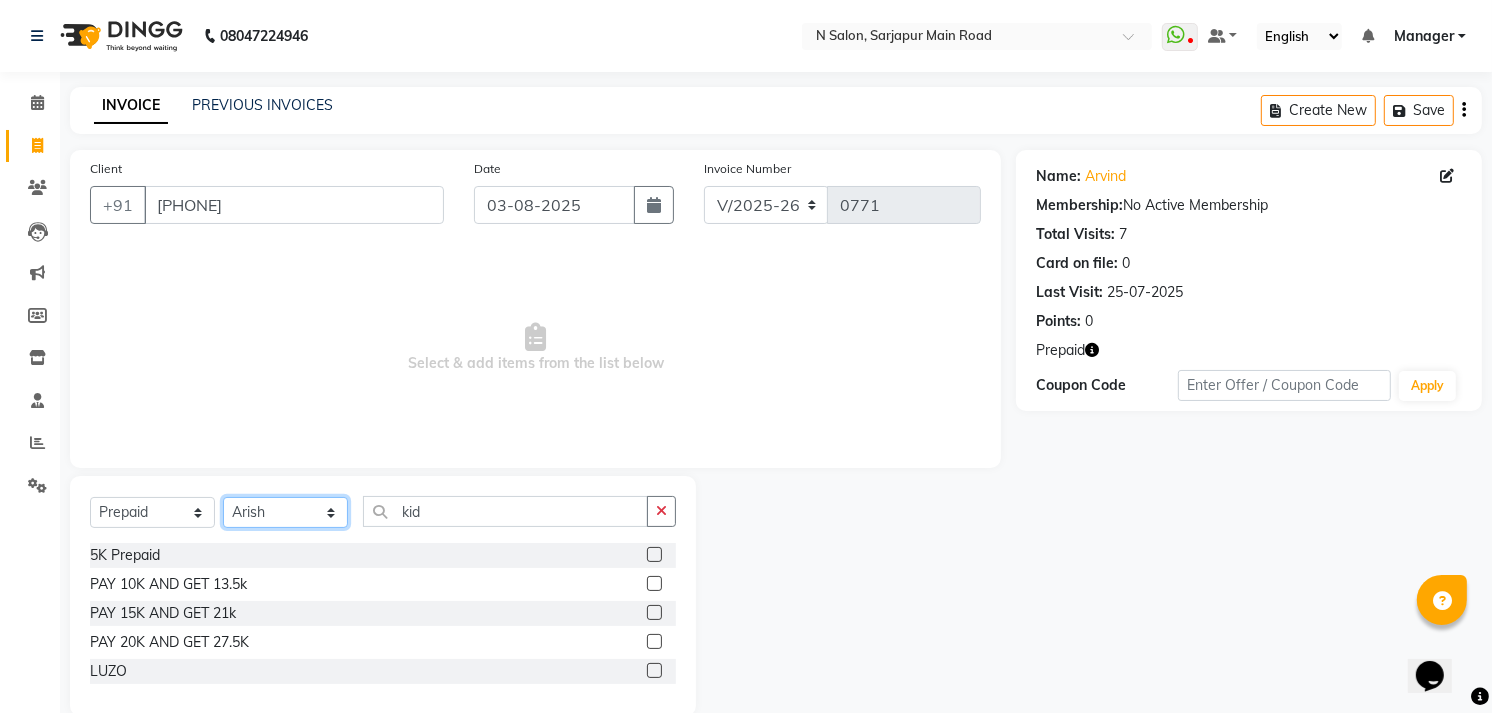 click on "Select Stylist Amgha Arish CHANDU DIPEN kajal kupu  Manager megha Mukul Aggarwal NIRJALA Owner Pankaj Rahul Sir shradha" 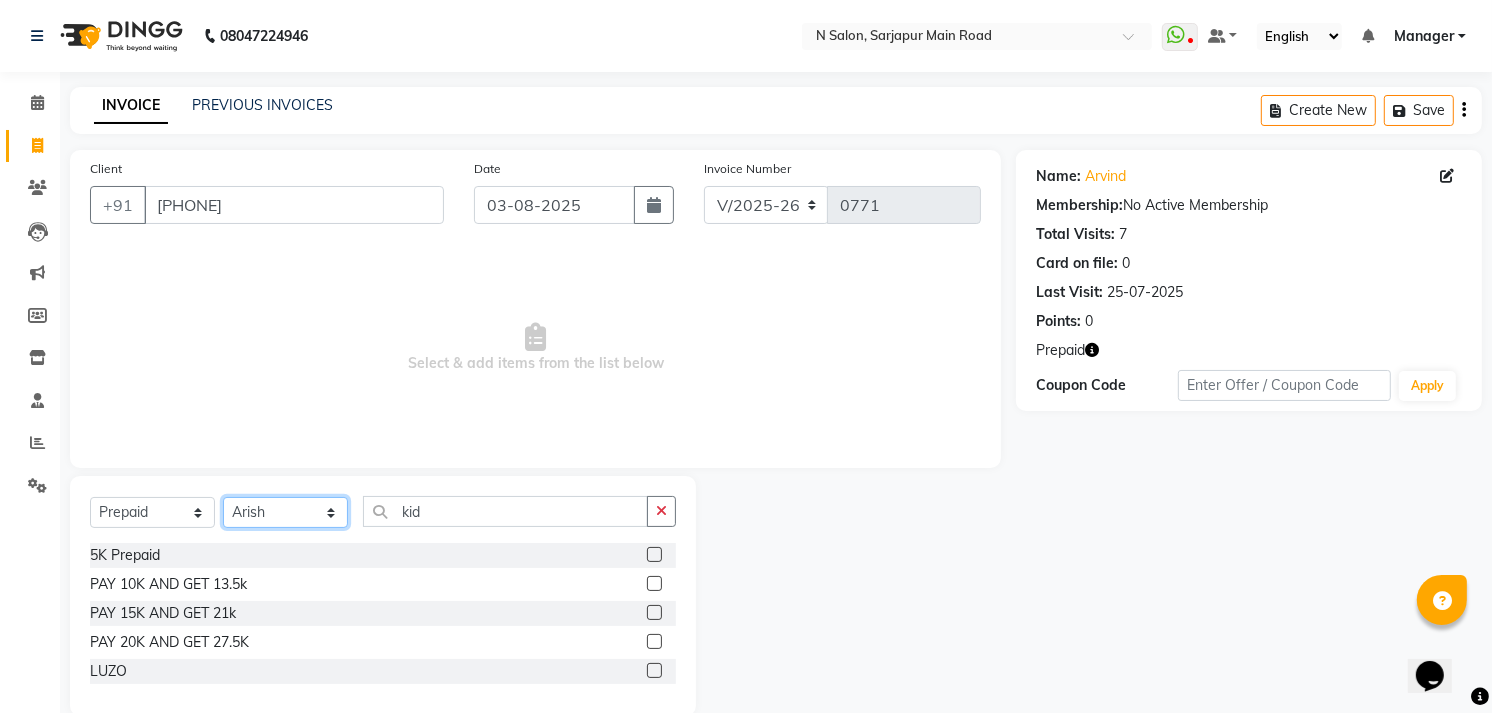 select on "71875" 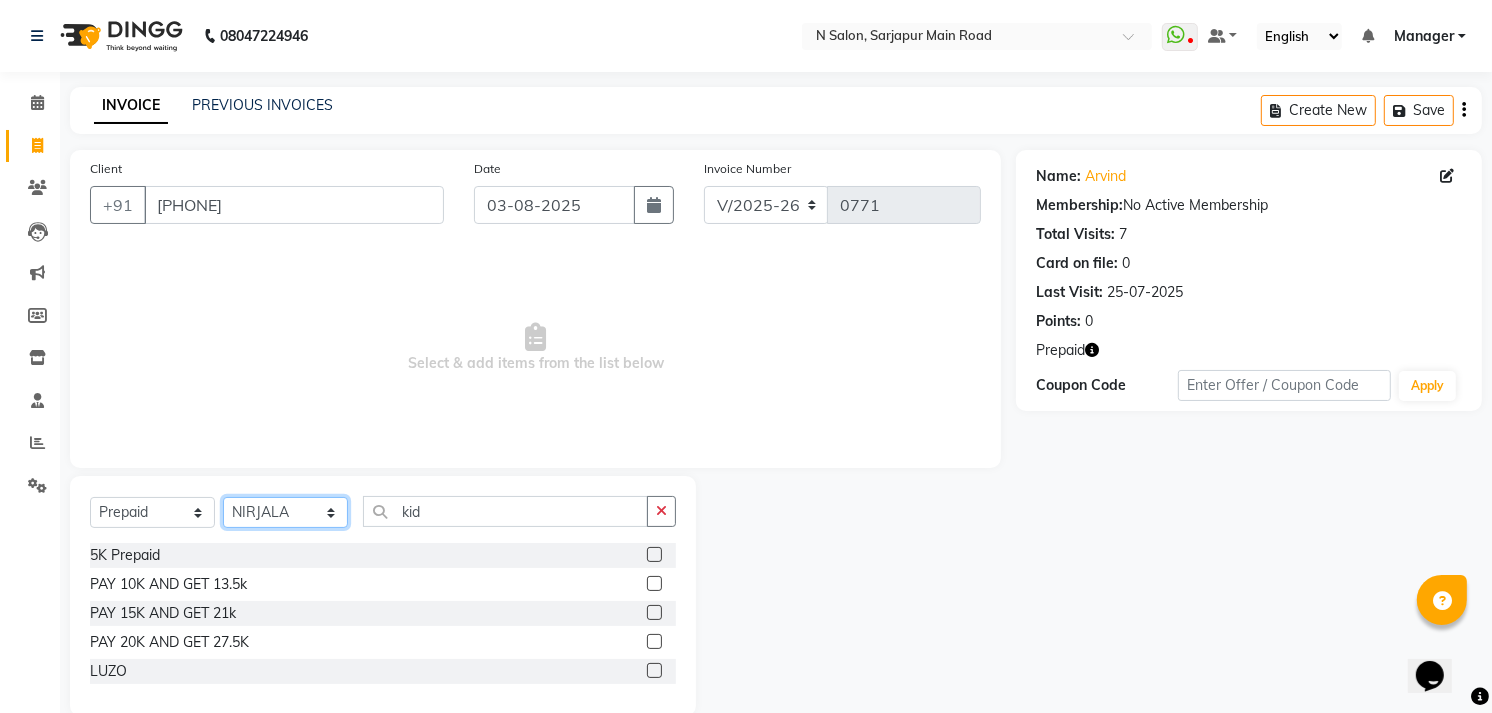click on "Select Stylist Amgha Arish CHANDU DIPEN kajal kupu  Manager megha Mukul Aggarwal NIRJALA Owner Pankaj Rahul Sir shradha" 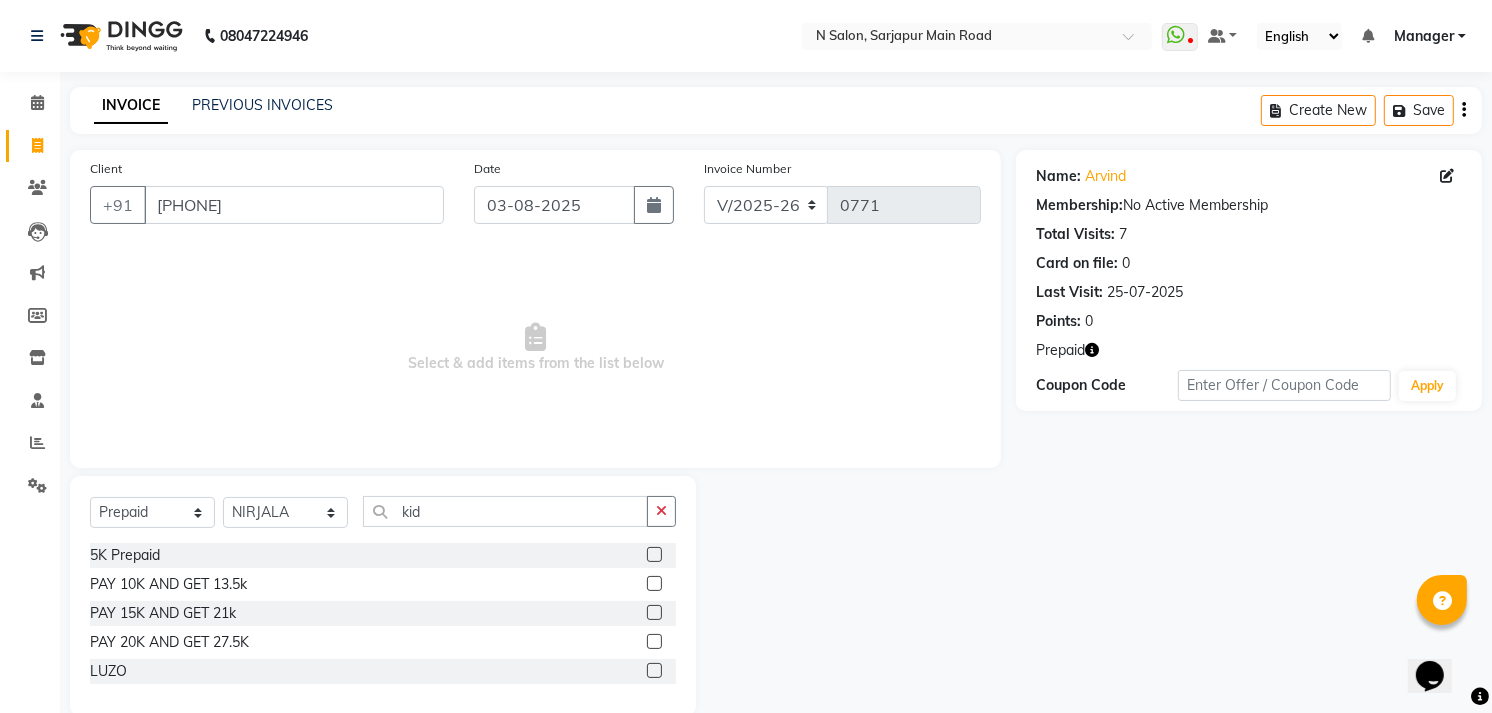 click 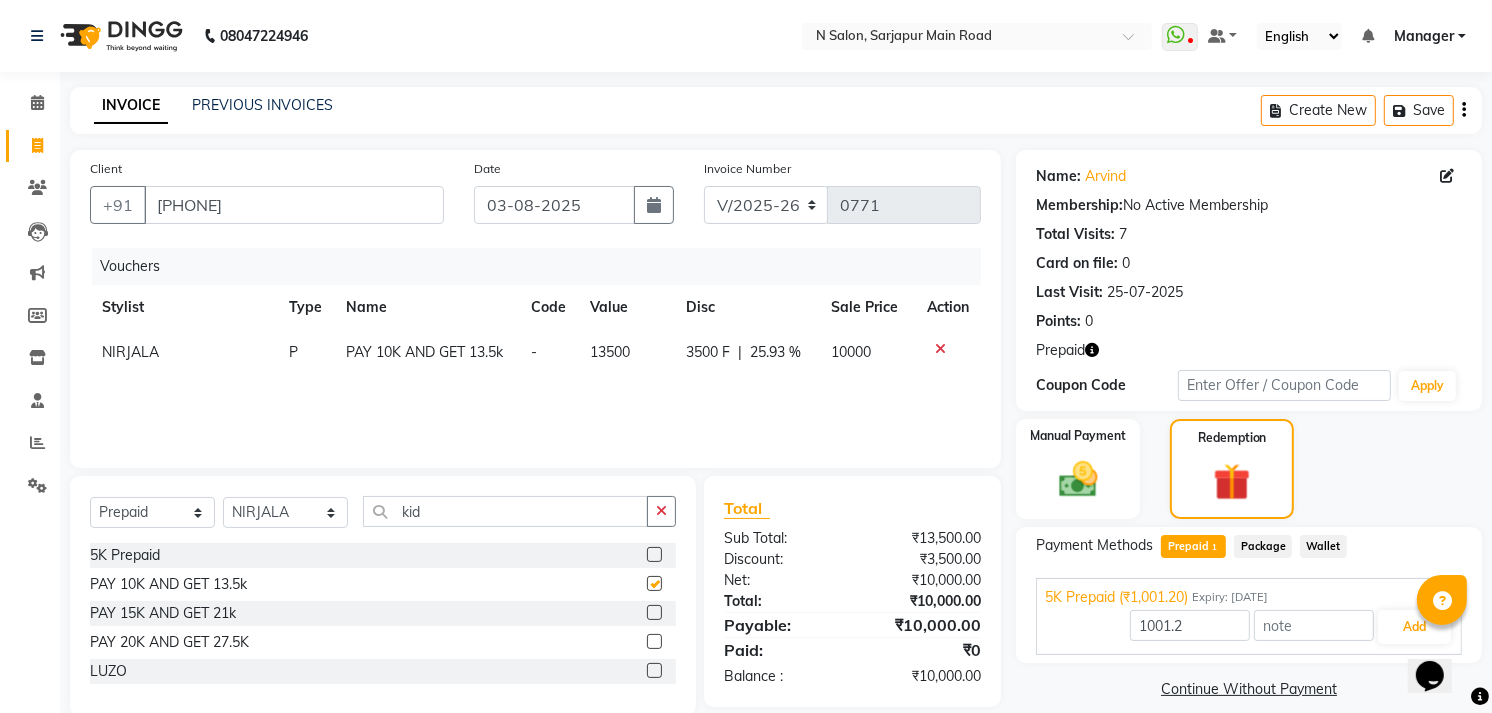 checkbox on "false" 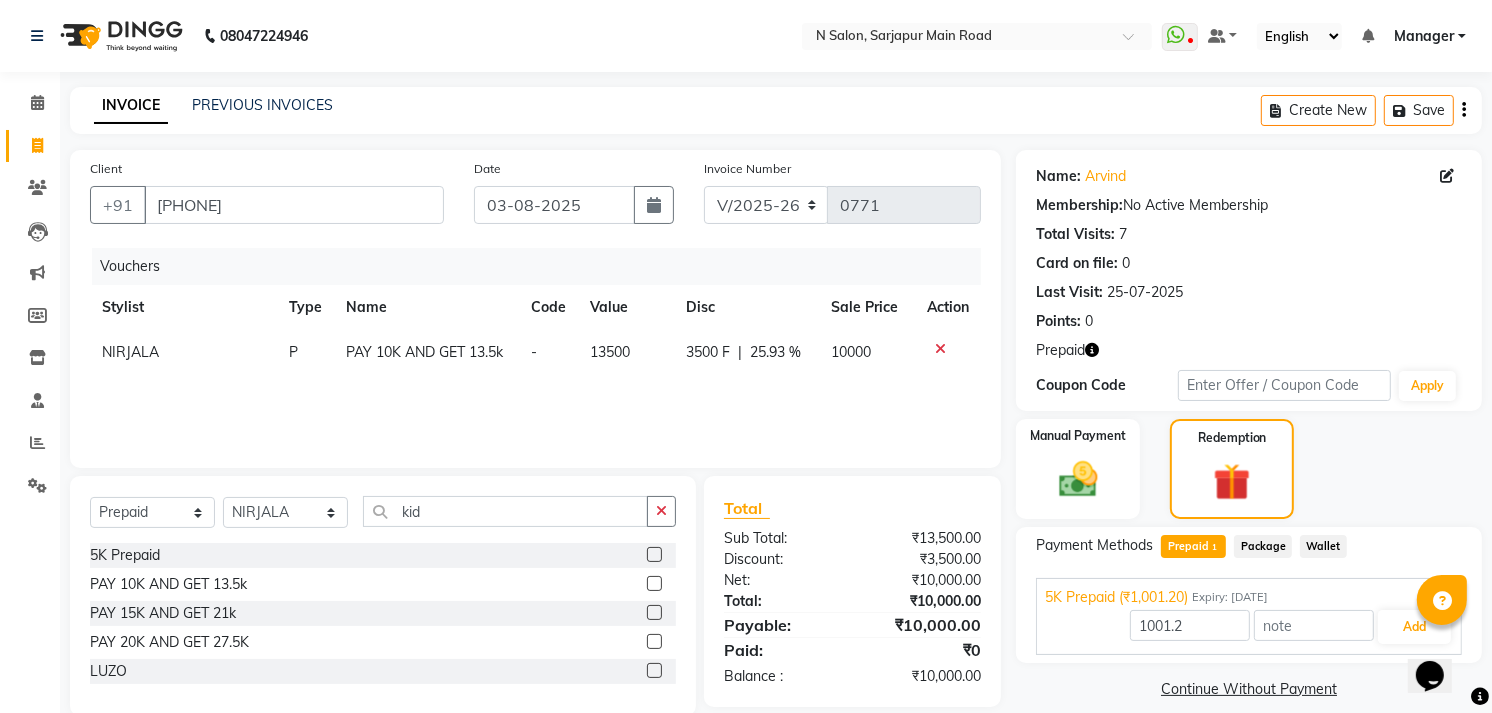 scroll, scrollTop: 33, scrollLeft: 0, axis: vertical 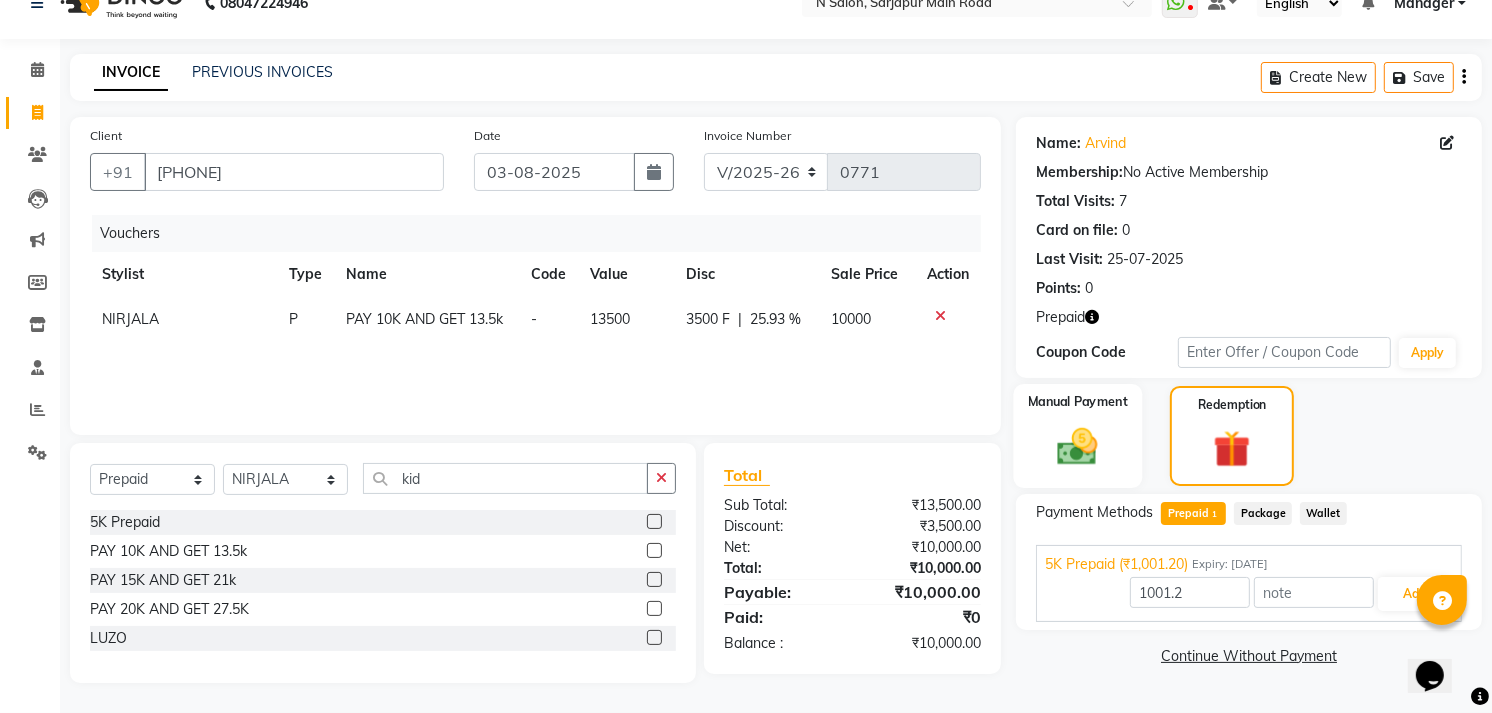 click 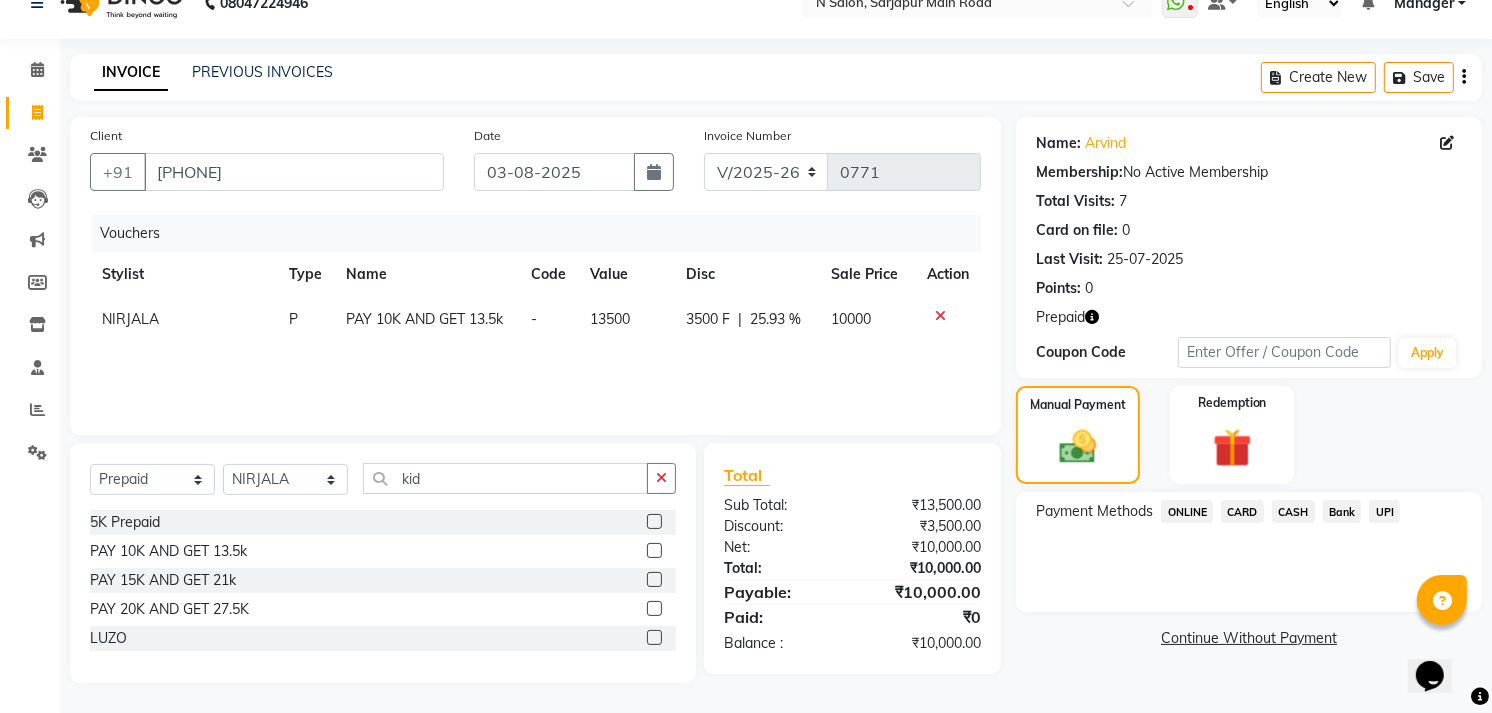 click on "CARD" 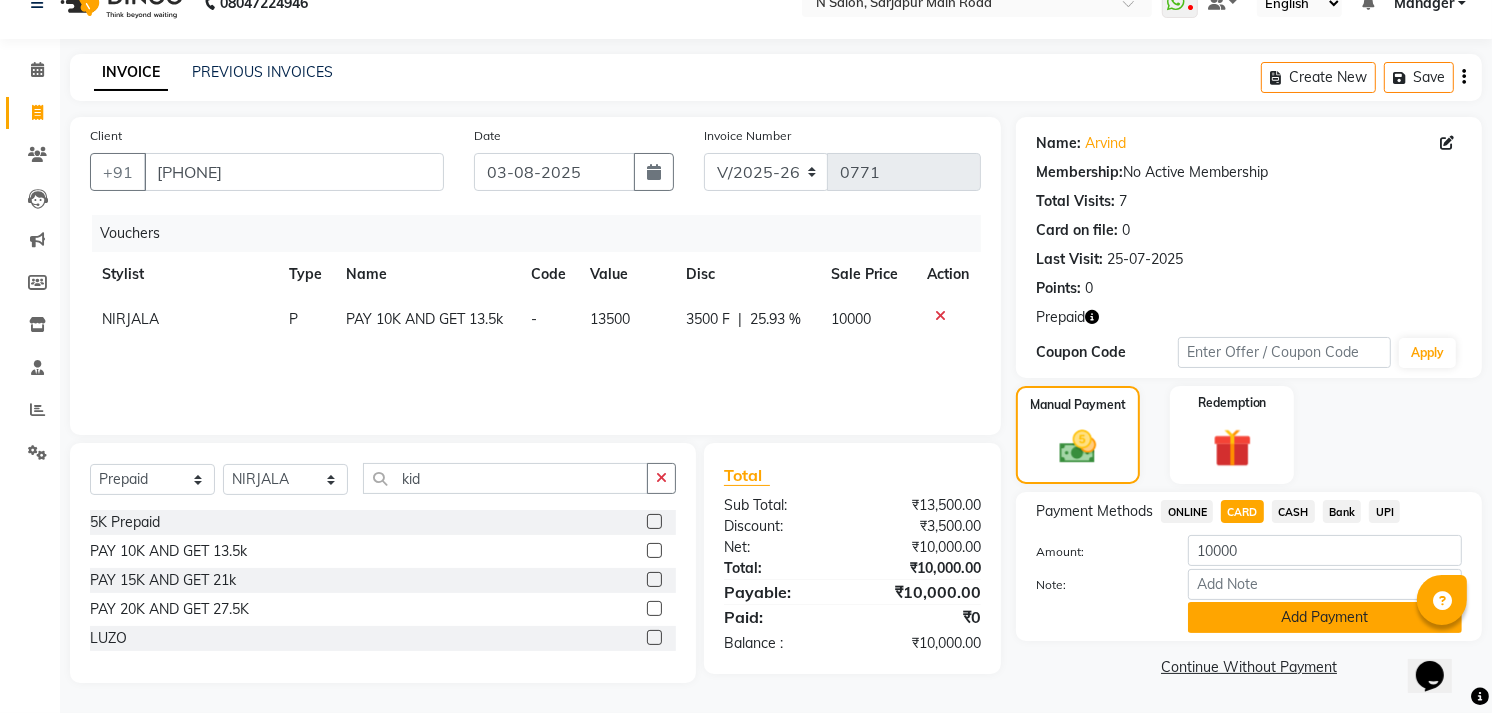 click on "Add Payment" 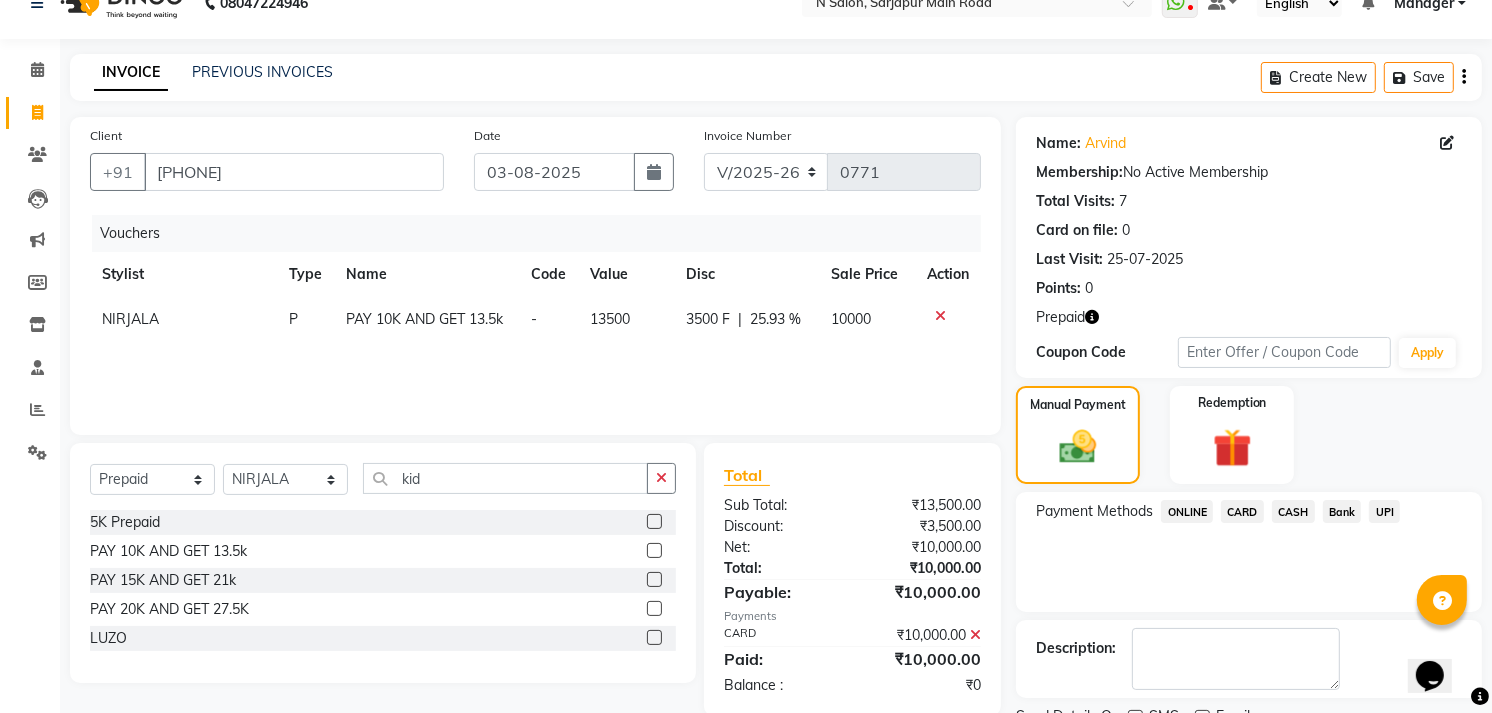 scroll, scrollTop: 115, scrollLeft: 0, axis: vertical 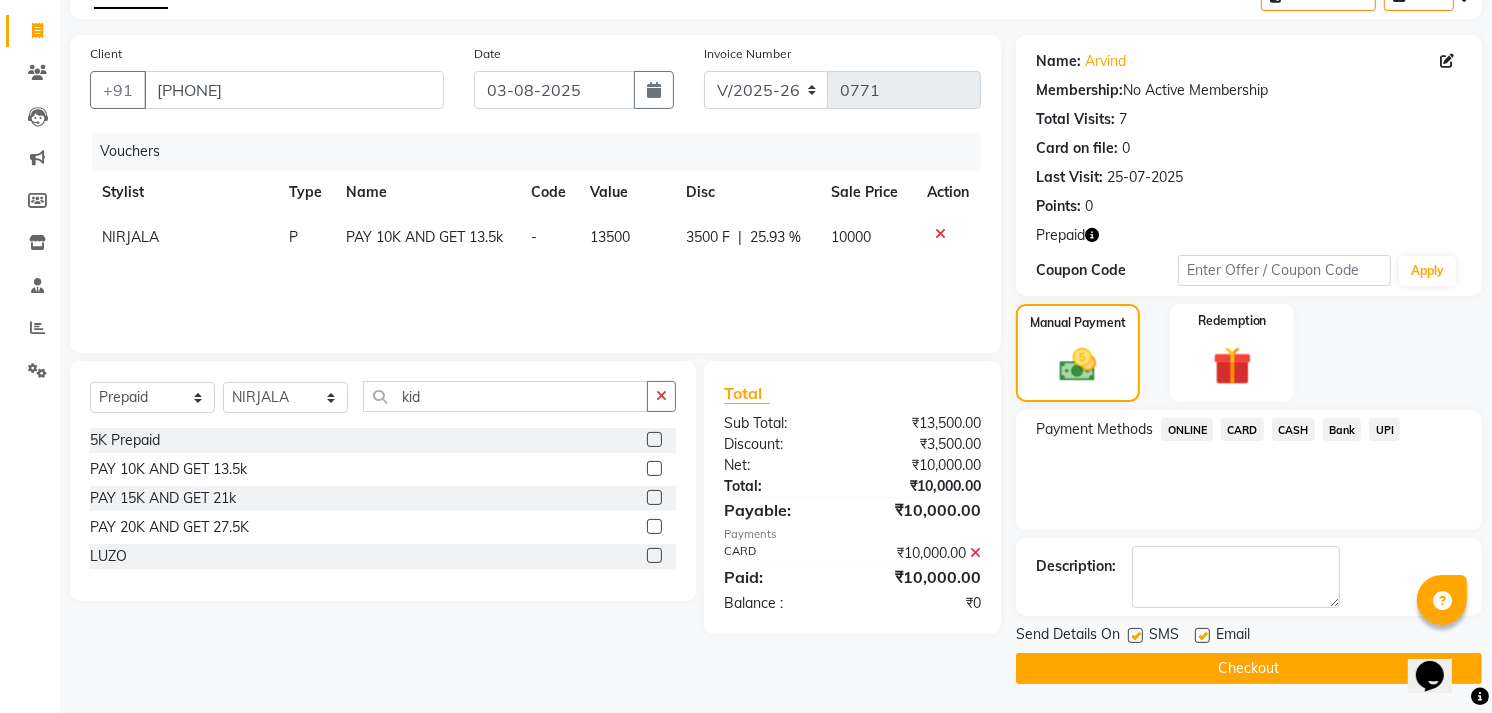 click on "Checkout" 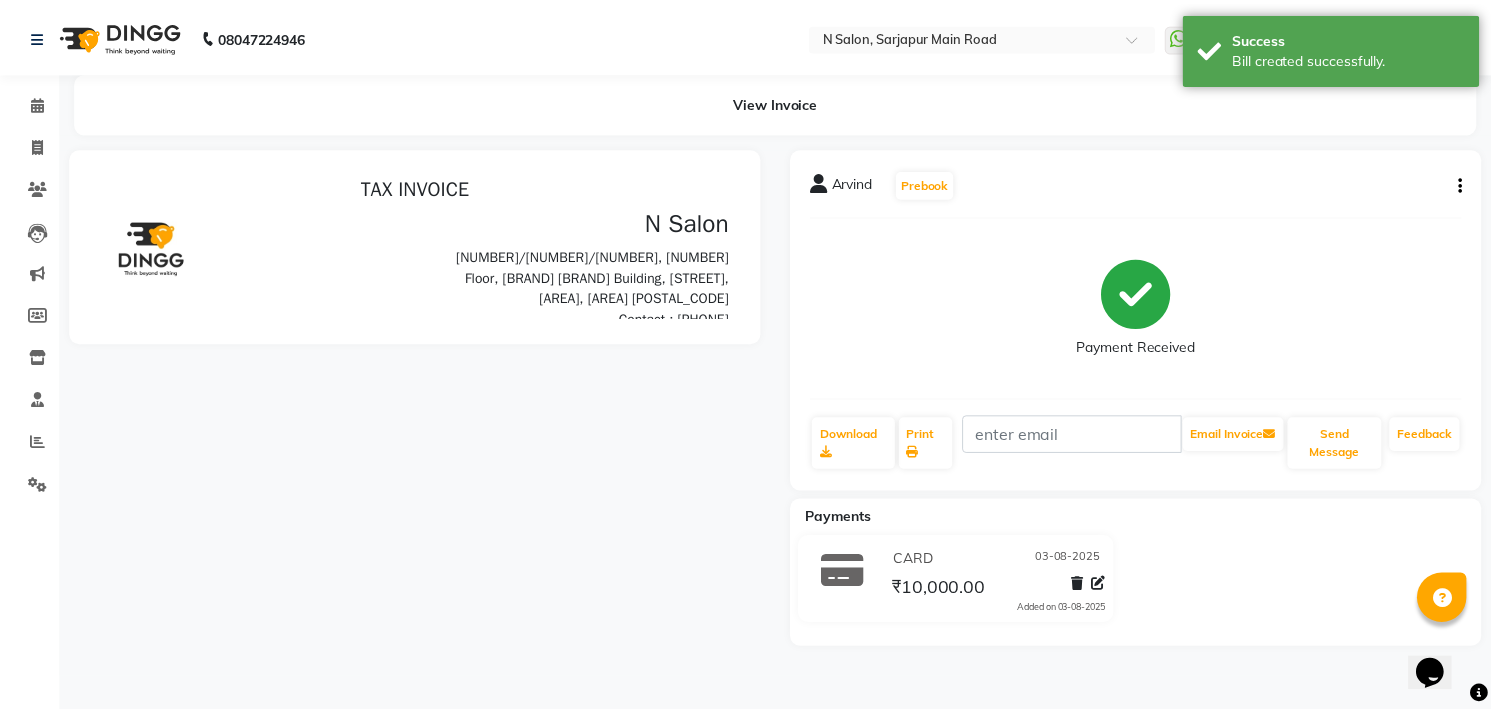 scroll, scrollTop: 0, scrollLeft: 0, axis: both 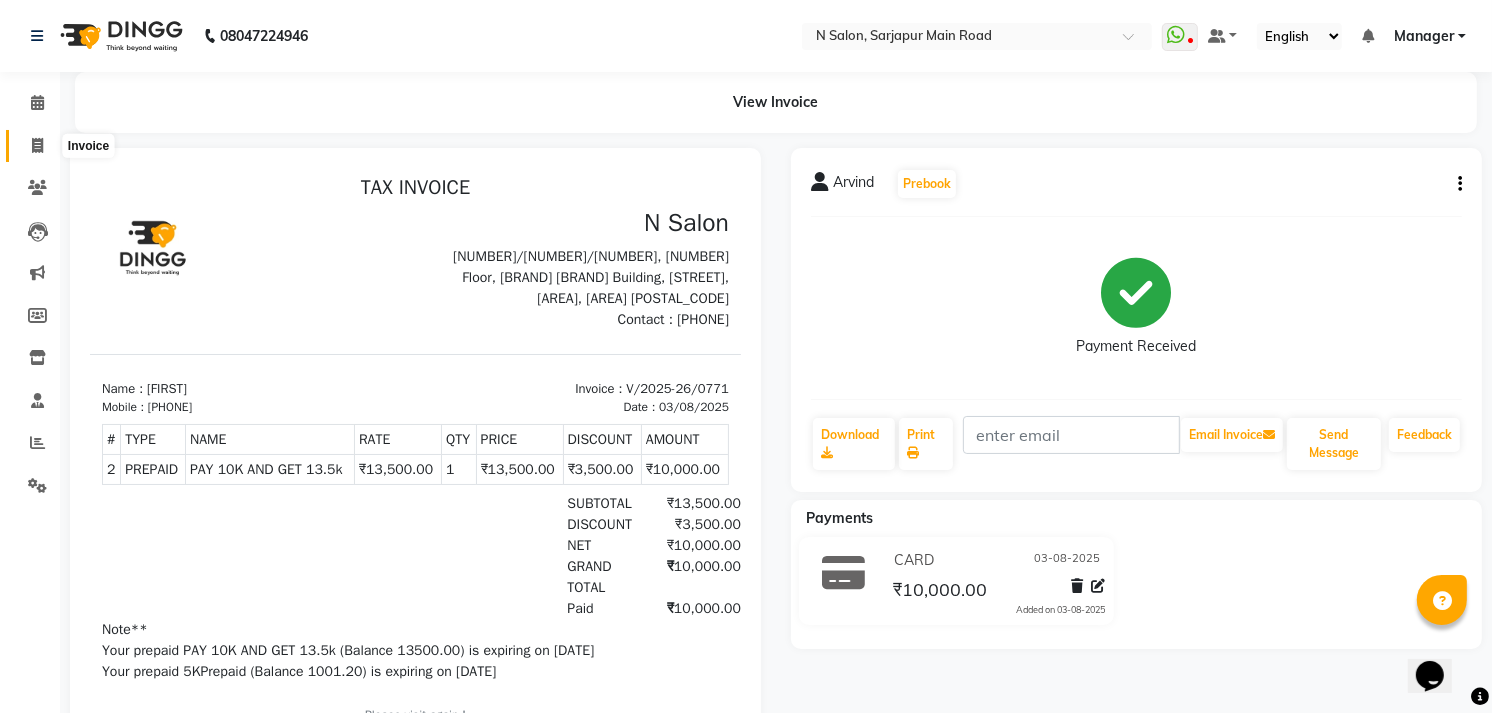 click 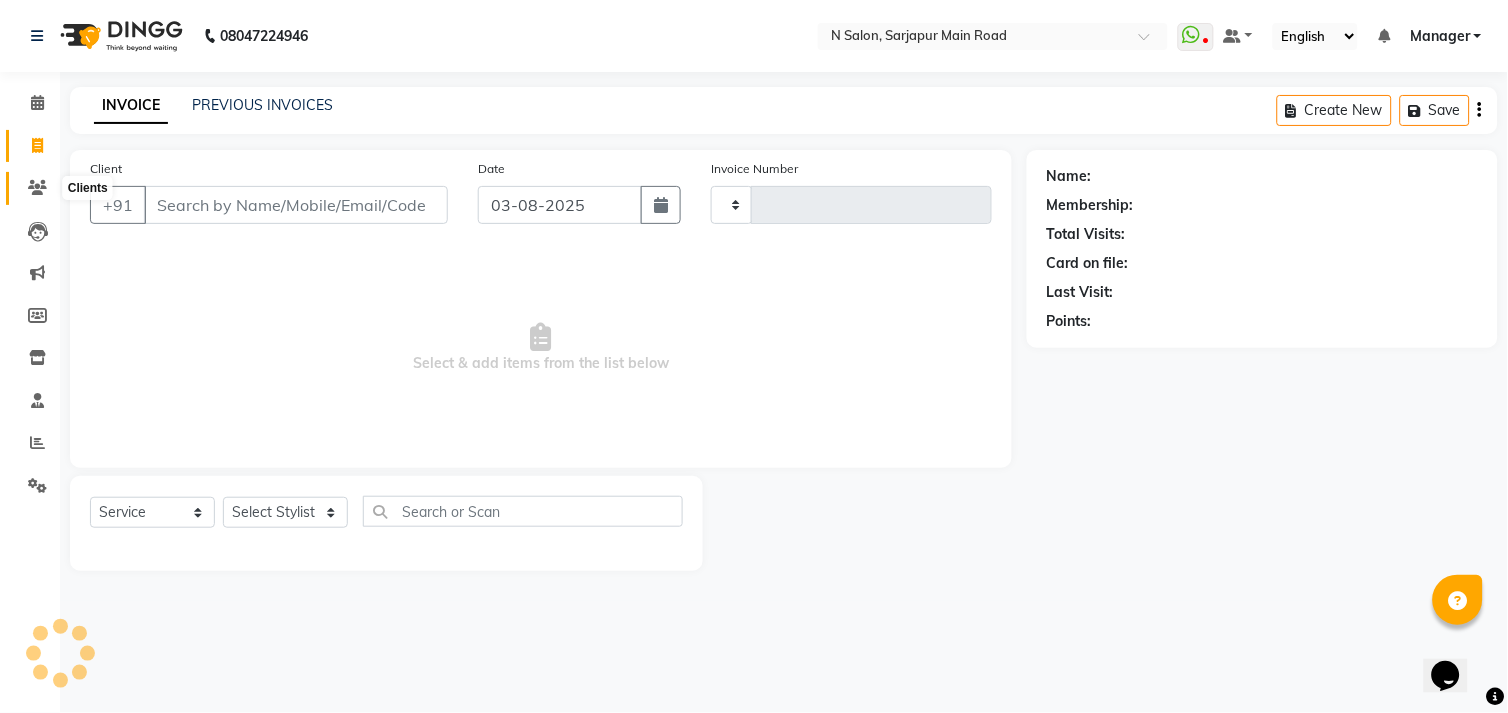 type on "0772" 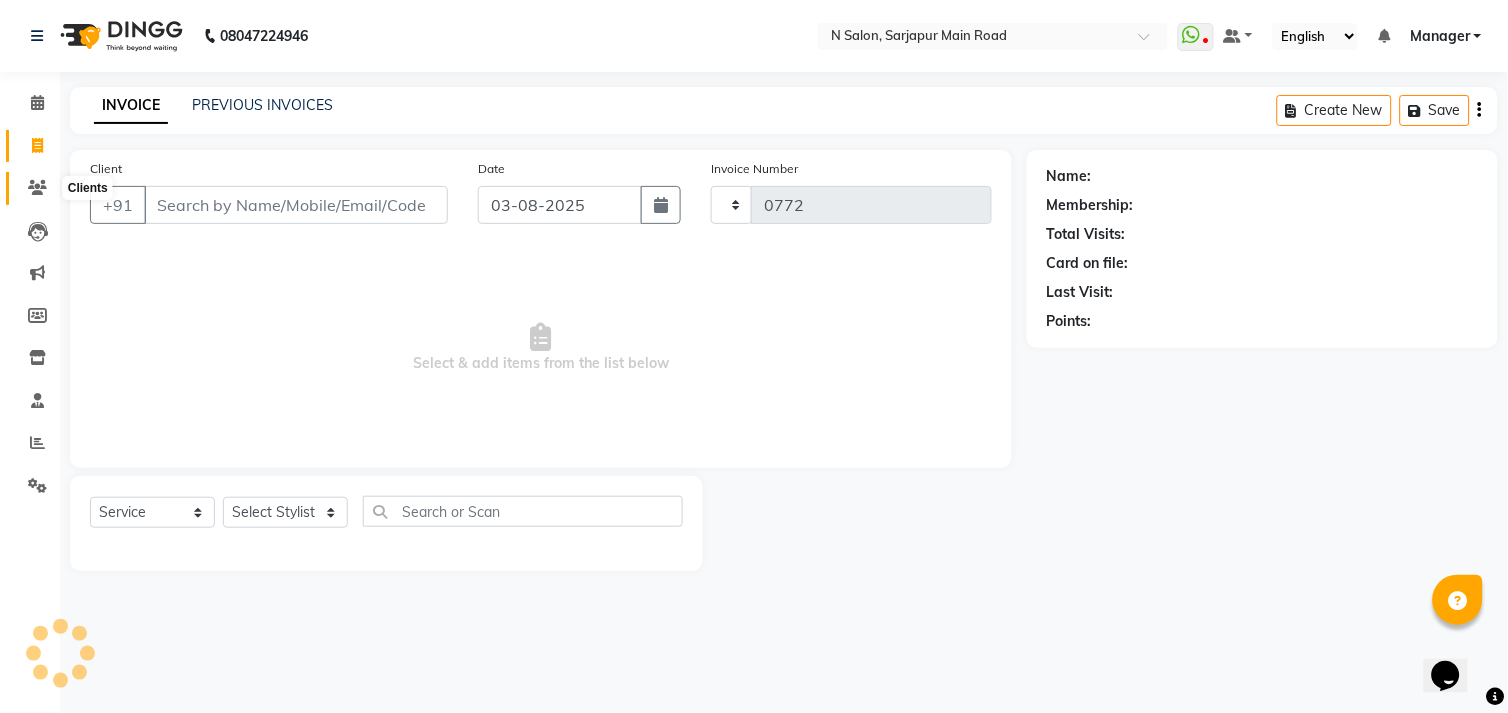 select on "7871" 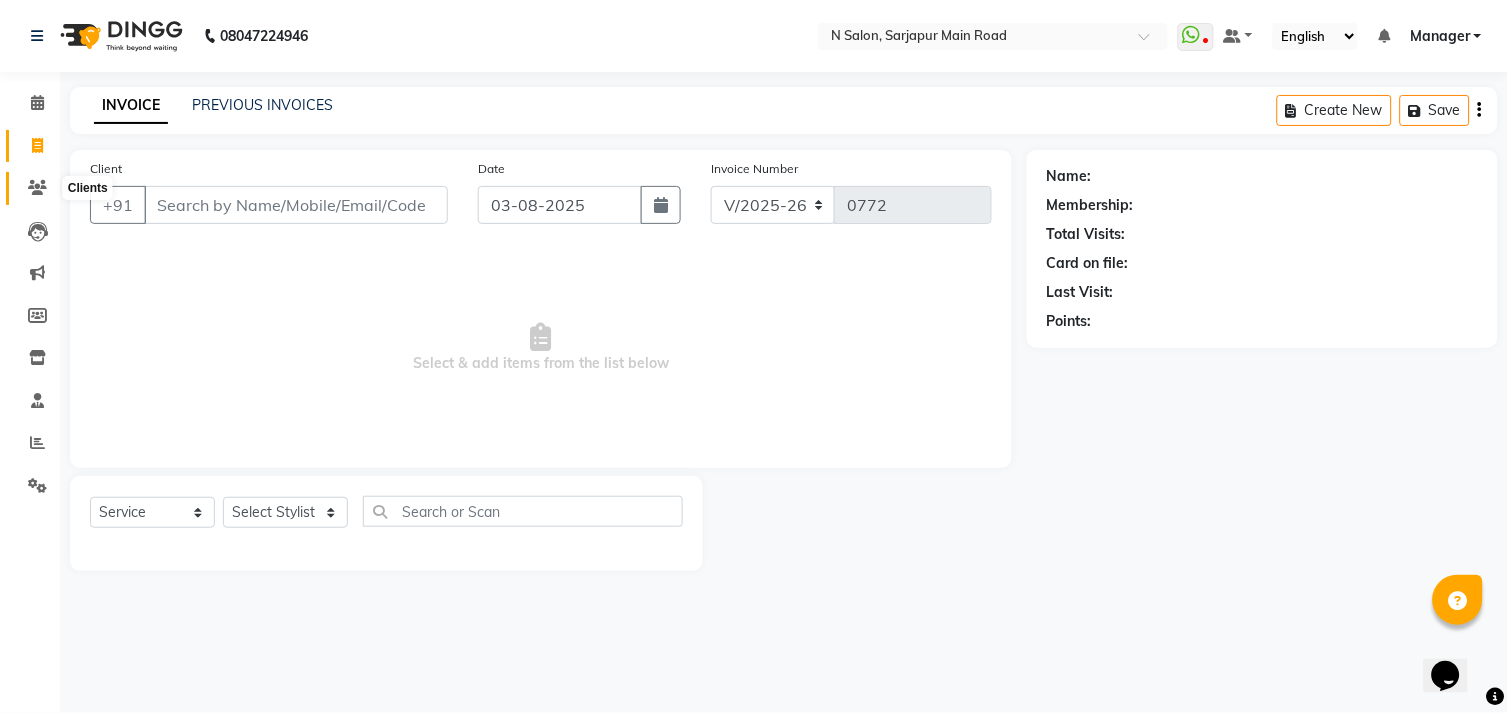 click 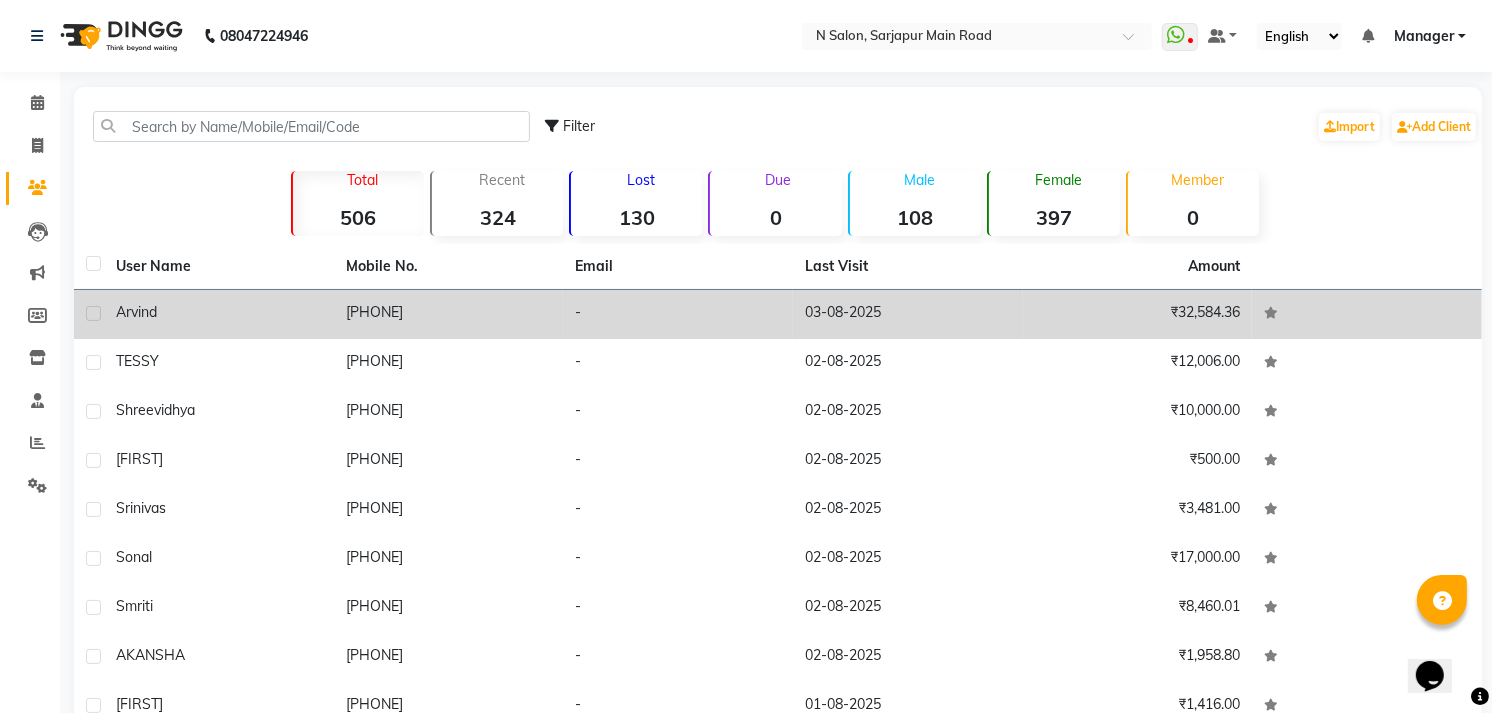 drag, startPoint x: 155, startPoint y: 320, endPoint x: 173, endPoint y: 312, distance: 19.697716 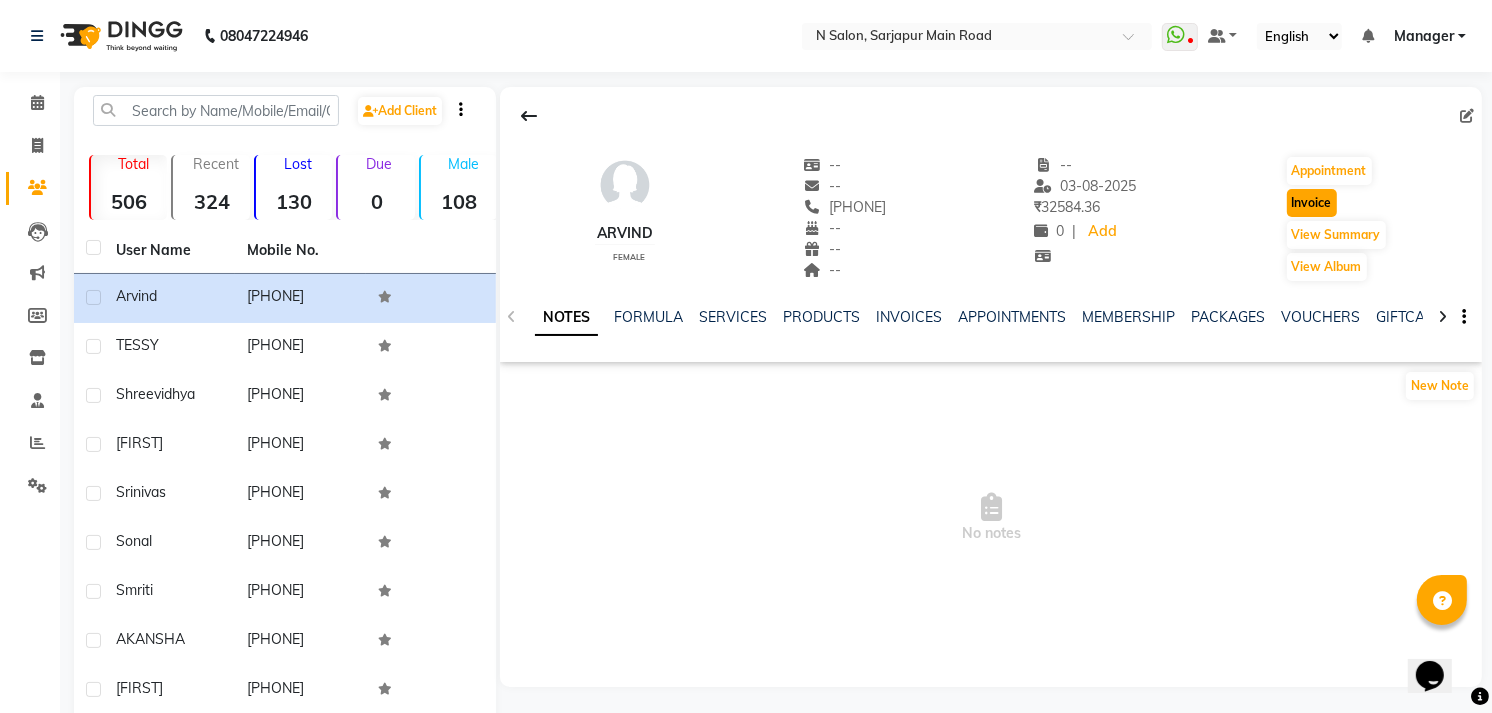 click on "Invoice" 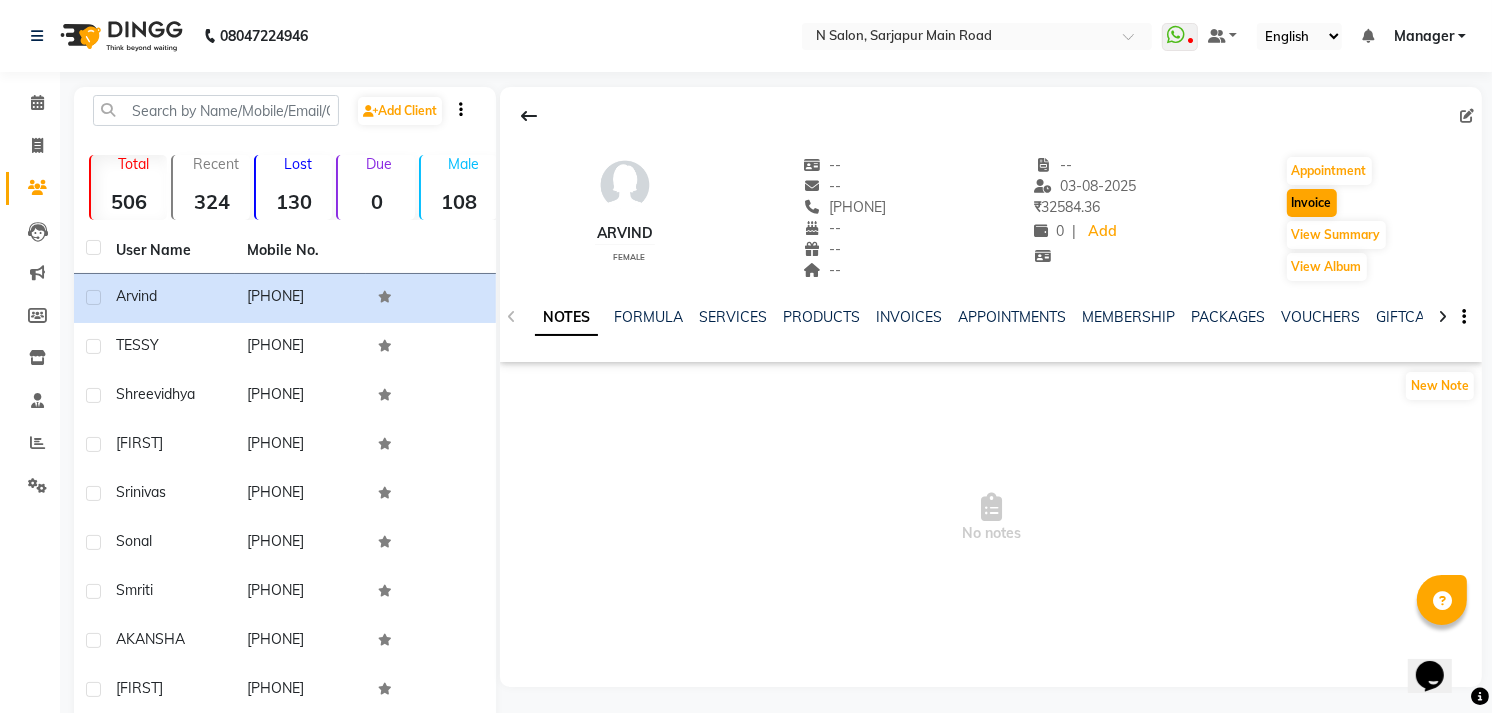 select on "service" 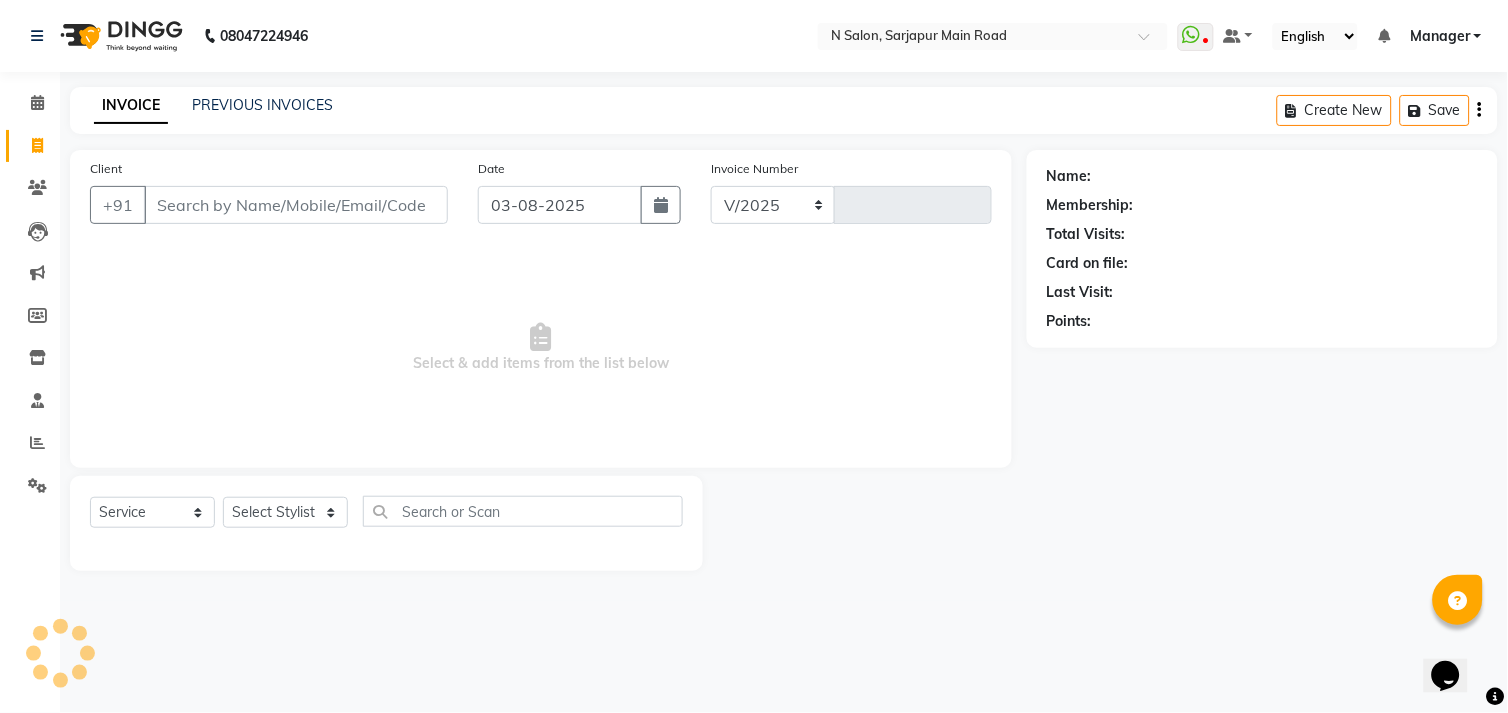 select on "7871" 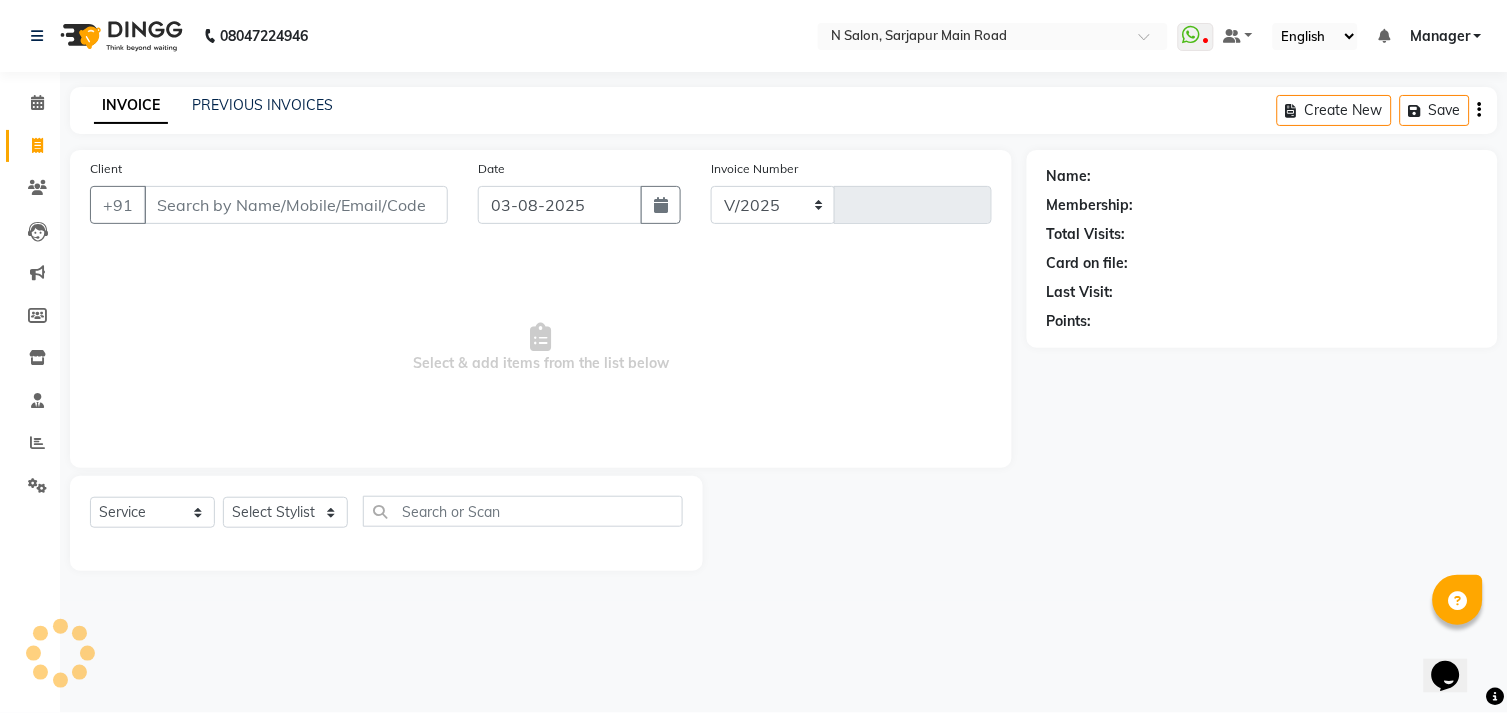 type on "0772" 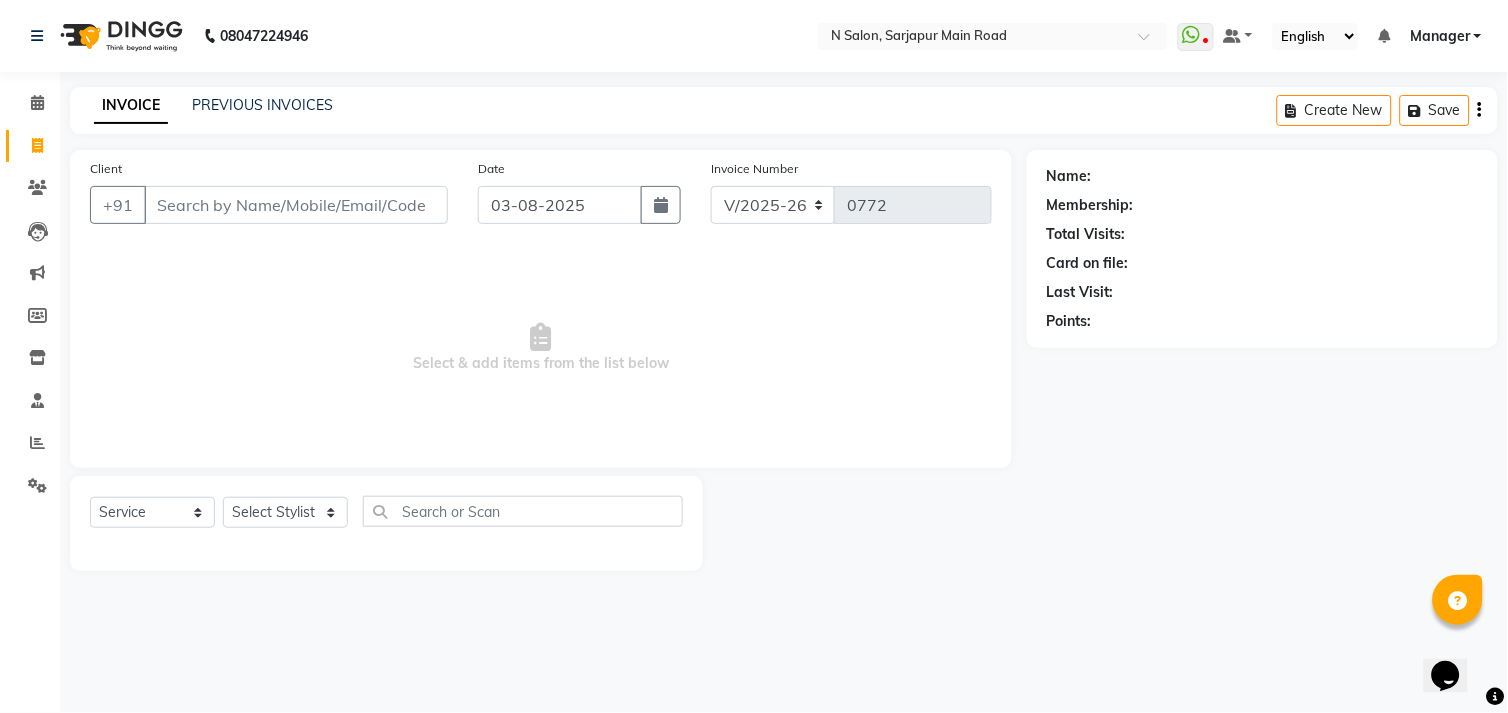 type on "[PHONE]" 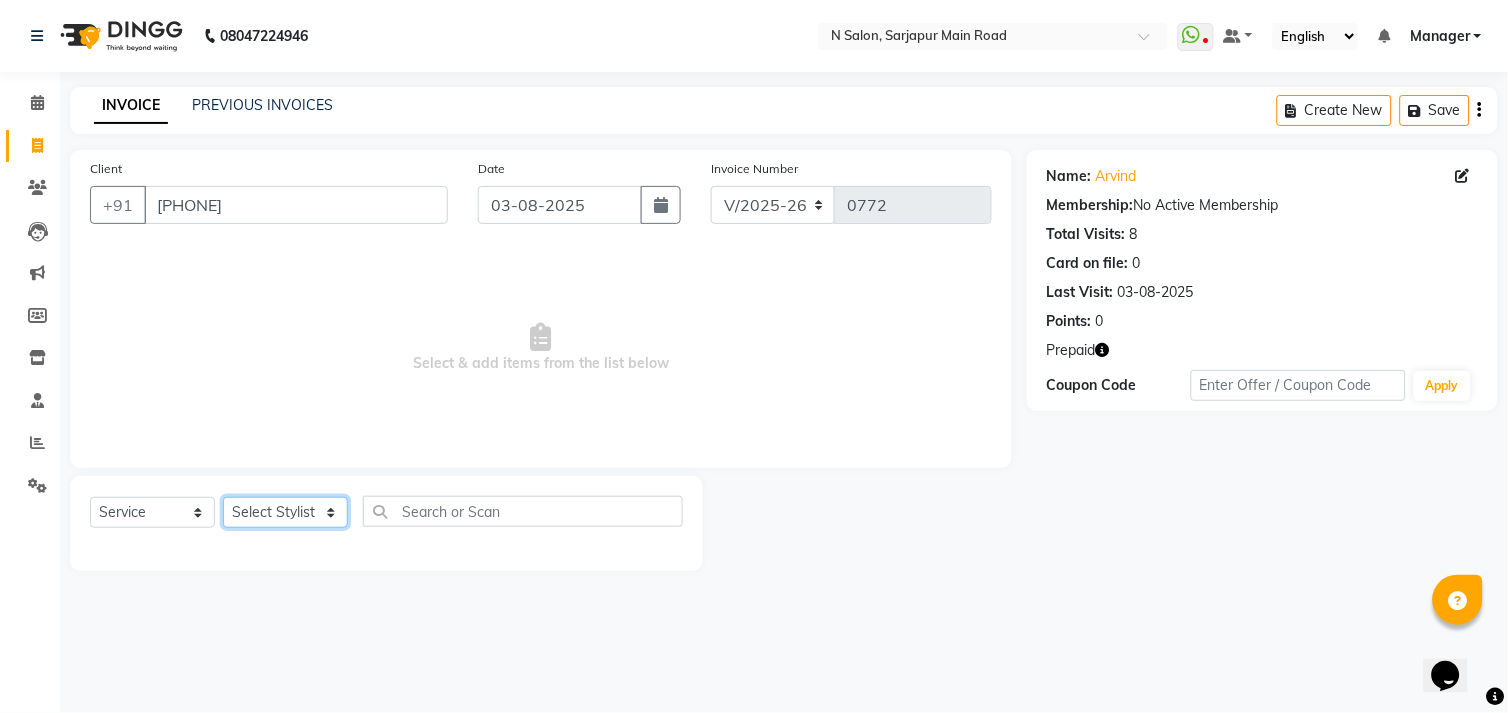 click on "Select Stylist Amgha Arish CHANDU DIPEN kajal kupu  Manager megha Mukul Aggarwal NIRJALA Owner Pankaj Rahul Sir shradha" 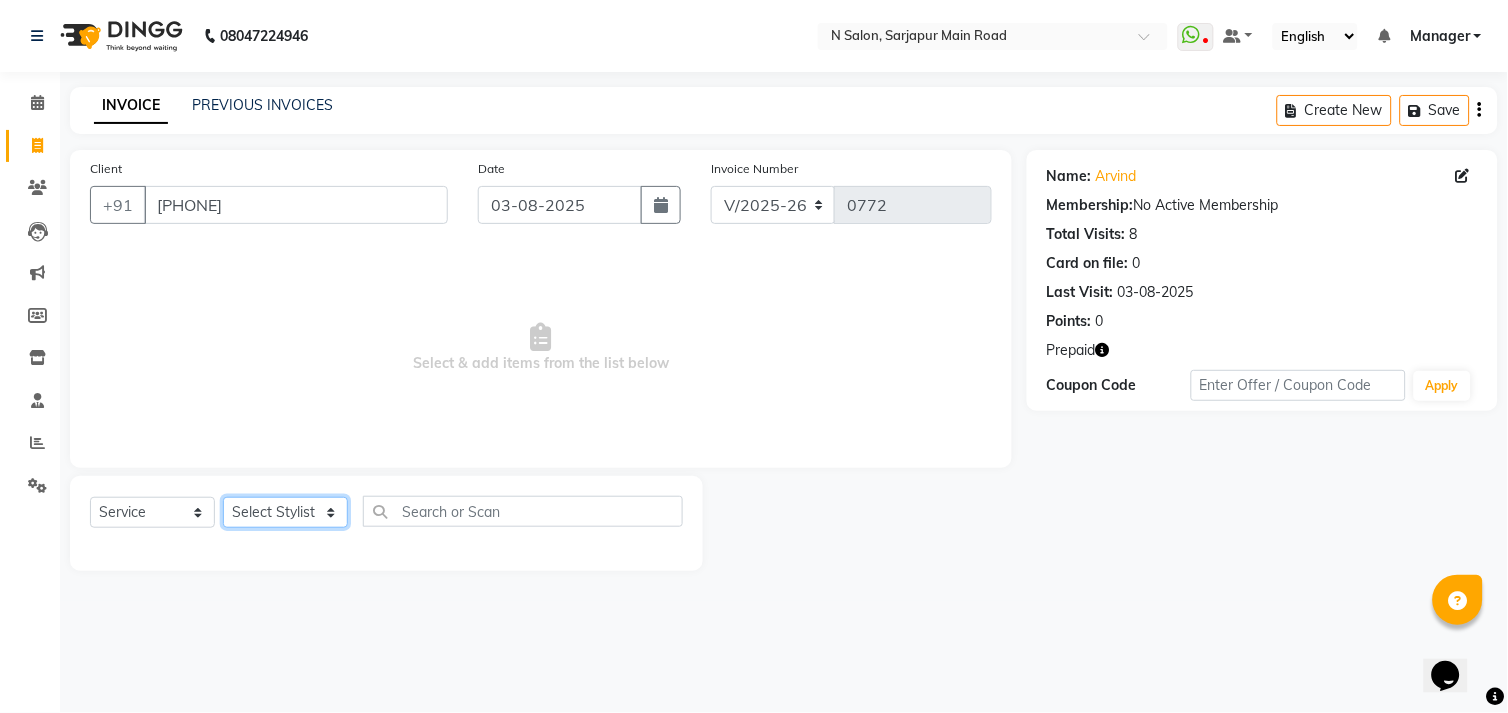 select on "70687" 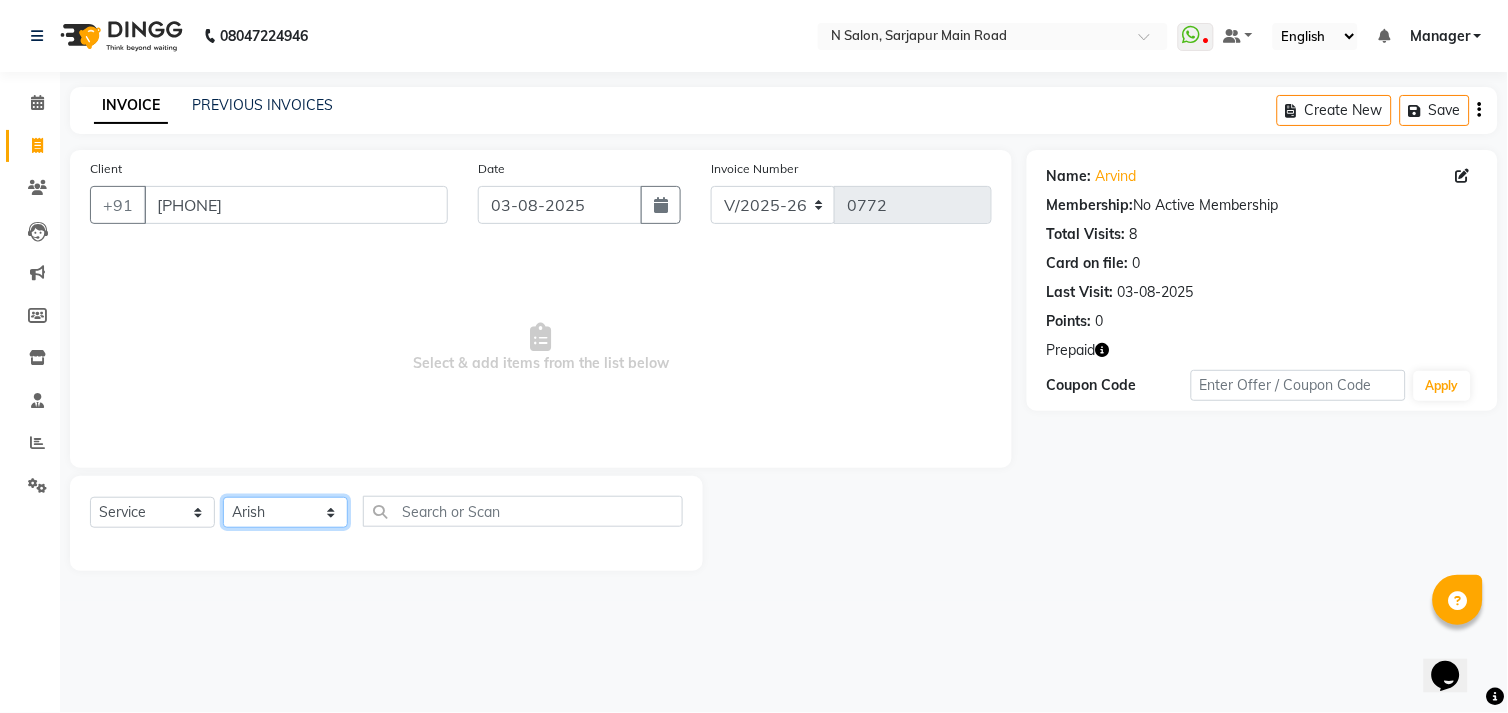 click on "Select Stylist Amgha Arish CHANDU DIPEN kajal kupu  Manager megha Mukul Aggarwal NIRJALA Owner Pankaj Rahul Sir shradha" 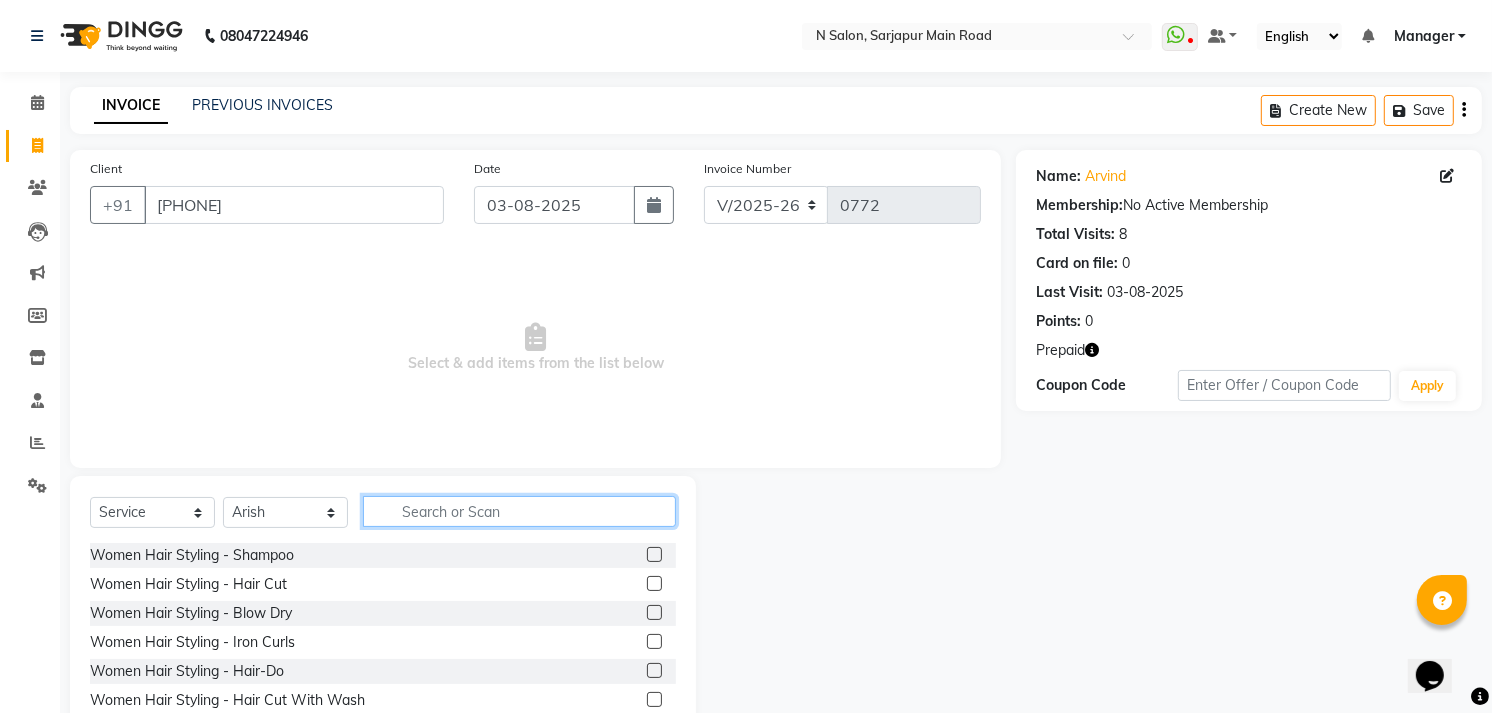 click 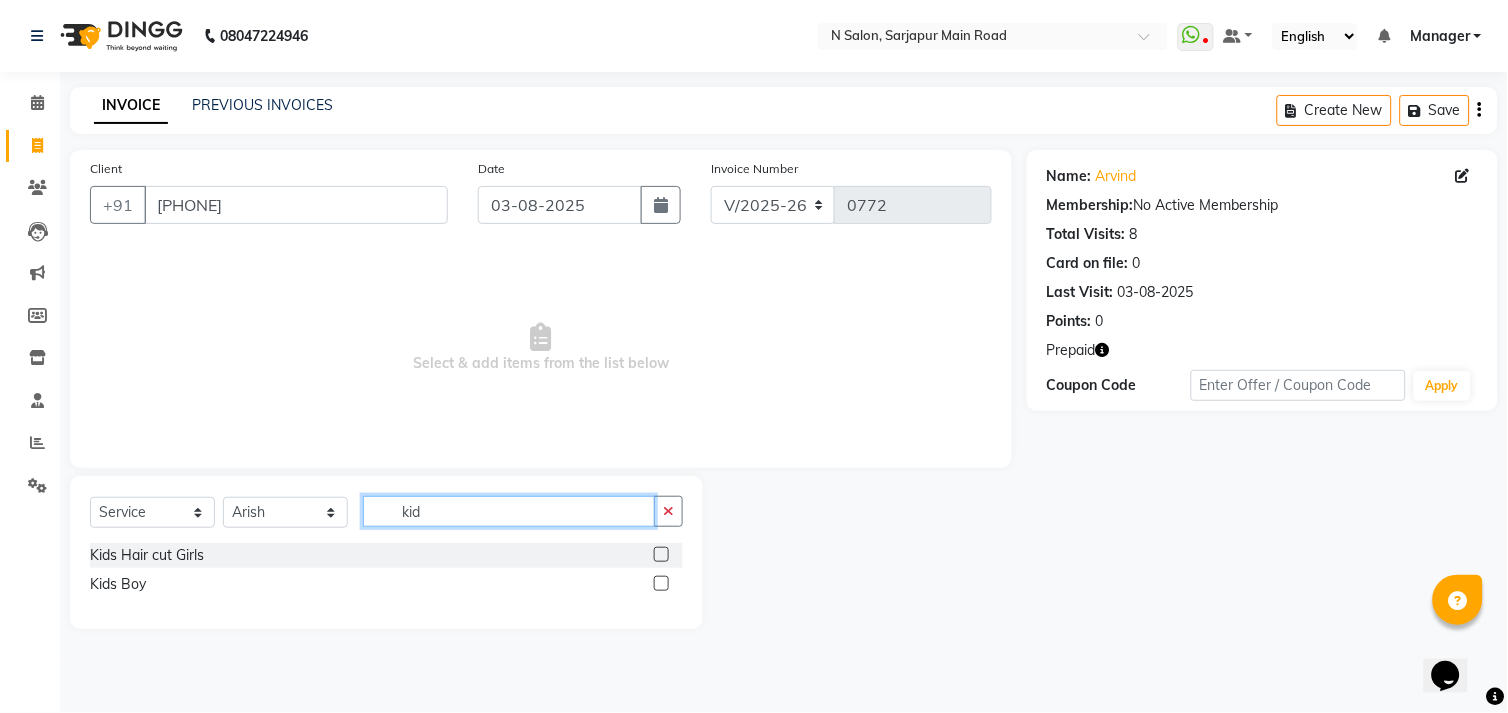 type on "kid" 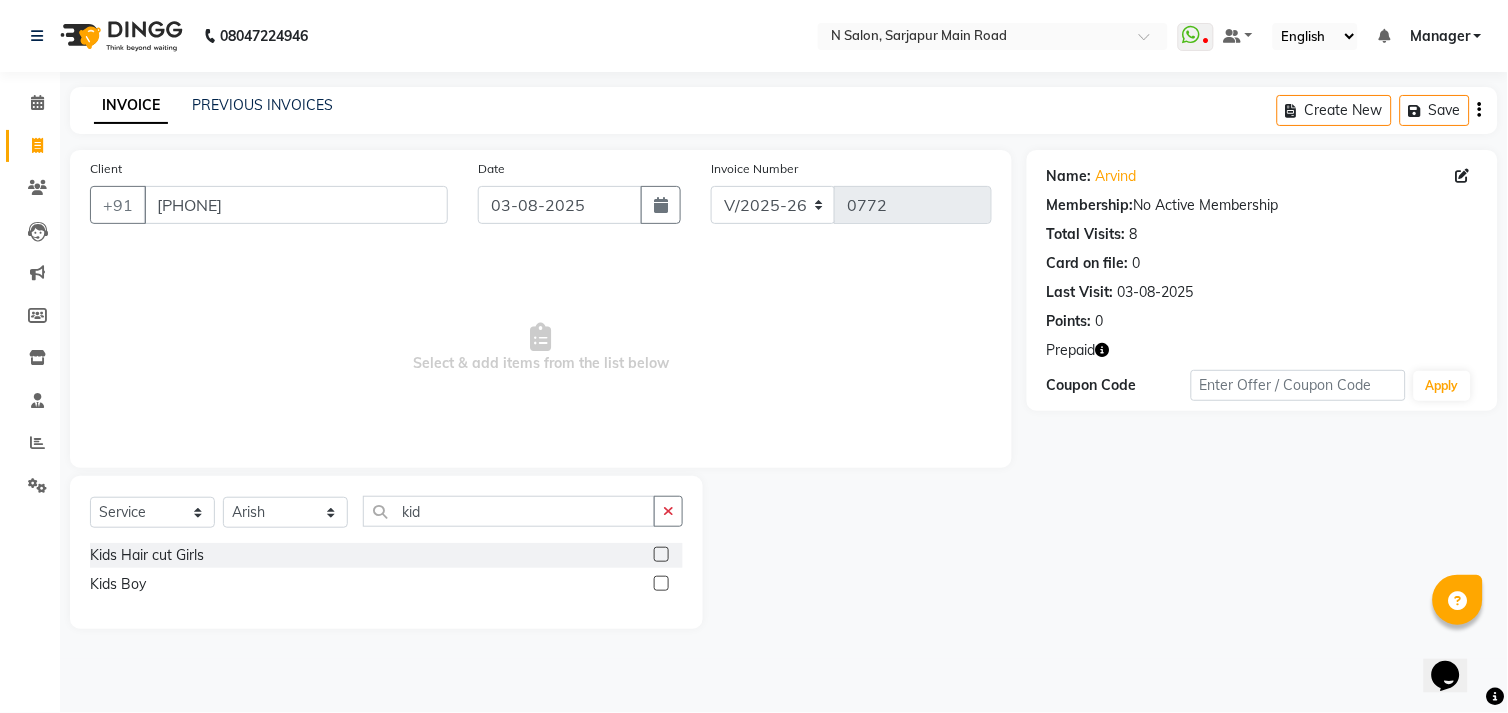 click 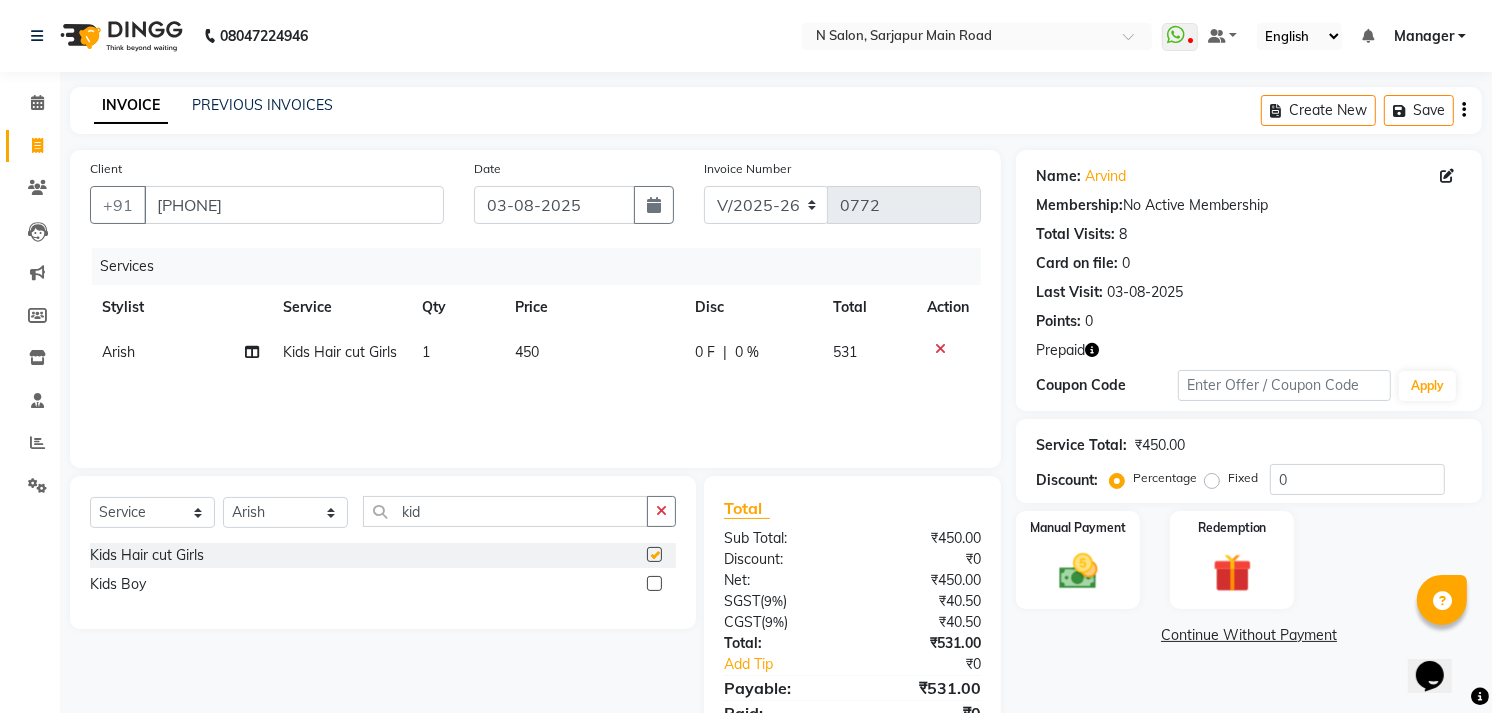 checkbox on "false" 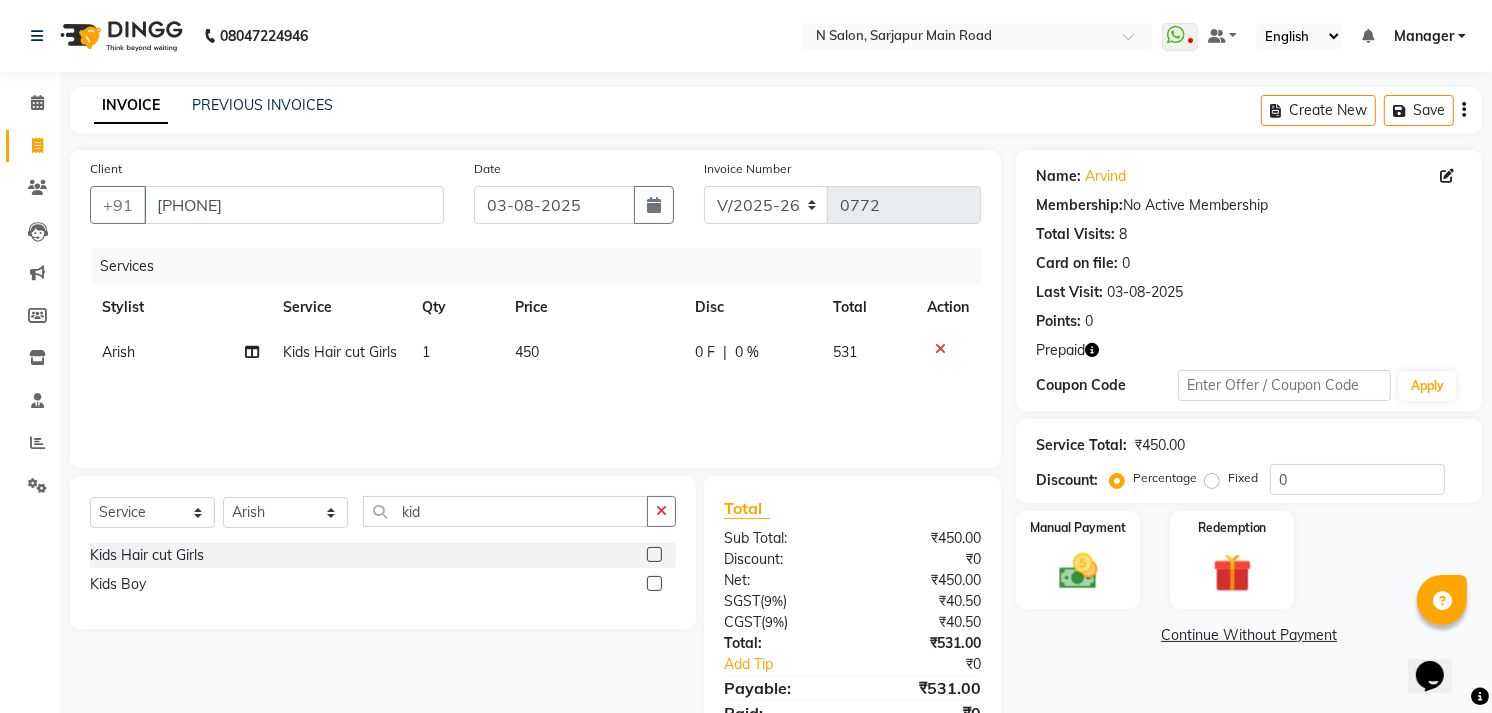 click on "450" 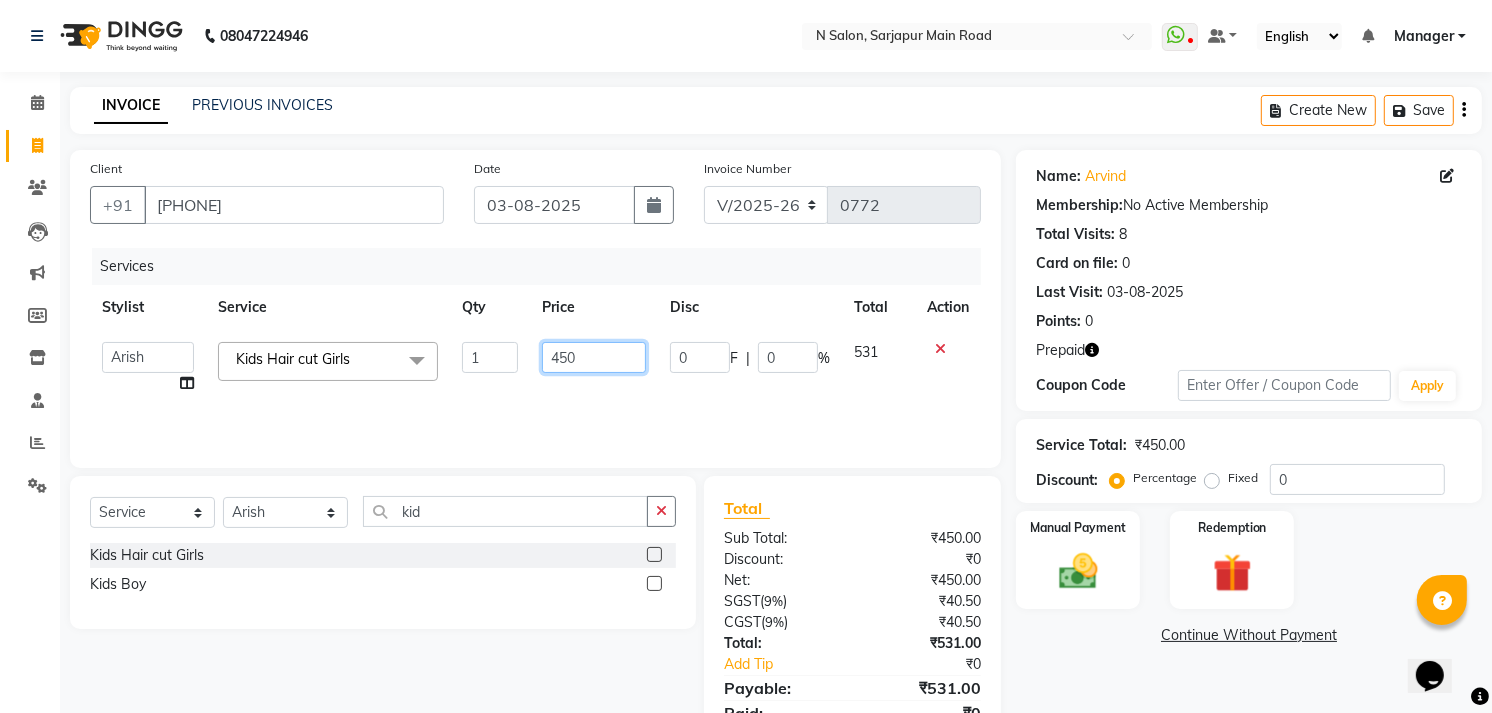 click on "450" 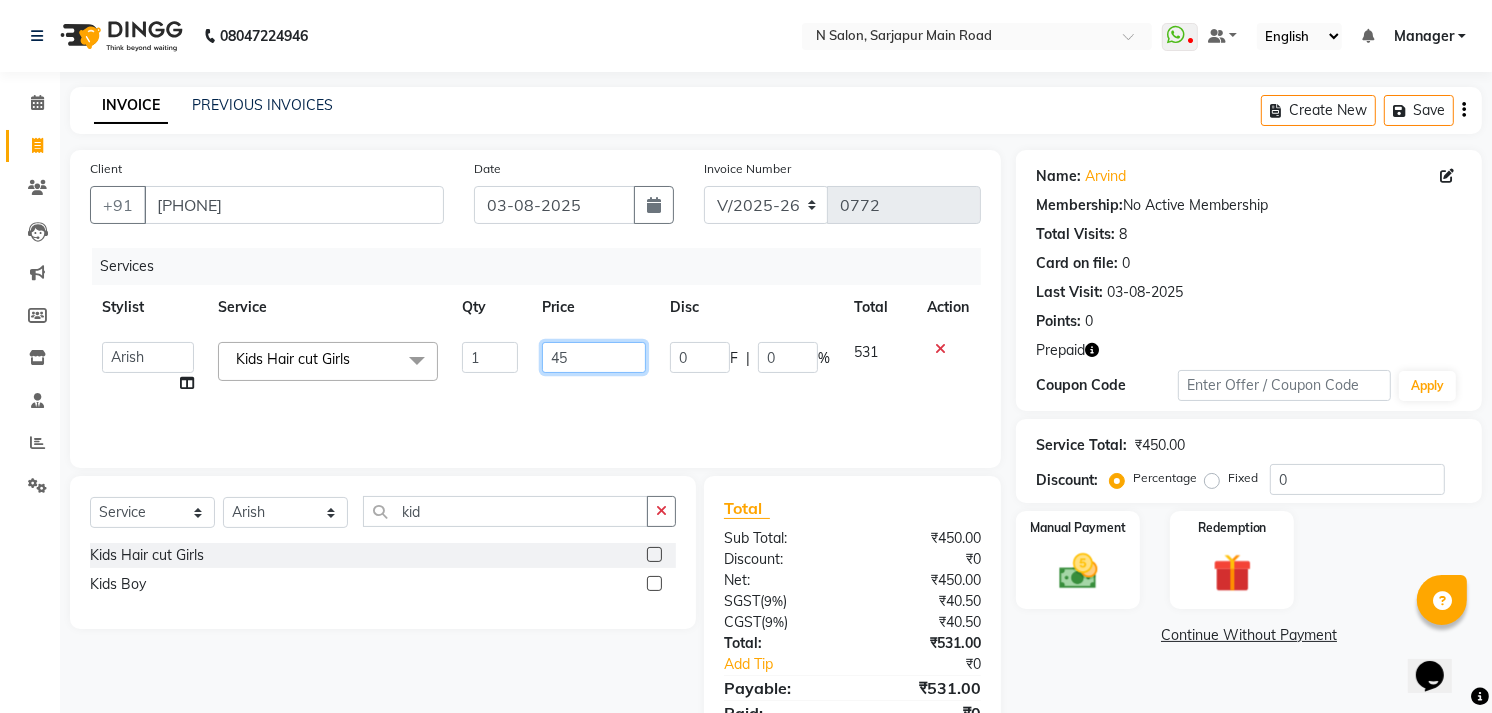 type on "4" 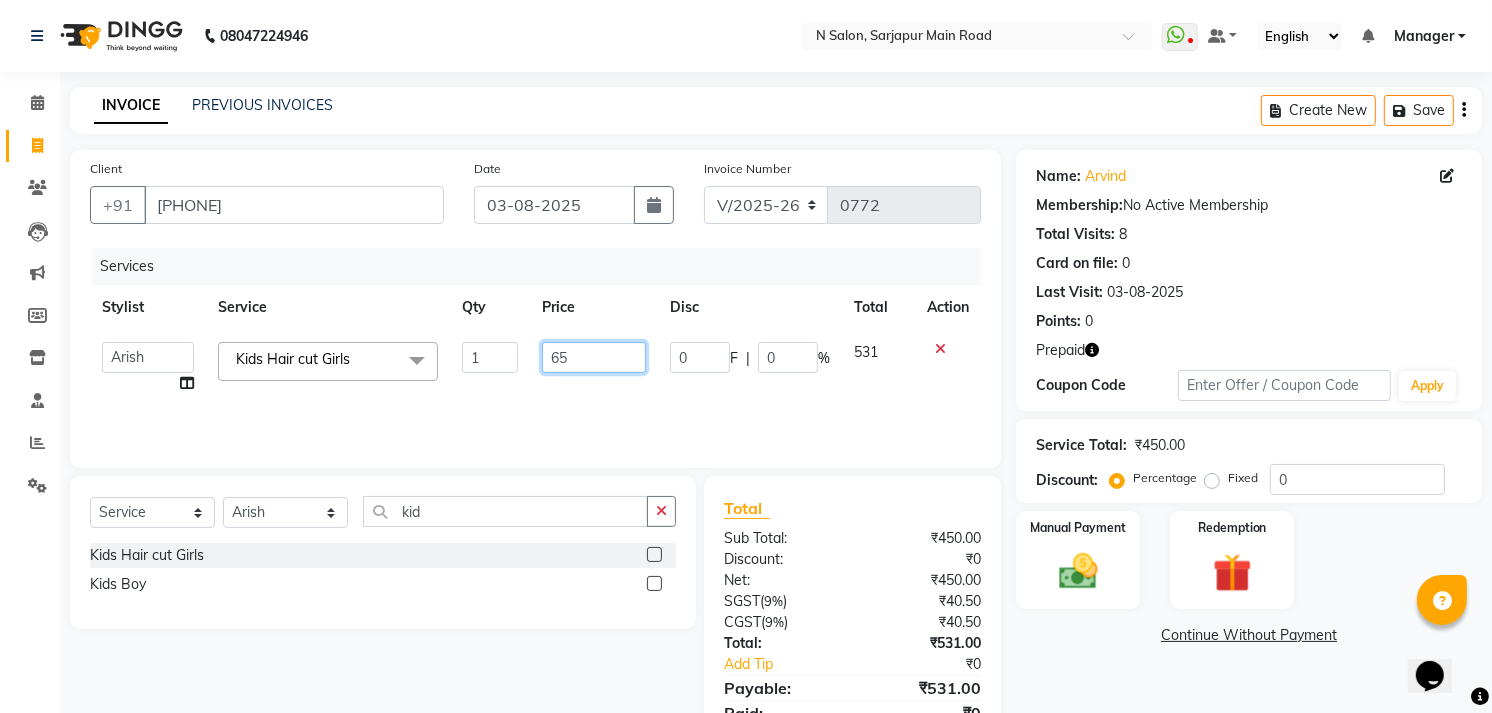 type on "650" 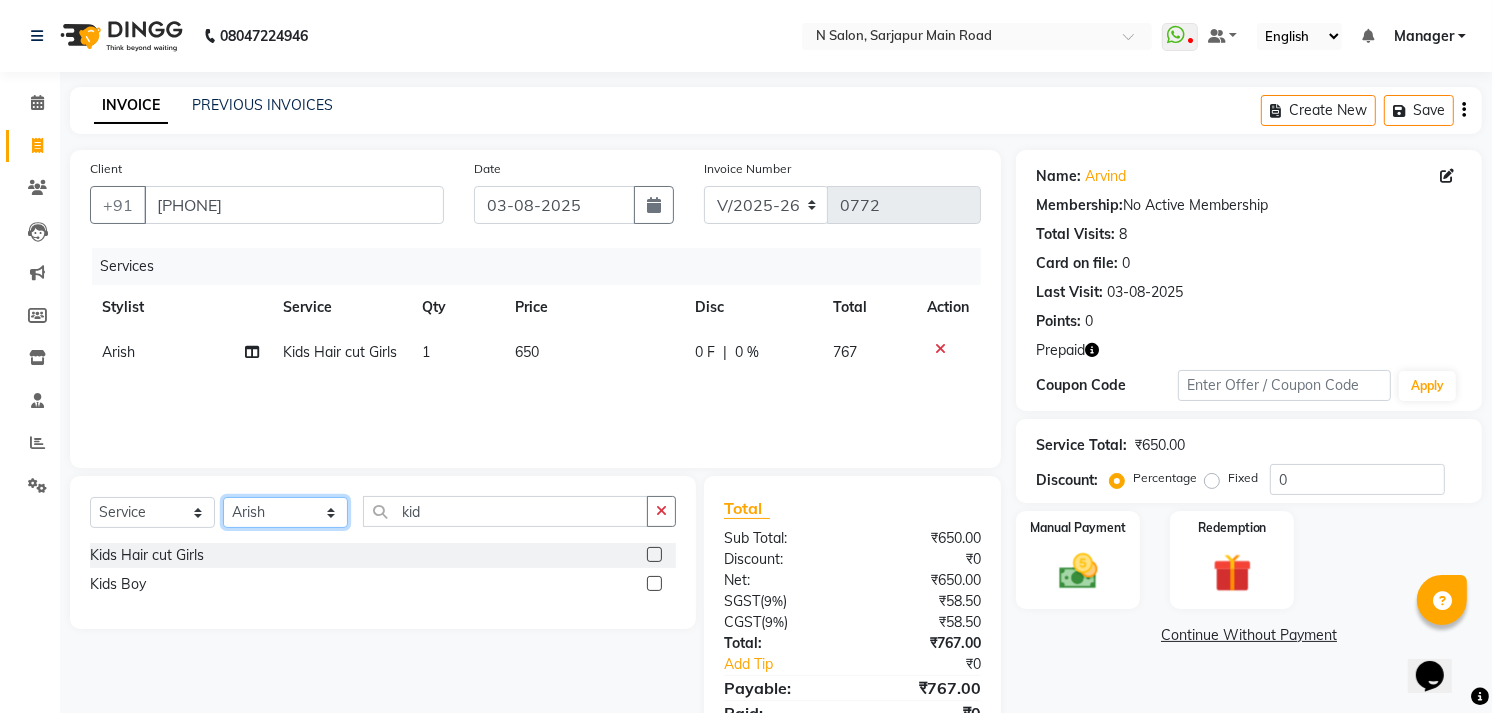 click on "Select Stylist Amgha Arish CHANDU DIPEN kajal kupu  Manager megha Mukul Aggarwal NIRJALA Owner Pankaj Rahul Sir shradha" 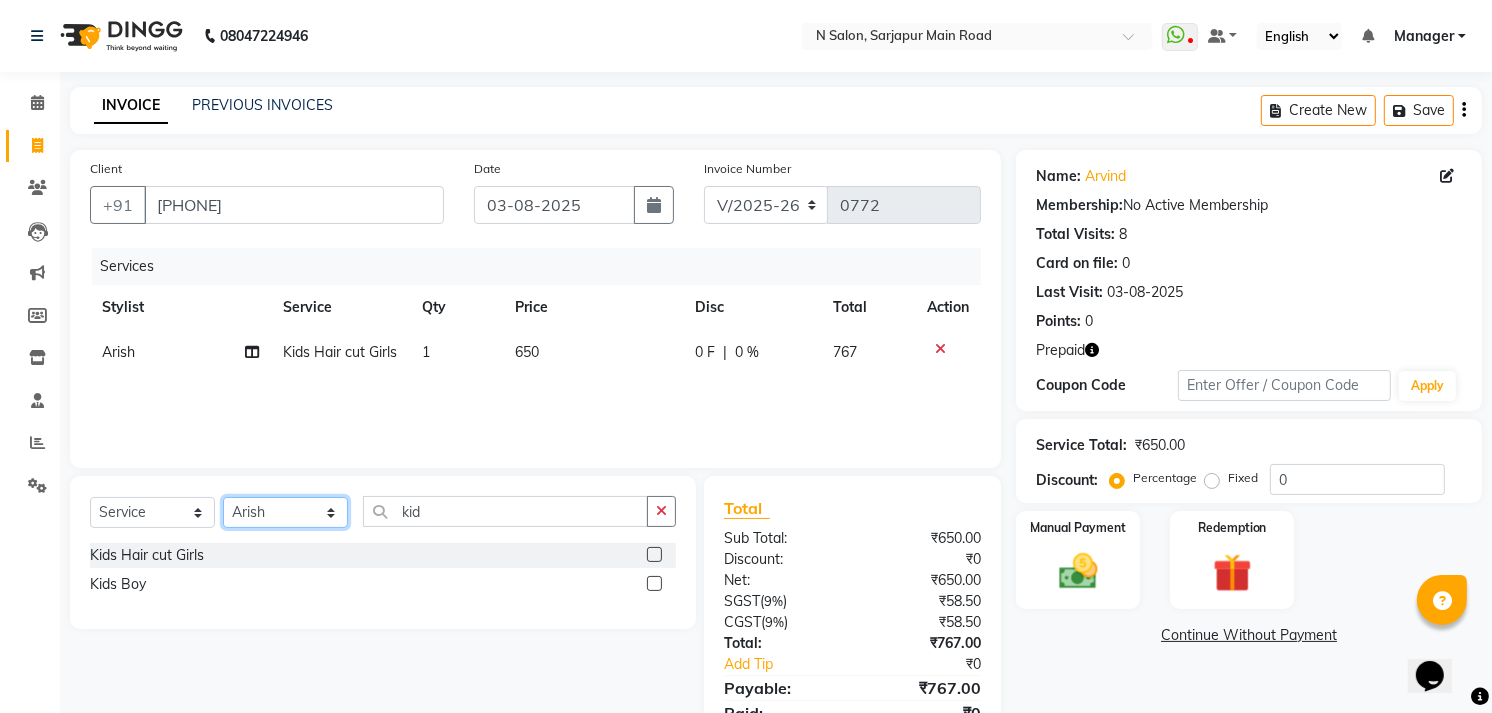 select on "78759" 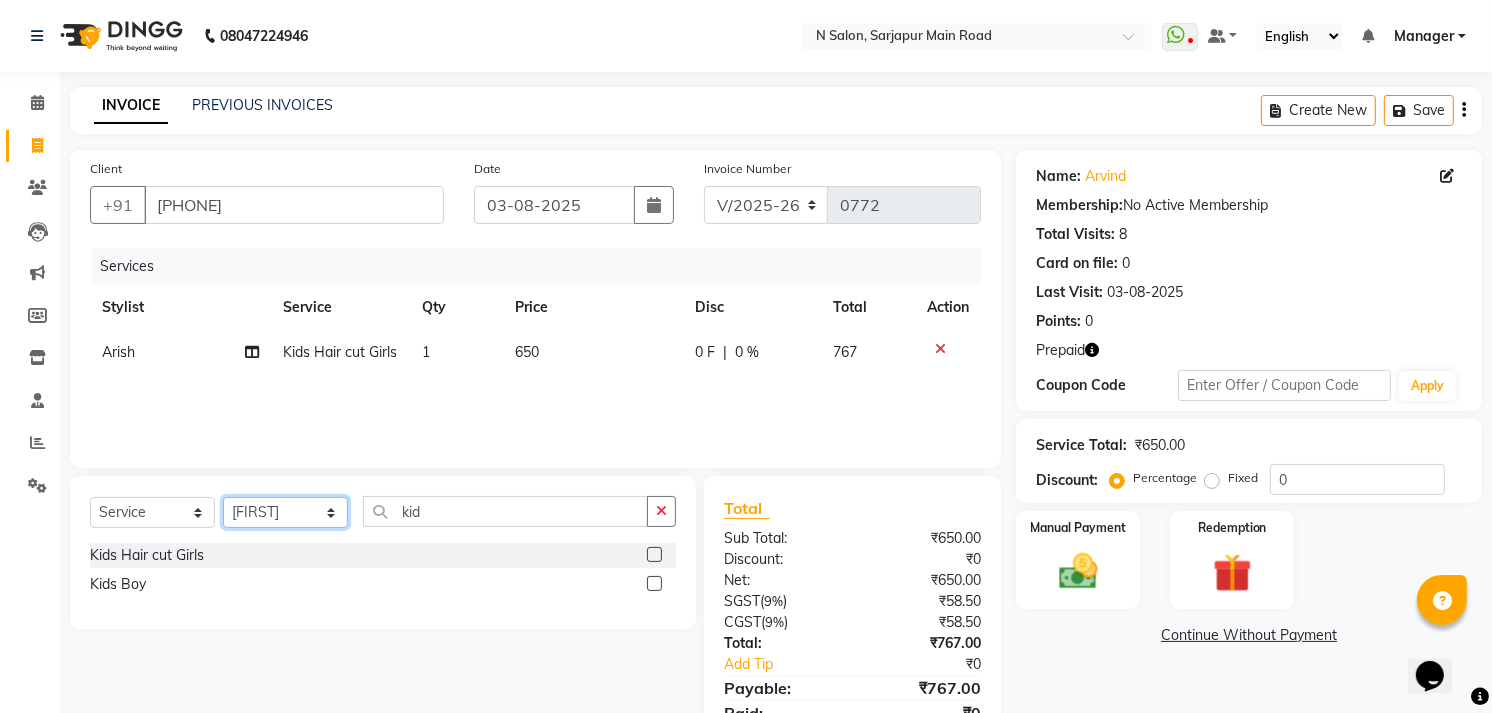 click on "Select Stylist Amgha Arish CHANDU DIPEN kajal kupu  Manager megha Mukul Aggarwal NIRJALA Owner Pankaj Rahul Sir shradha" 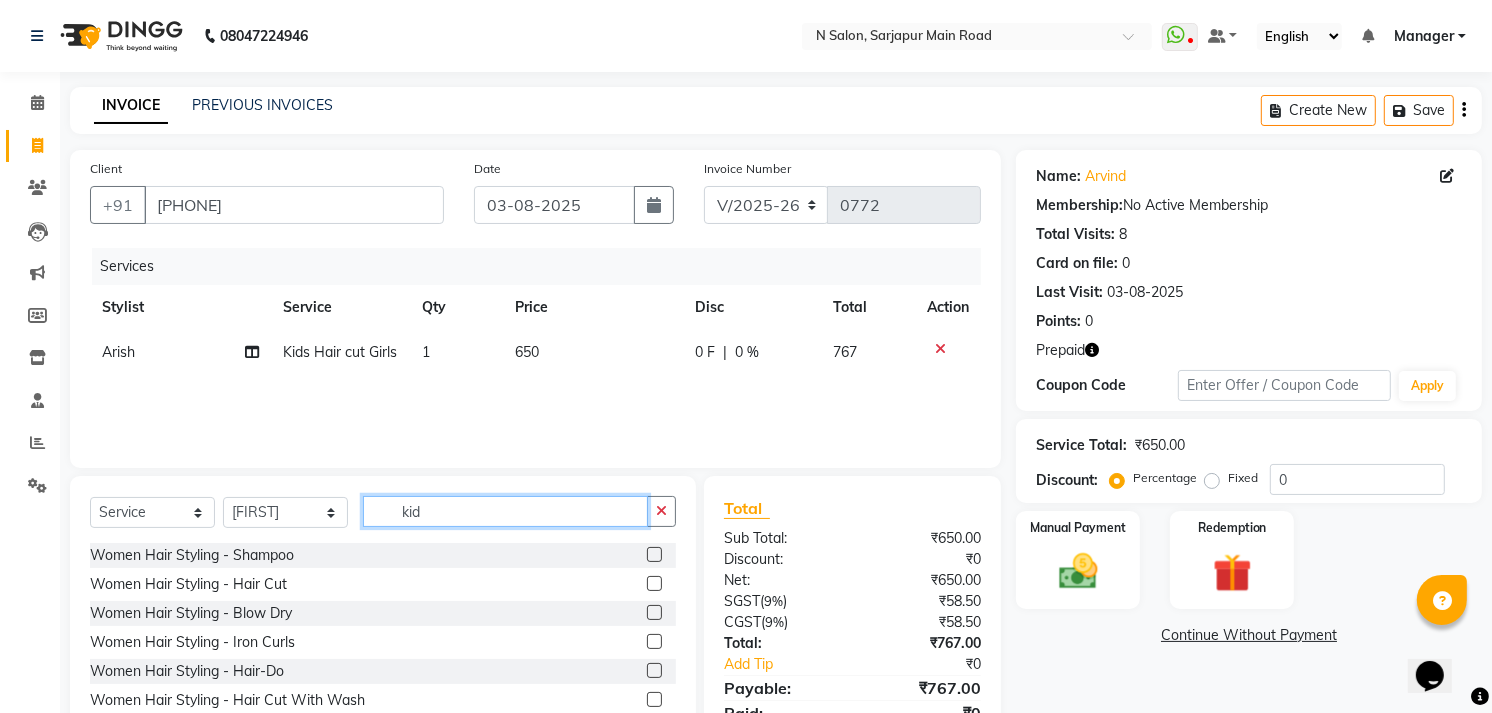 click on "kid" 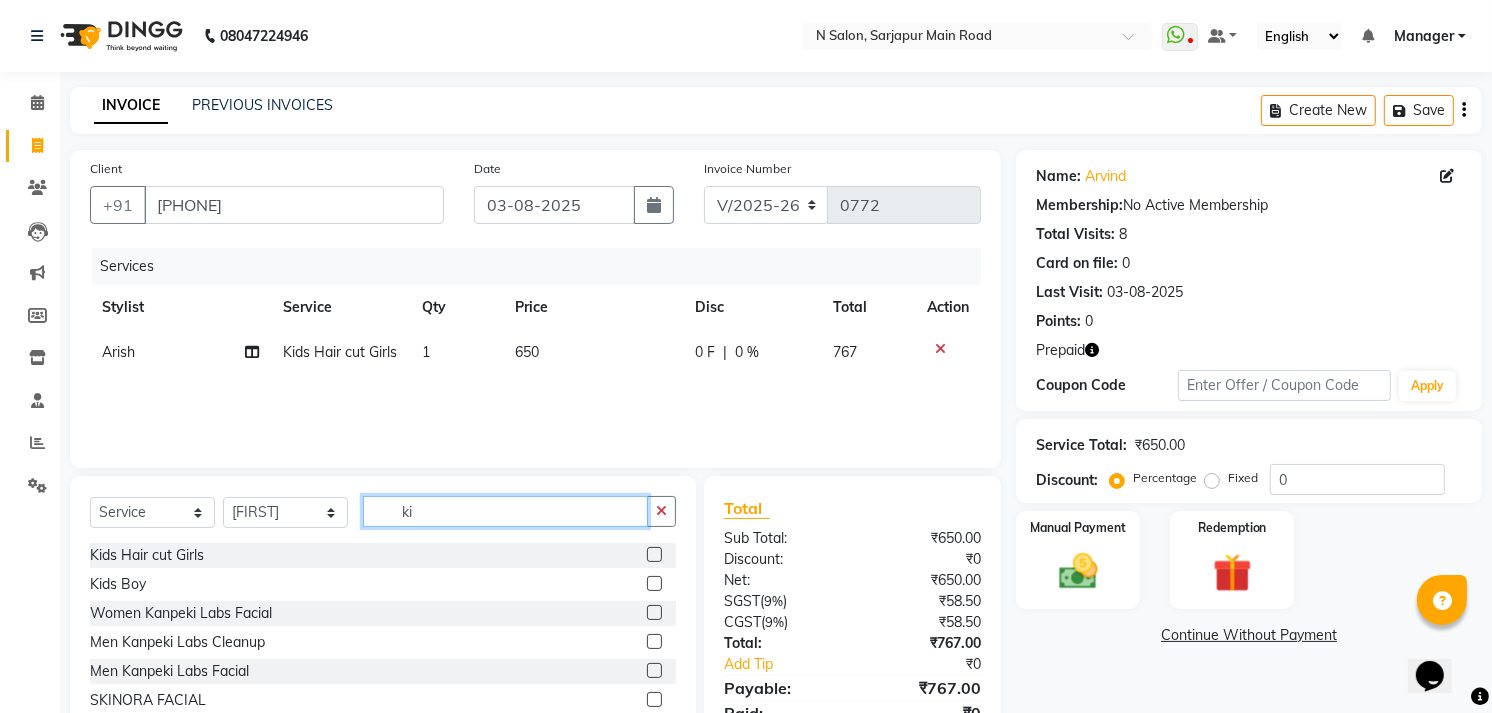 type on "kid" 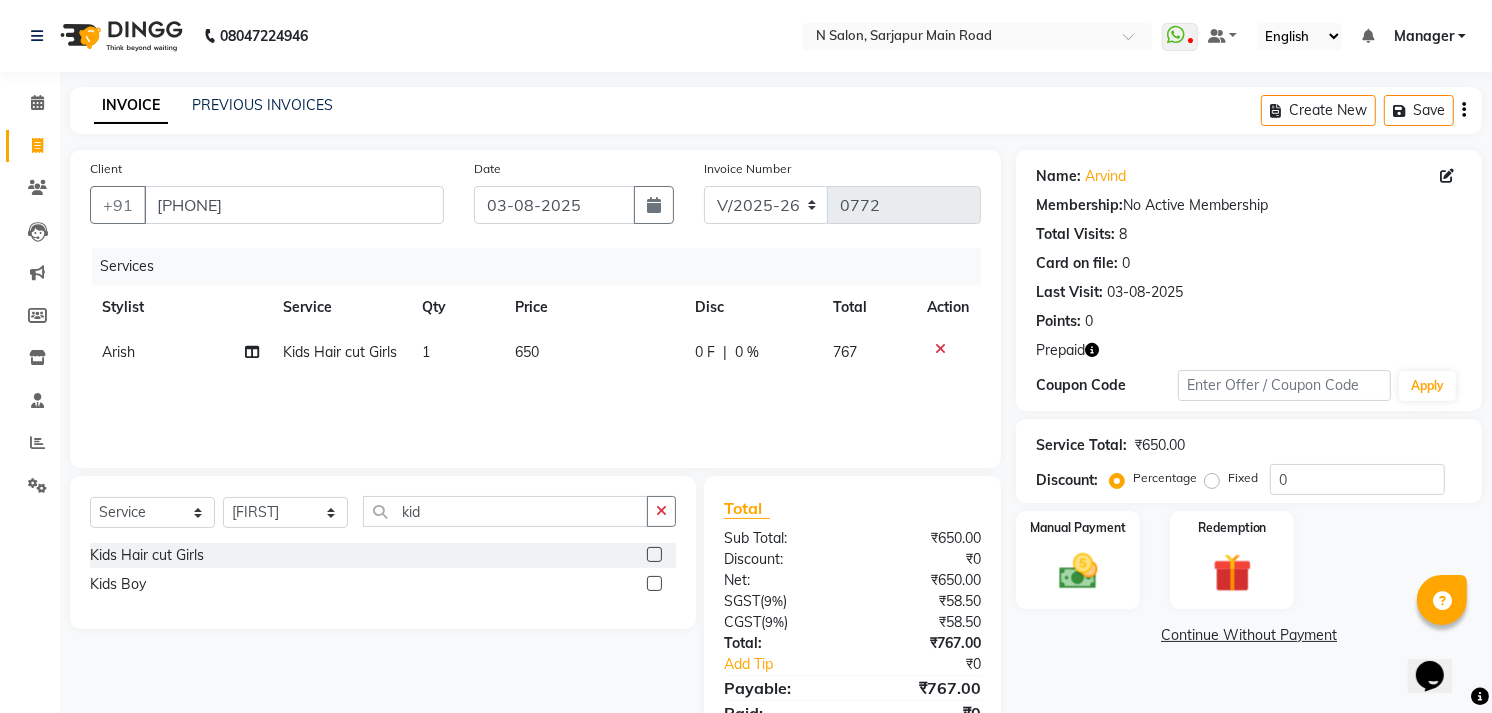 click 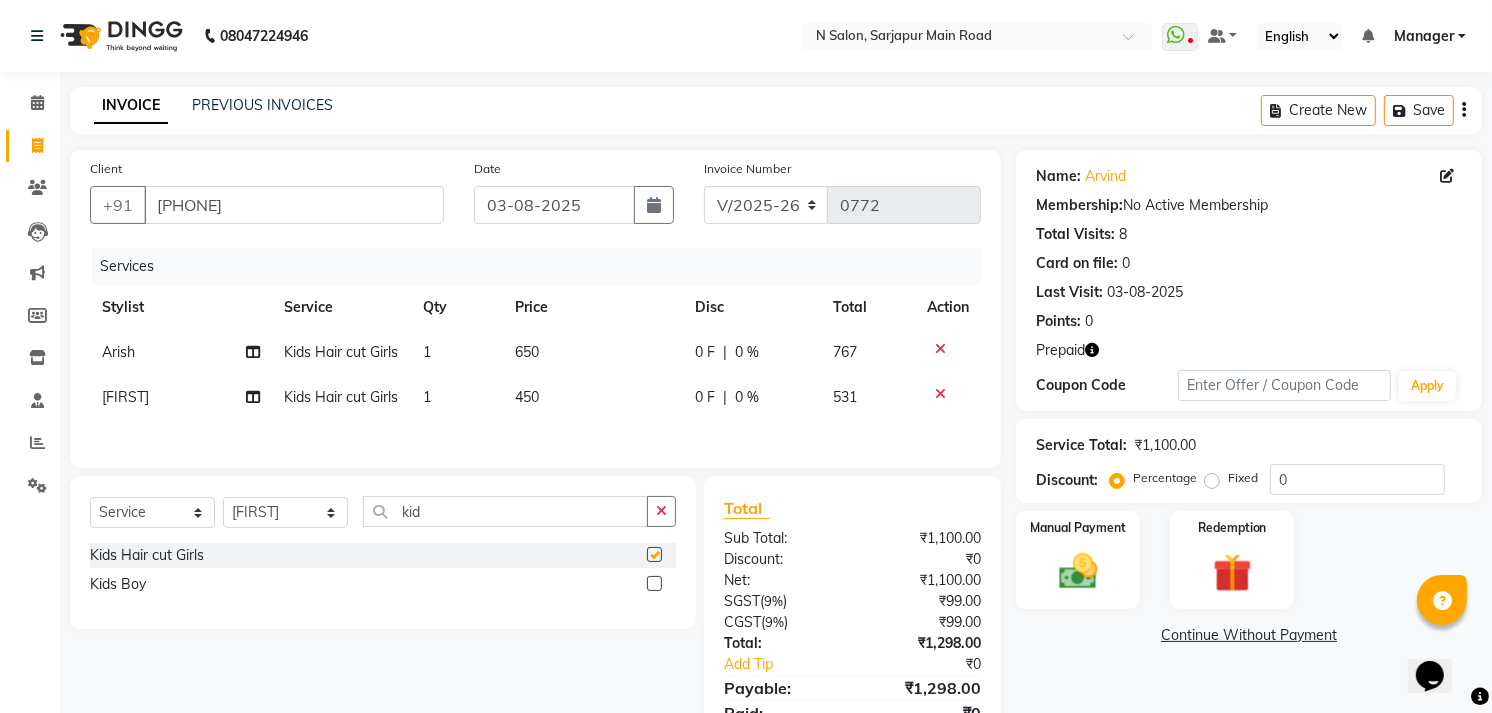 checkbox on "false" 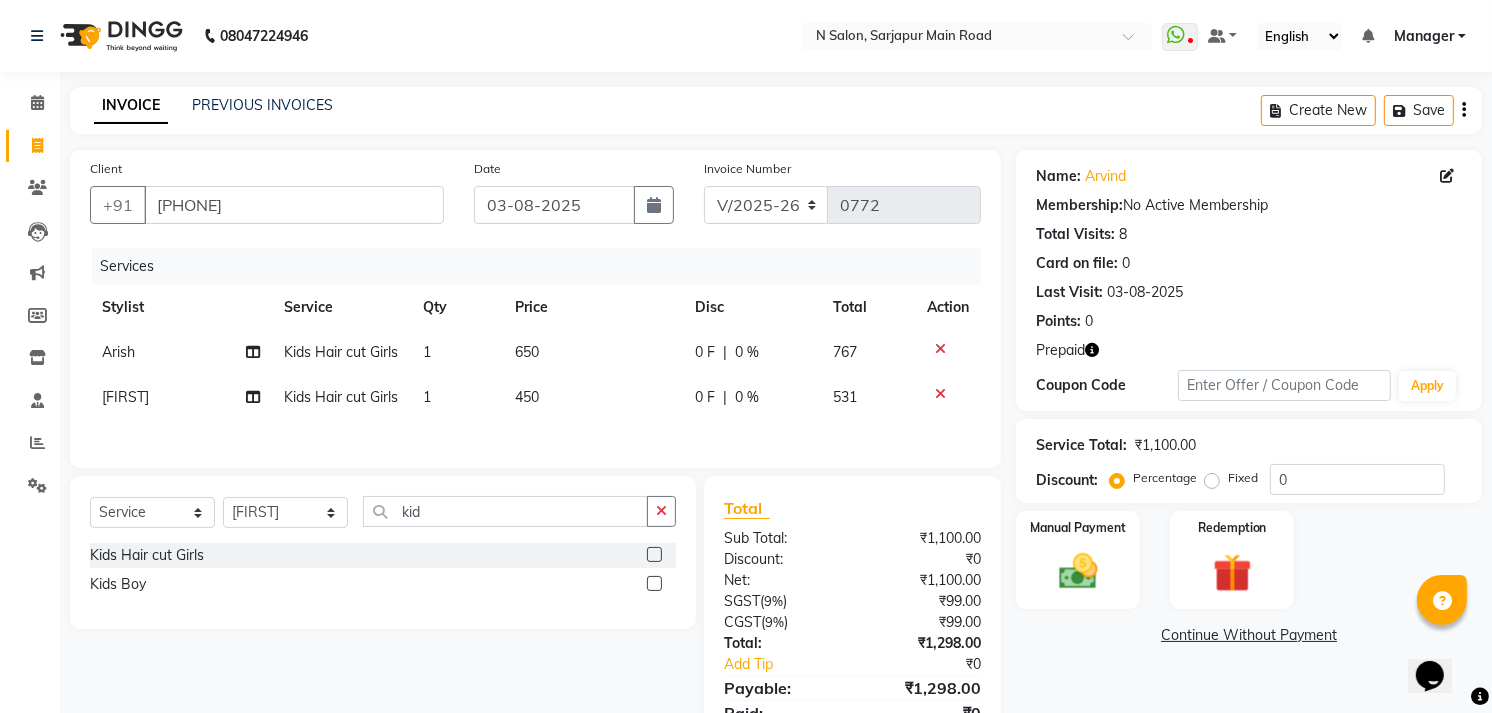 click on "450" 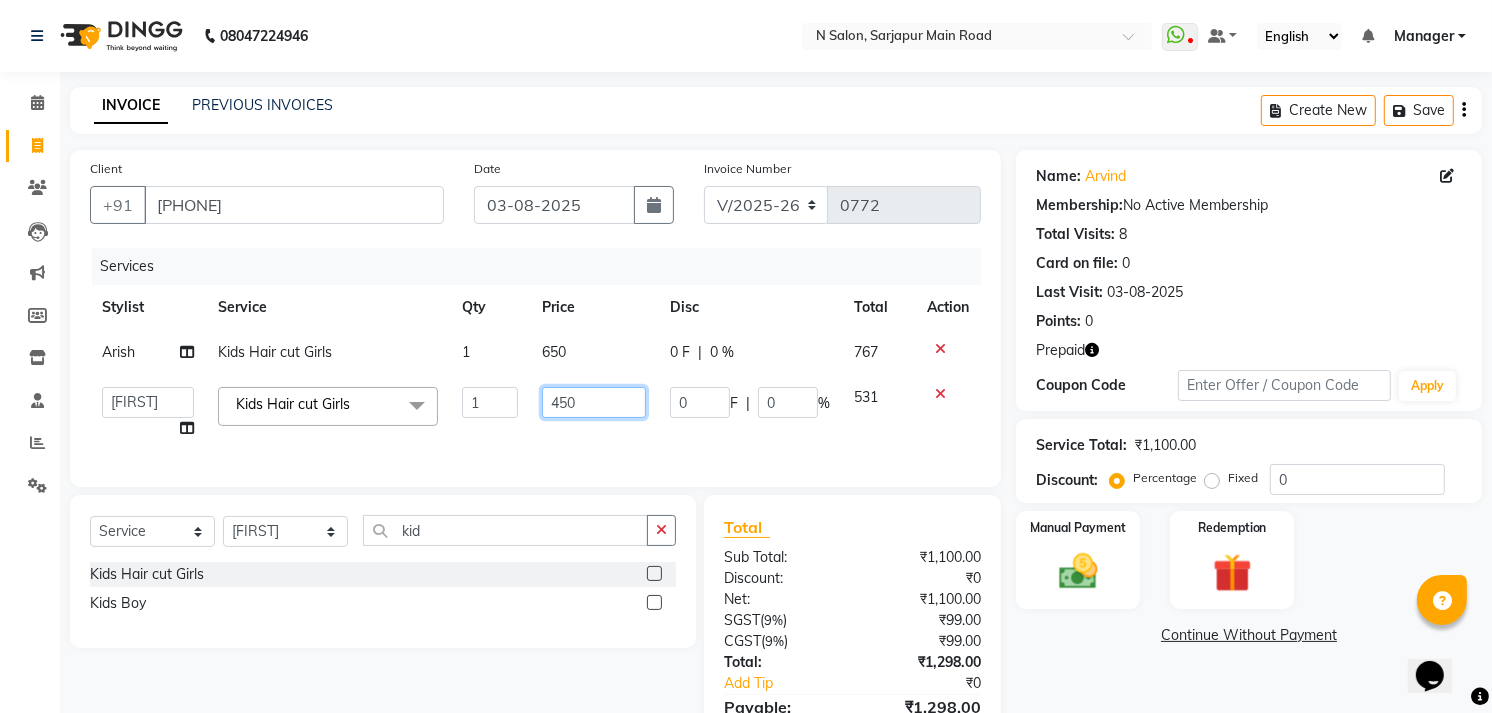 click on "450" 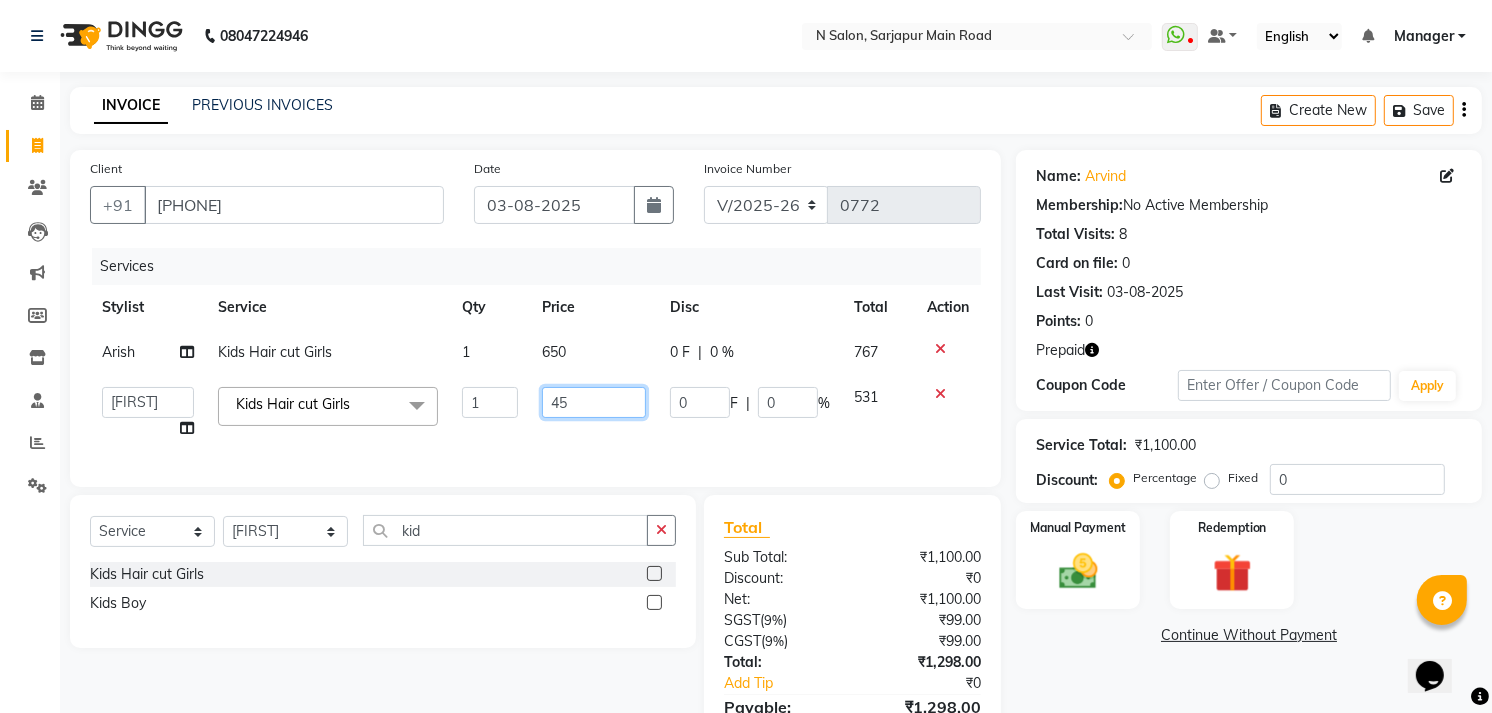 type on "4" 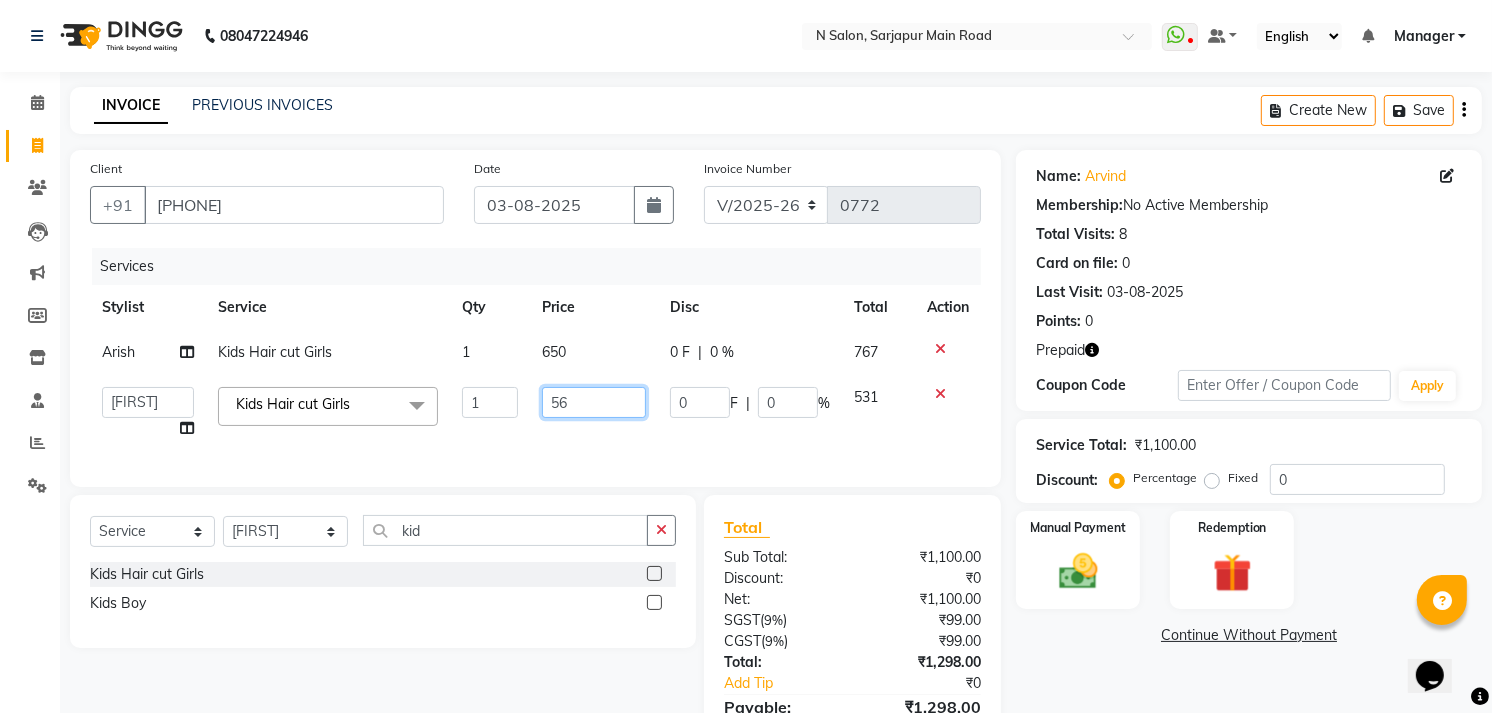 type on "5" 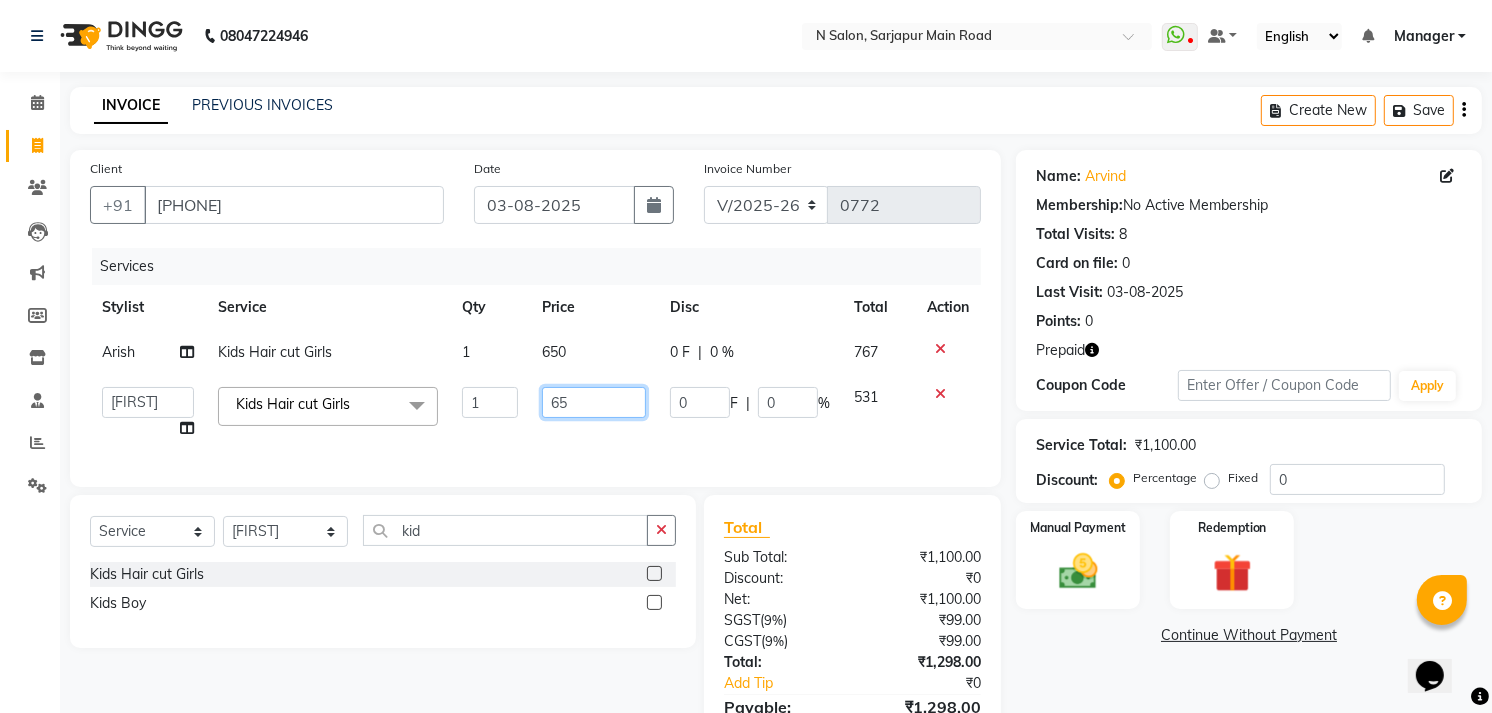 type on "650" 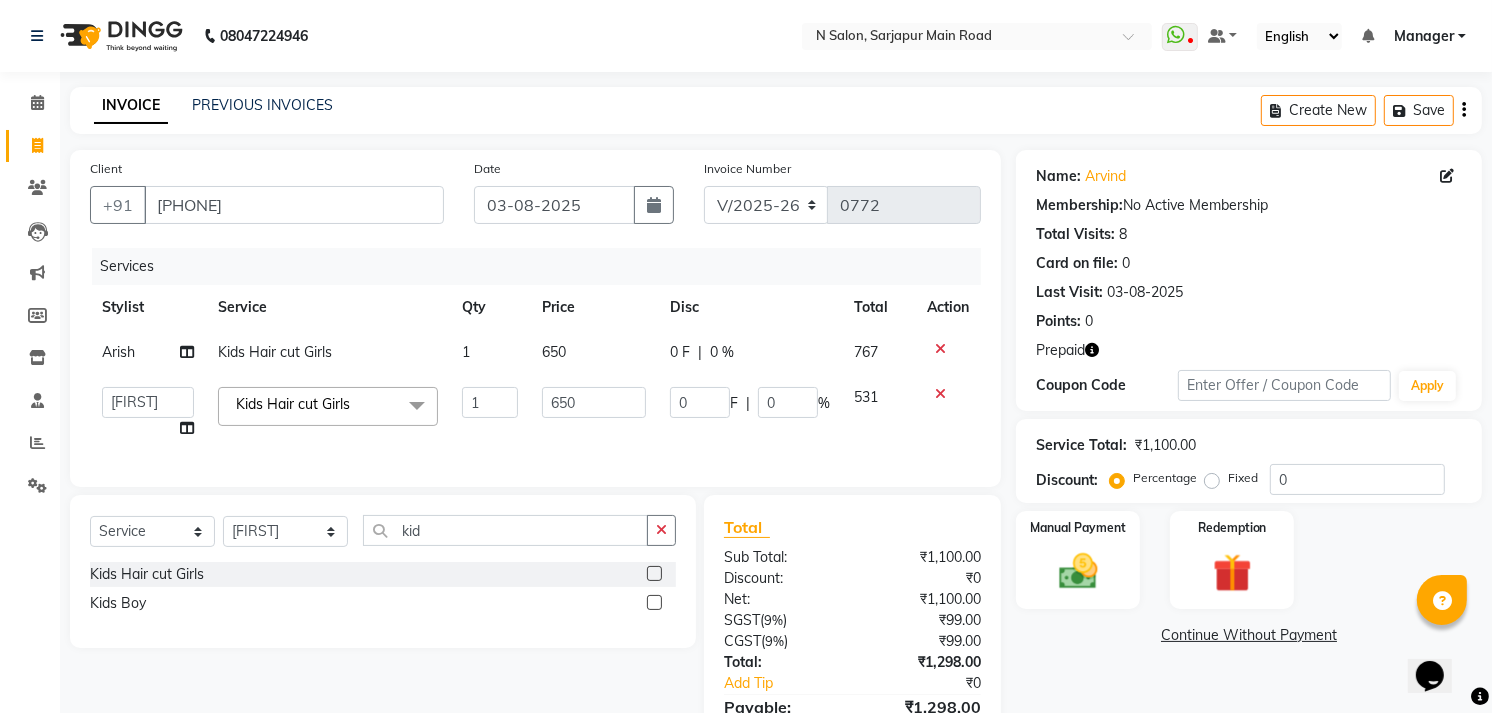 click on "Name: [FIRST]  Membership:  No Active Membership  Total Visits:  8 Card on file:  0 Last Visit:   [DATE] Points:   0  Prepaid Coupon Code Apply Service Total:  ₹1,100.00  Discount:  Percentage   Fixed  0 Manual Payment Redemption  Continue Without Payment" 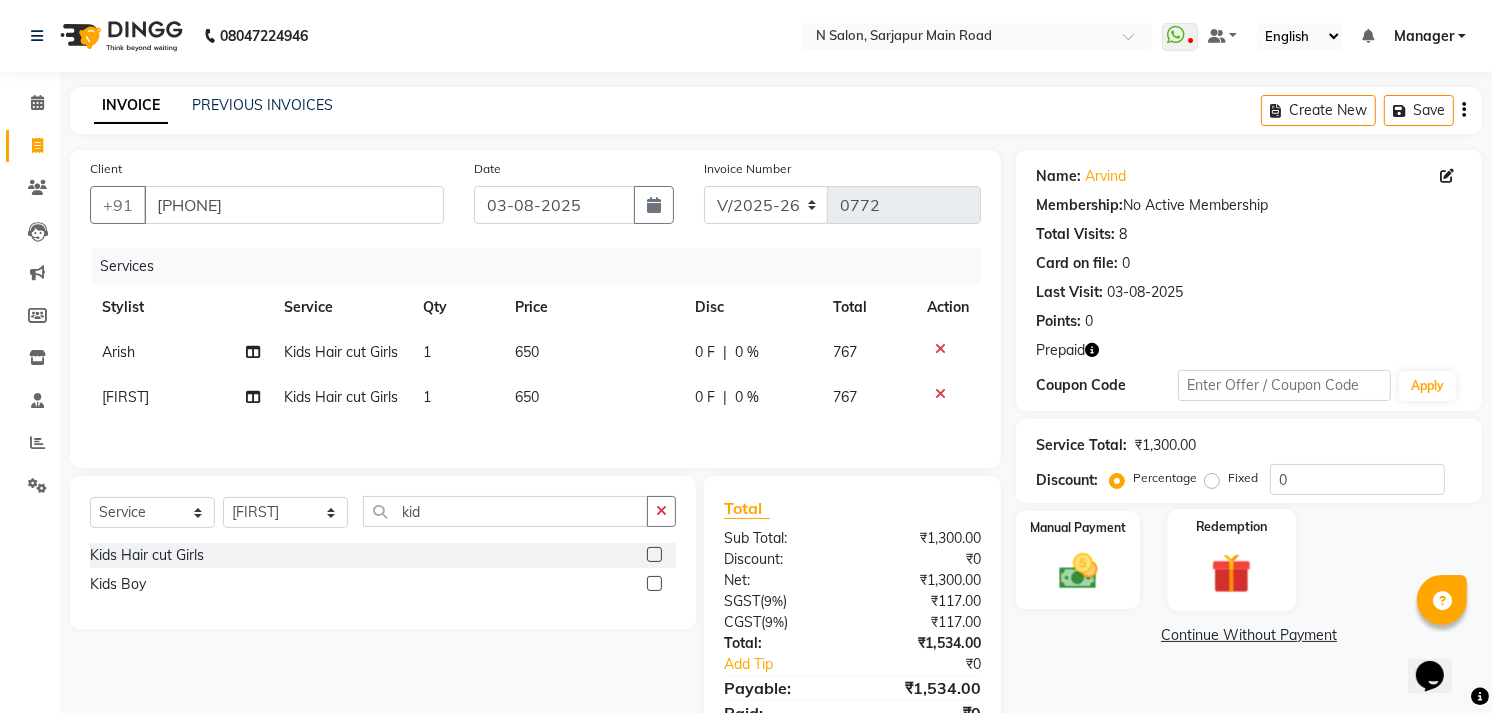 click 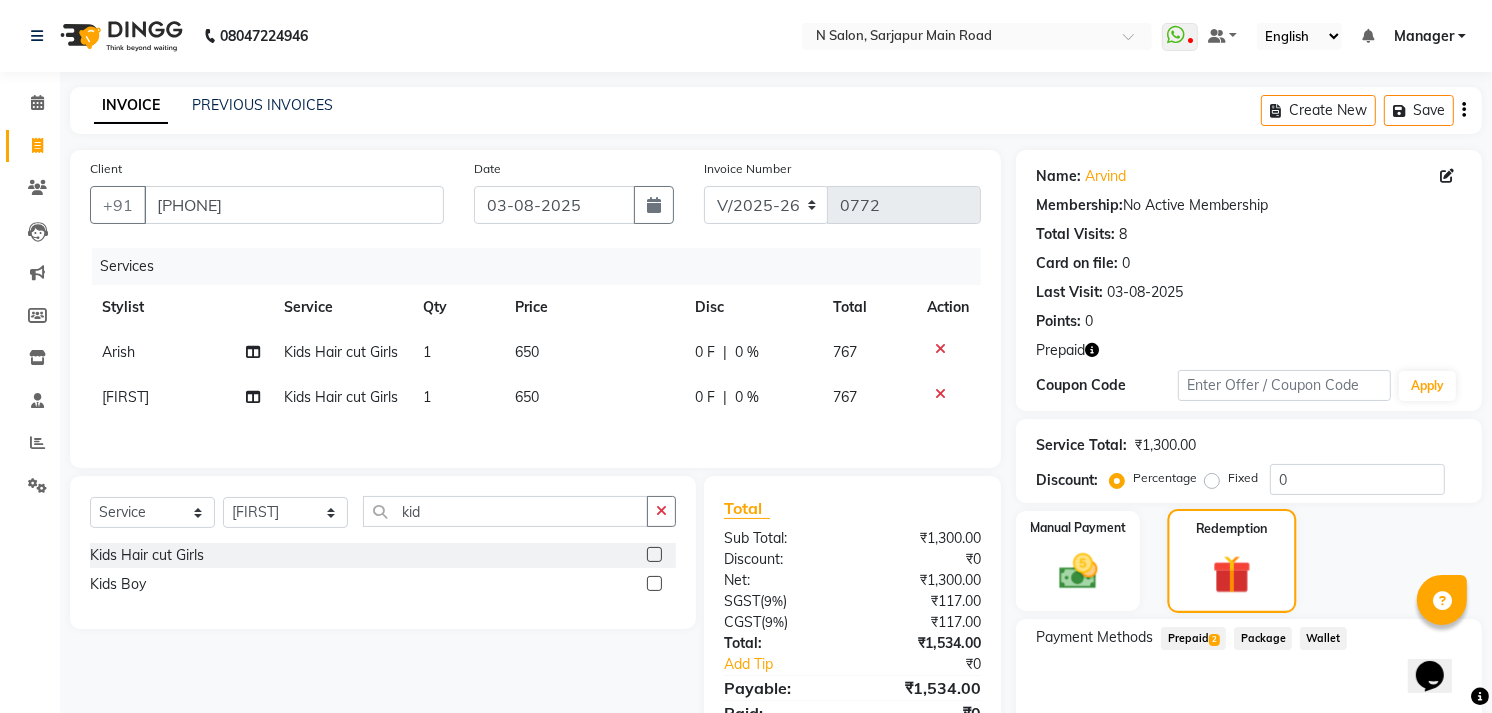 scroll, scrollTop: 95, scrollLeft: 0, axis: vertical 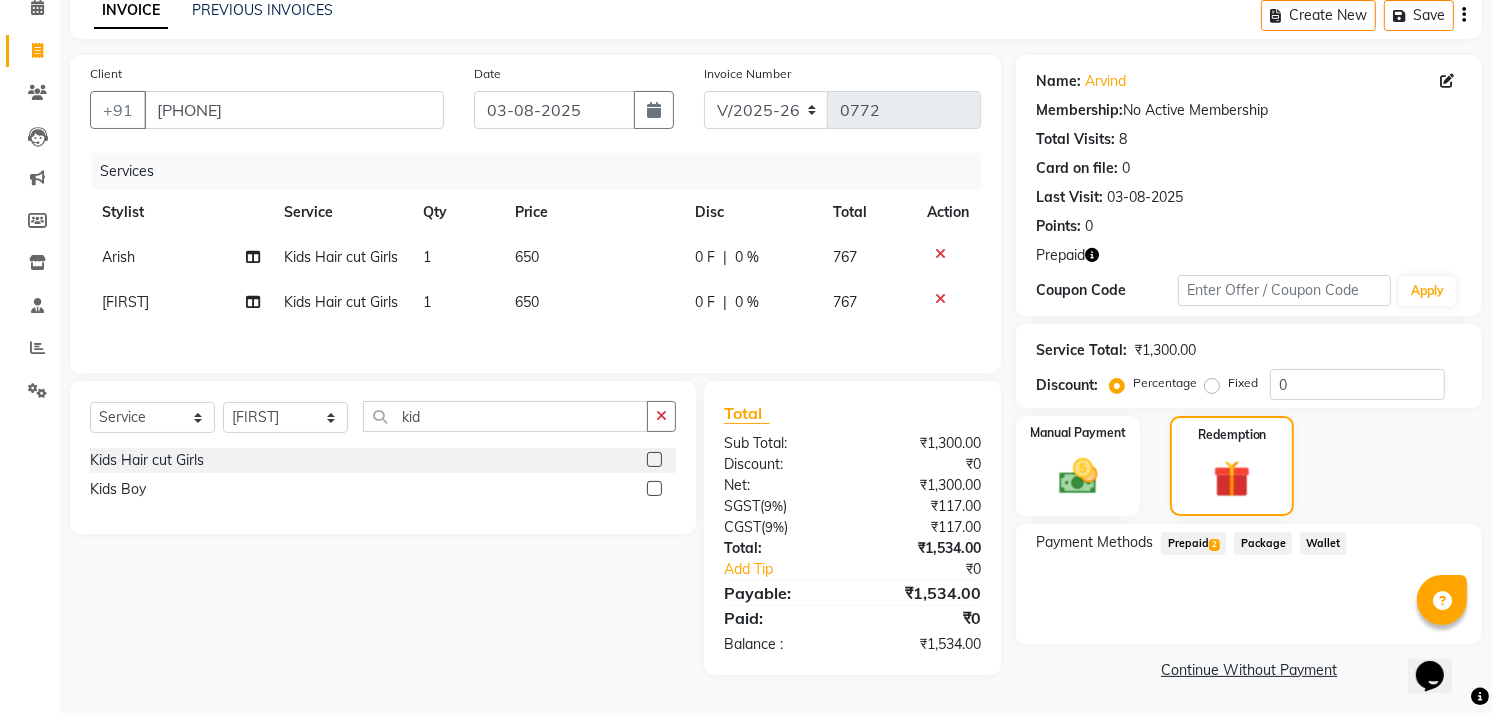 click on "Prepaid  2" 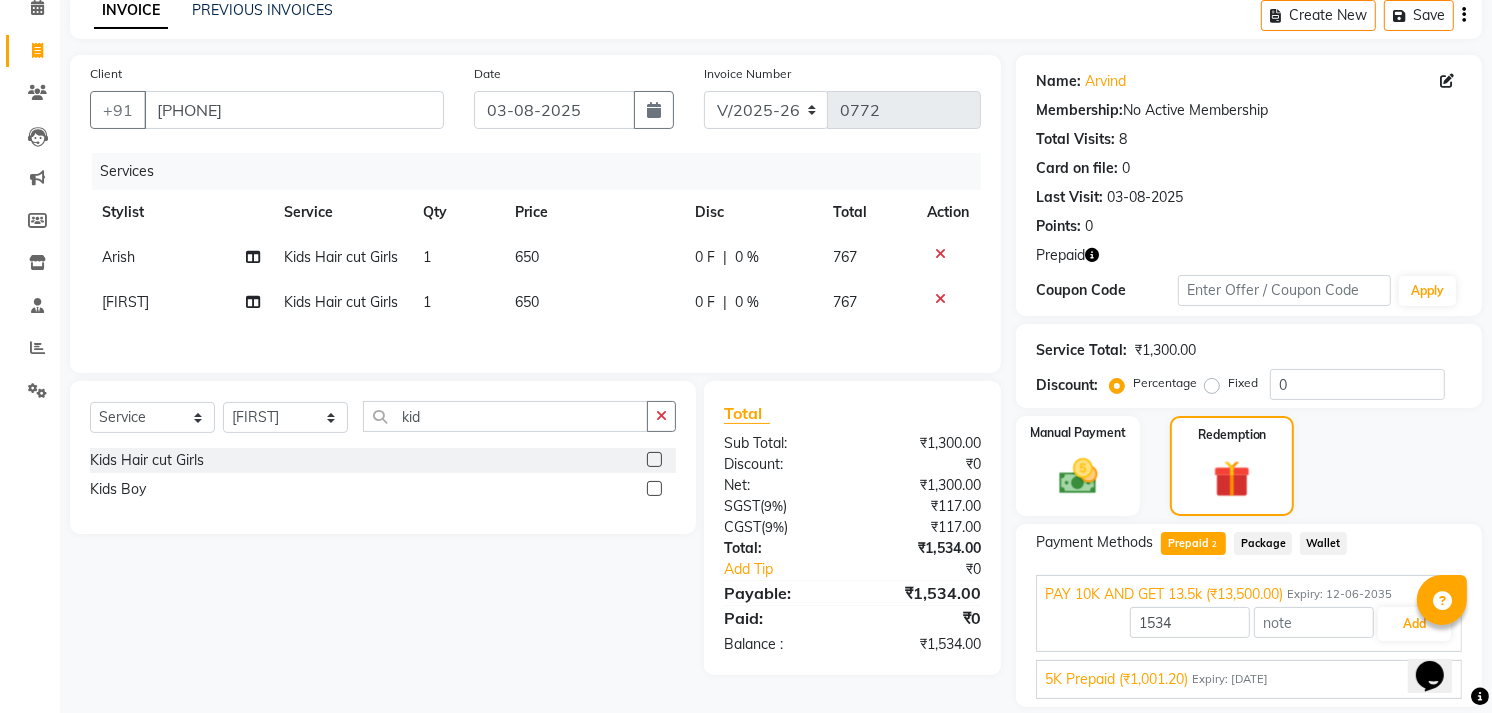 scroll, scrollTop: 158, scrollLeft: 0, axis: vertical 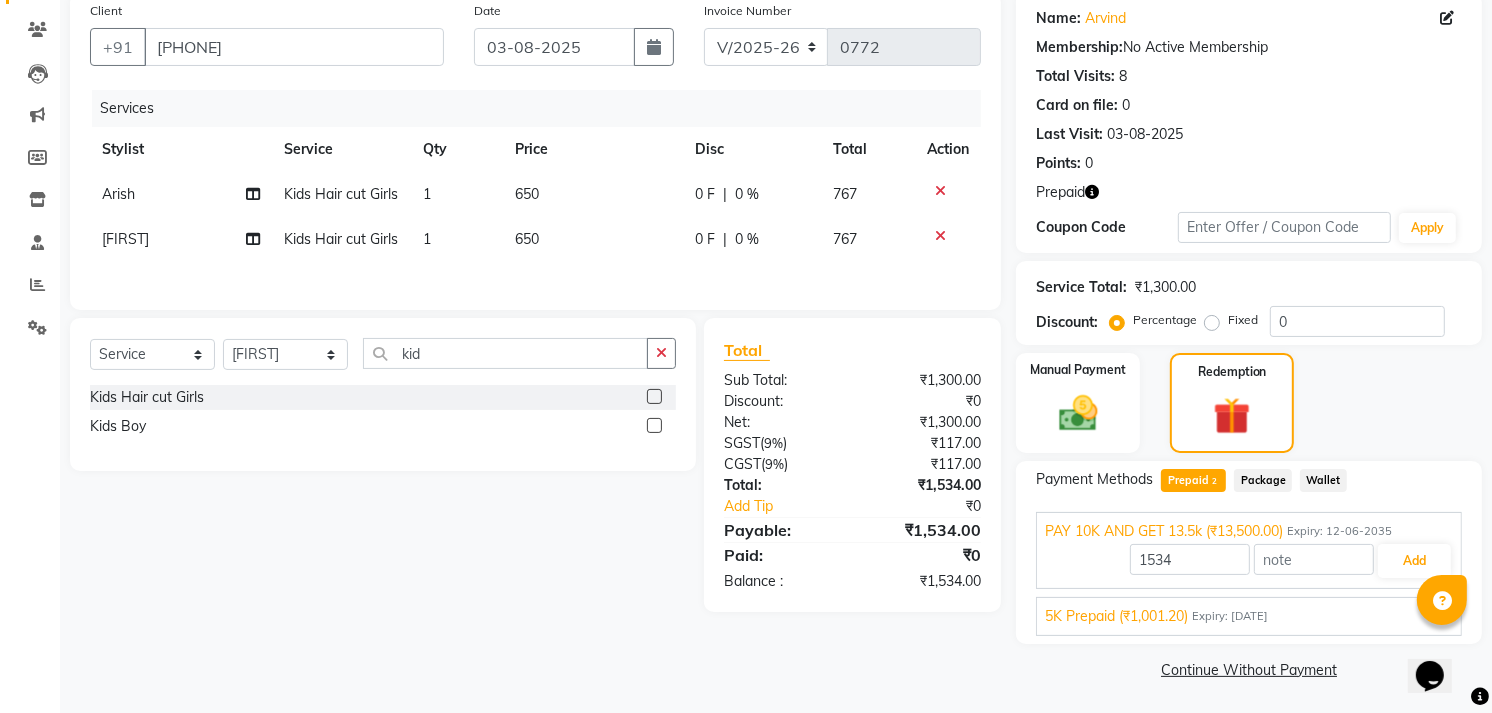 click on "Expiry: [DATE]" at bounding box center (1230, 616) 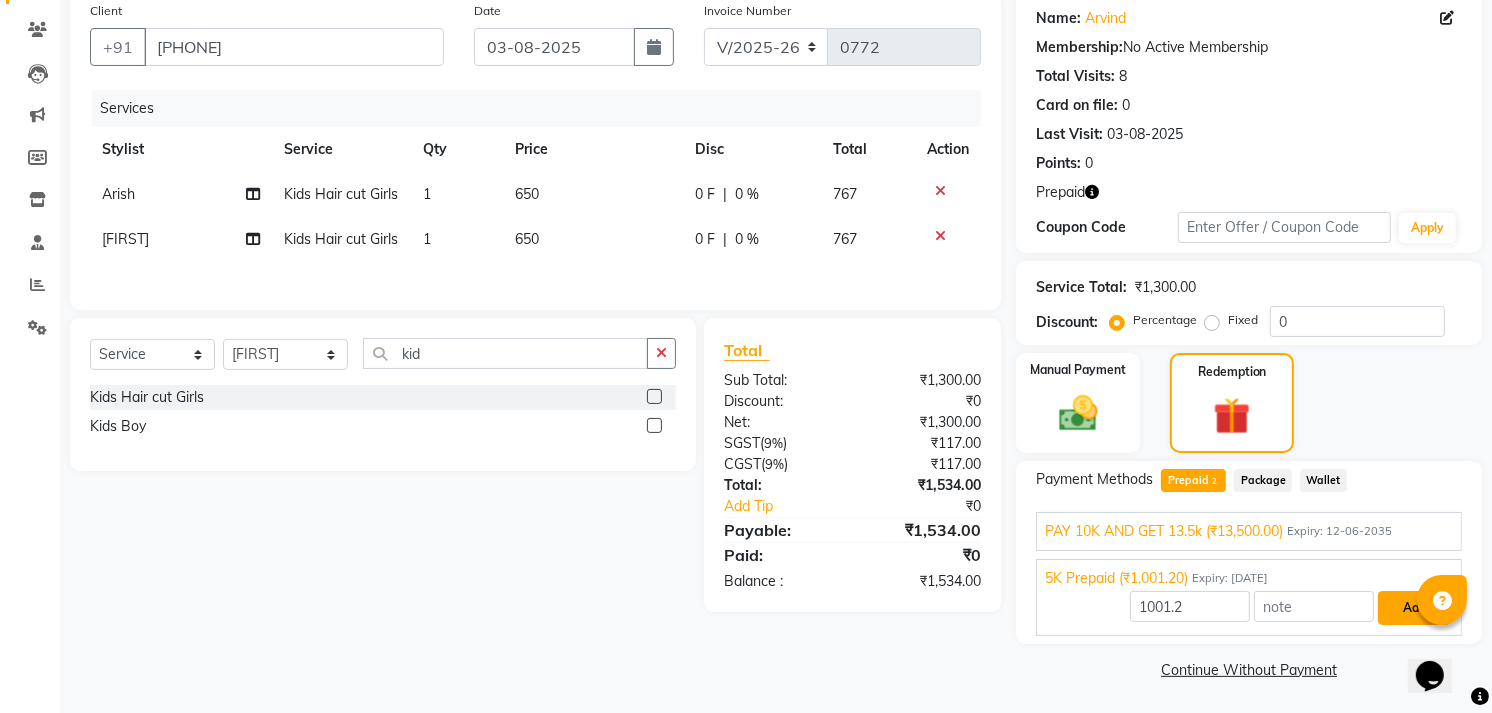click on "Add" at bounding box center (1414, 608) 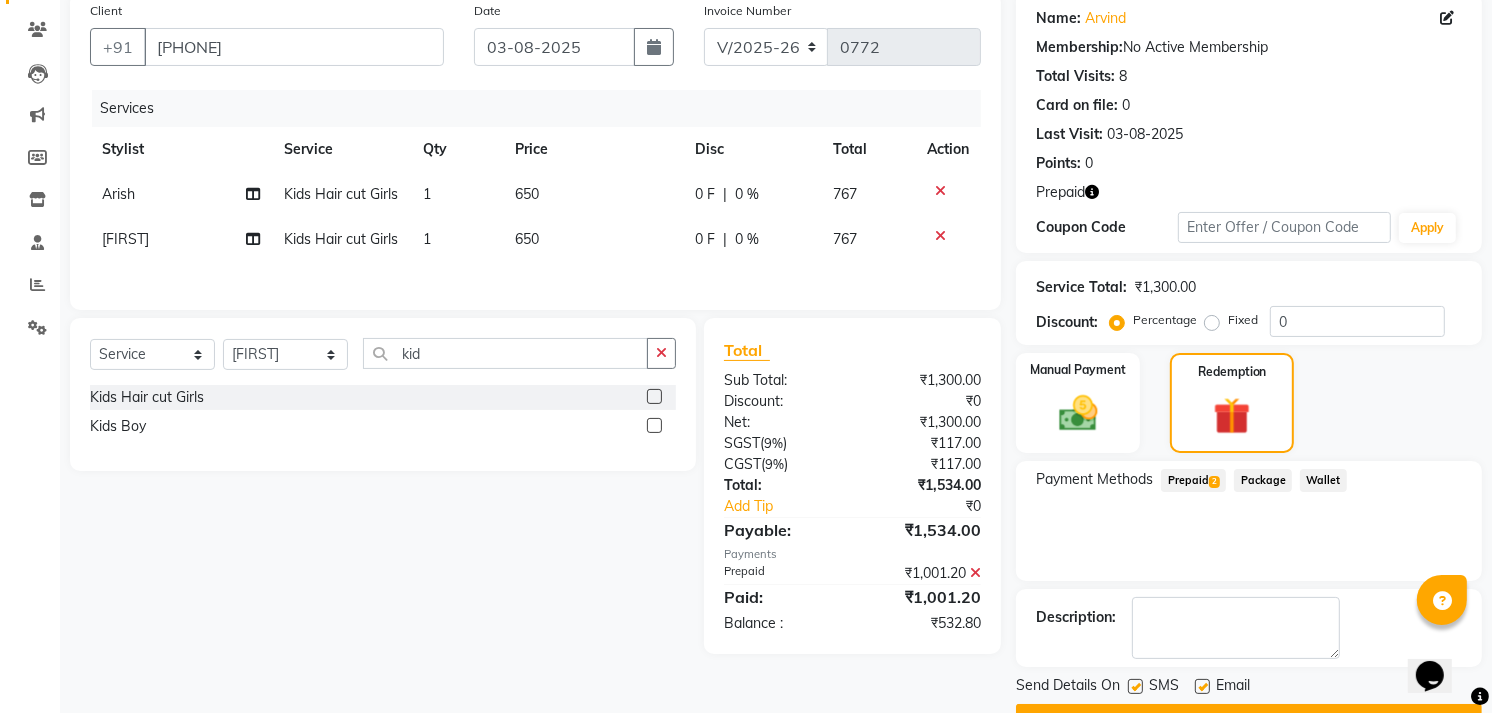 click on "Payment Methods  Prepaid  2  Package   Wallet" 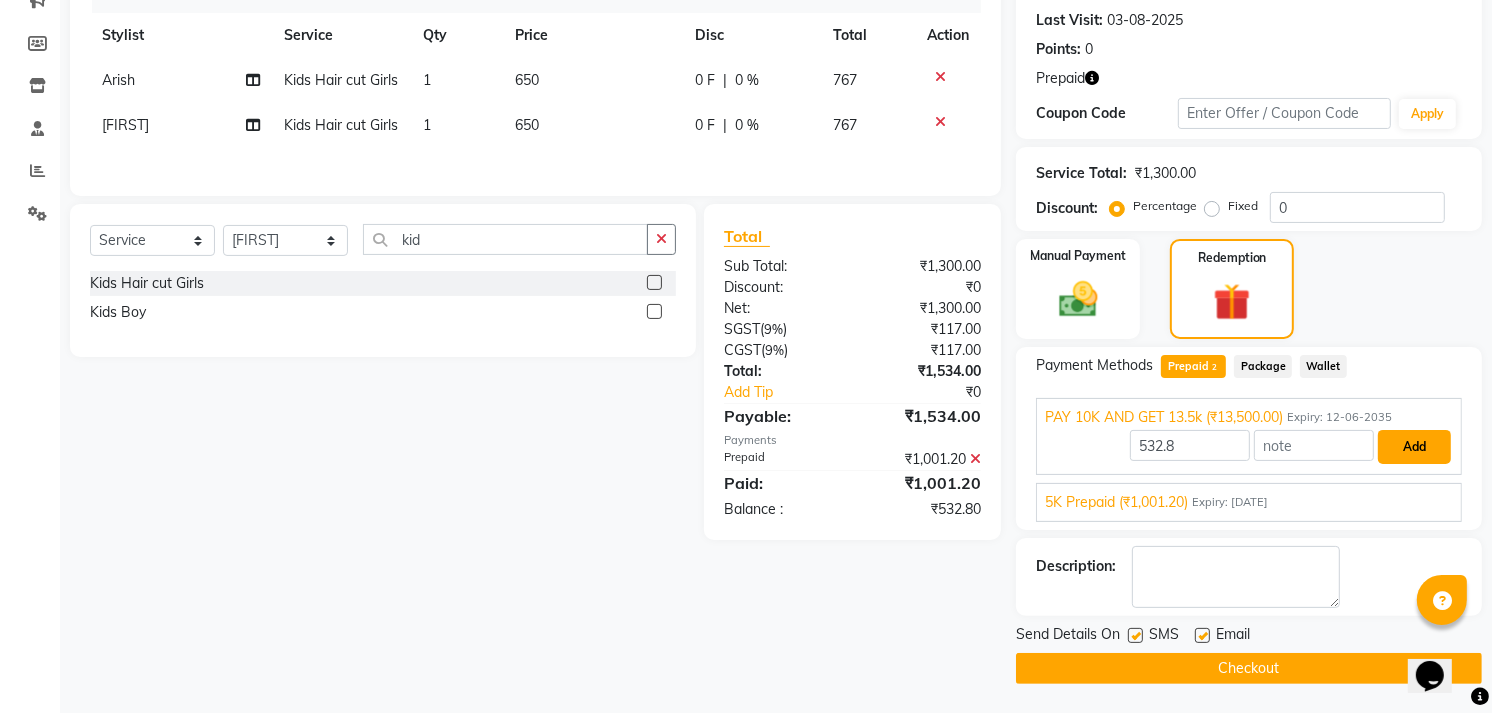 click on "Add" at bounding box center (1414, 447) 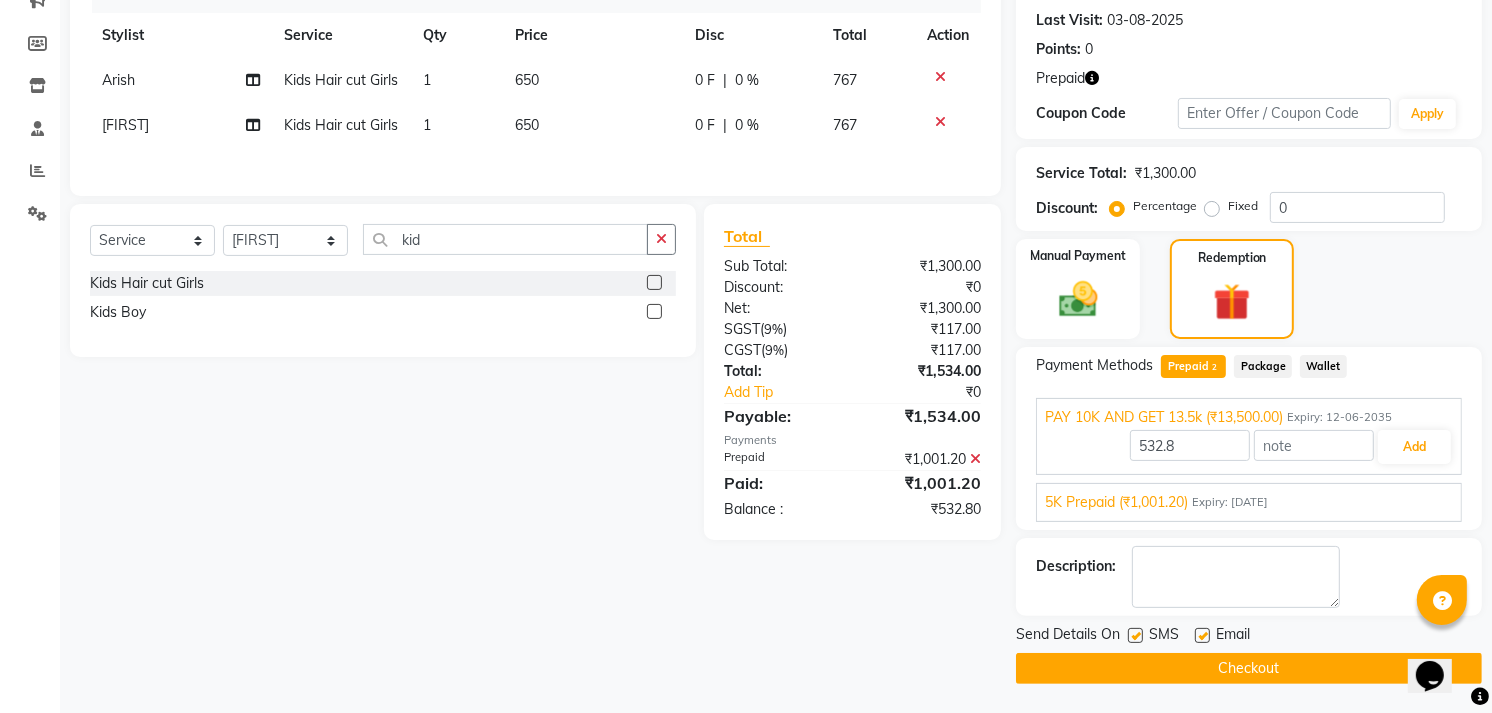 scroll, scrollTop: 208, scrollLeft: 0, axis: vertical 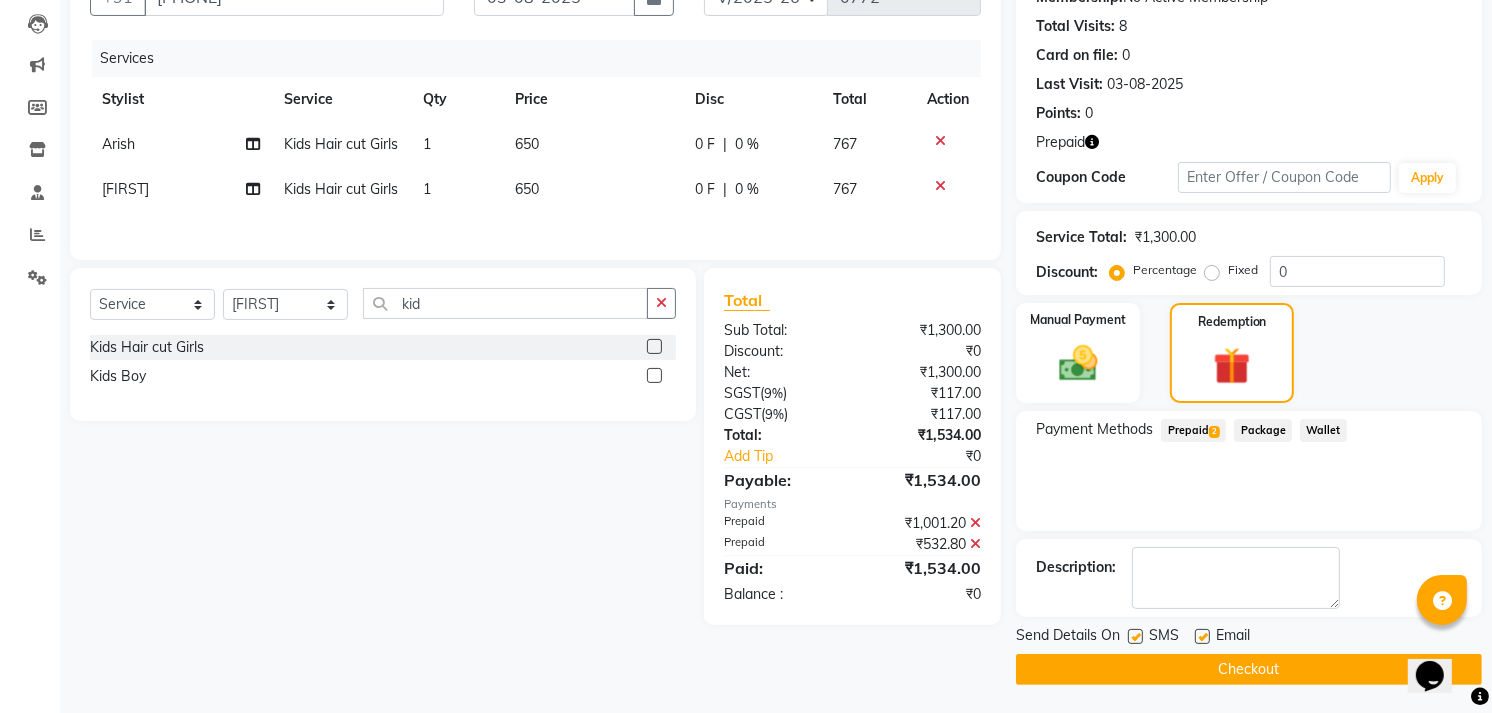 click on "Checkout" 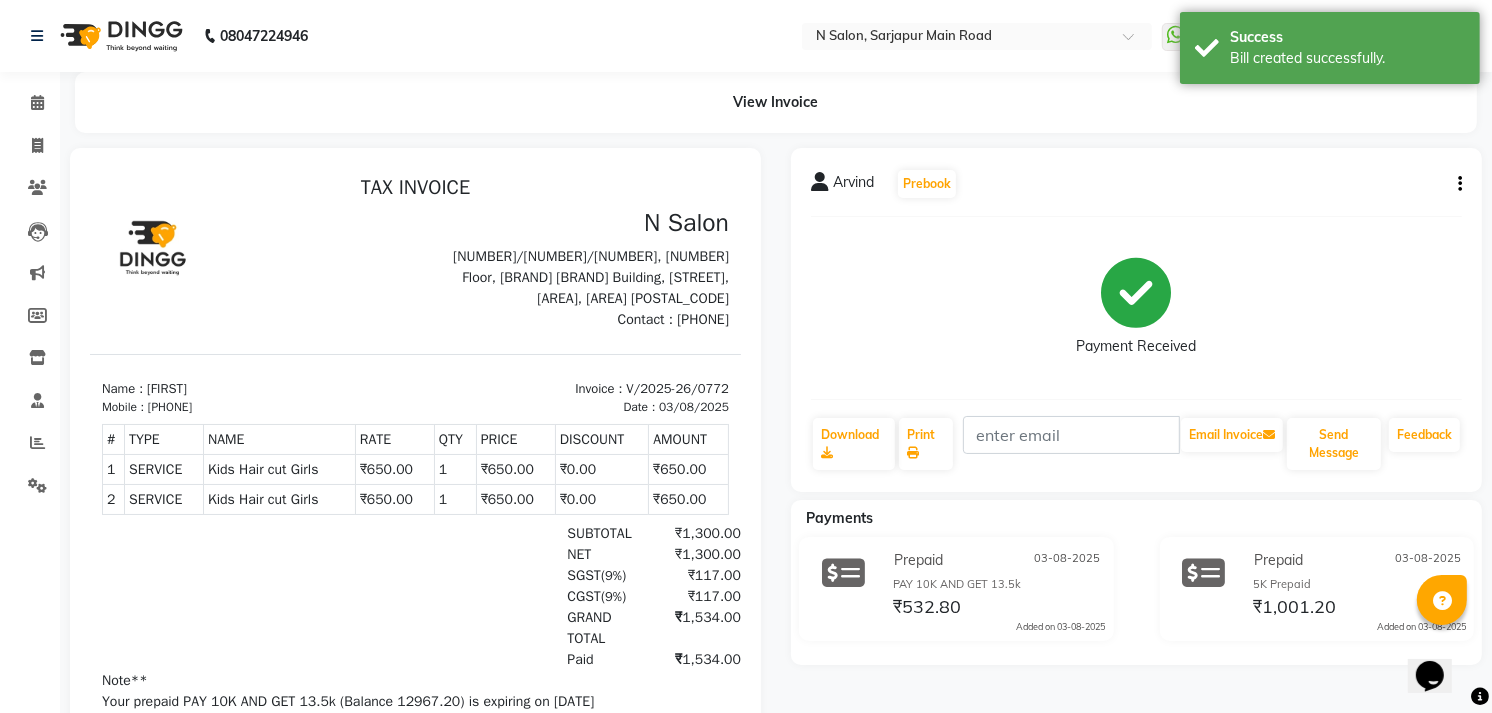 scroll, scrollTop: 0, scrollLeft: 0, axis: both 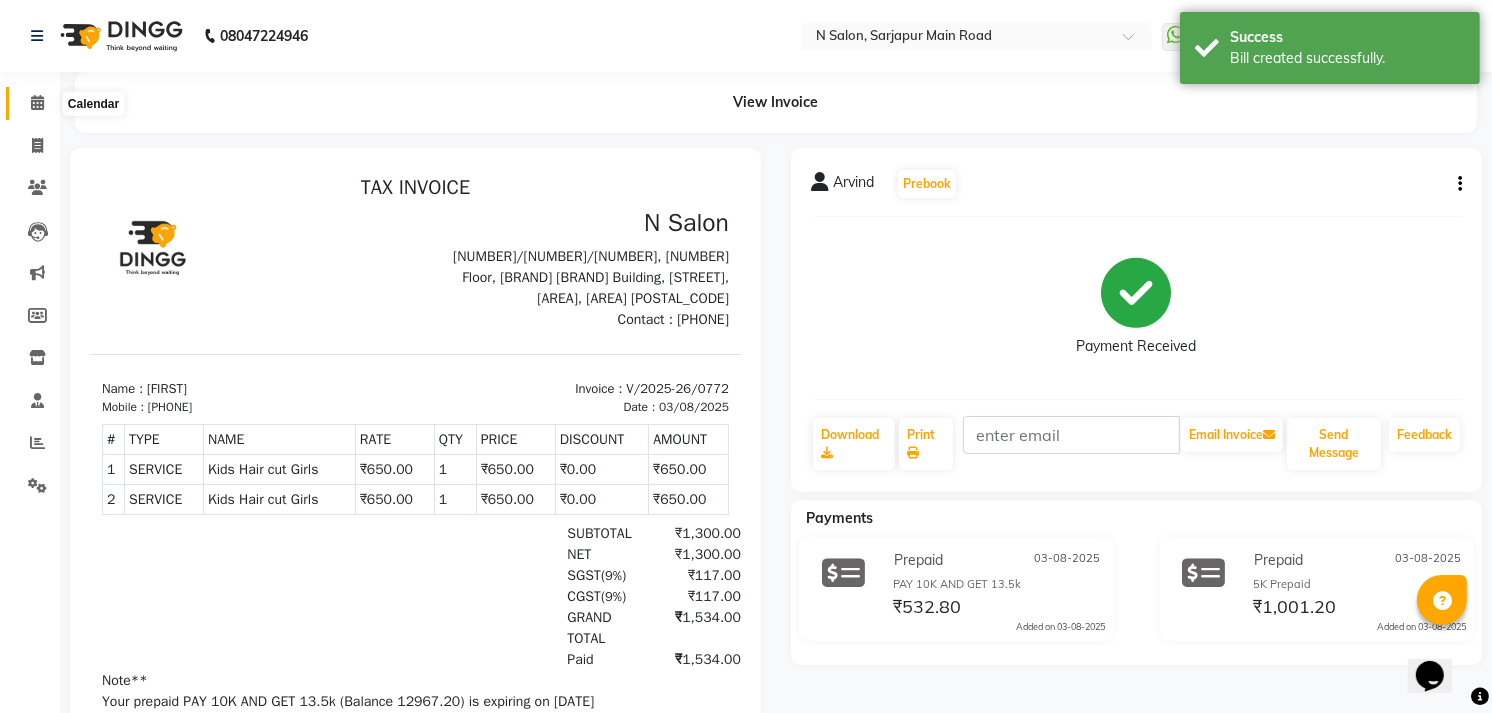 click 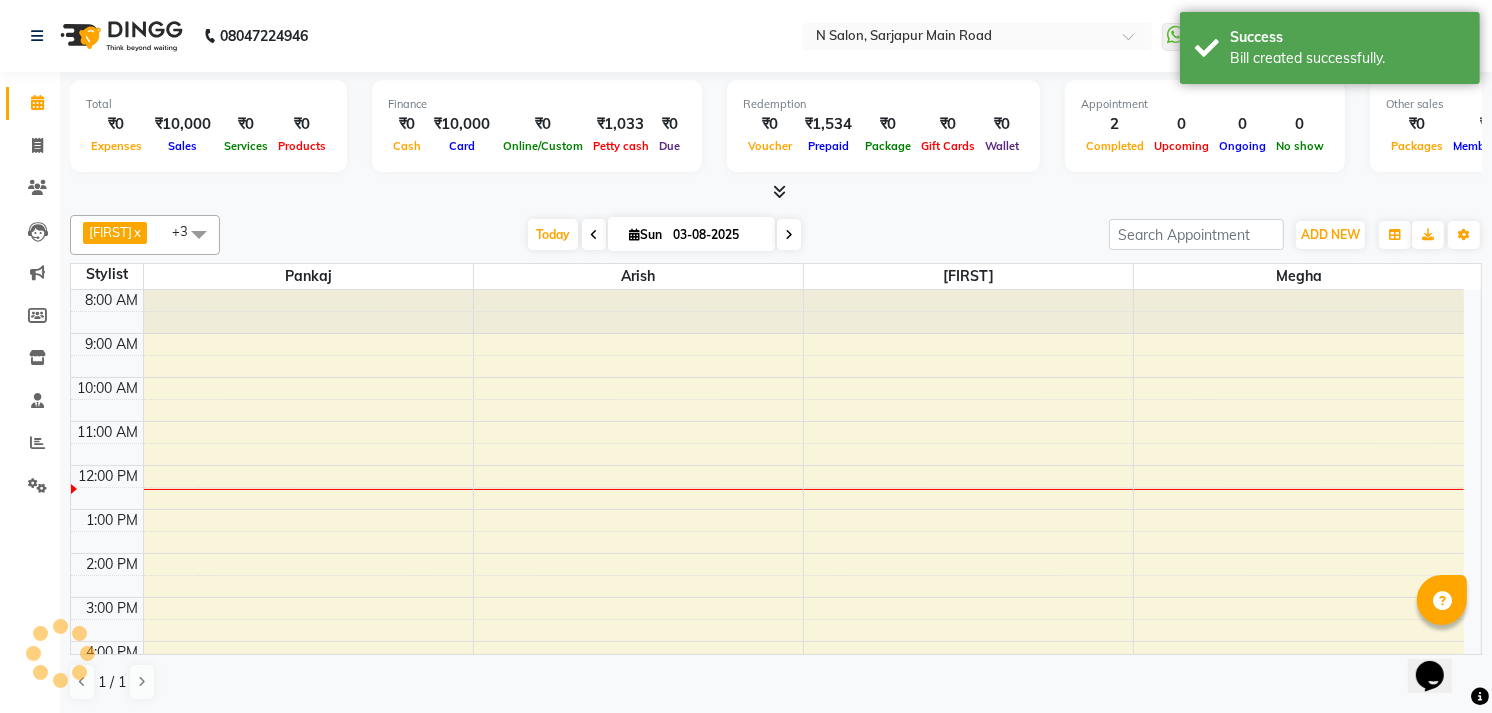 scroll, scrollTop: 0, scrollLeft: 0, axis: both 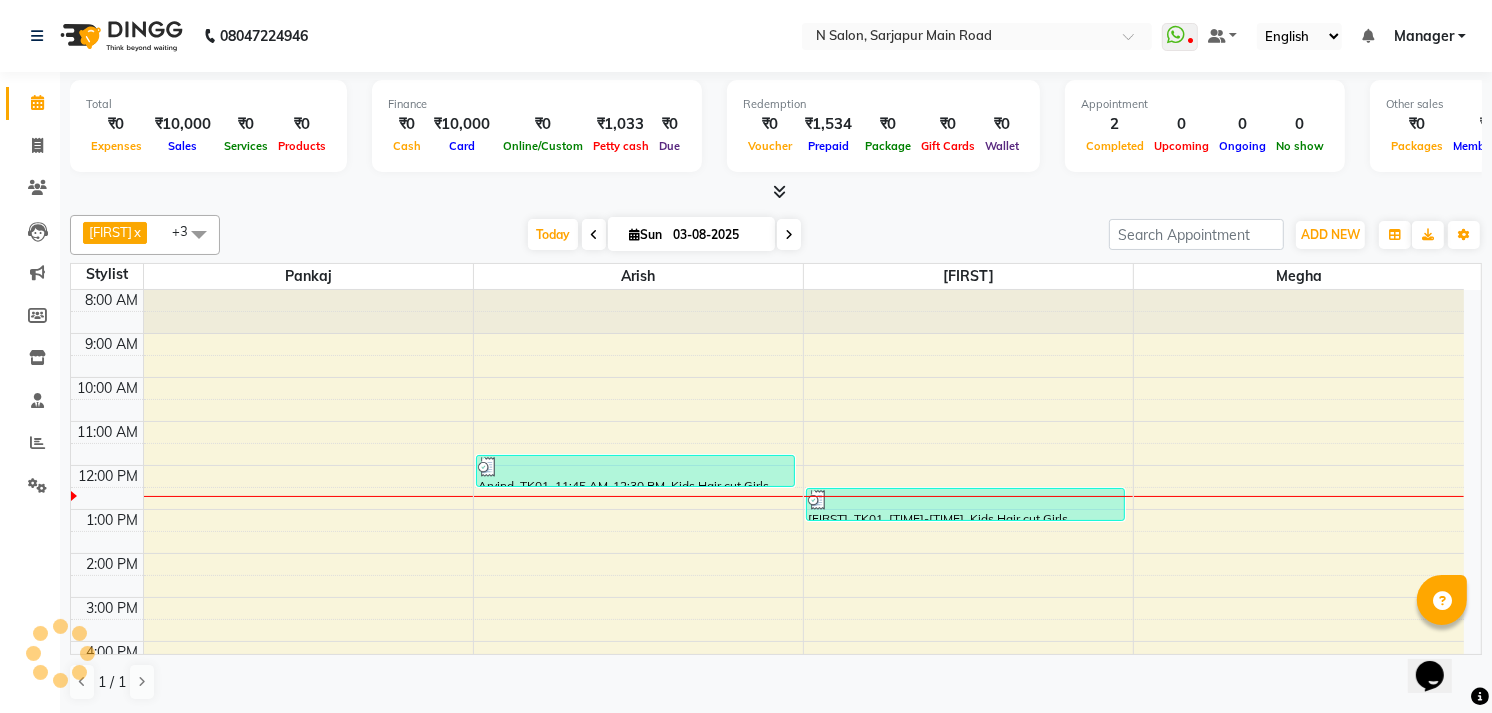 click at bounding box center [780, 191] 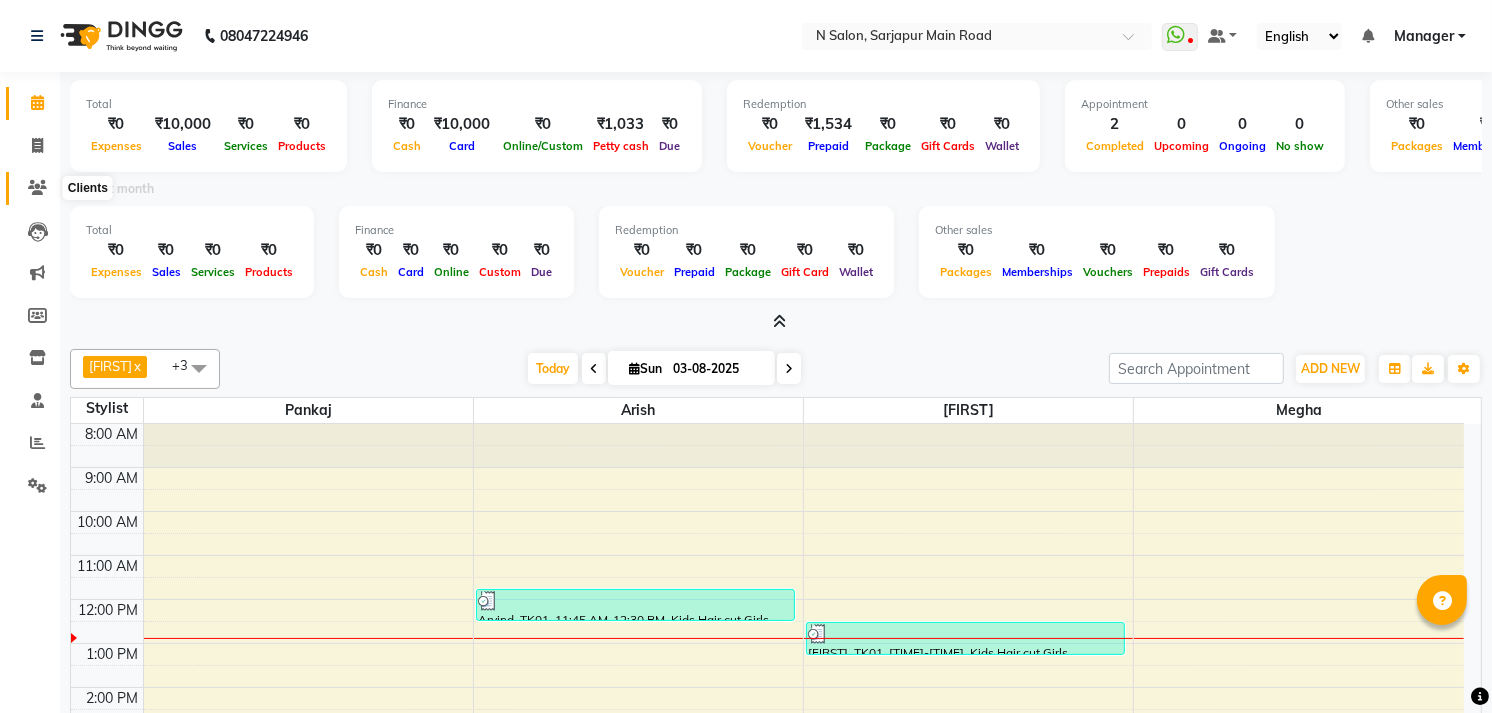 click 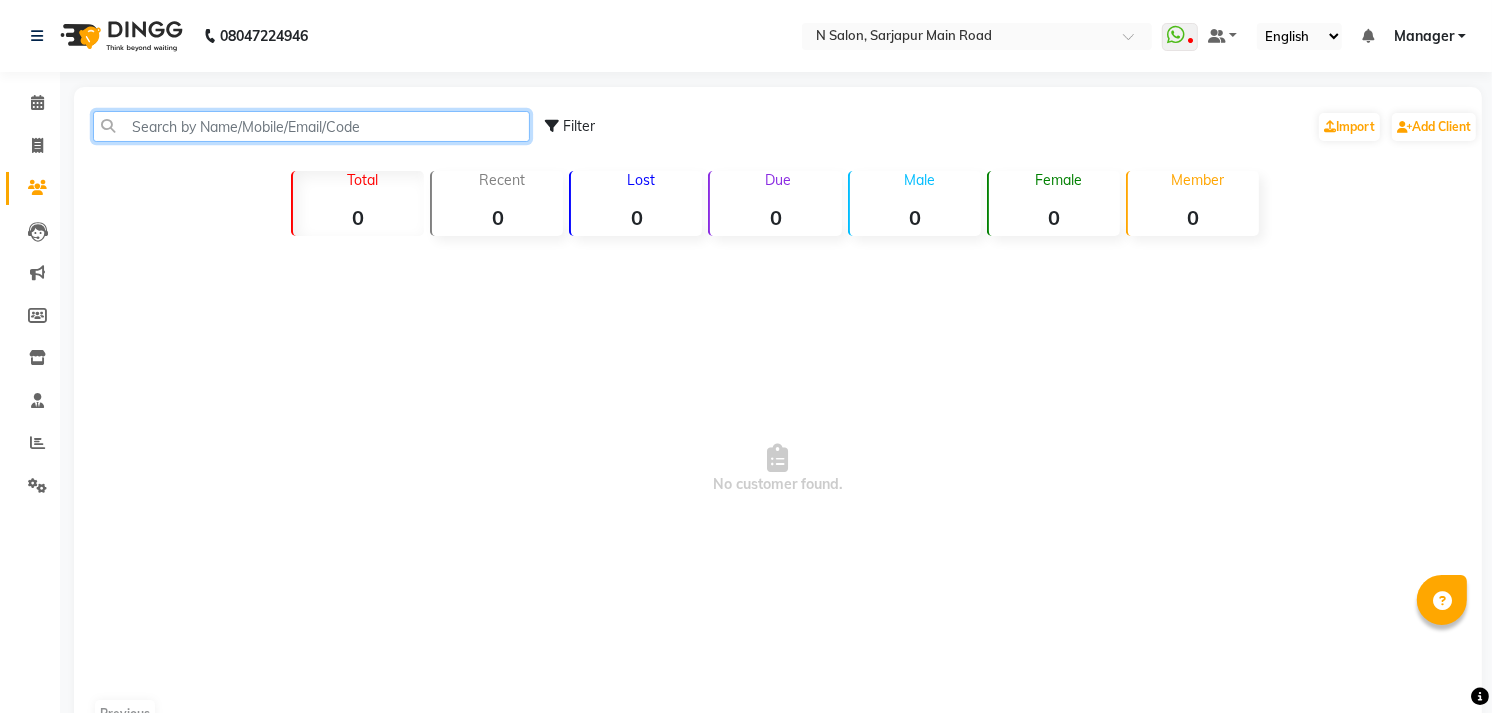 click 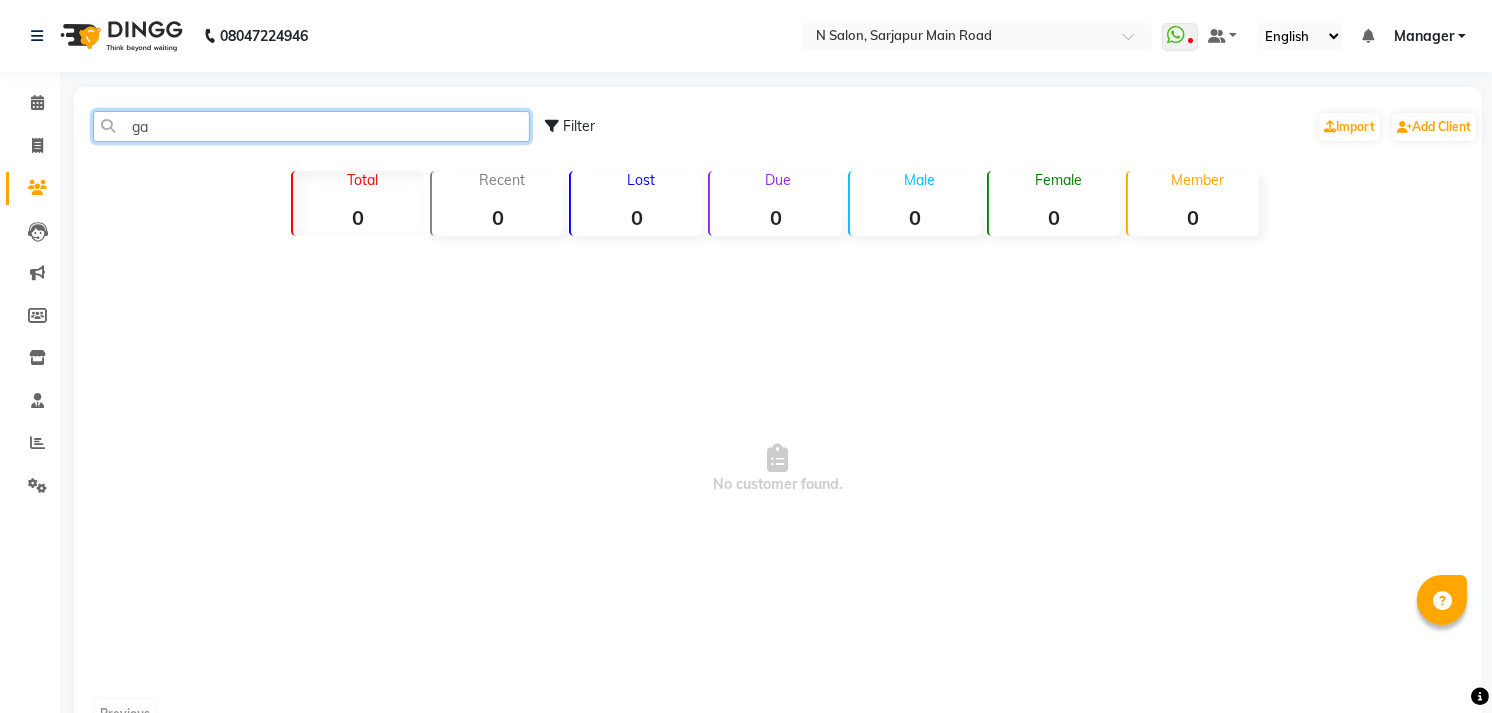type on "g" 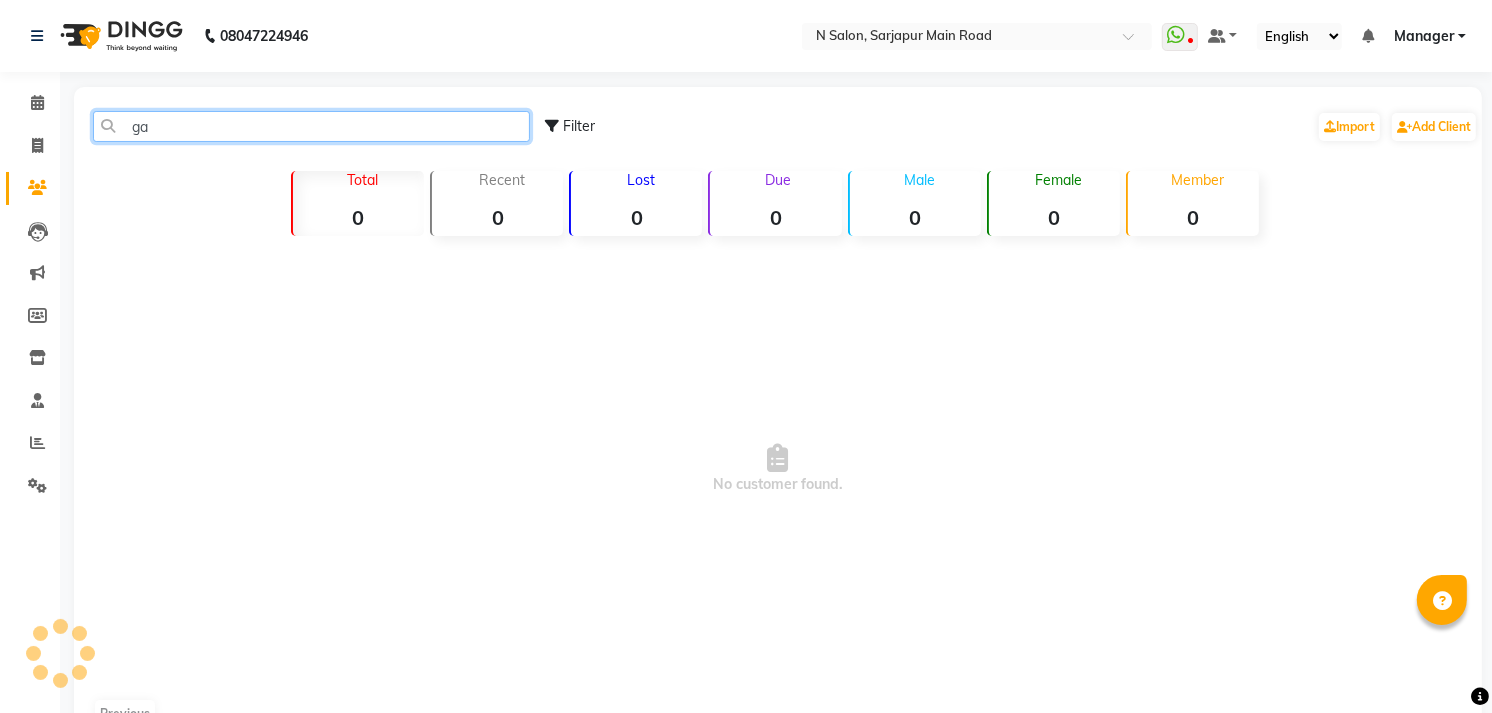type on "g" 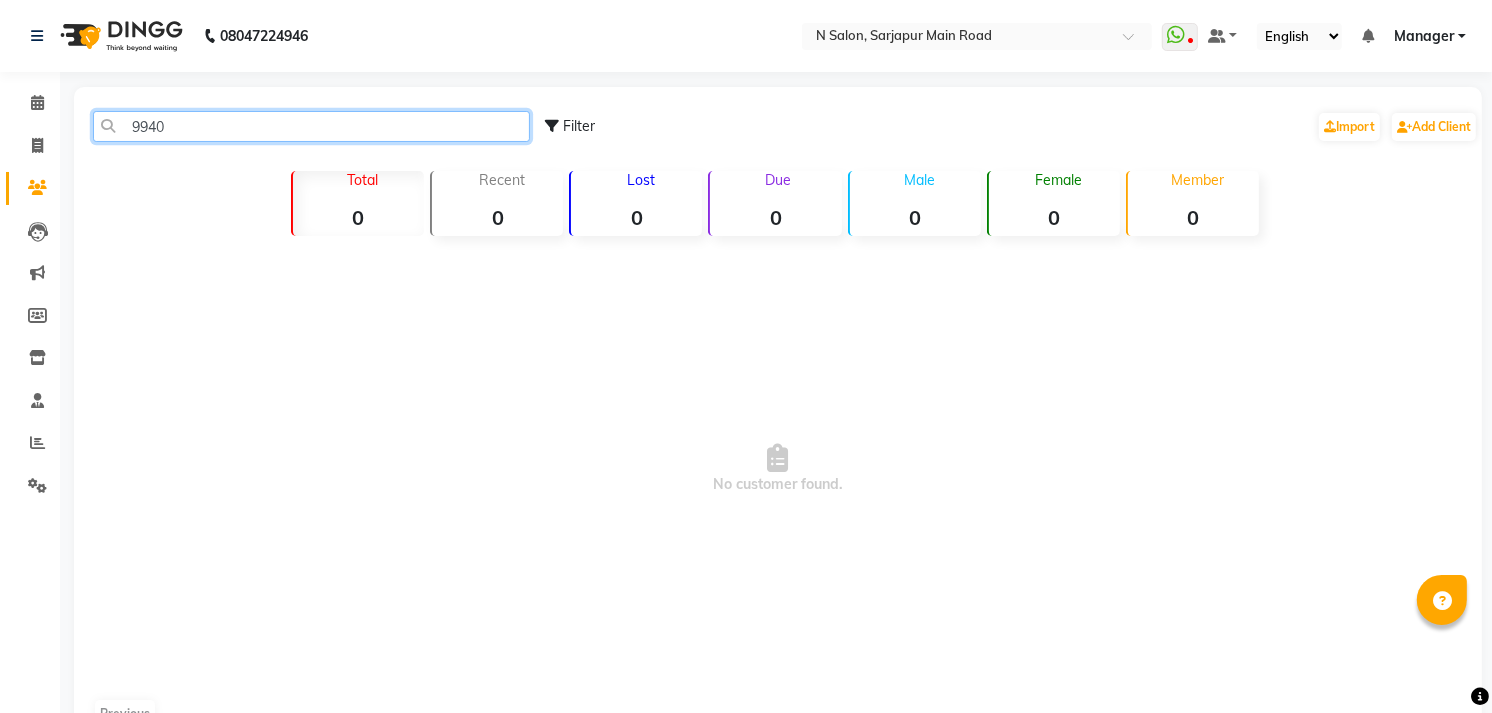 click on "9940" 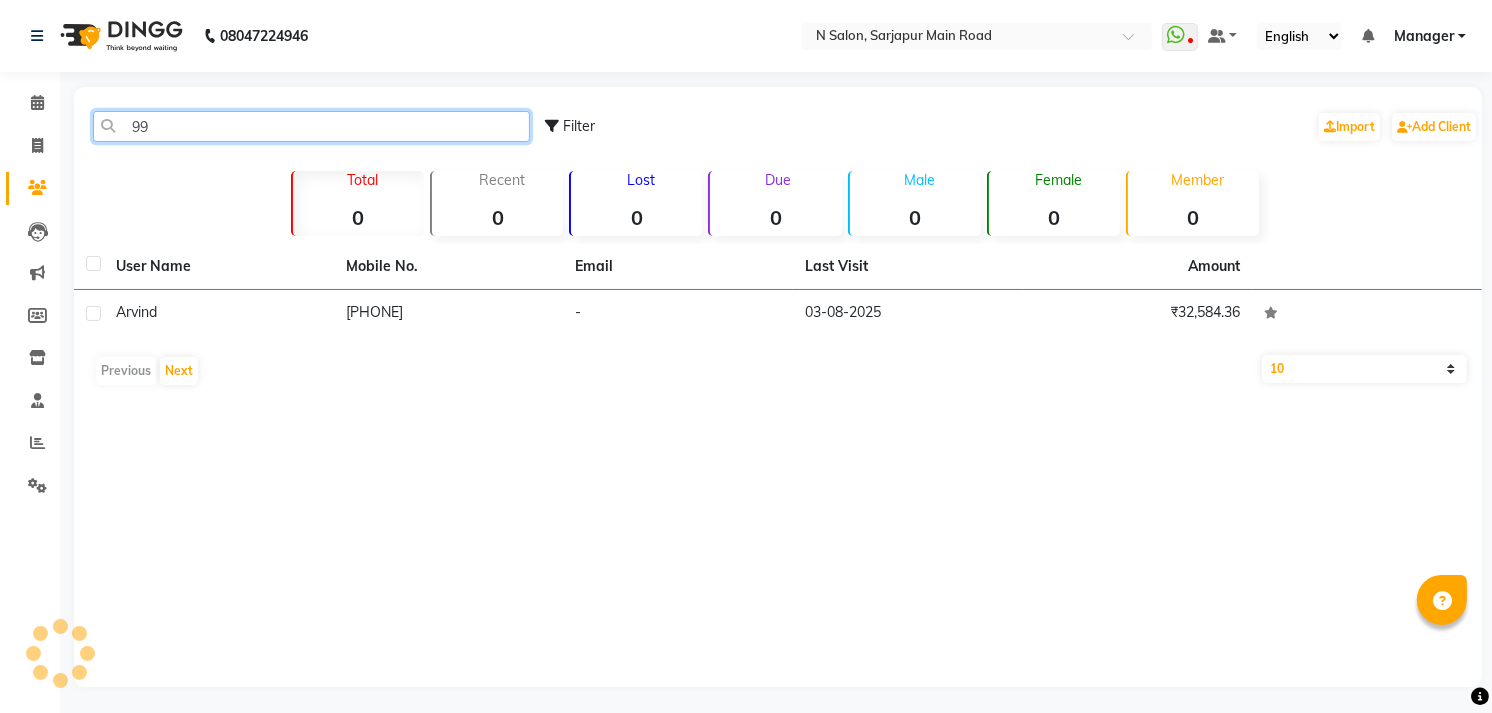type on "9" 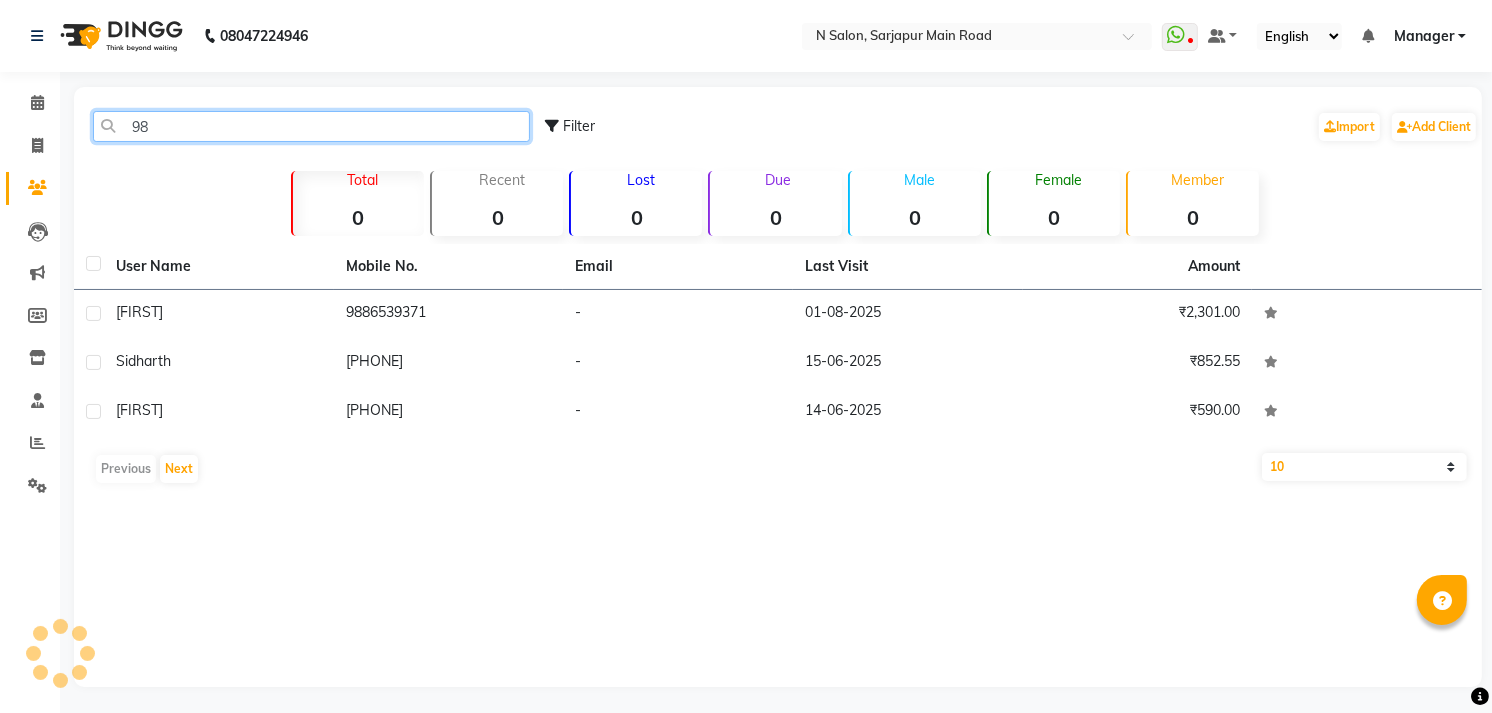 type on "9" 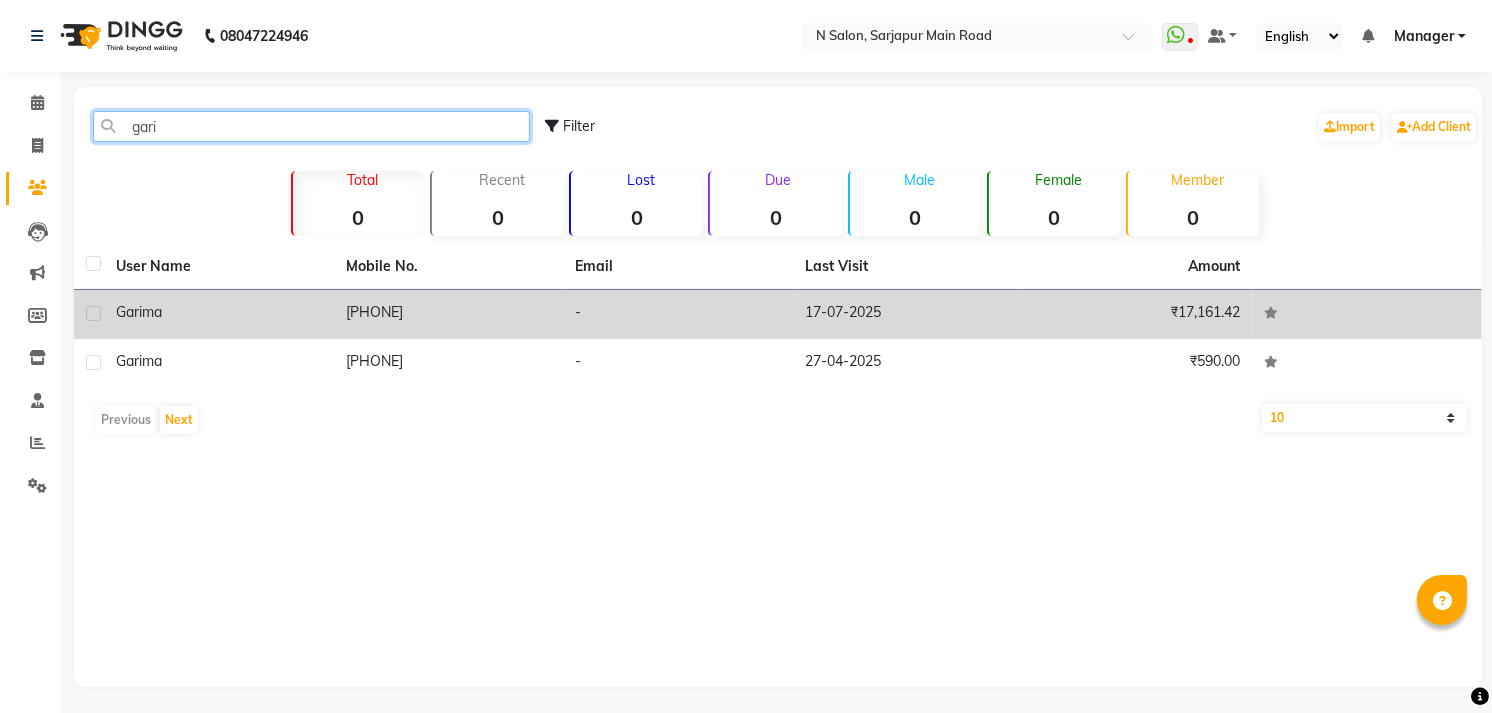 type on "gari" 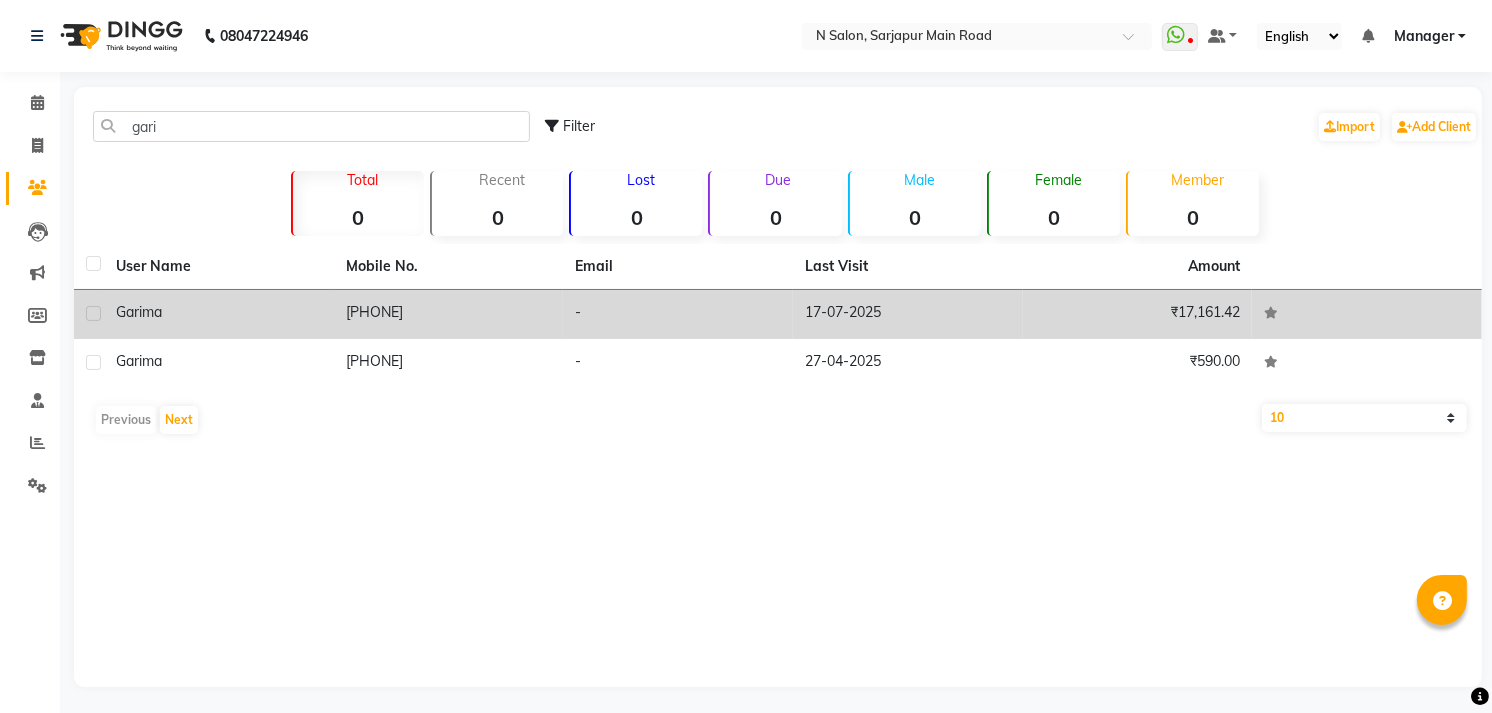 click on "[PHONE]" 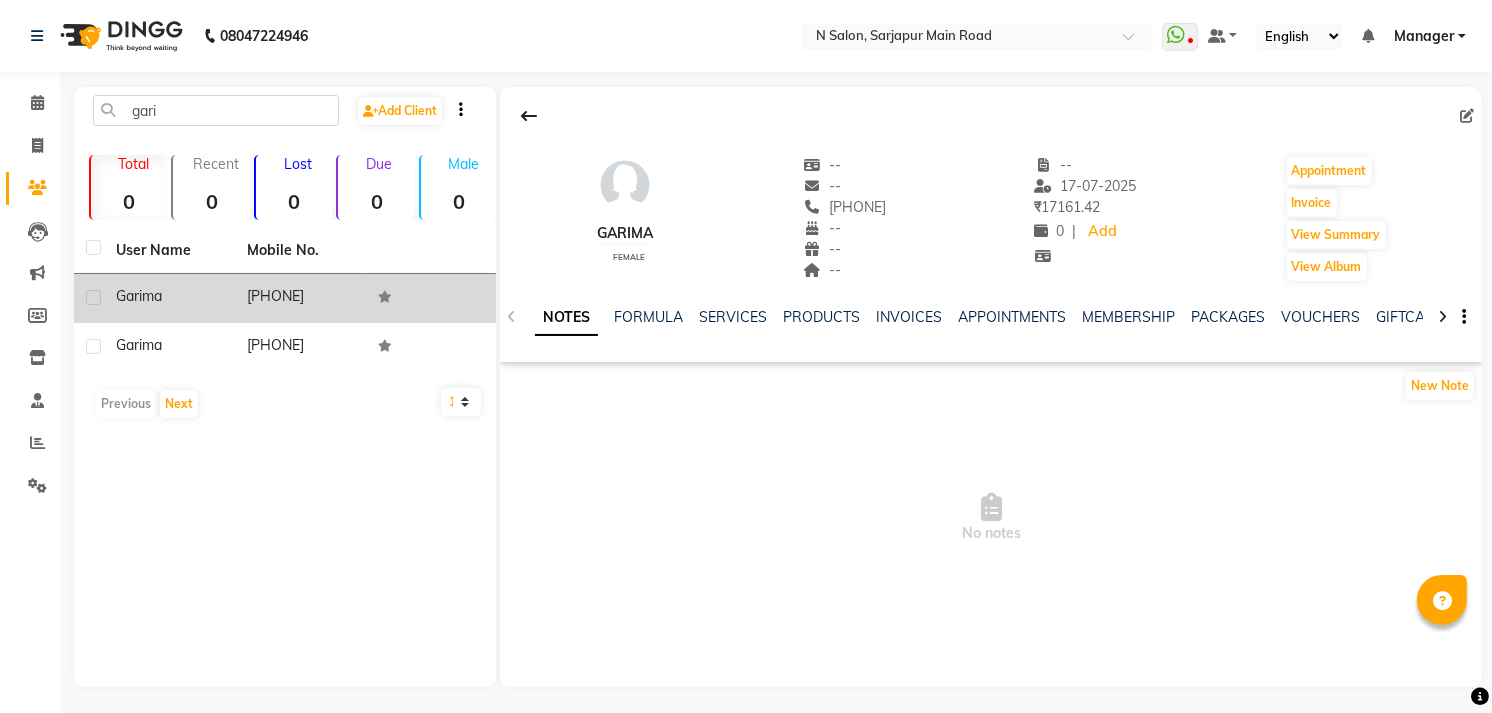 drag, startPoint x: 343, startPoint y: 307, endPoint x: 296, endPoint y: 301, distance: 47.38143 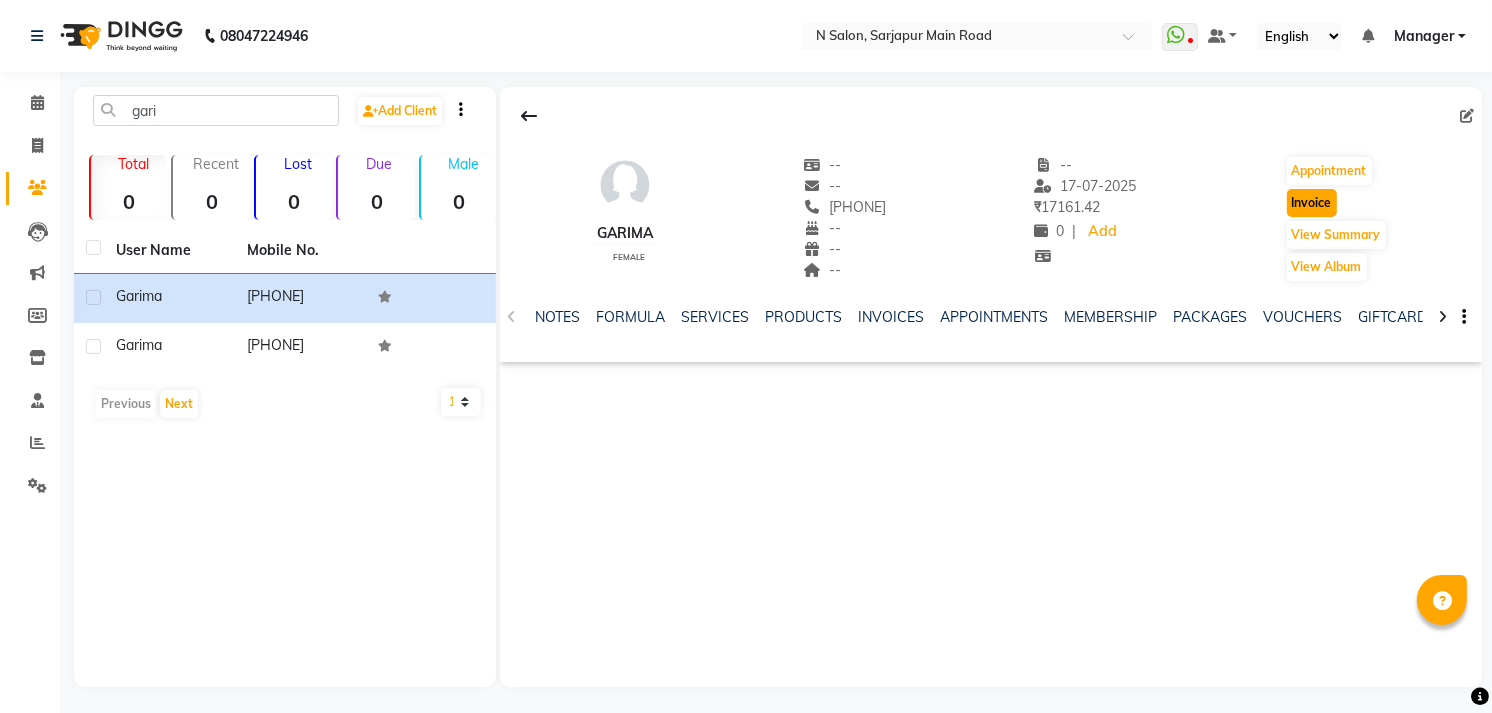 click on "Invoice" 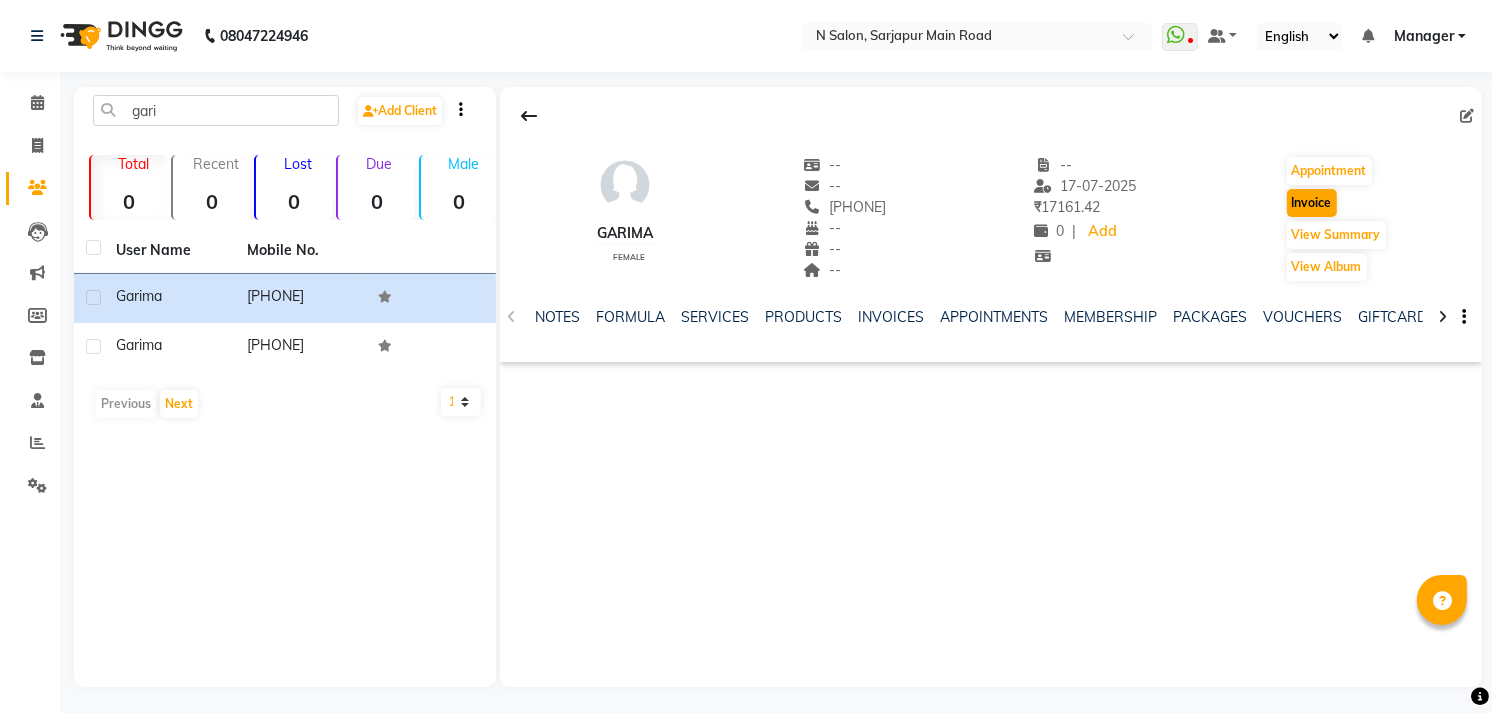 select on "service" 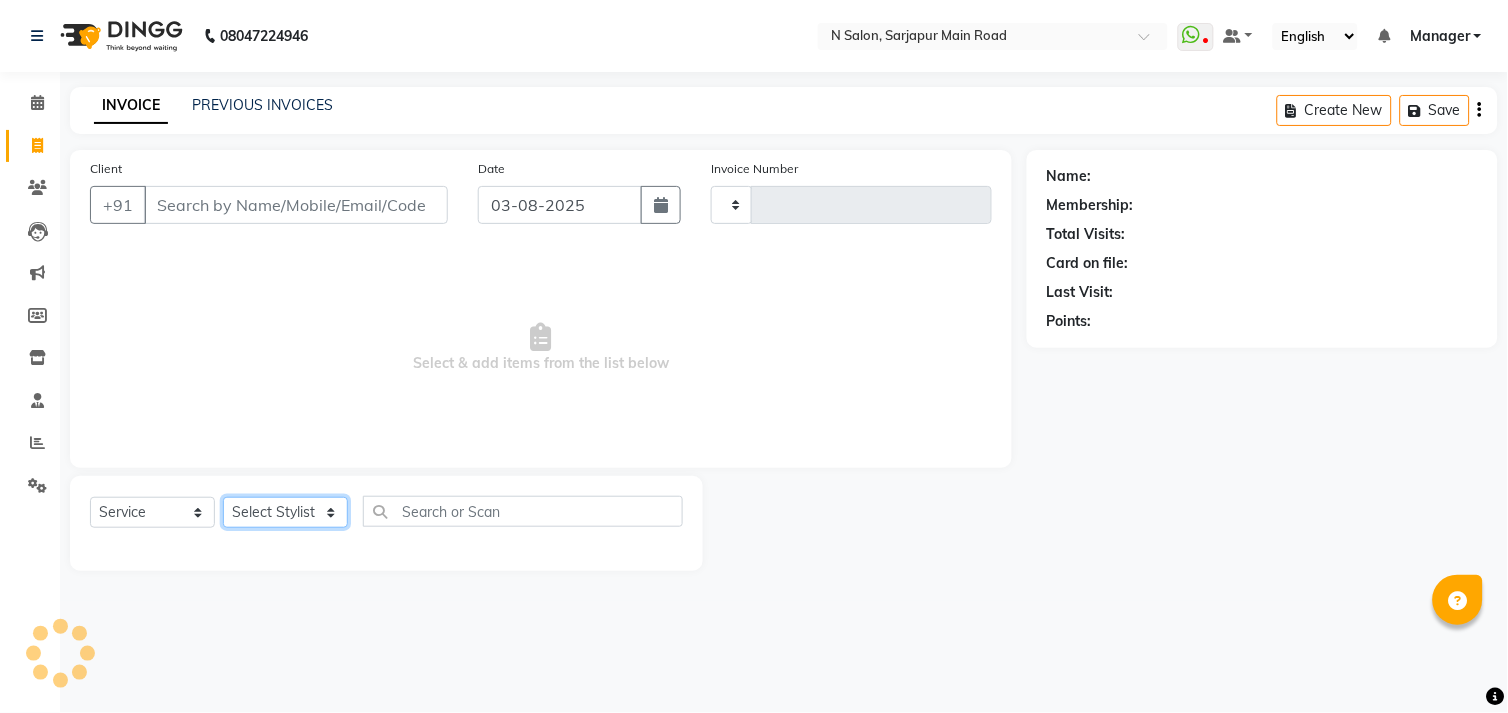 click on "Select Stylist" 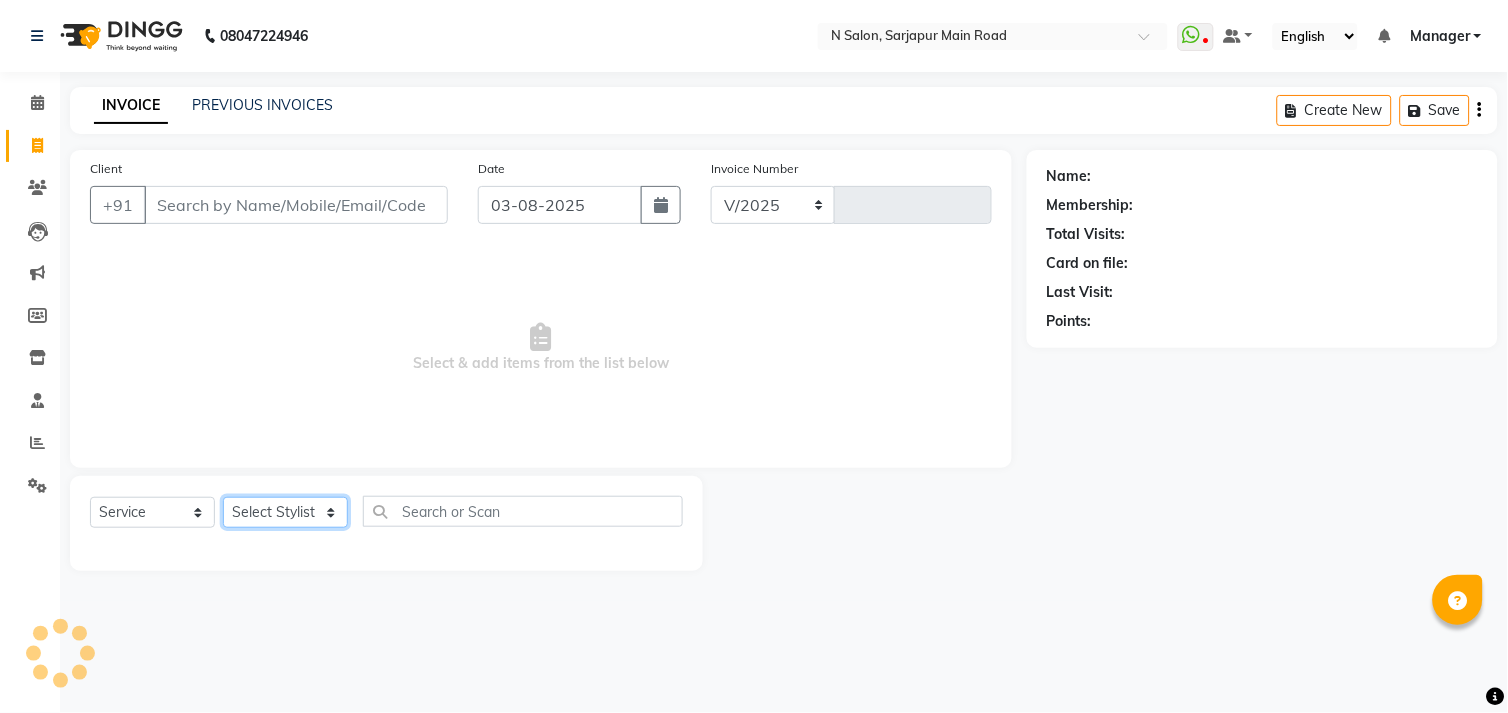 select on "7871" 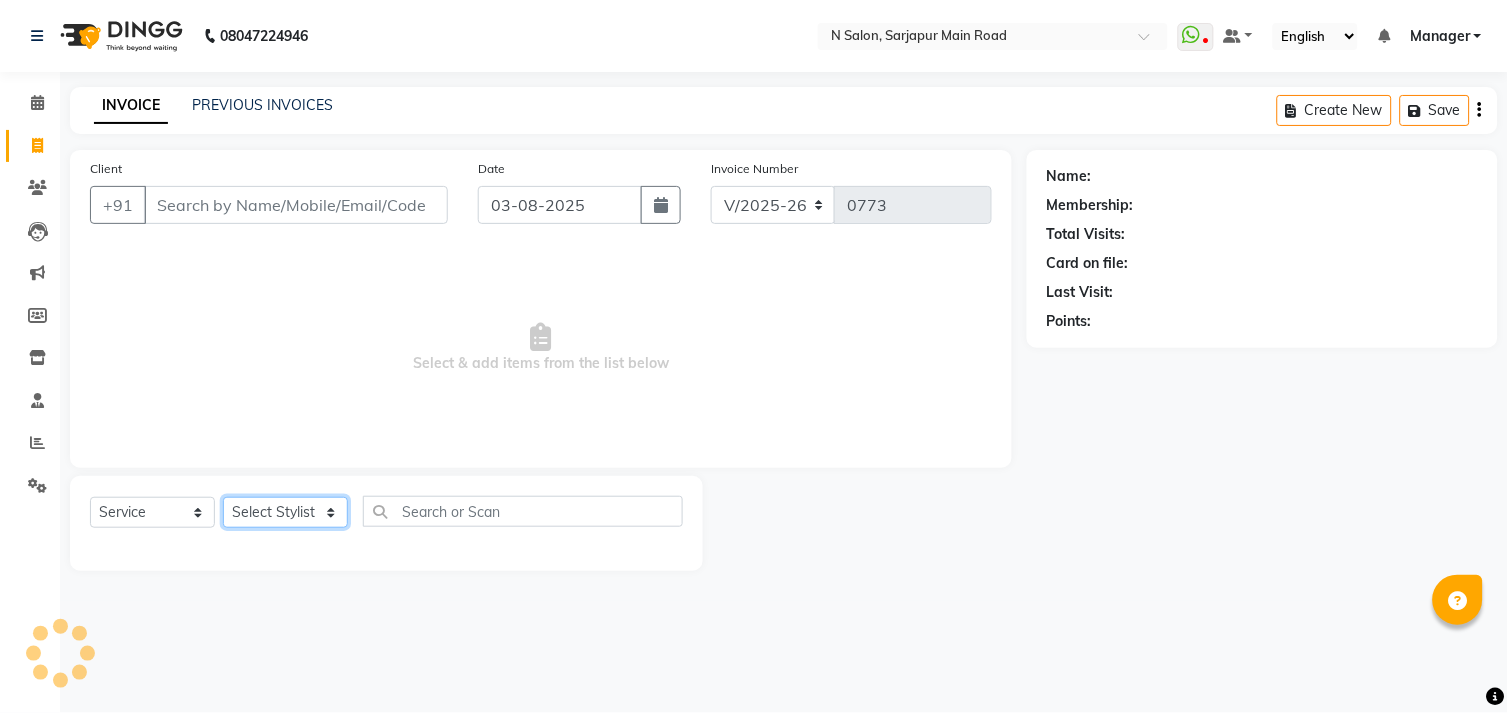 click on "Select Stylist" 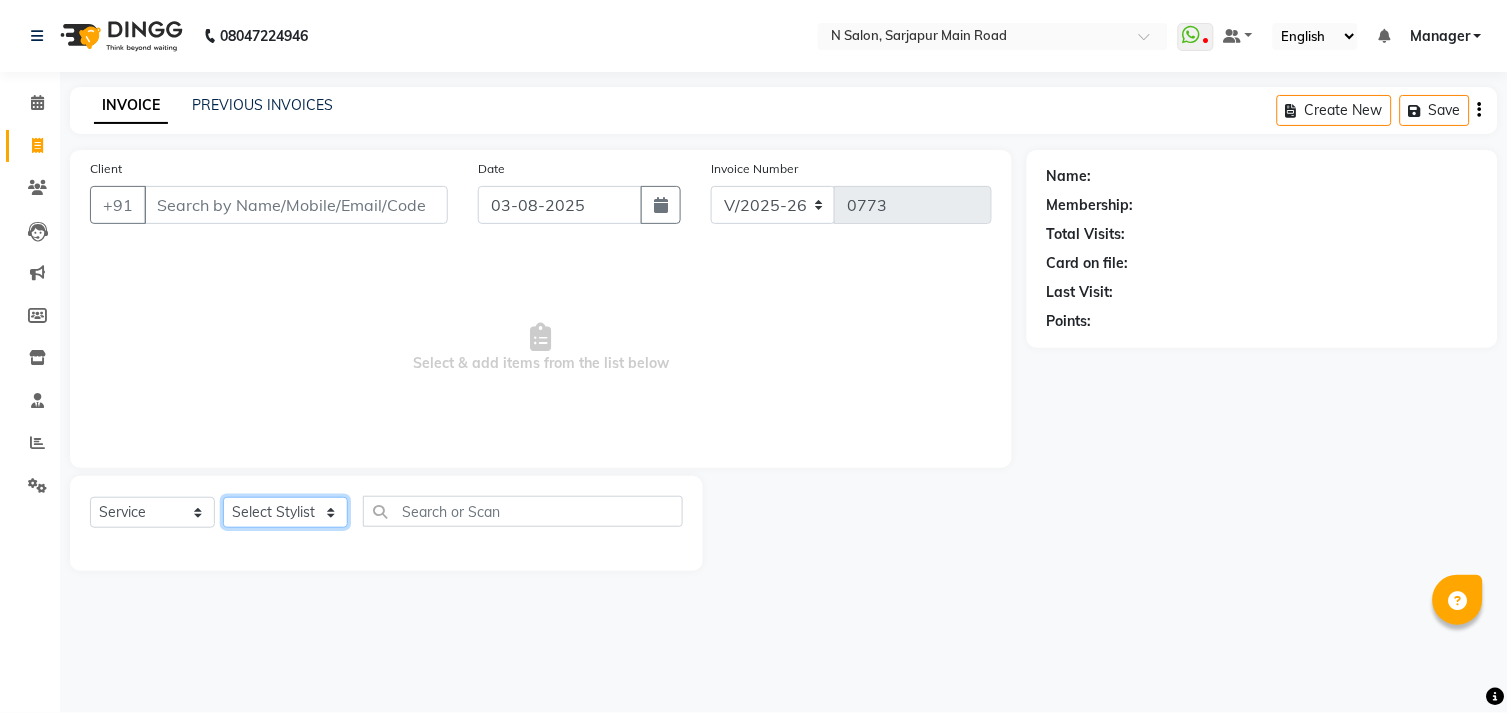 type on "[PHONE]" 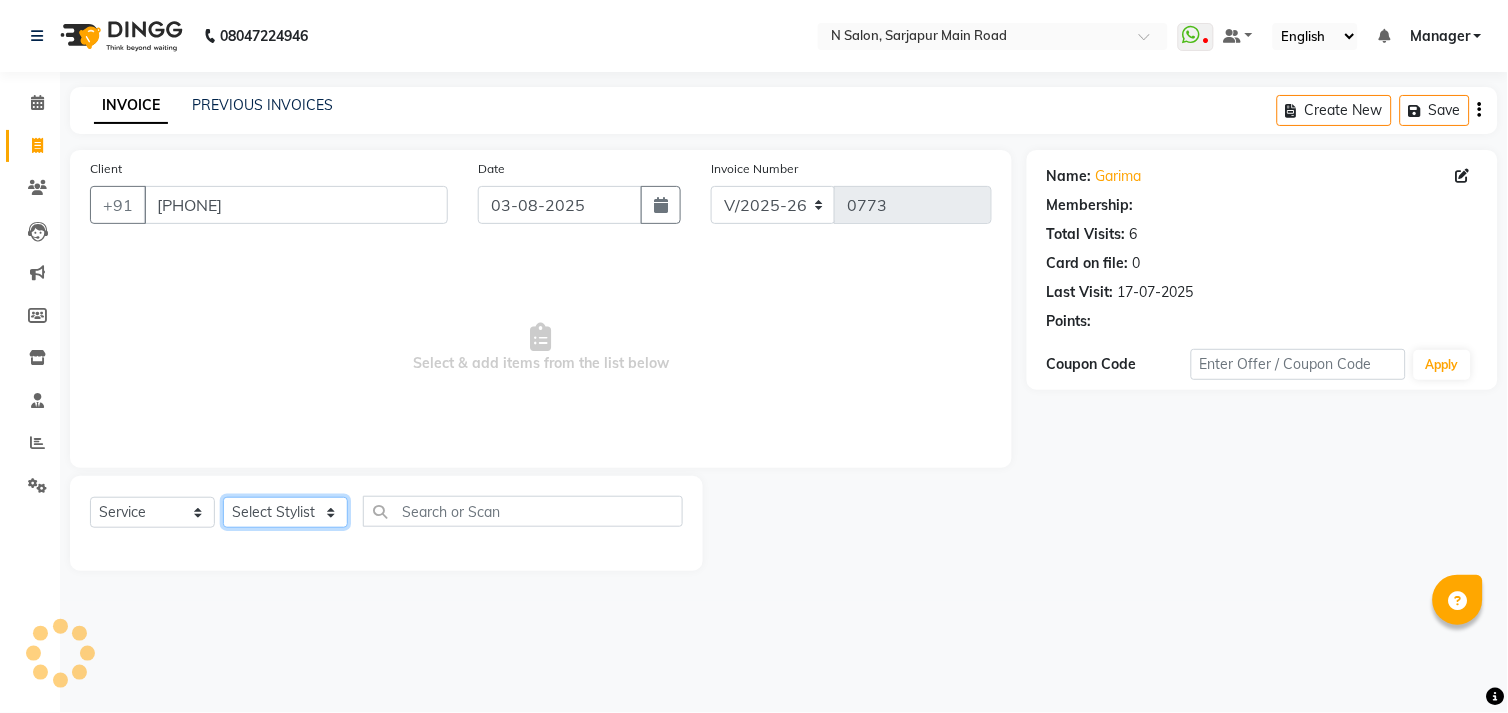 click on "Select Stylist Amgha Arish CHANDU DIPEN kajal kupu  Manager megha Mukul Aggarwal NIRJALA Owner Pankaj Rahul Sir shradha" 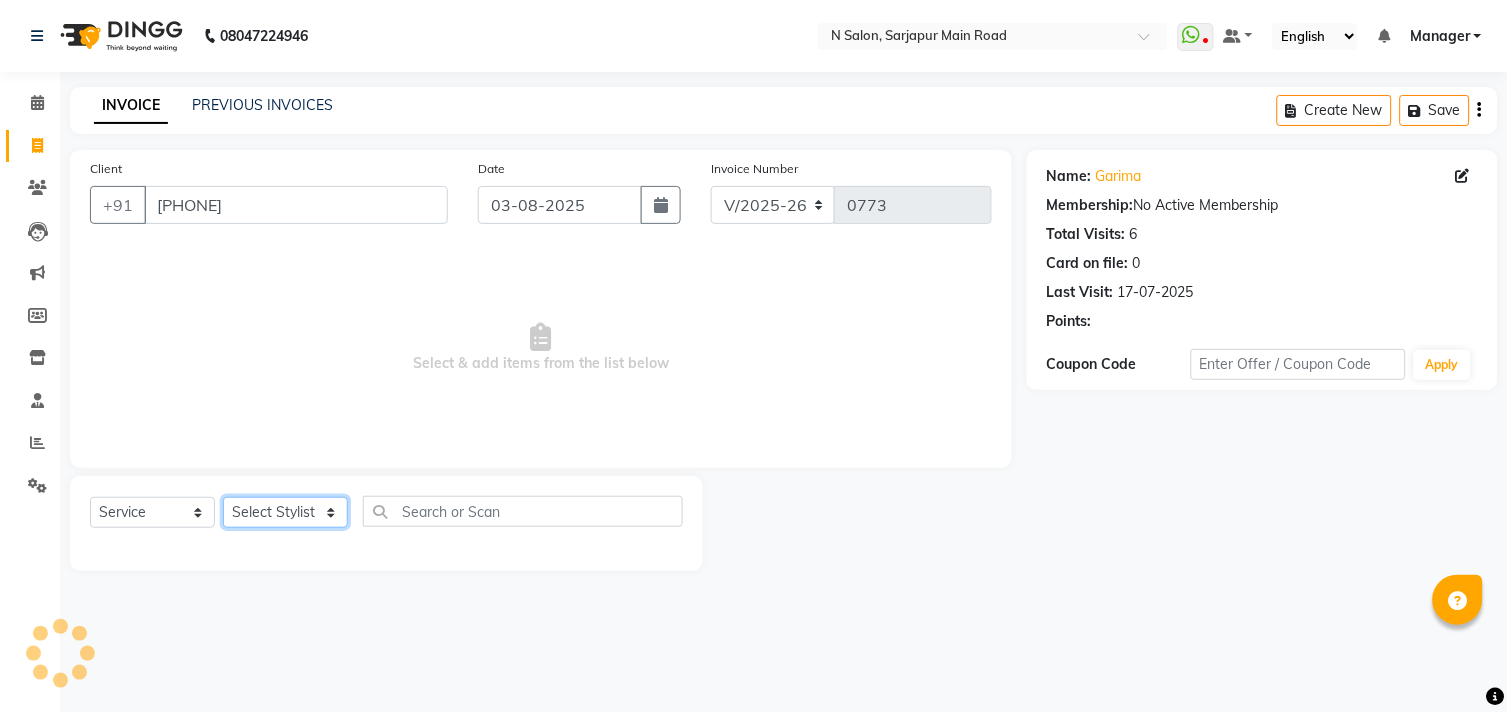 select on "70687" 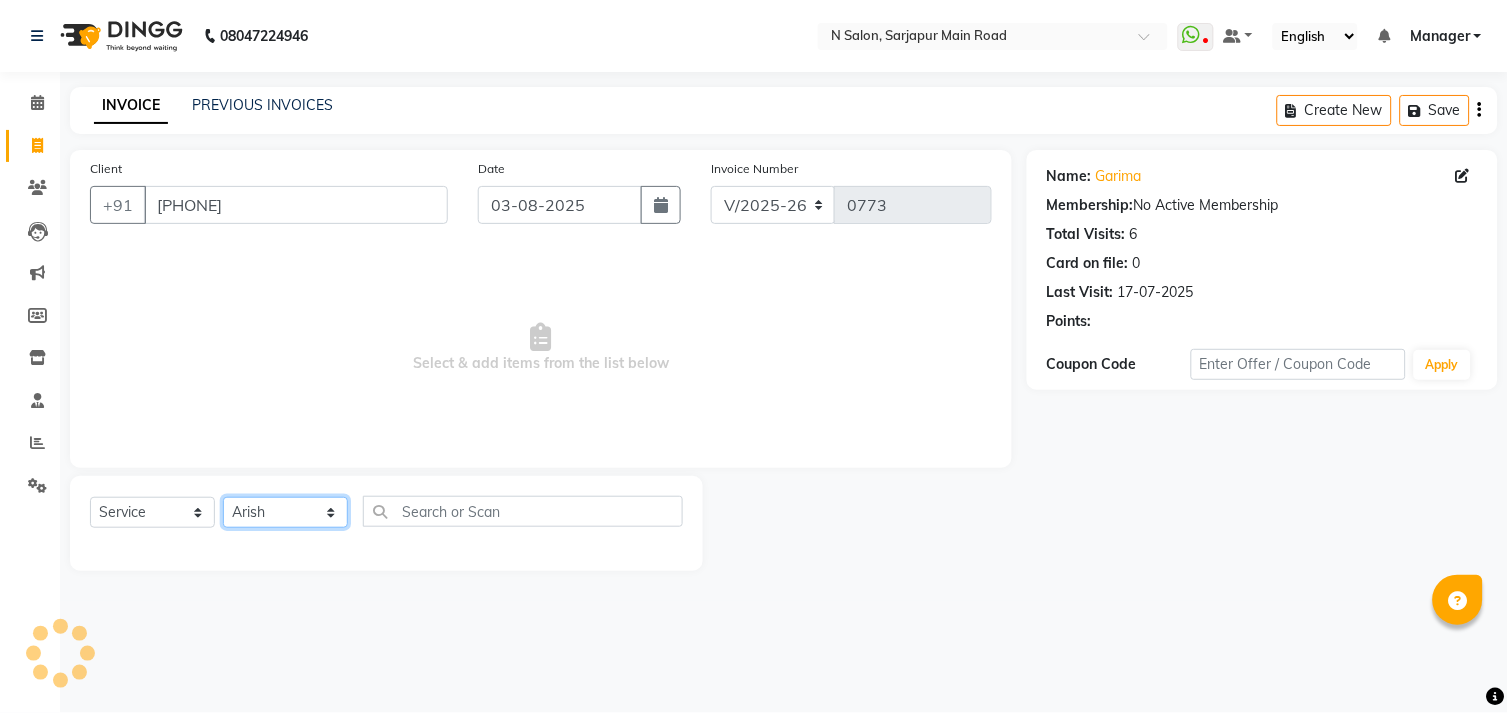 click on "Select Stylist Amgha Arish CHANDU DIPEN kajal kupu  Manager megha Mukul Aggarwal NIRJALA Owner Pankaj Rahul Sir shradha" 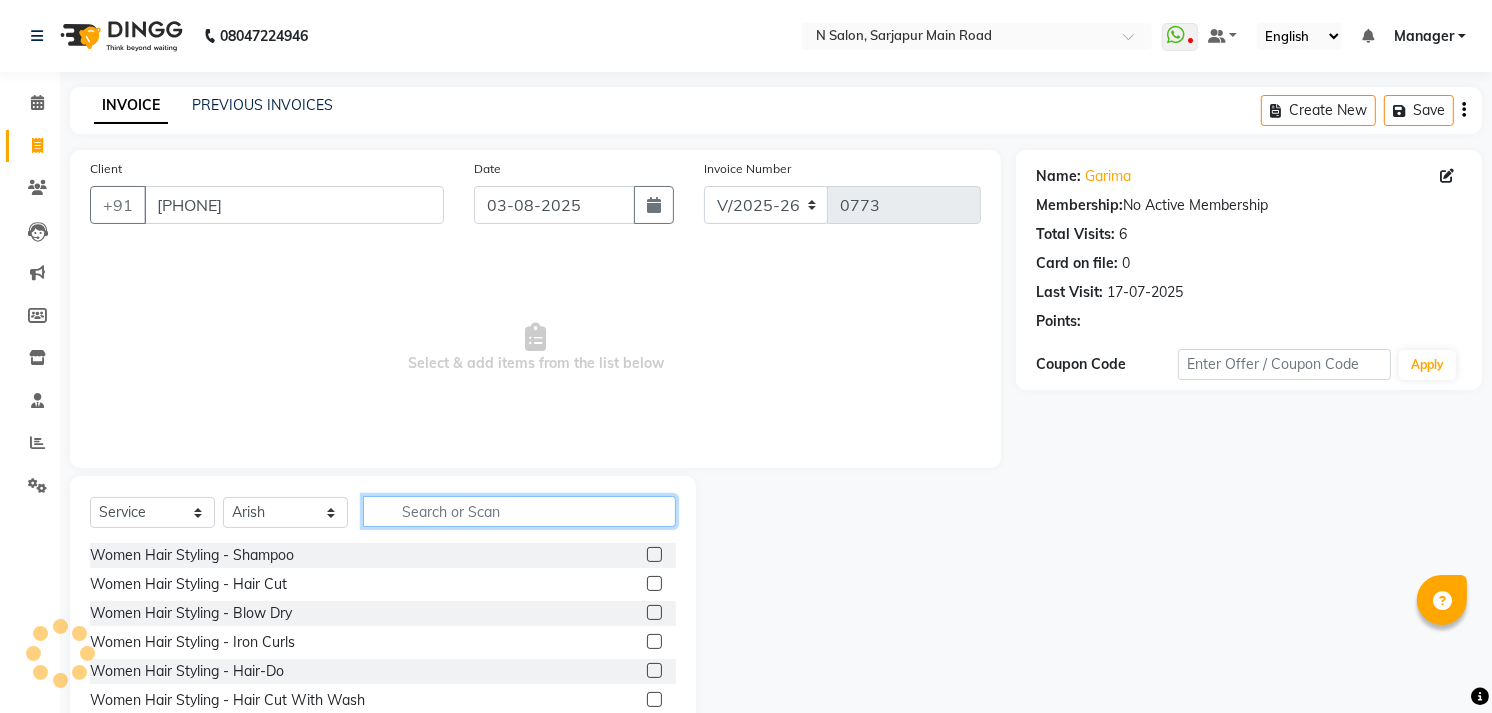 click 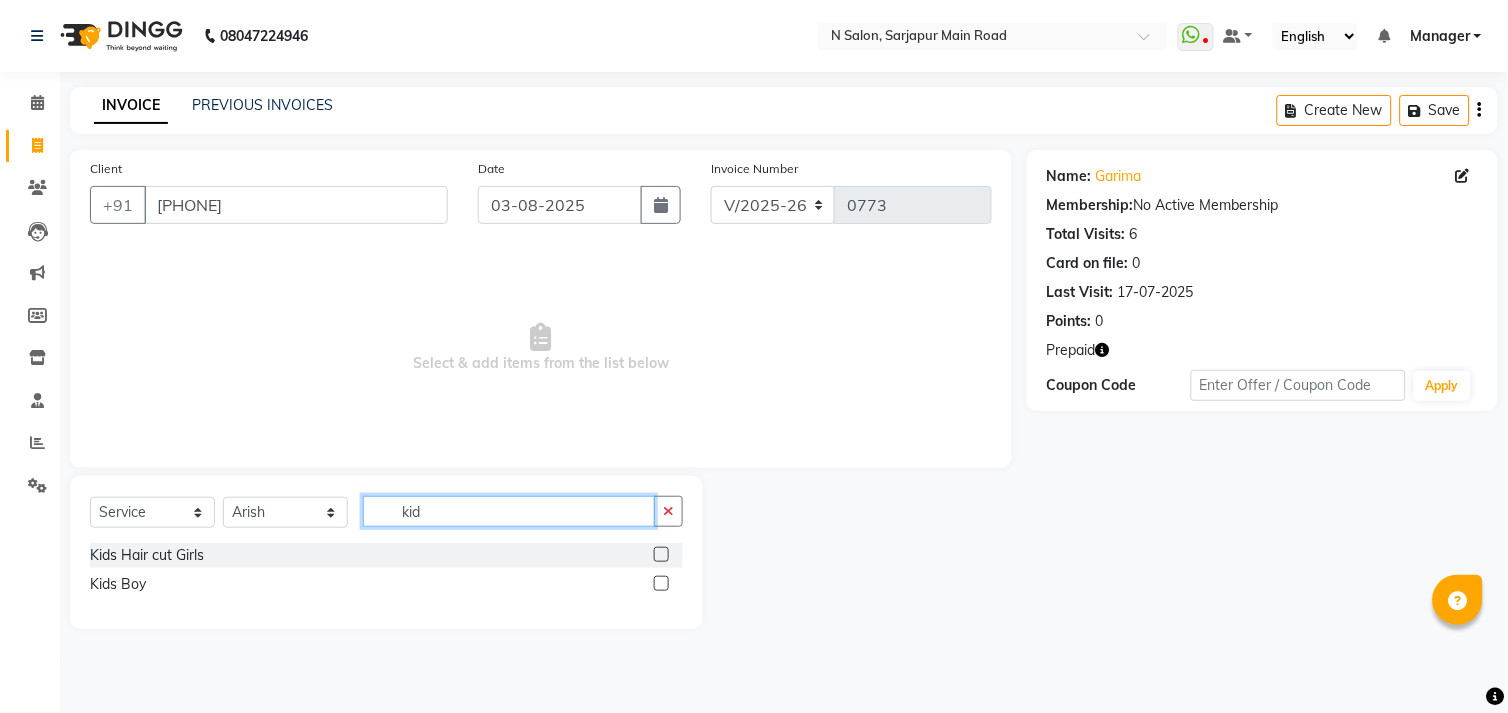 type on "kid" 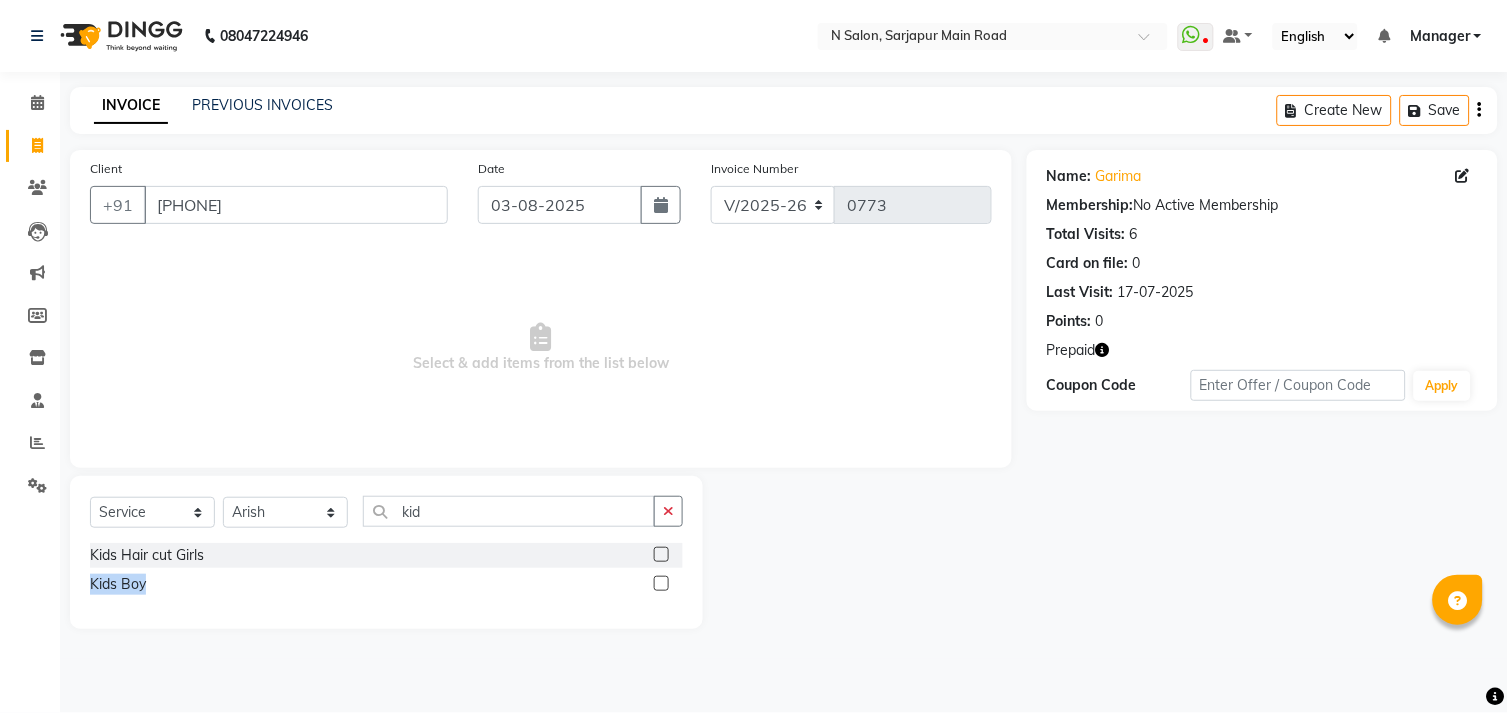 drag, startPoint x: 661, startPoint y: 551, endPoint x: 661, endPoint y: 584, distance: 33 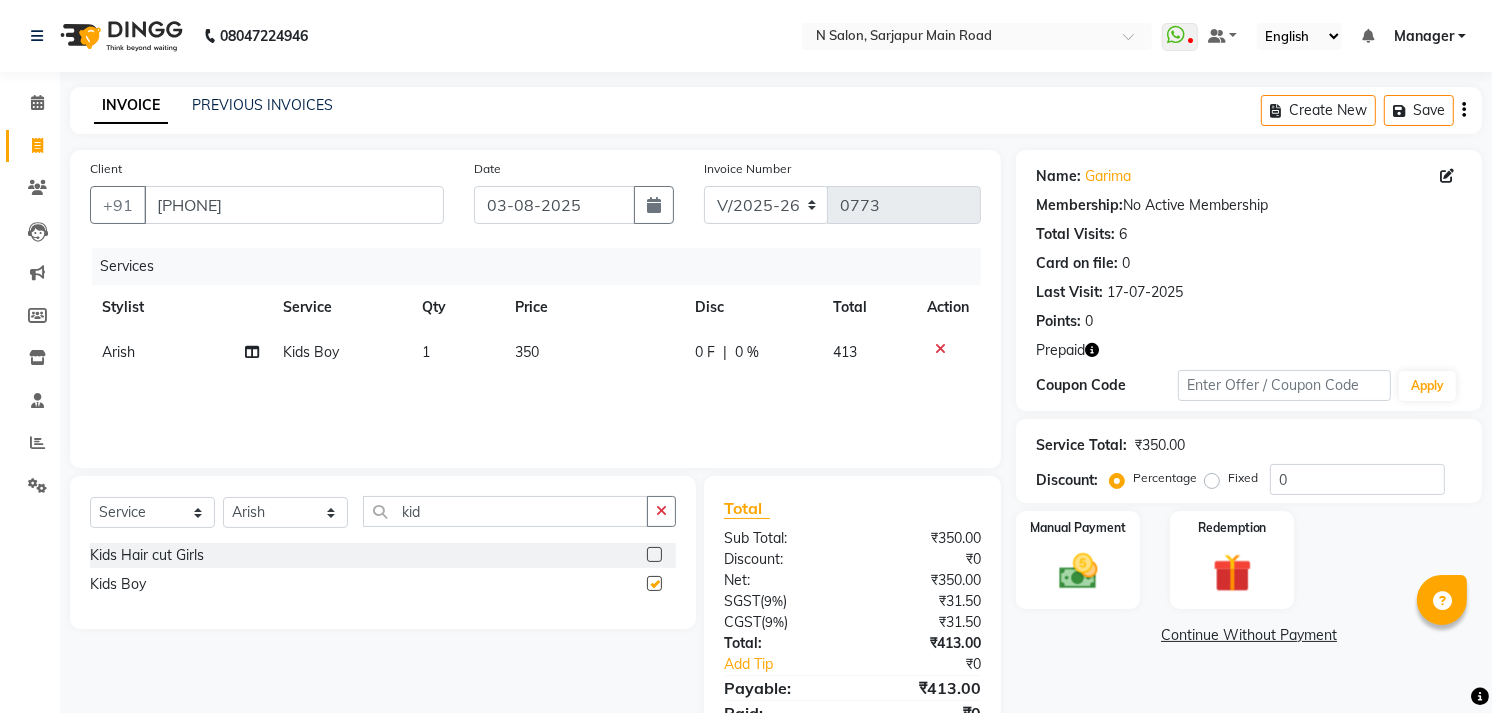 checkbox on "false" 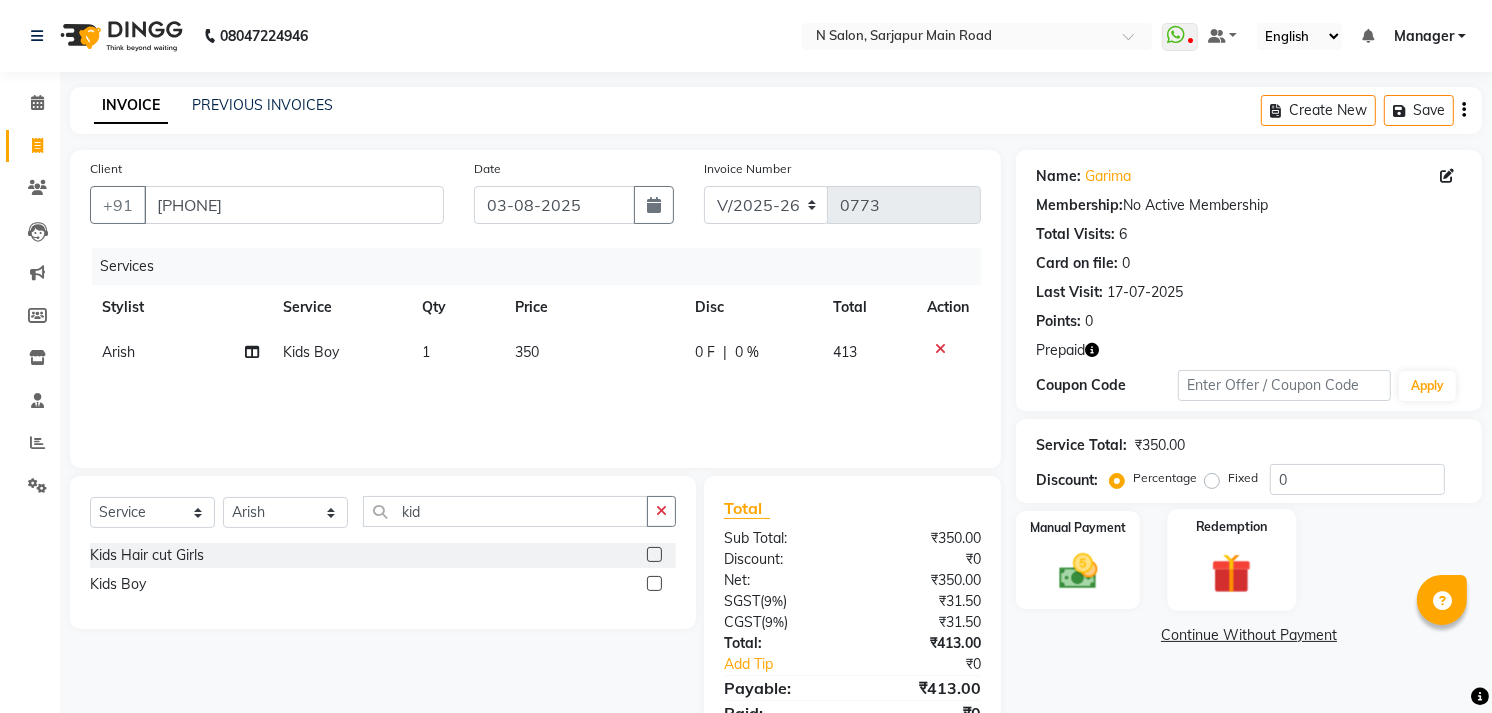 click 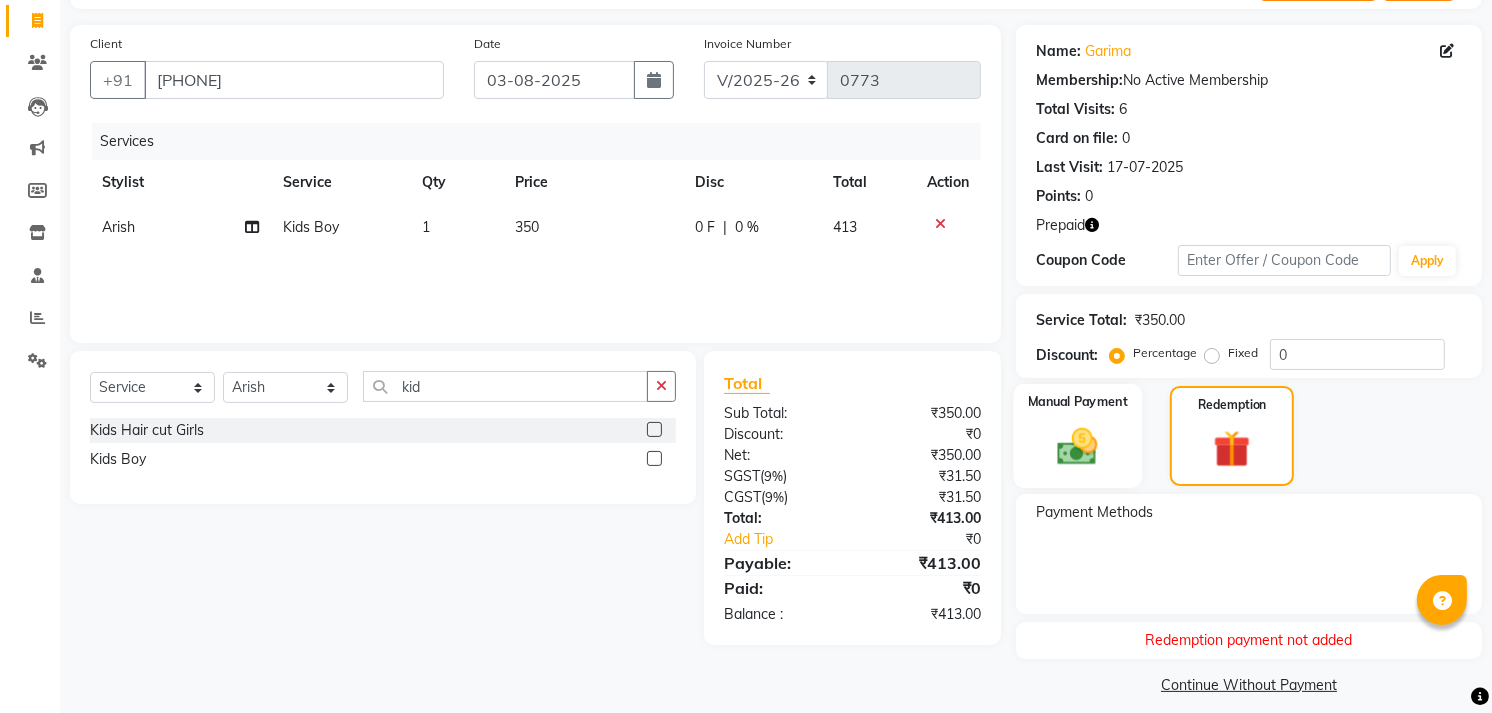 scroll, scrollTop: 140, scrollLeft: 0, axis: vertical 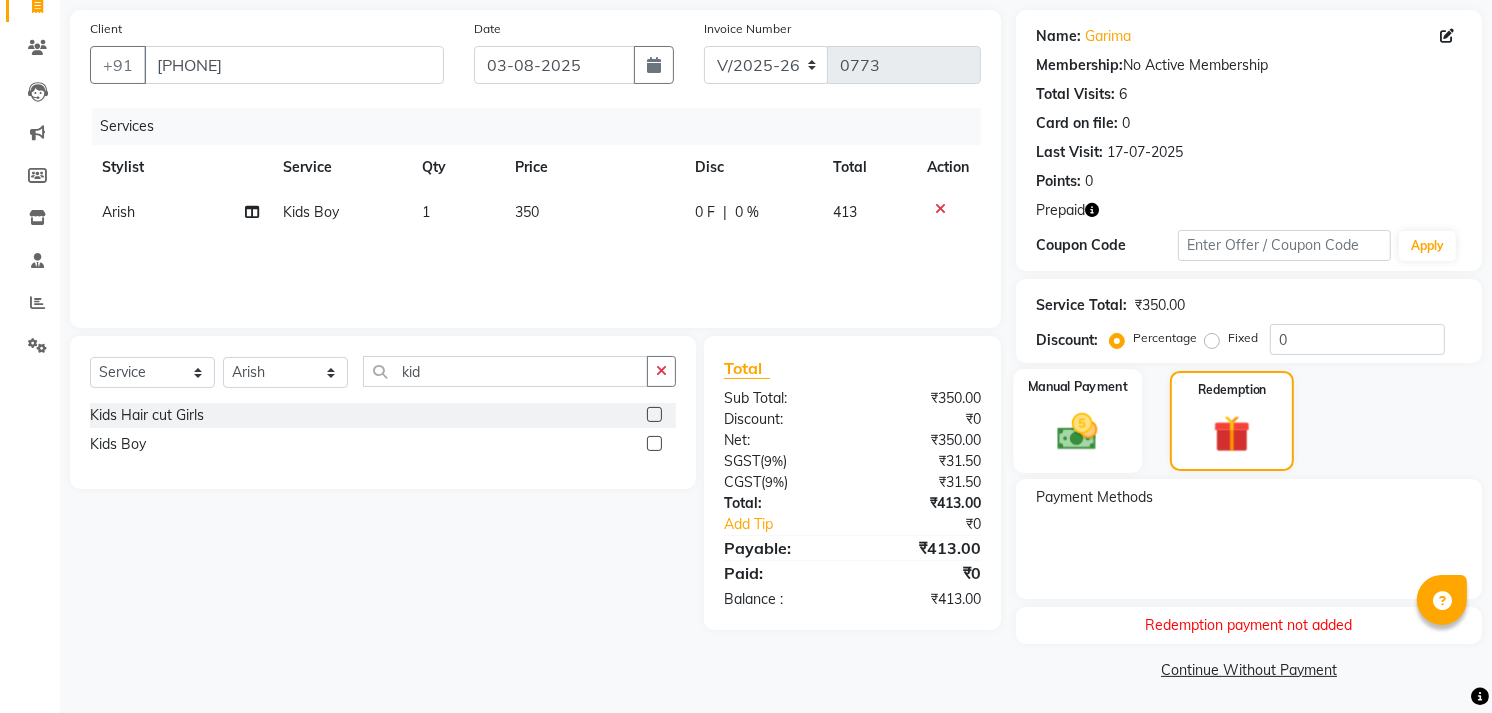 click 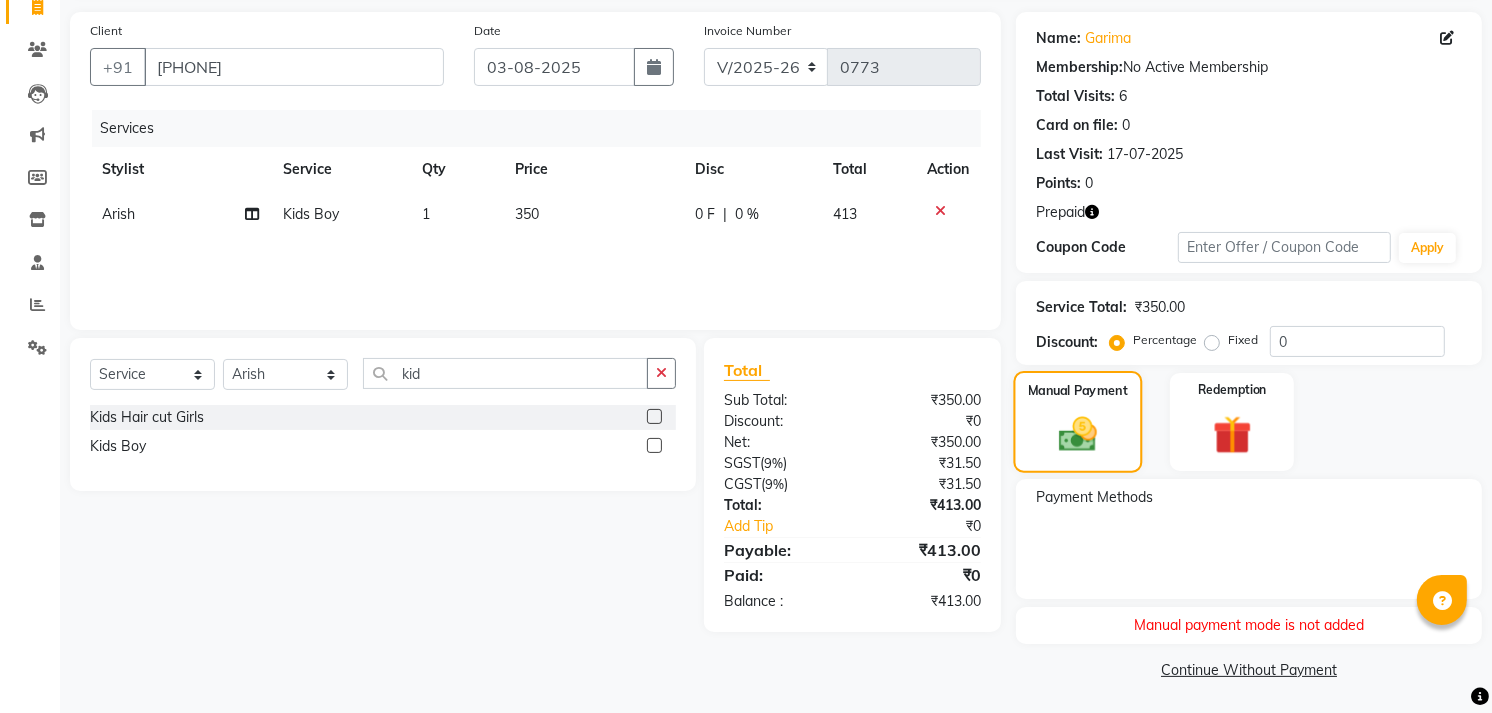 click 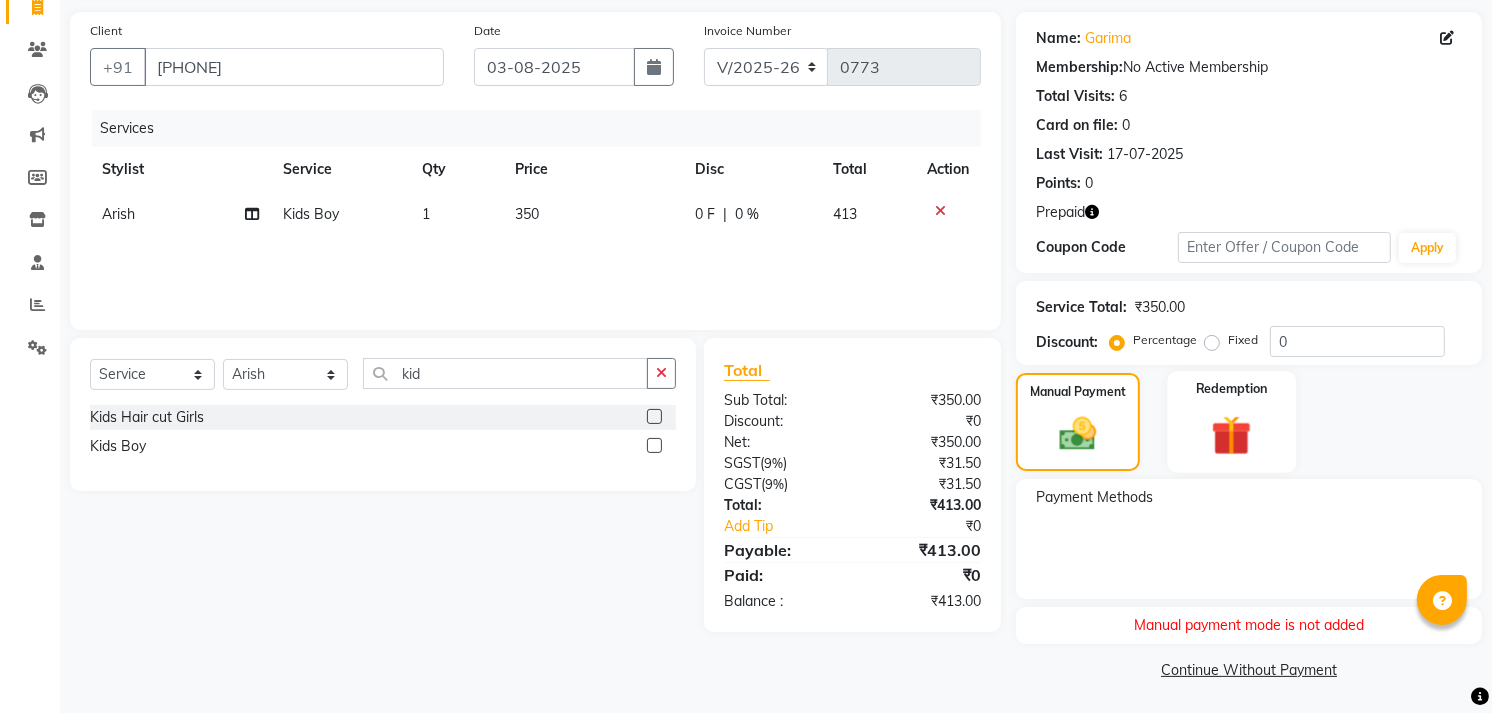 click 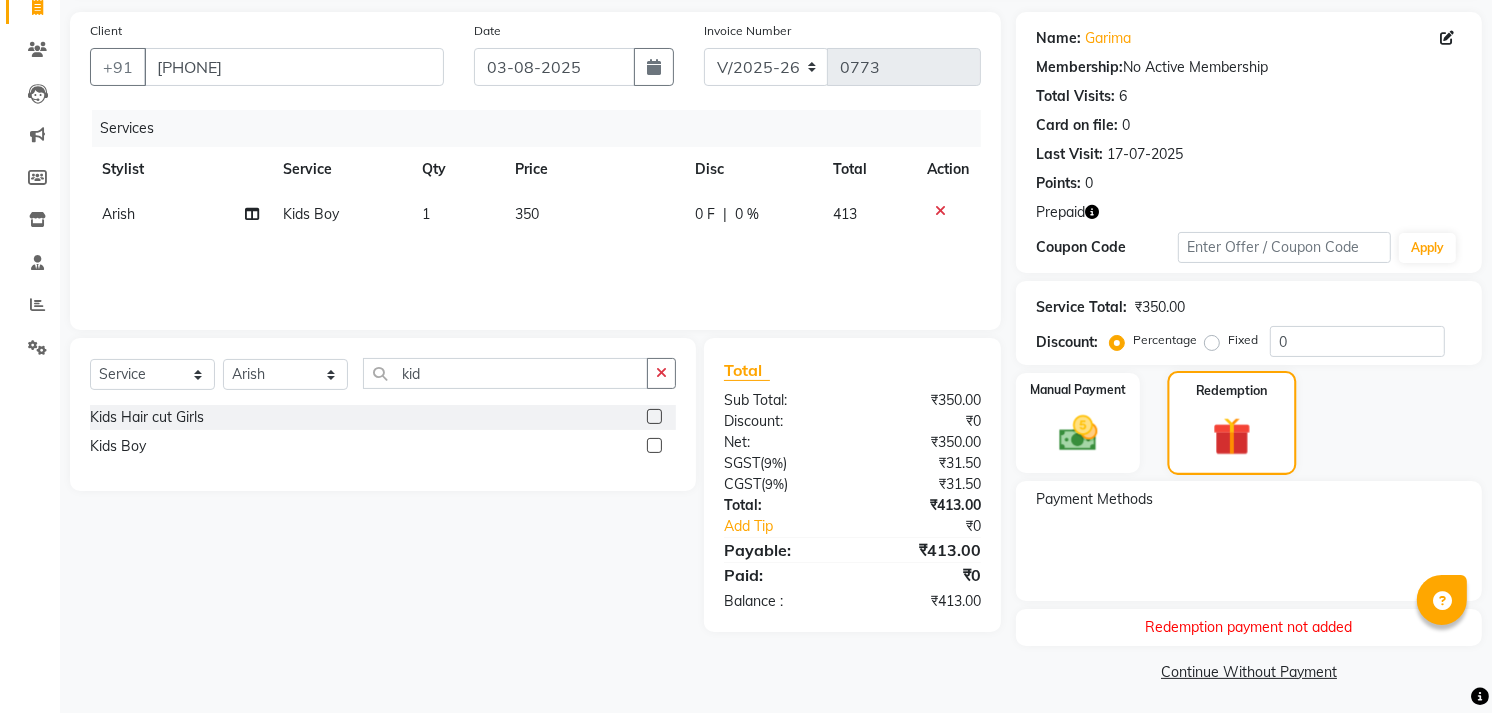 scroll, scrollTop: 140, scrollLeft: 0, axis: vertical 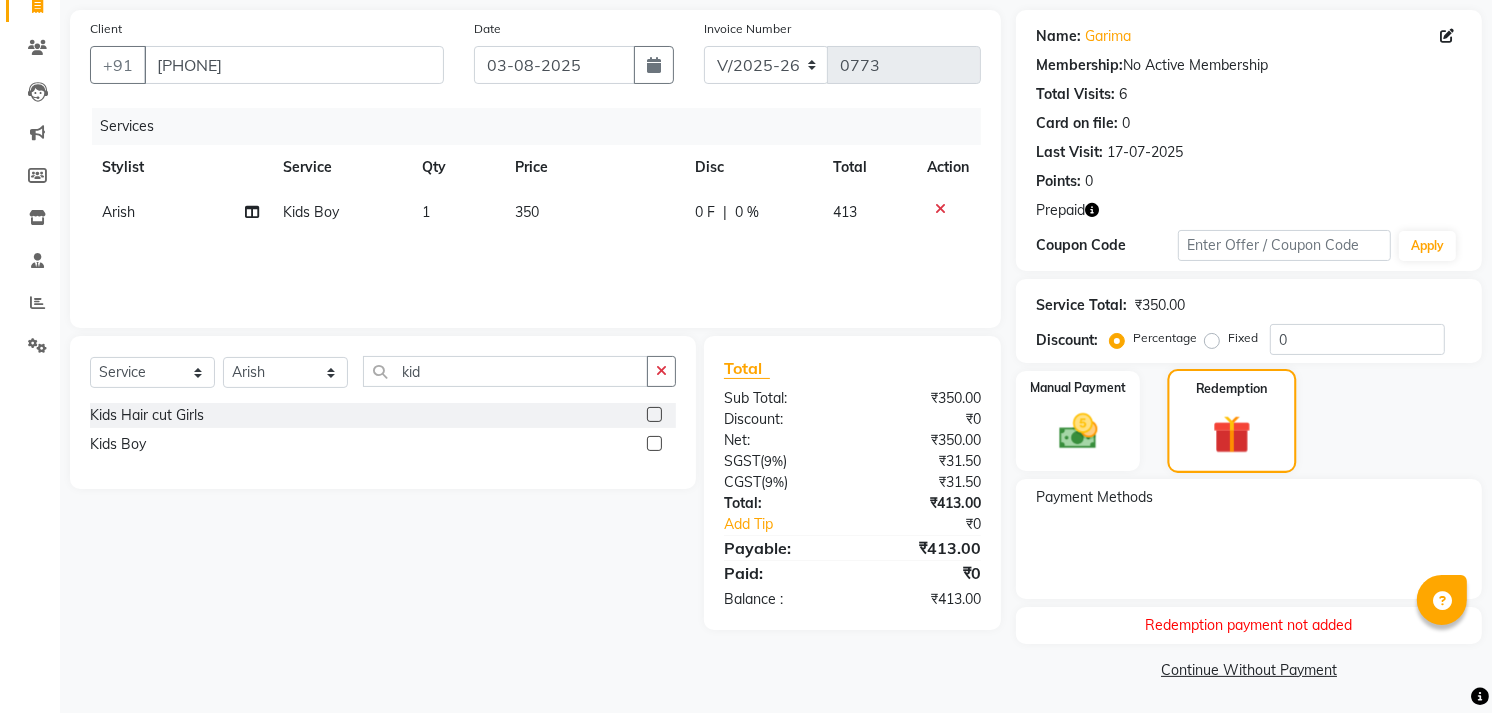 click 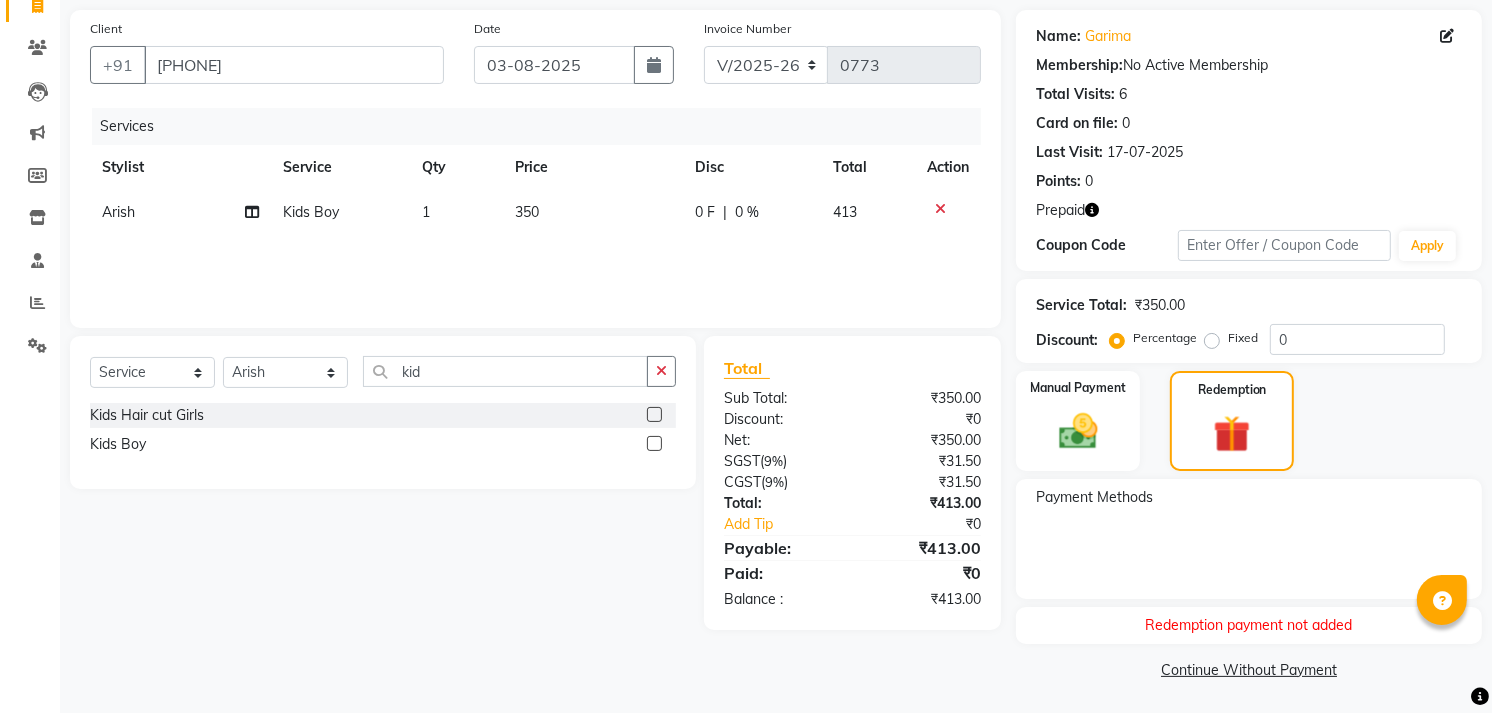 click on "Redemption payment not added" 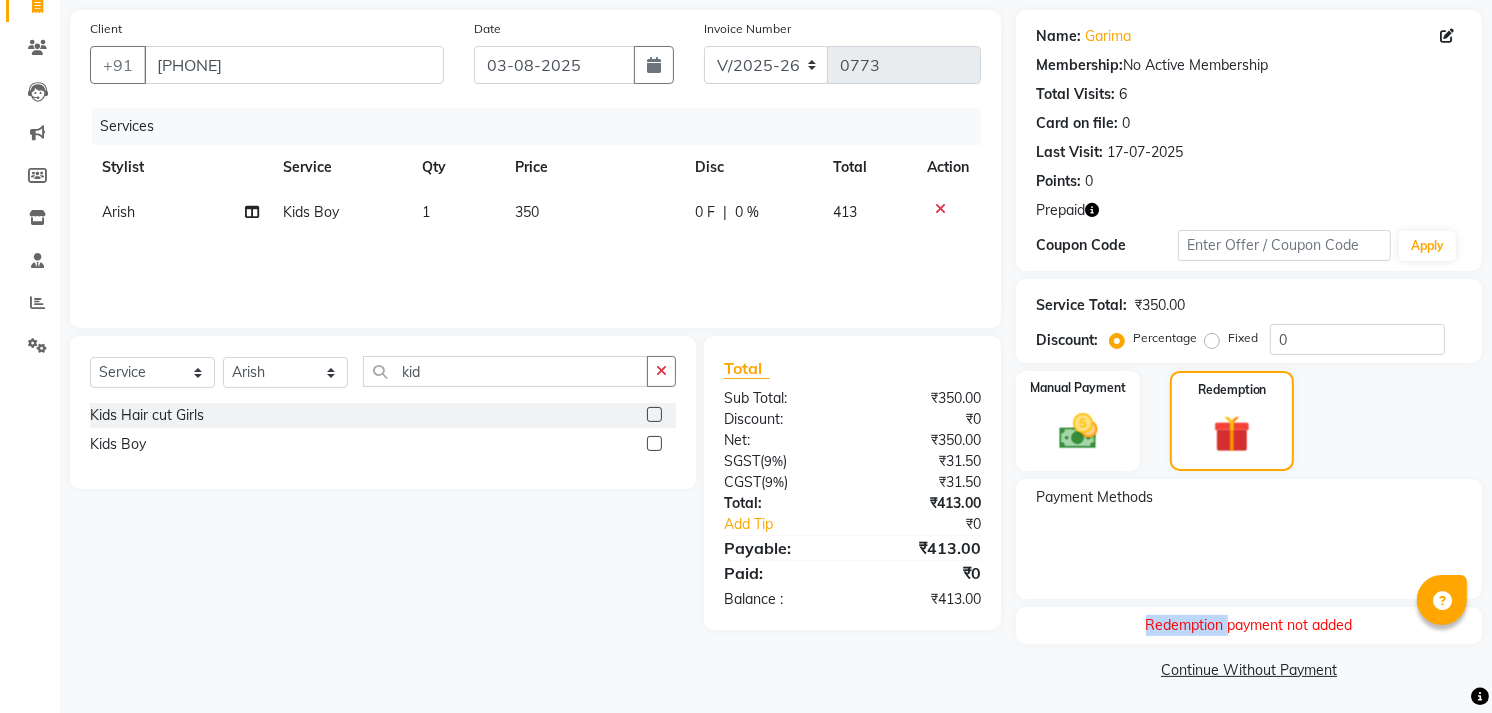 click on "Redemption payment not added" 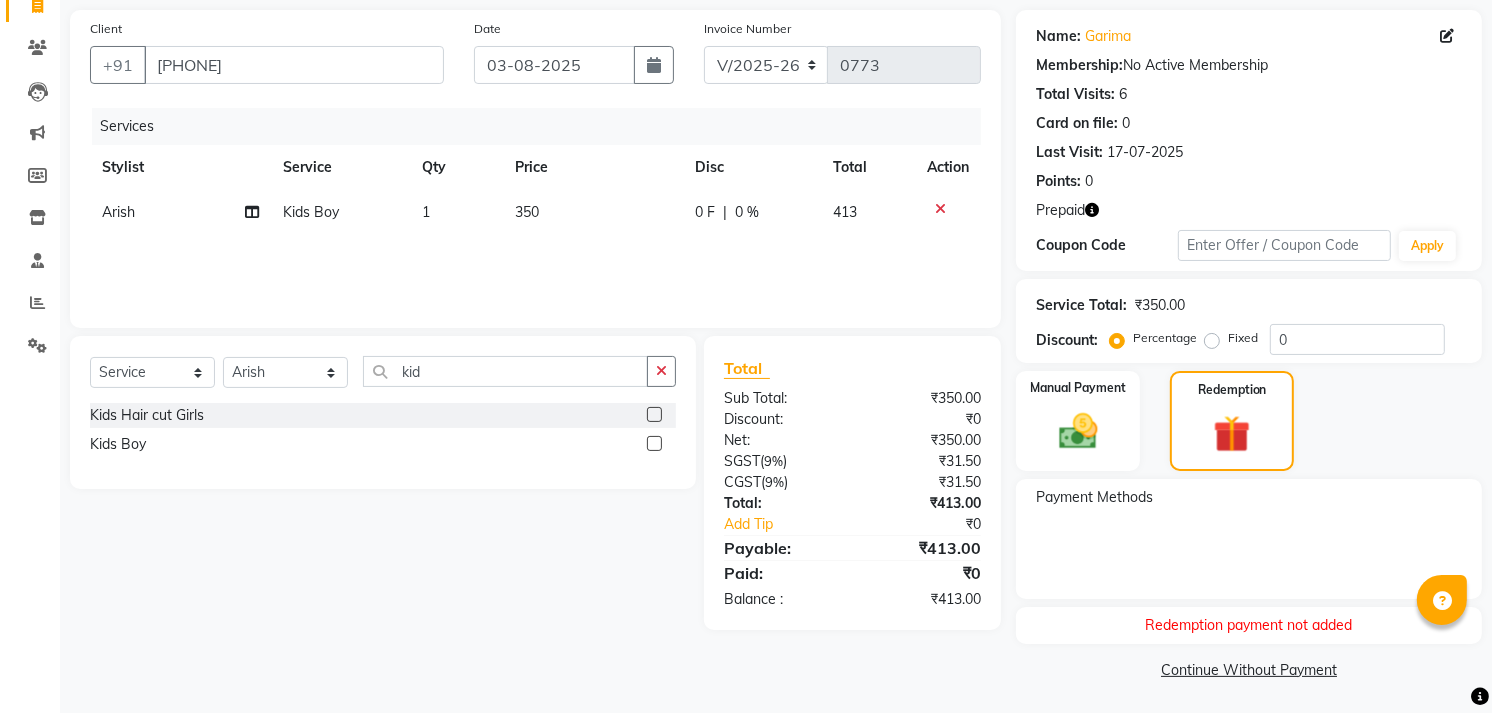 click 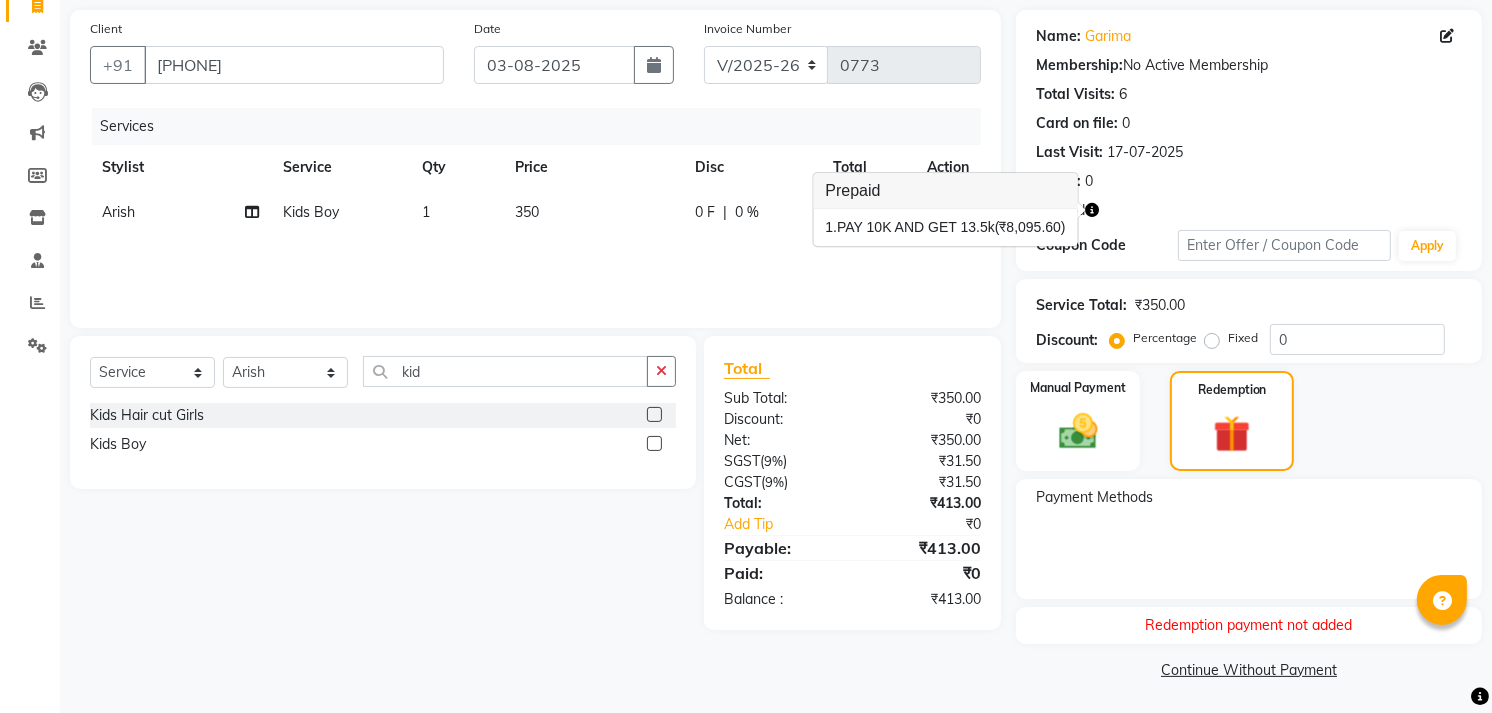 click 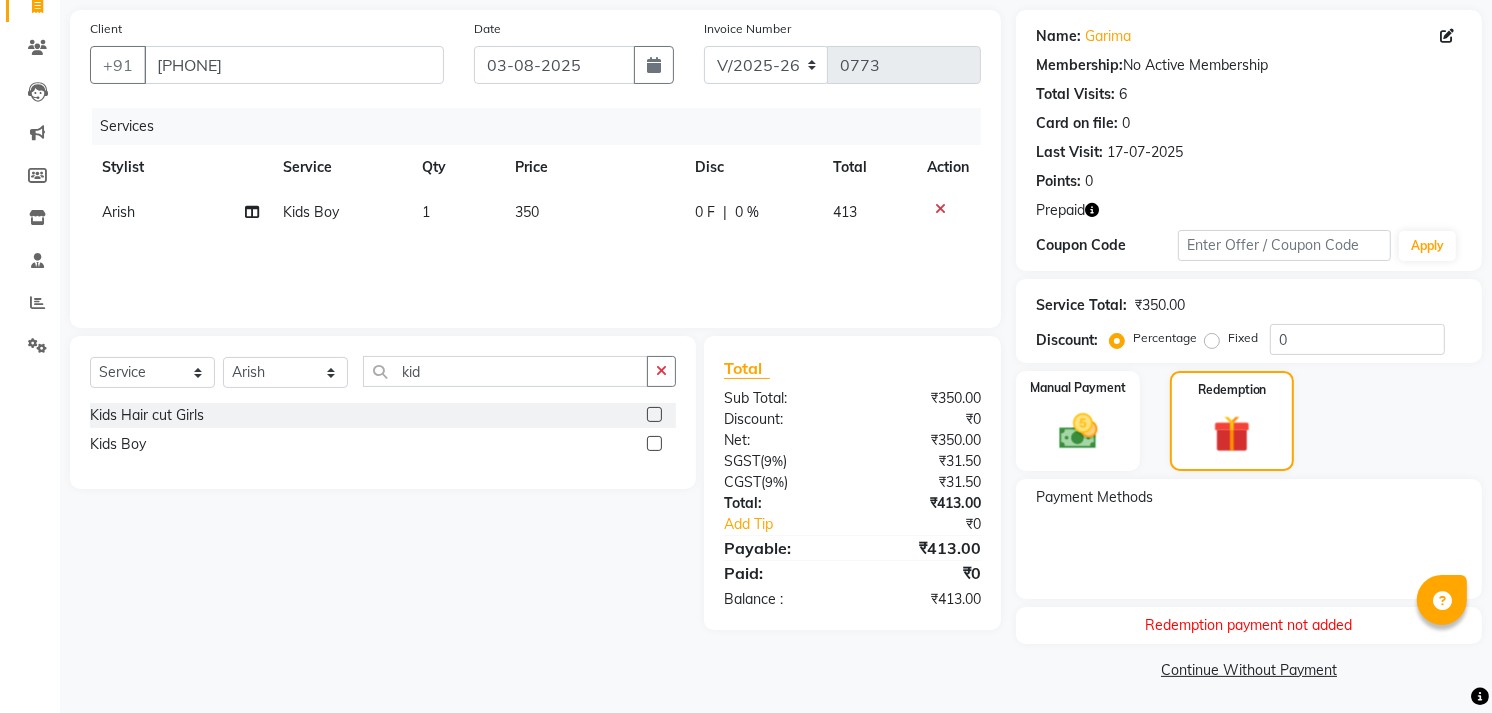 click 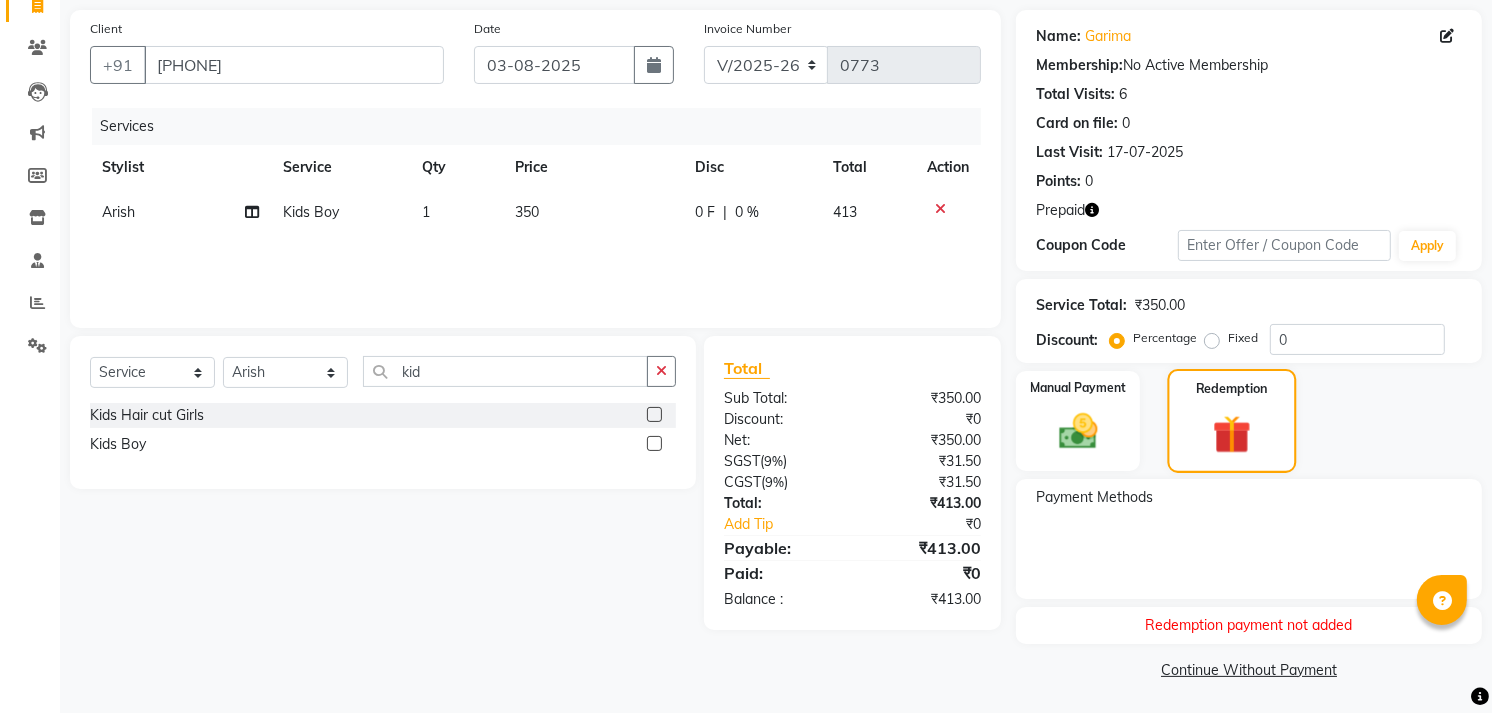 click on "Redemption" 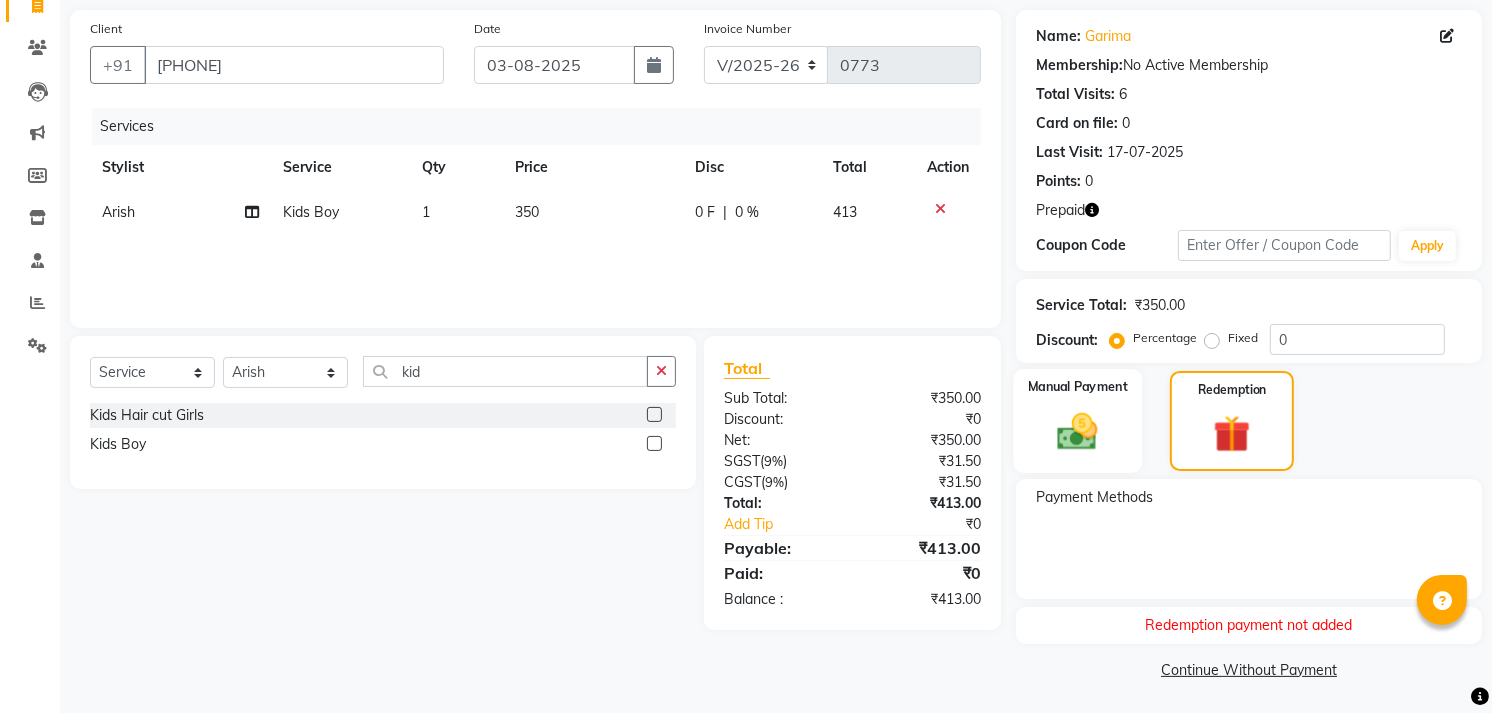 click on "Manual Payment" 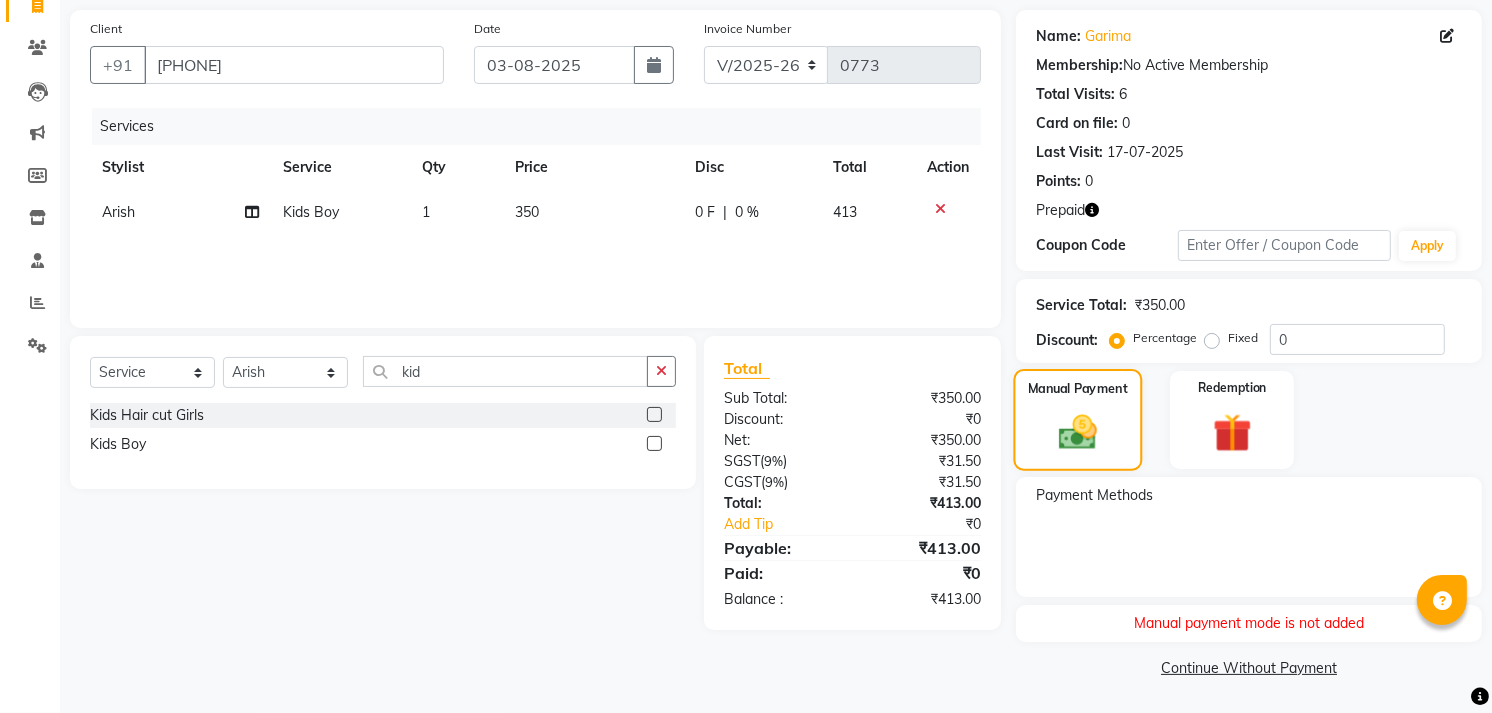 scroll, scrollTop: 138, scrollLeft: 0, axis: vertical 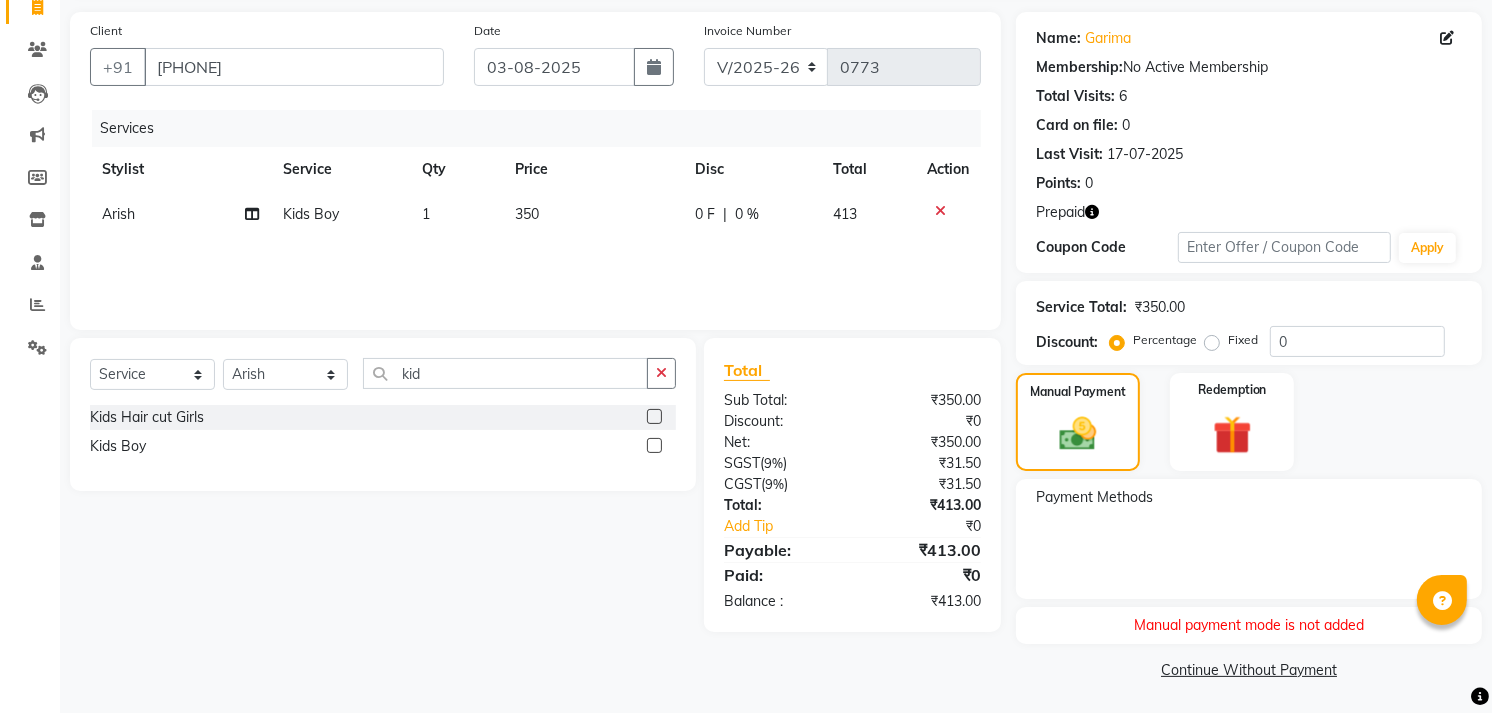 click on "Manual payment mode is not added" 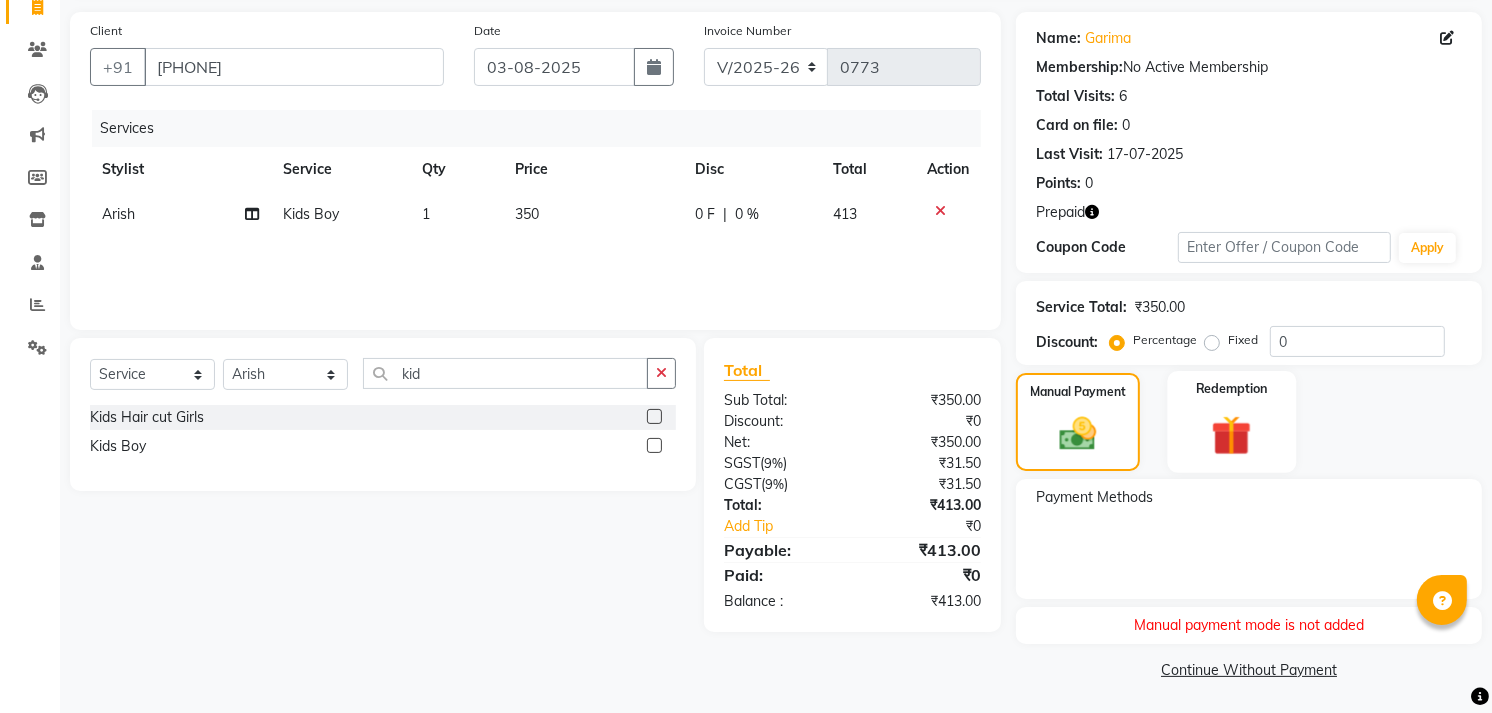 click 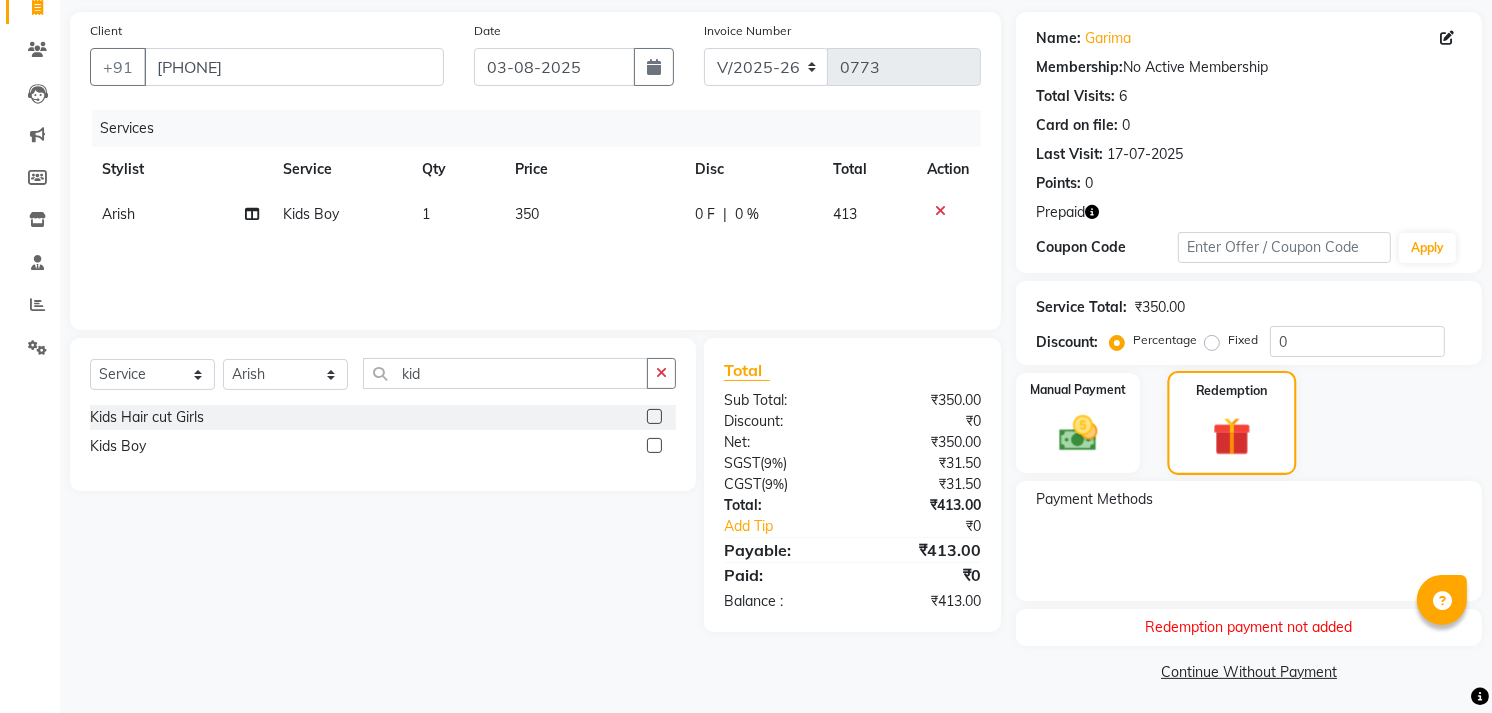 scroll, scrollTop: 140, scrollLeft: 0, axis: vertical 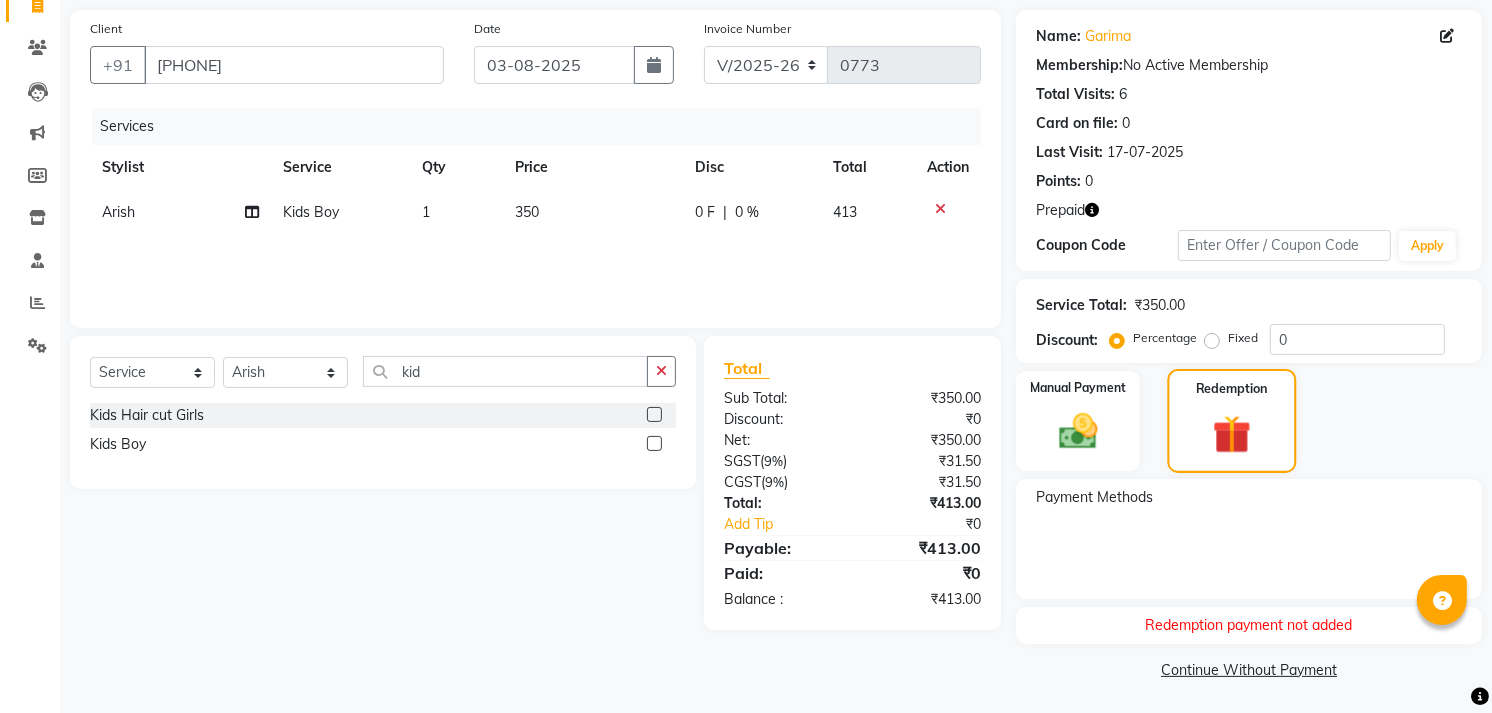 click 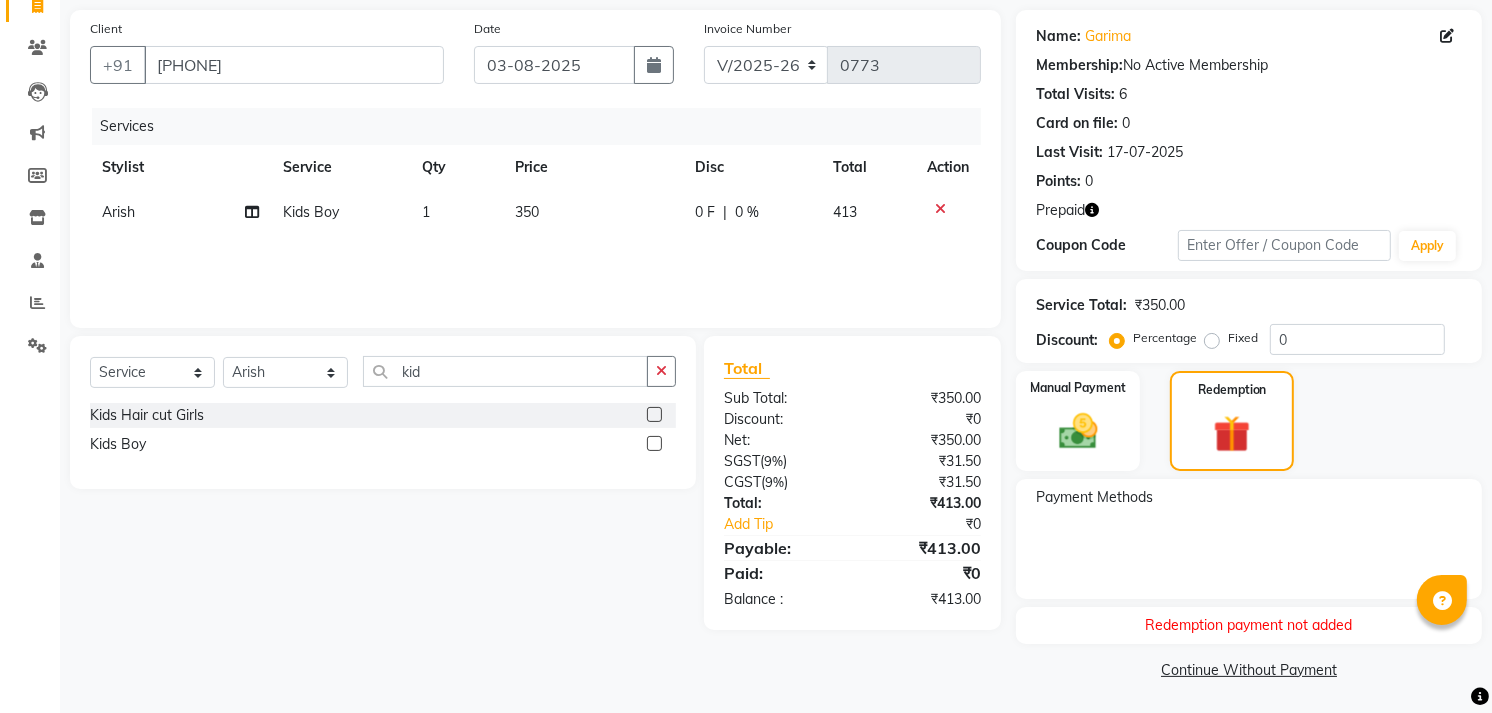 click 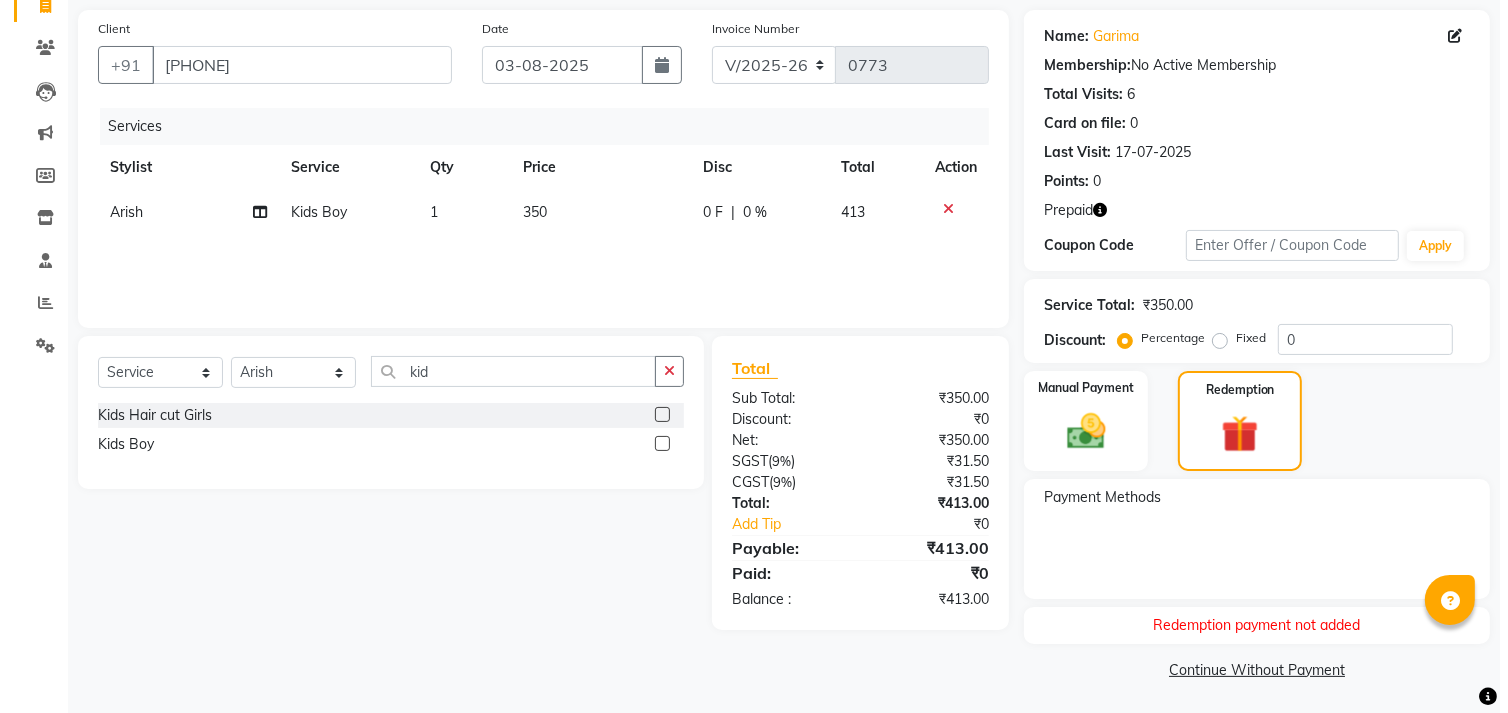 scroll, scrollTop: 0, scrollLeft: 0, axis: both 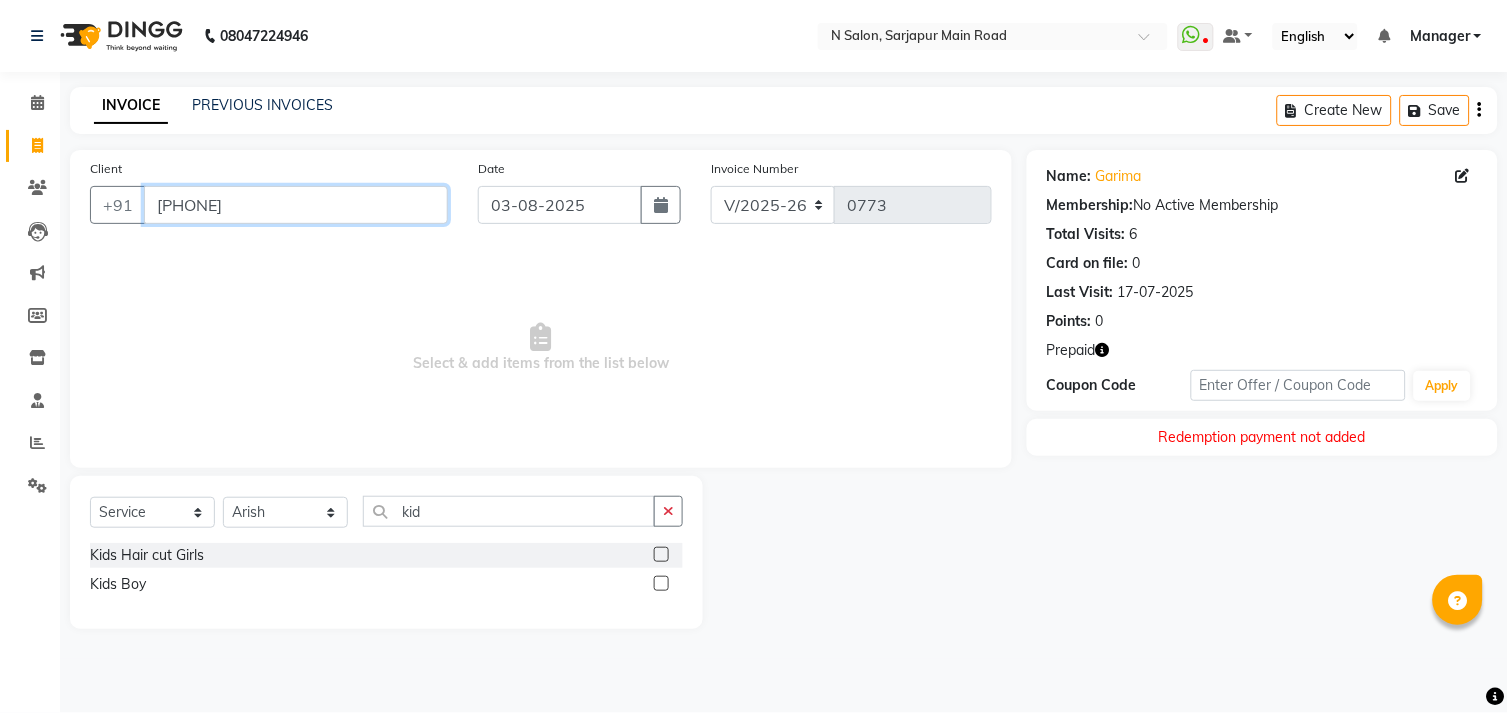 drag, startPoint x: 286, startPoint y: 205, endPoint x: 144, endPoint y: 213, distance: 142.22517 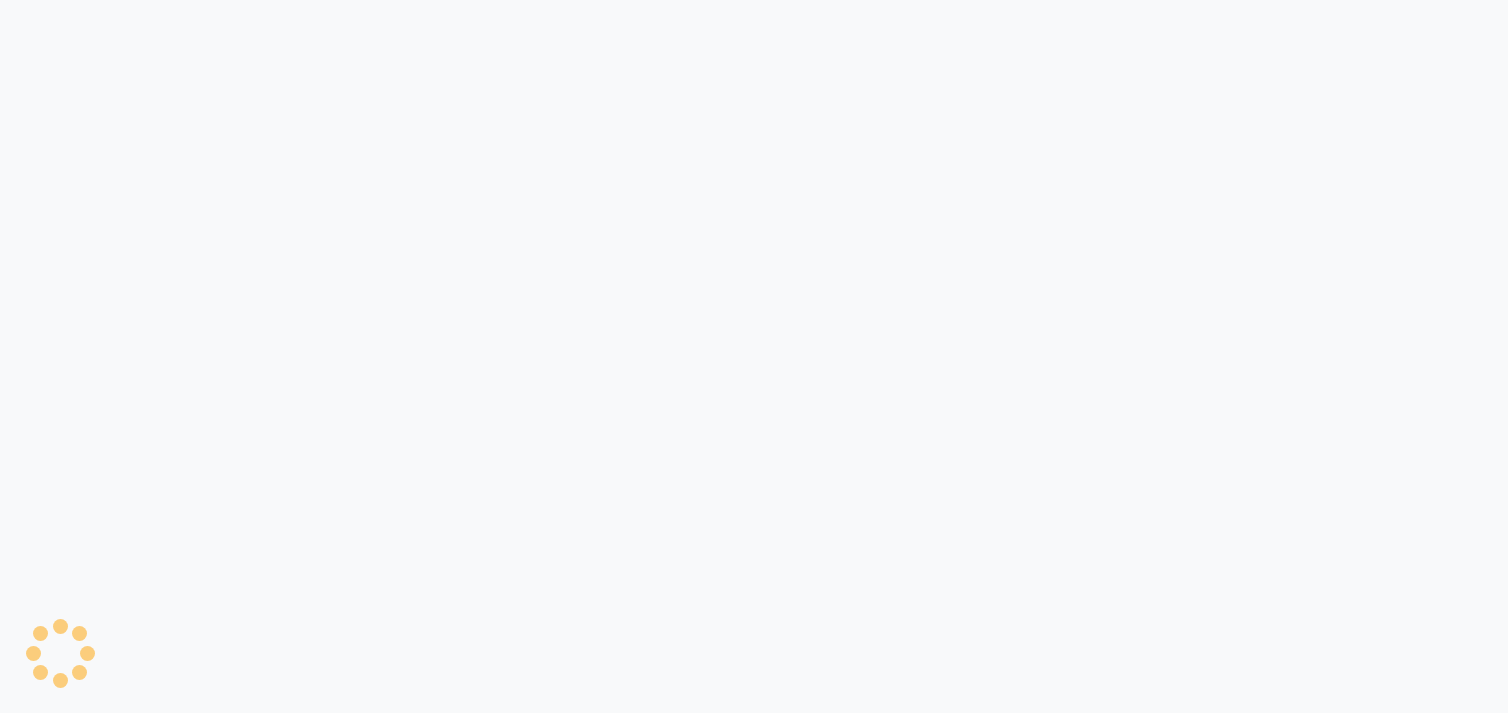 scroll, scrollTop: 0, scrollLeft: 0, axis: both 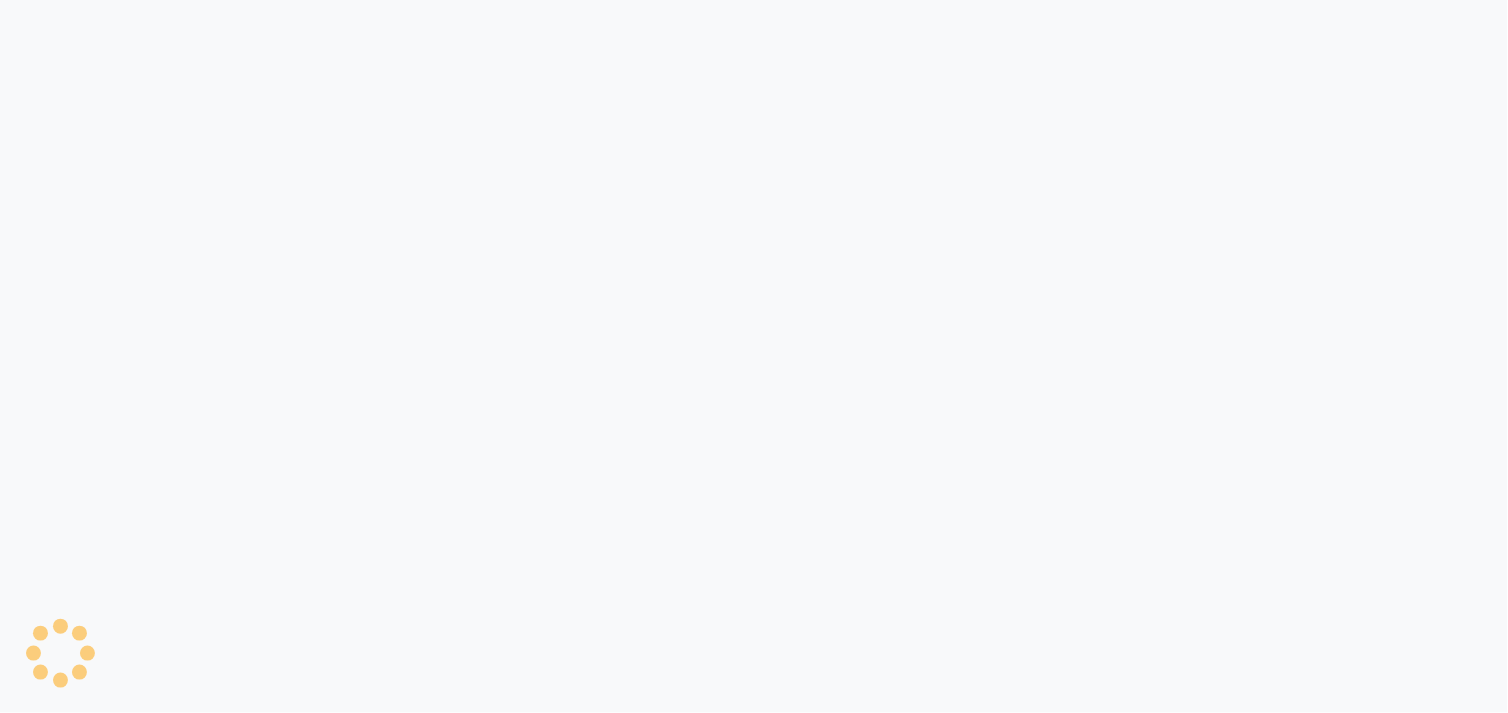 select on "service" 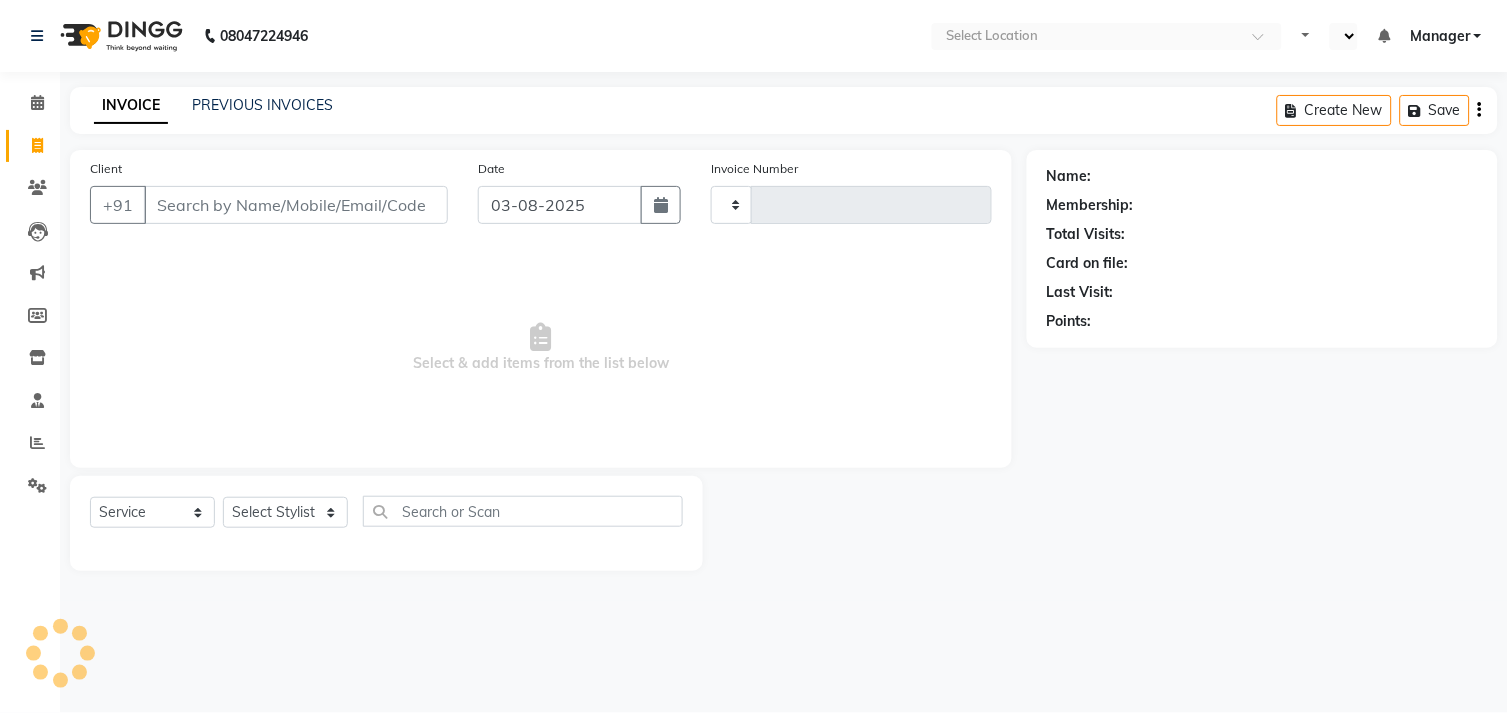click on "Client" at bounding box center [296, 205] 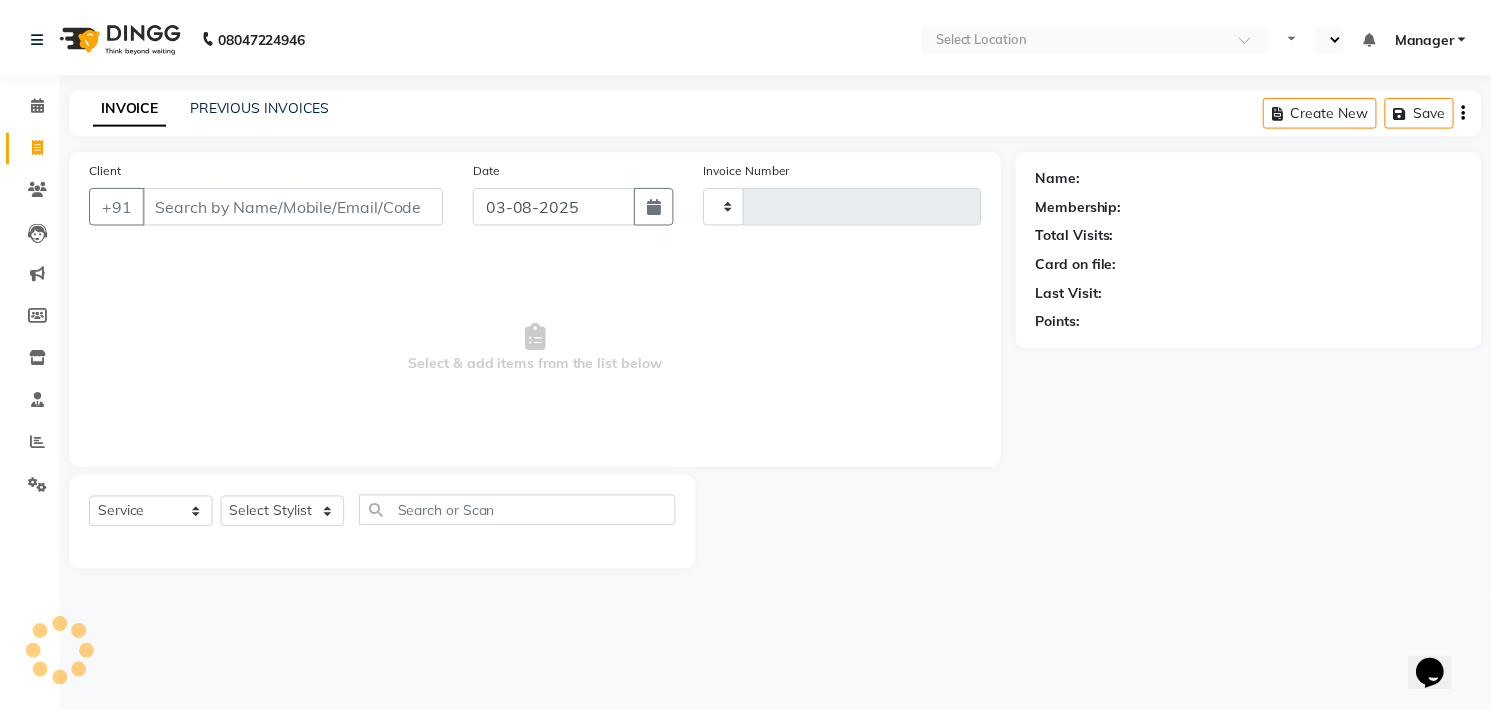 scroll, scrollTop: 0, scrollLeft: 0, axis: both 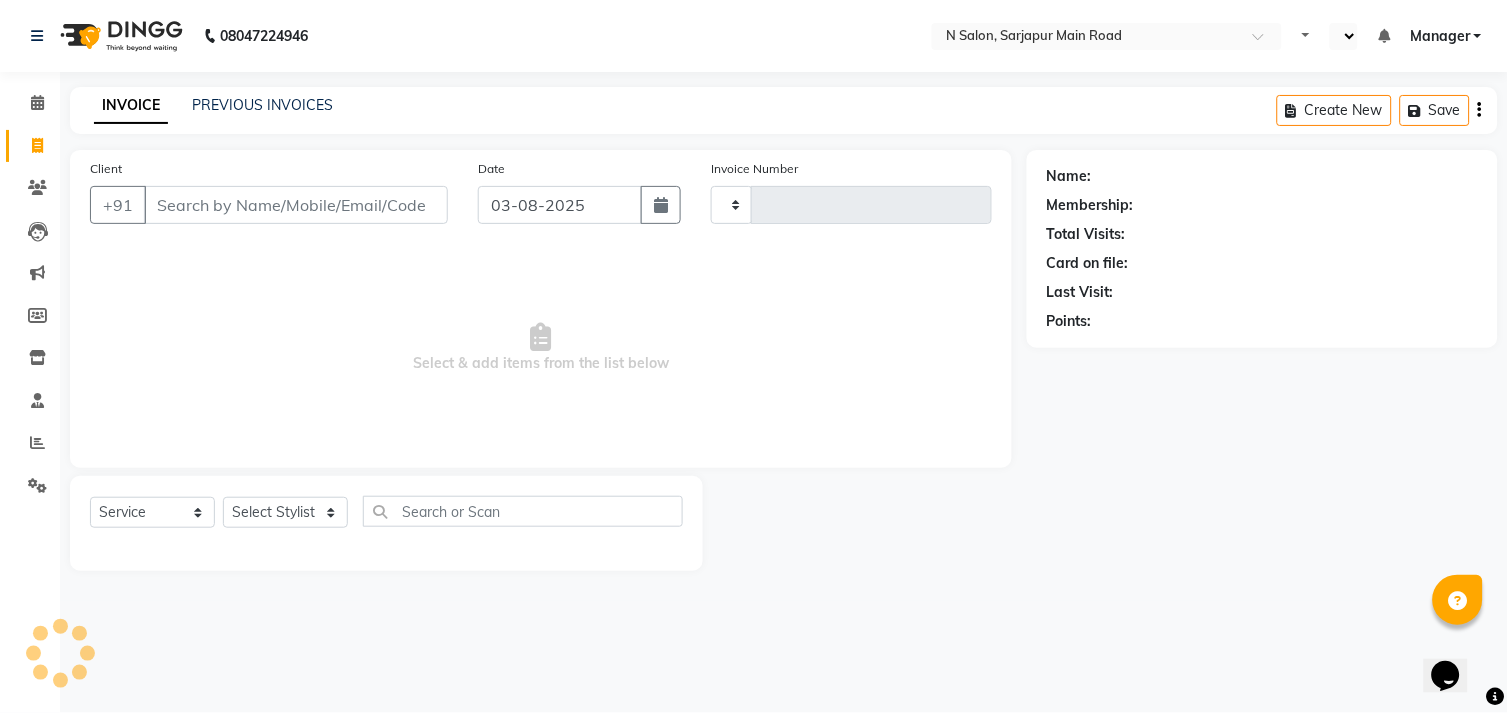 select on "en" 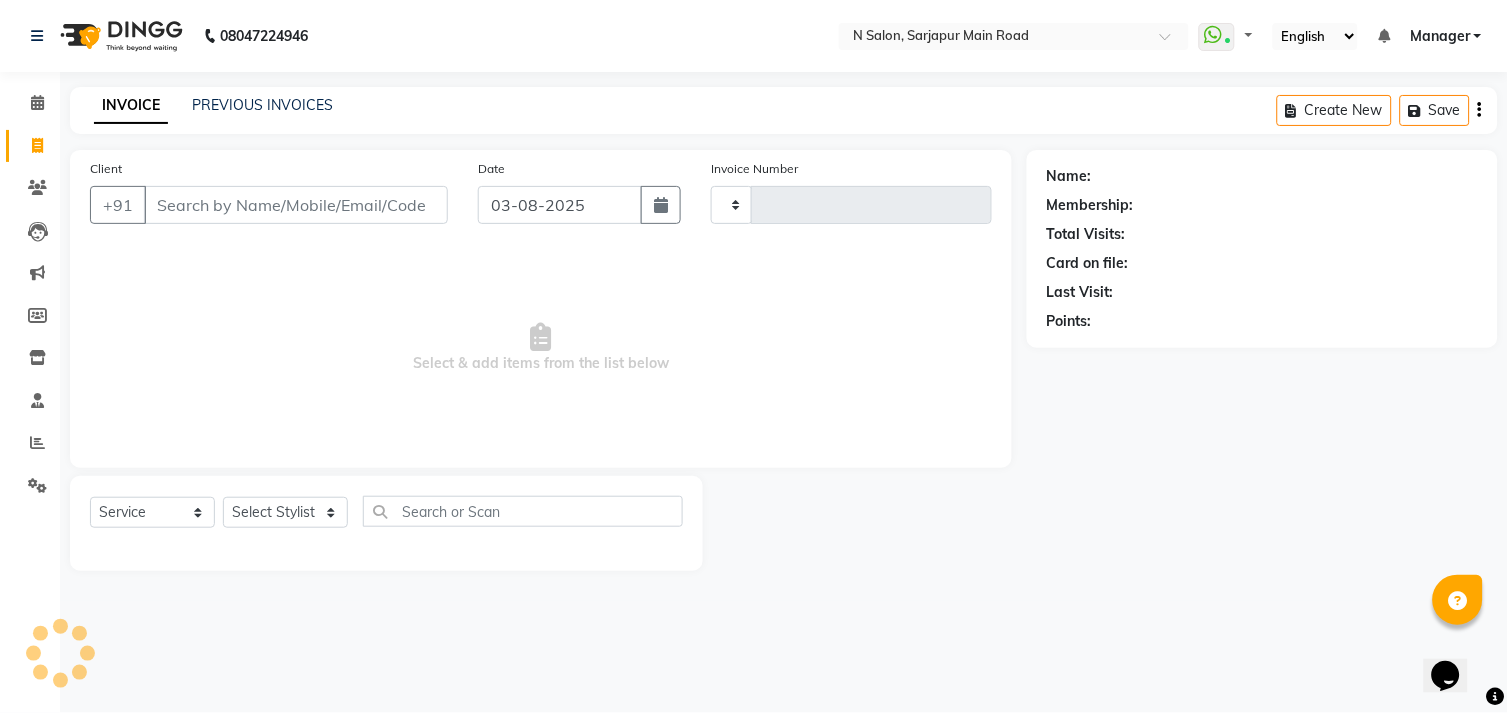 type on "0773" 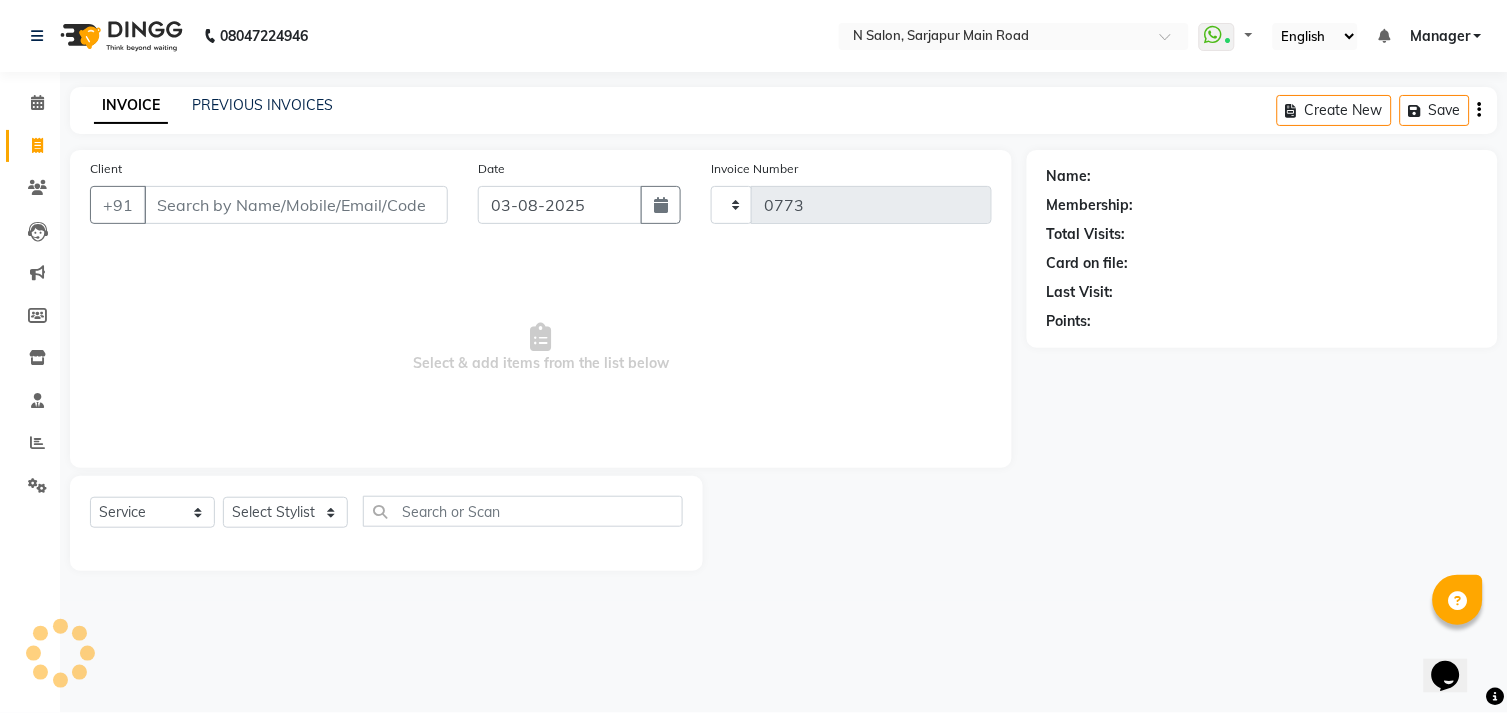 select on "7871" 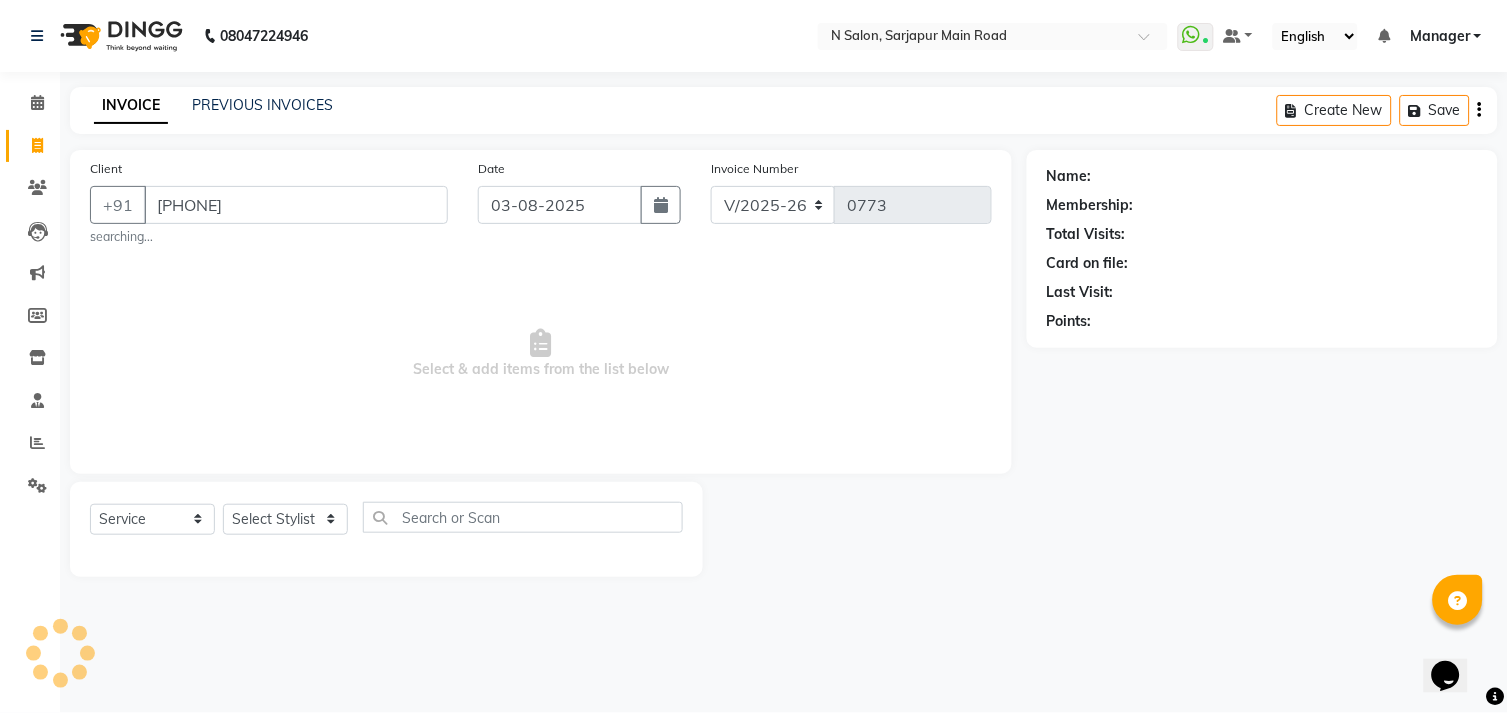 type on "[PHONE]" 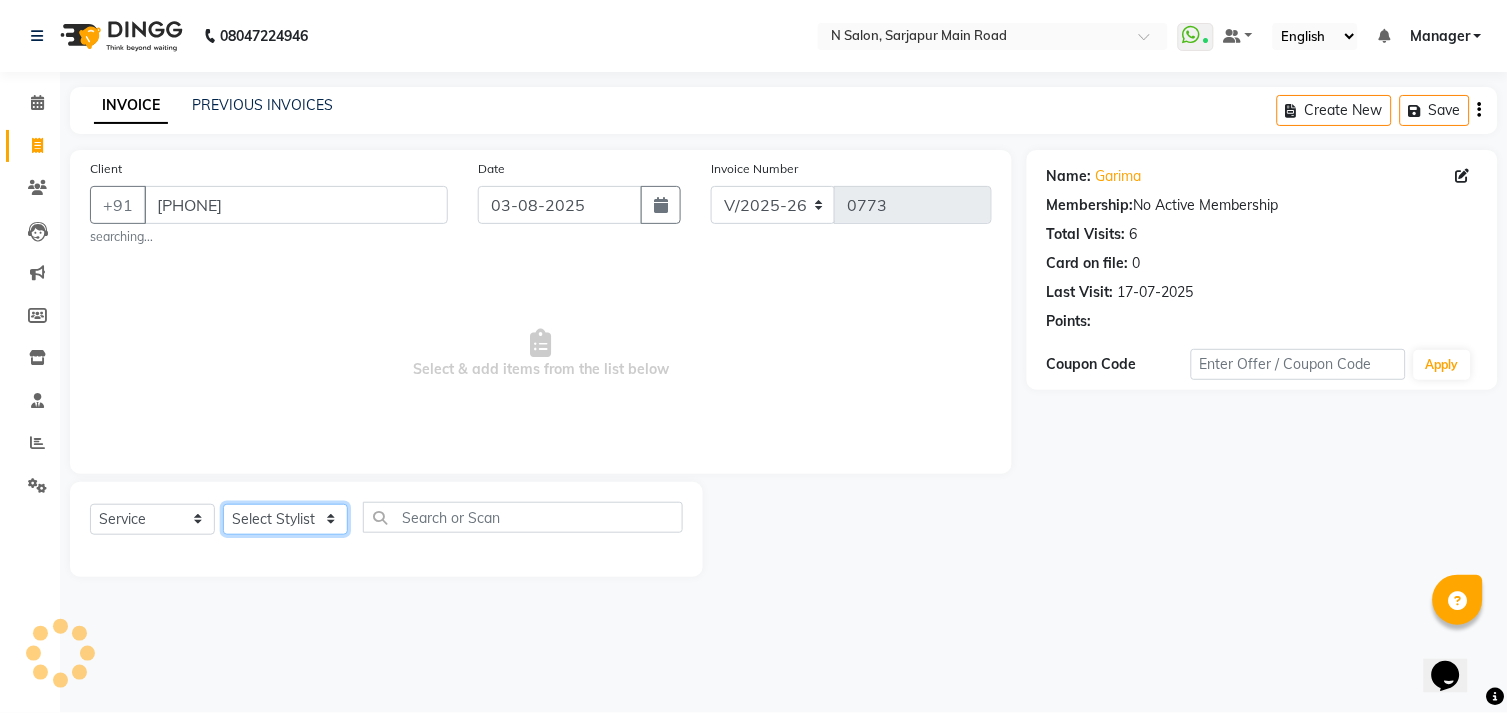 click on "Select Stylist" 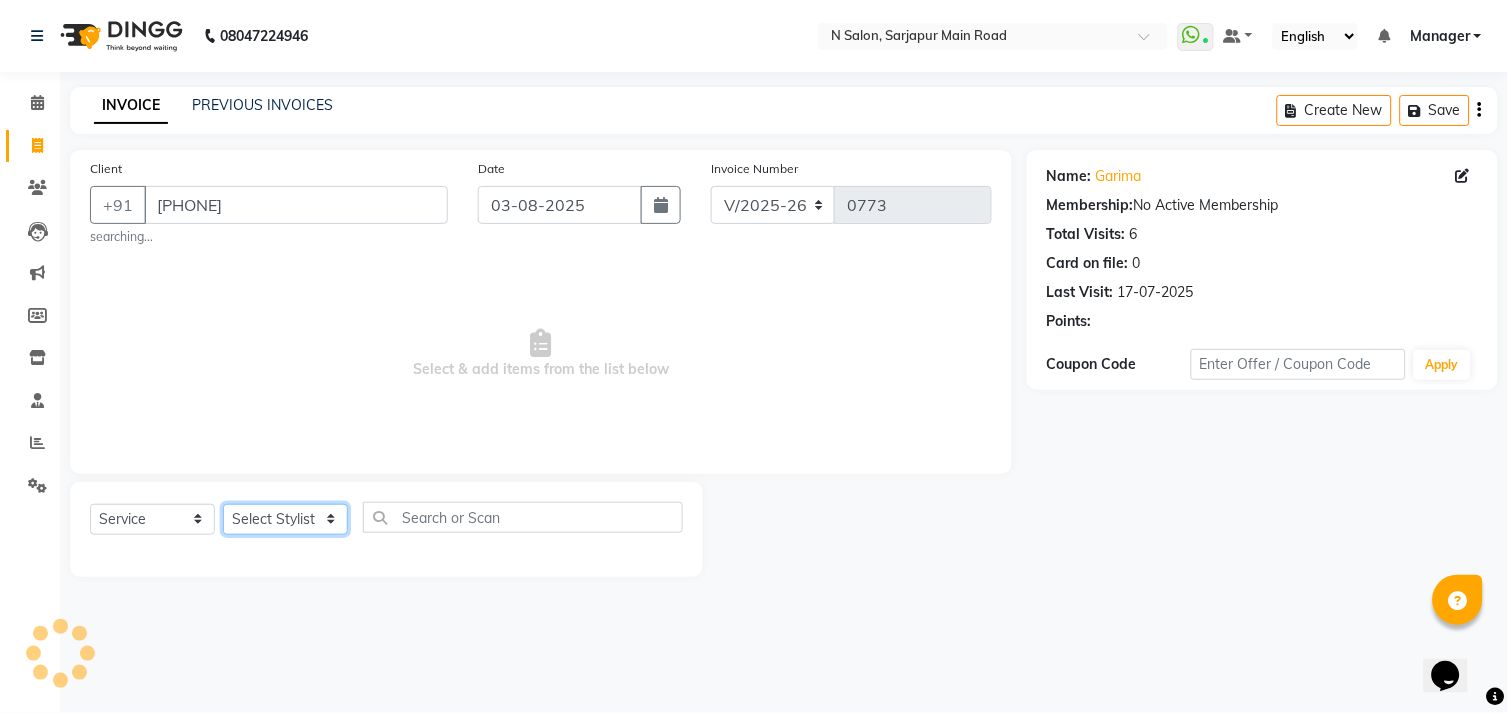 click on "Select Stylist" 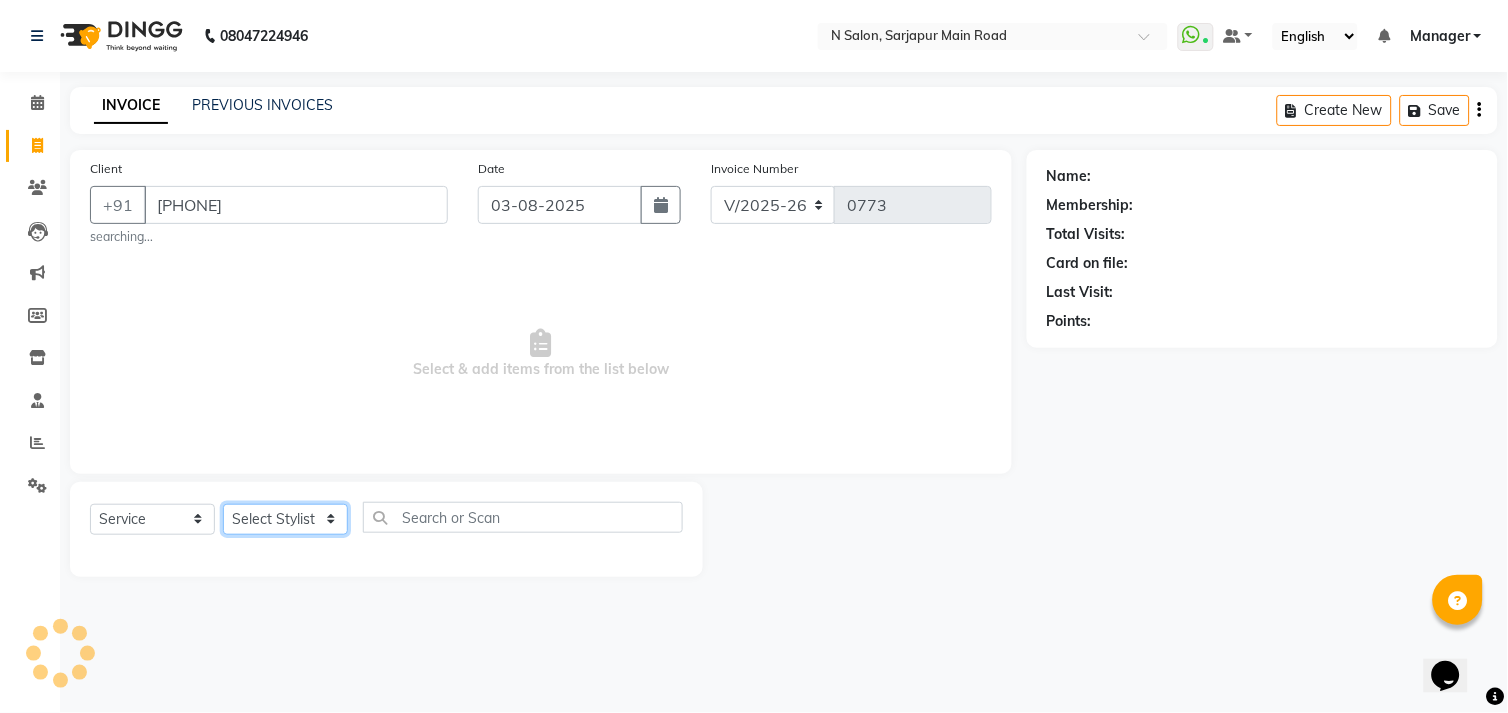 click on "Select Stylist Amgha Arish CHANDU DIPEN kajal kupu  Manager megha Mukul Aggarwal NIRJALA Owner Pankaj Rahul Sir shradha" 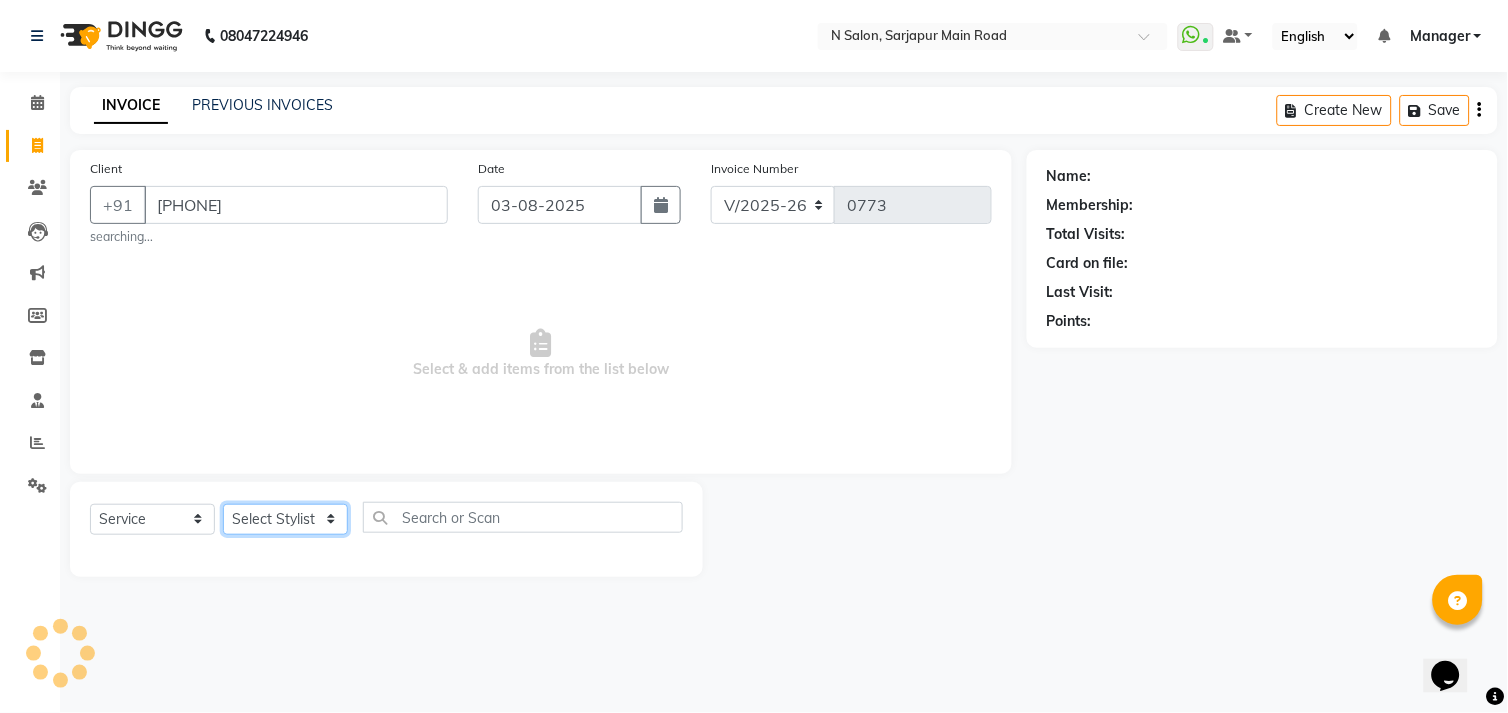 select on "70687" 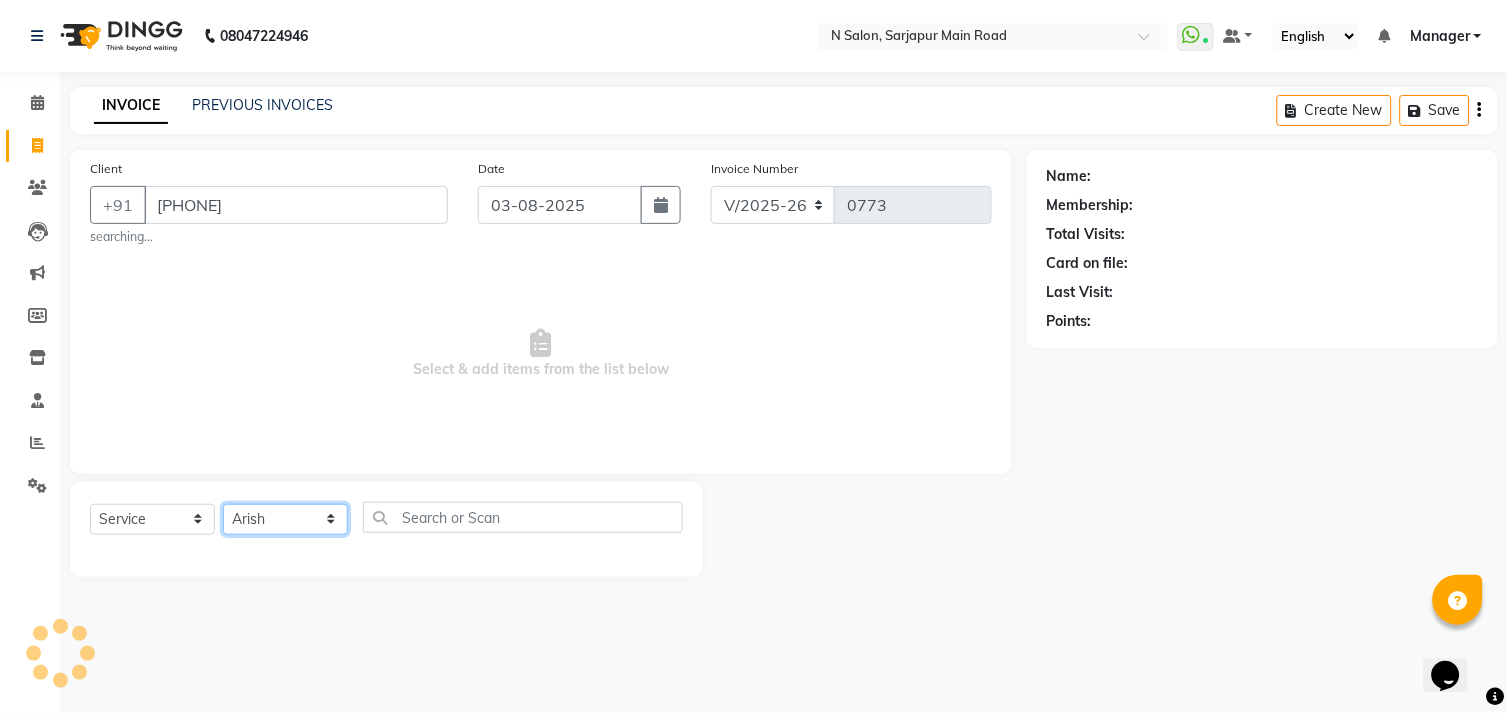 click on "Select Stylist Amgha Arish CHANDU DIPEN kajal kupu  Manager megha Mukul Aggarwal NIRJALA Owner Pankaj Rahul Sir shradha" 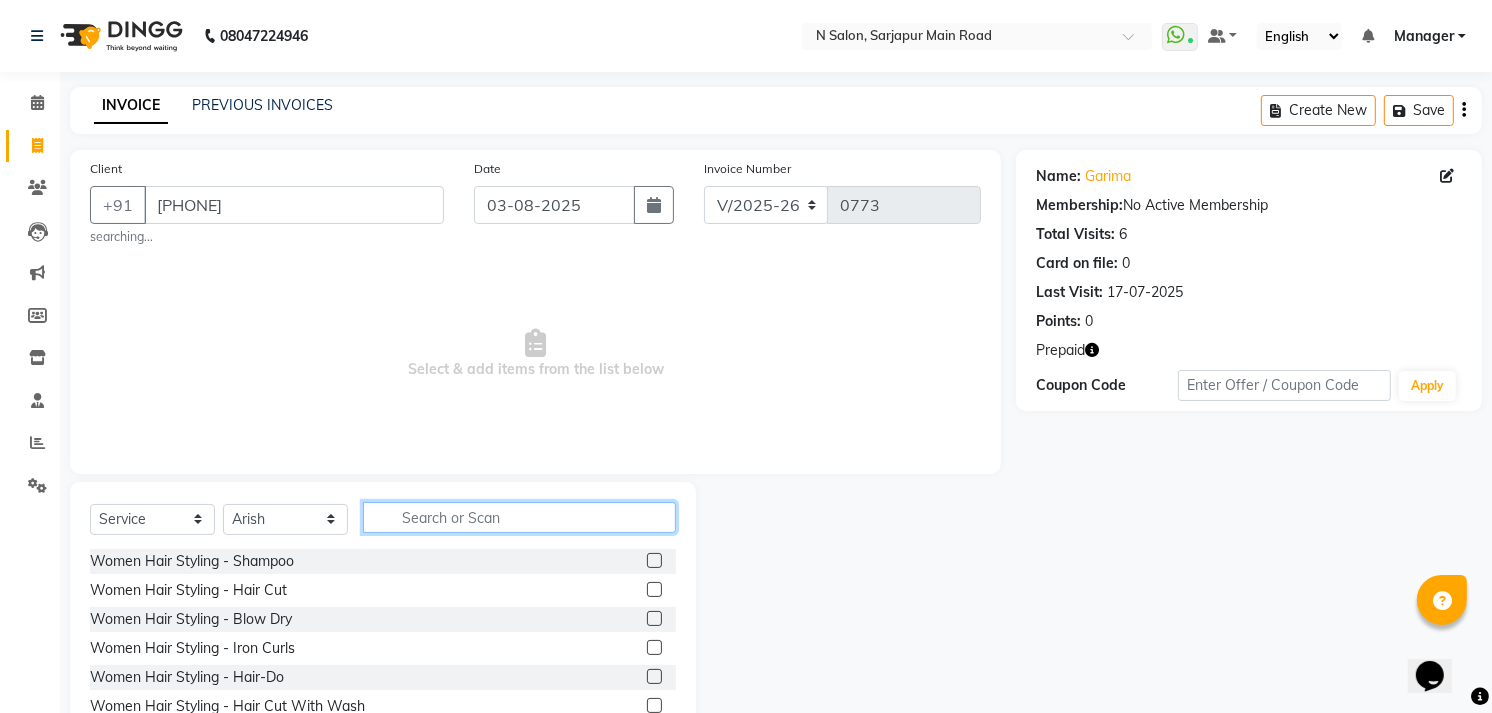 click 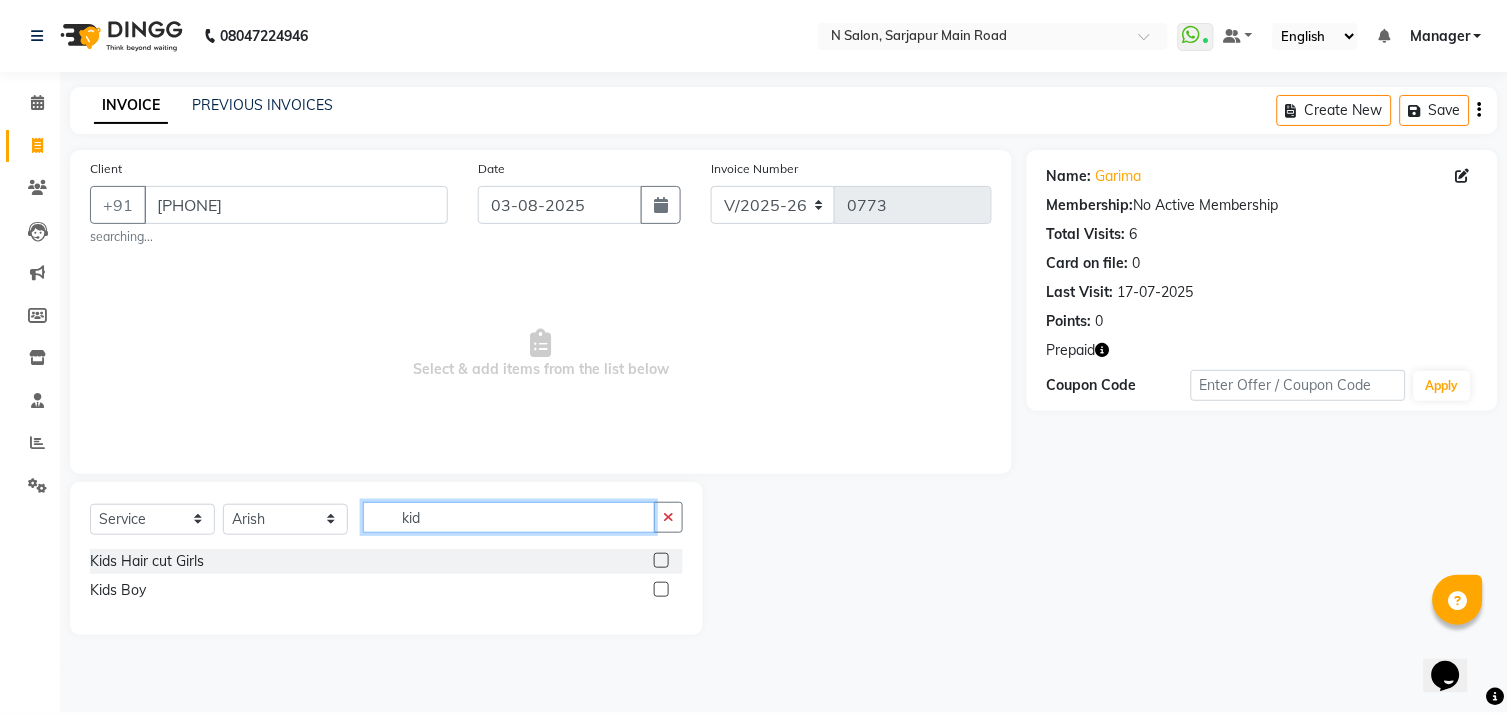 type on "kid" 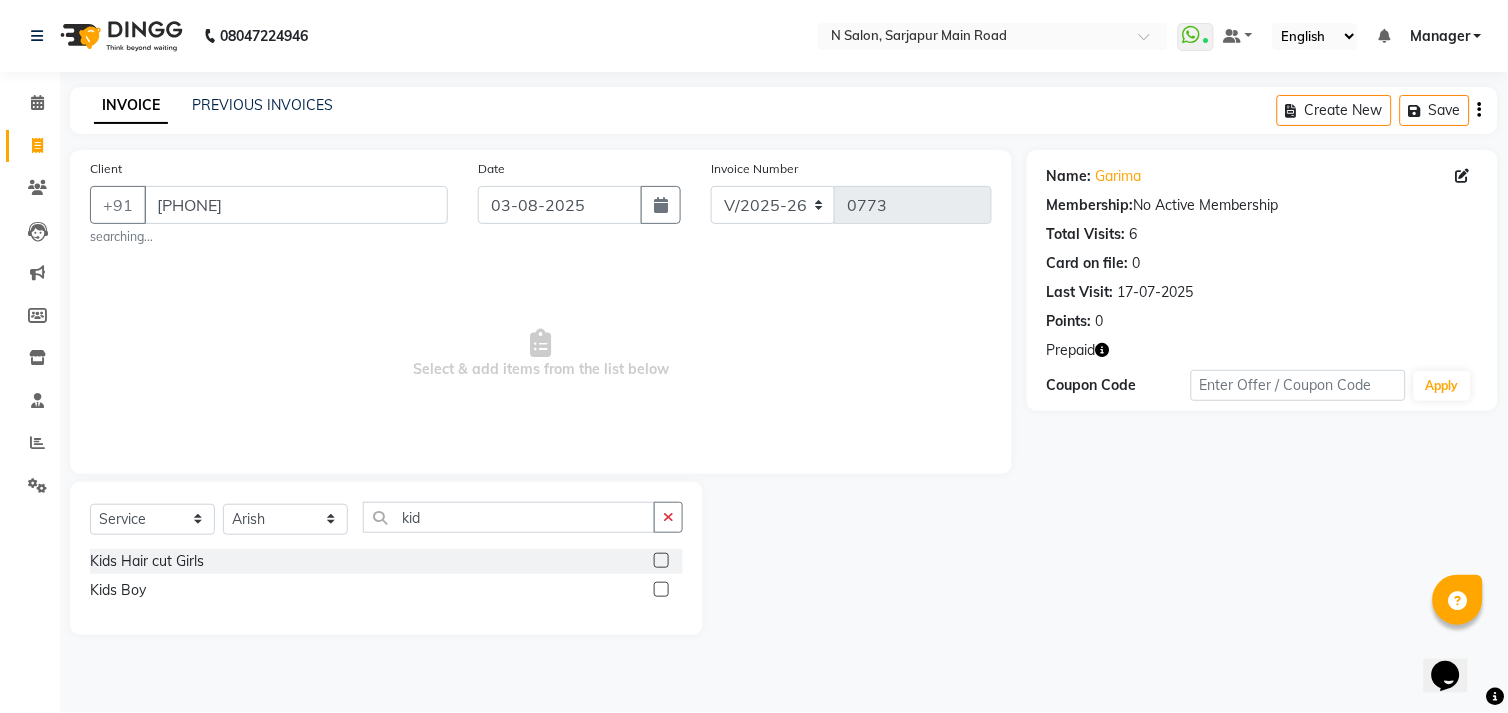 click 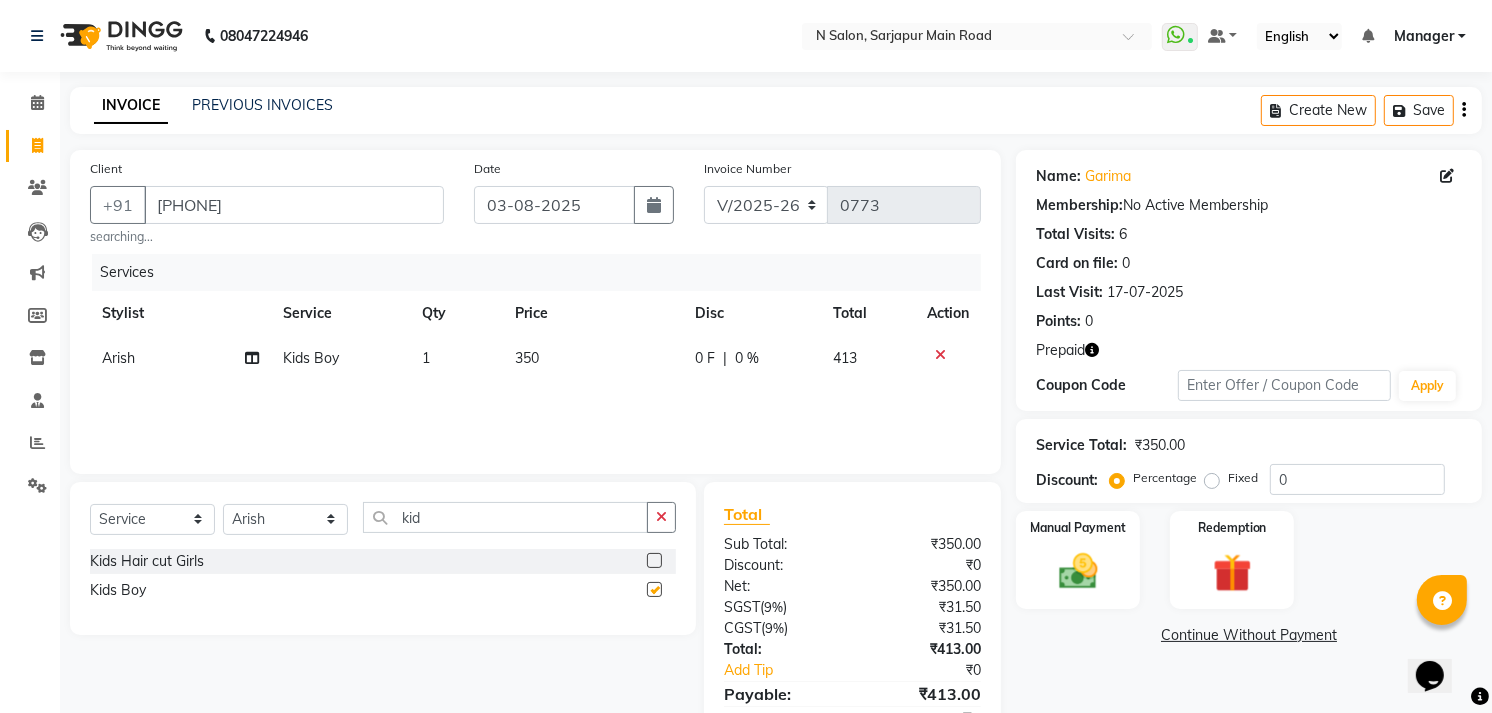 checkbox on "false" 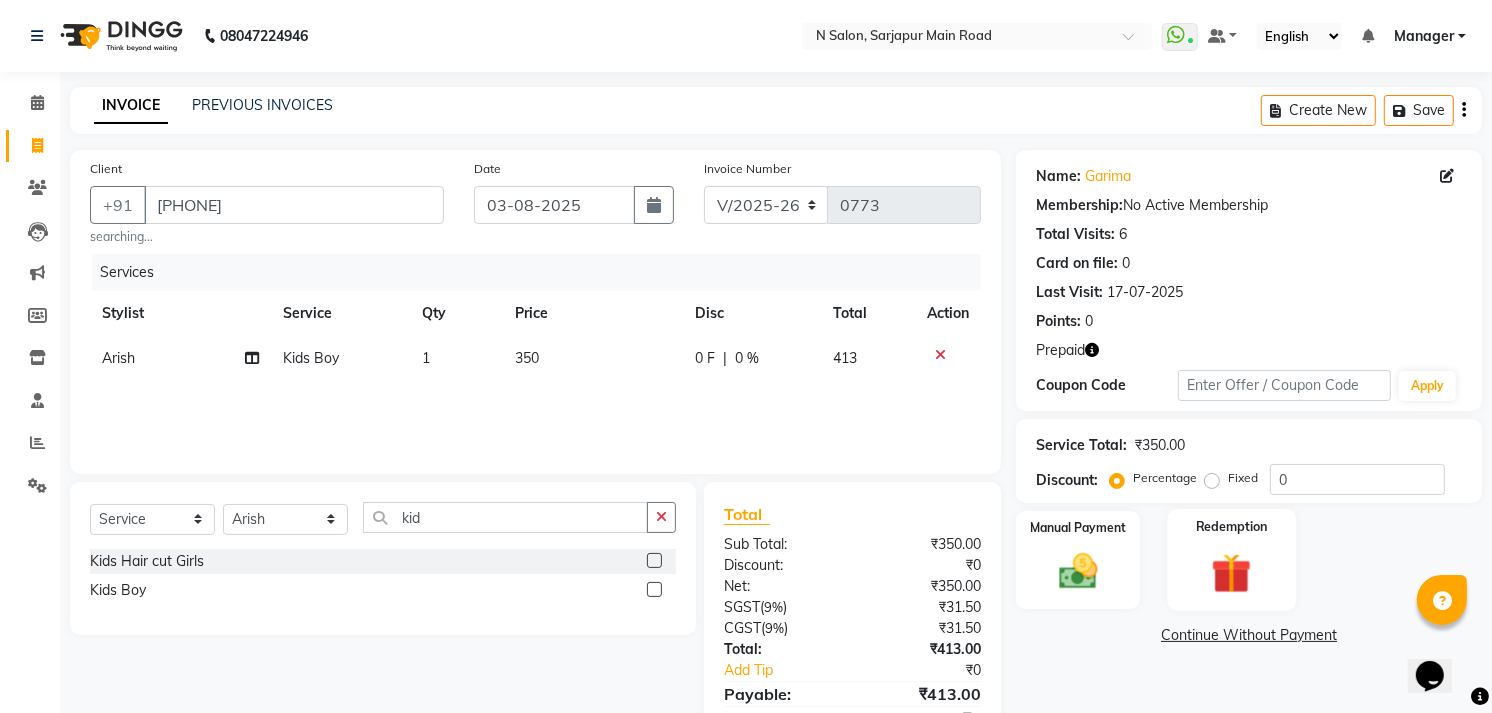click on "Redemption" 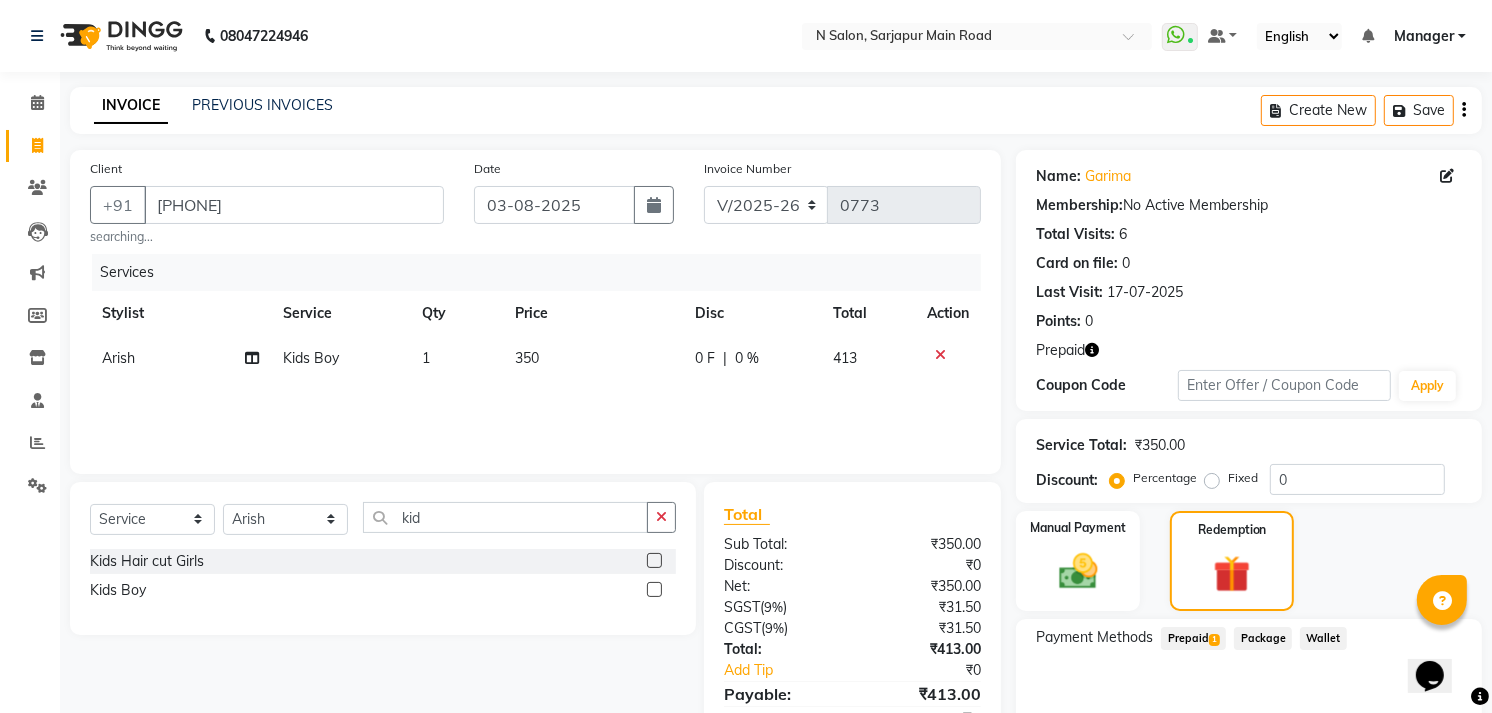 click on "Prepaid  1" 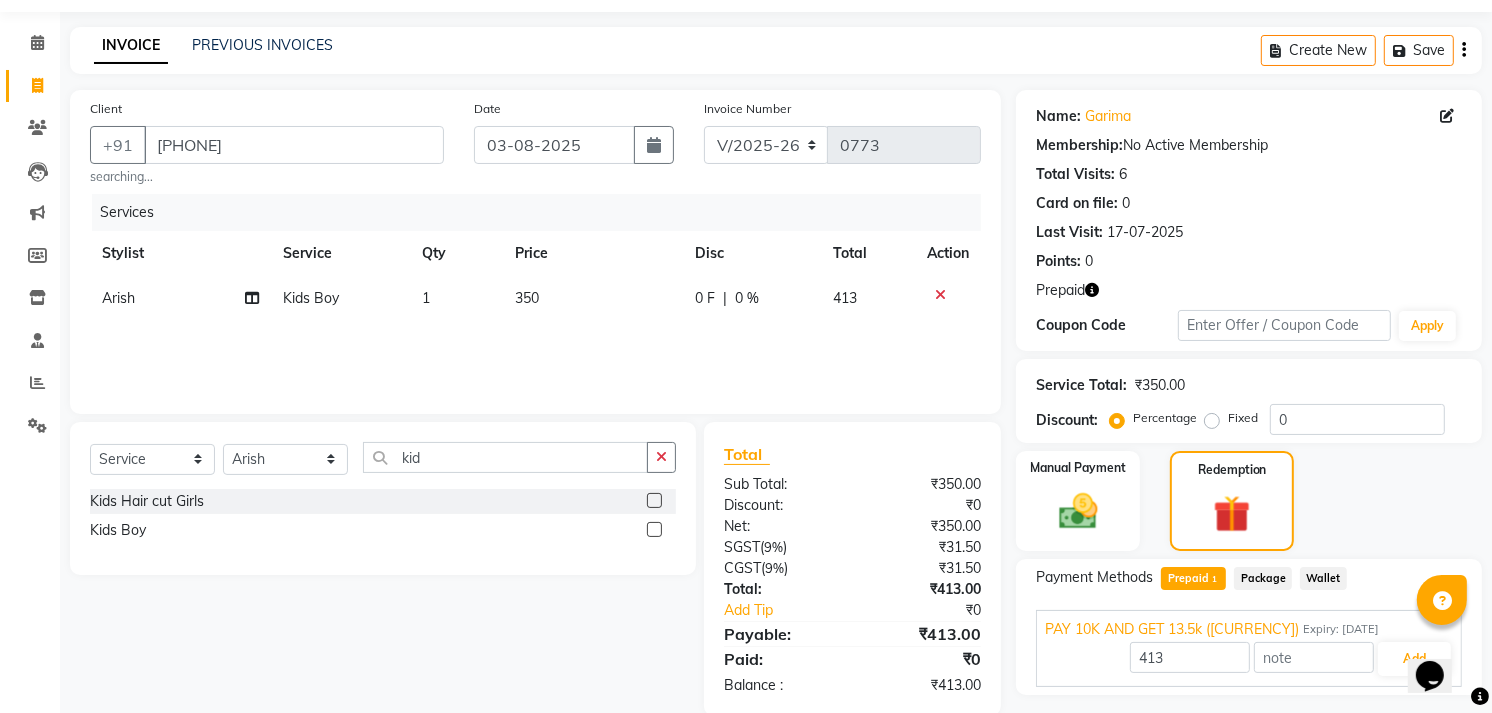 scroll, scrollTop: 112, scrollLeft: 0, axis: vertical 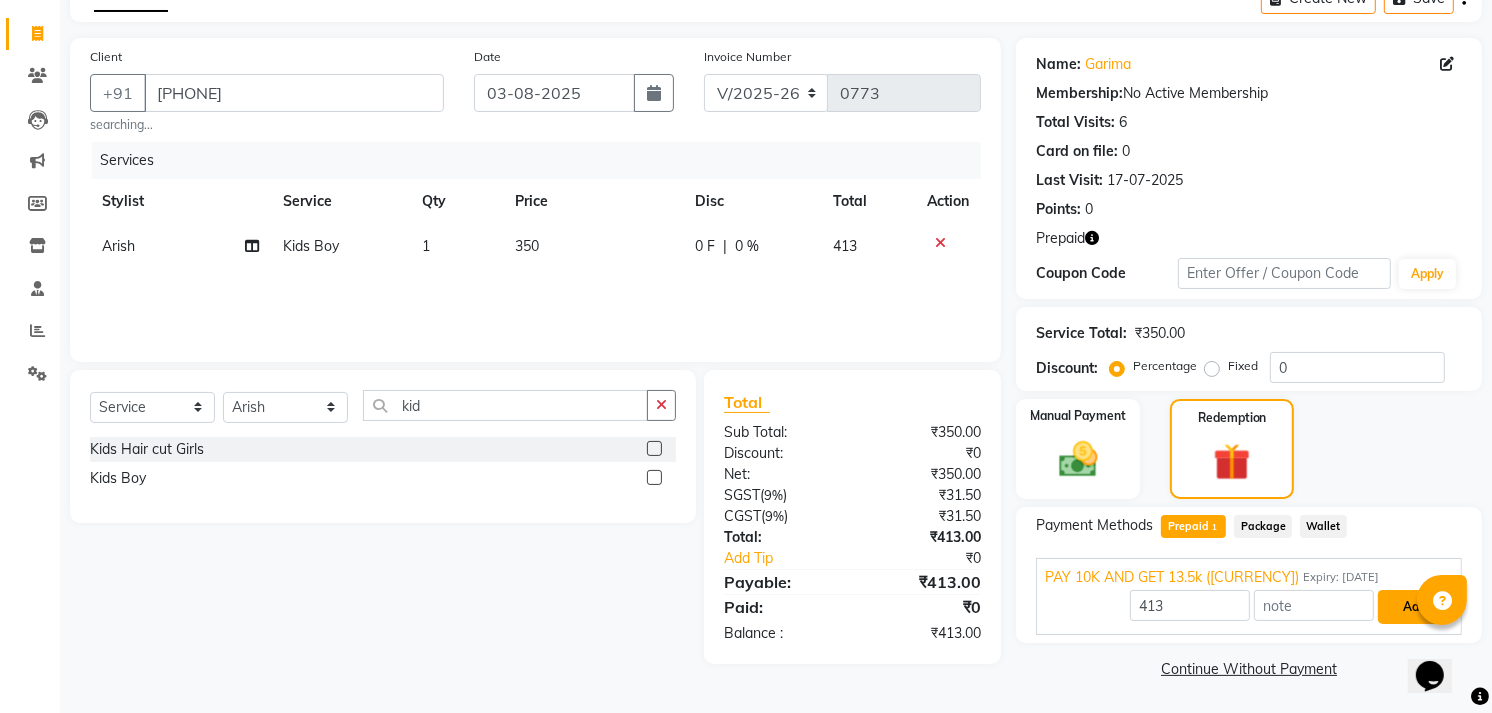 click on "Add" at bounding box center (1414, 607) 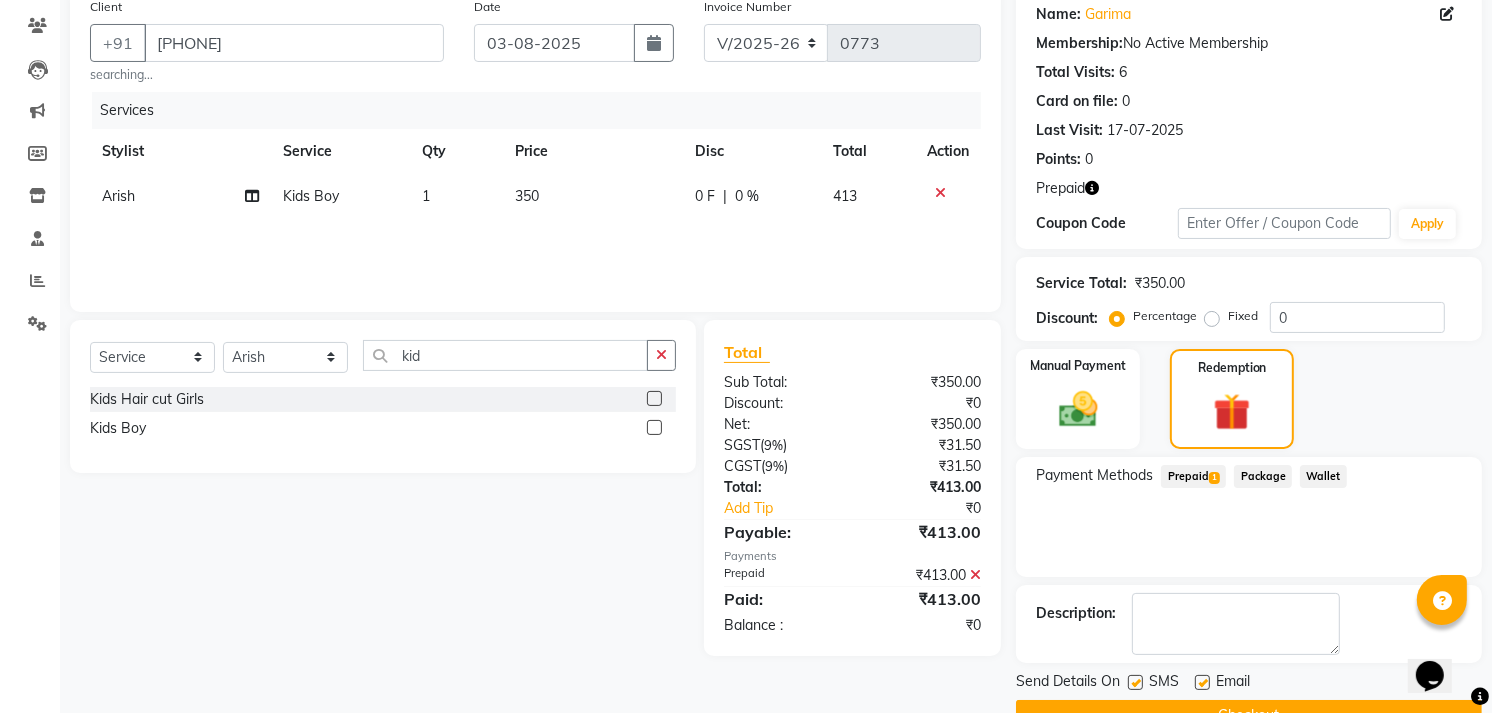scroll, scrollTop: 208, scrollLeft: 0, axis: vertical 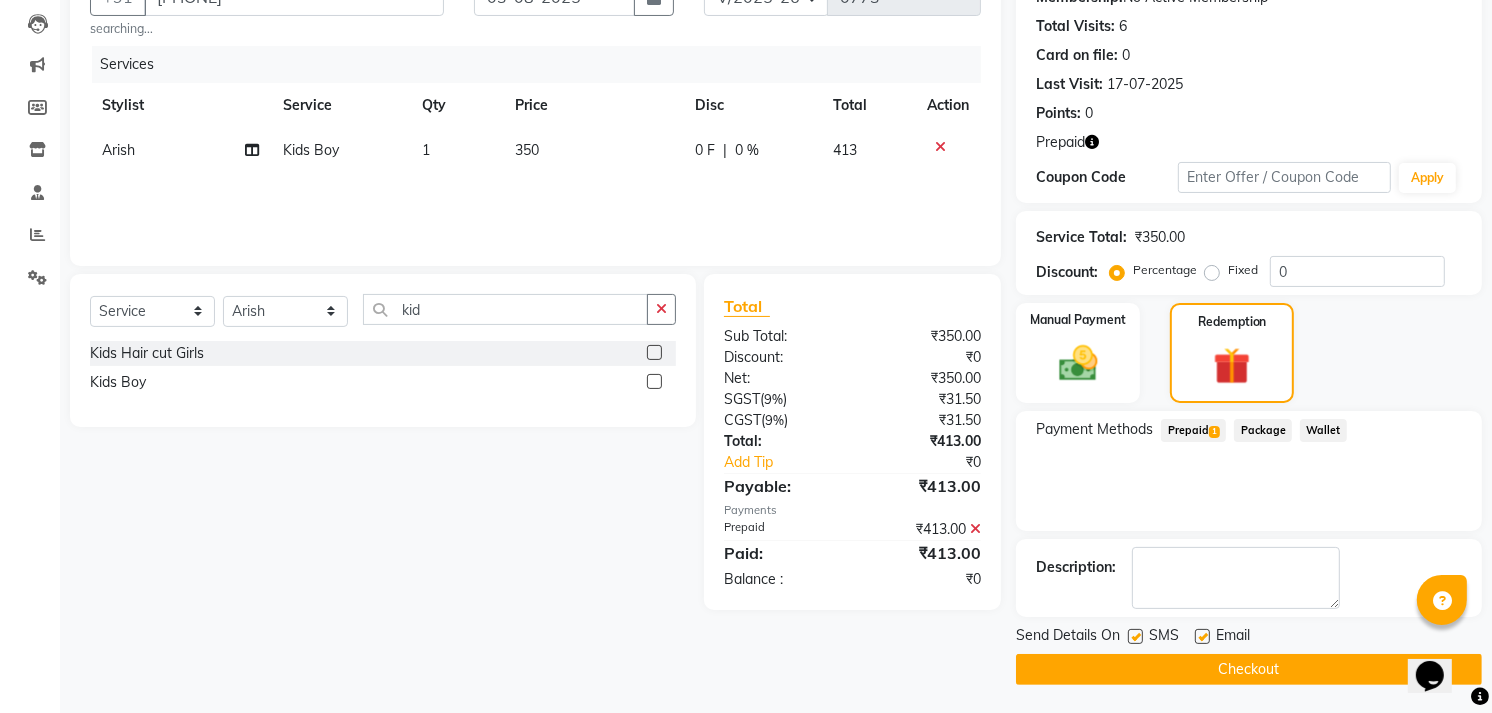 click on "Checkout" 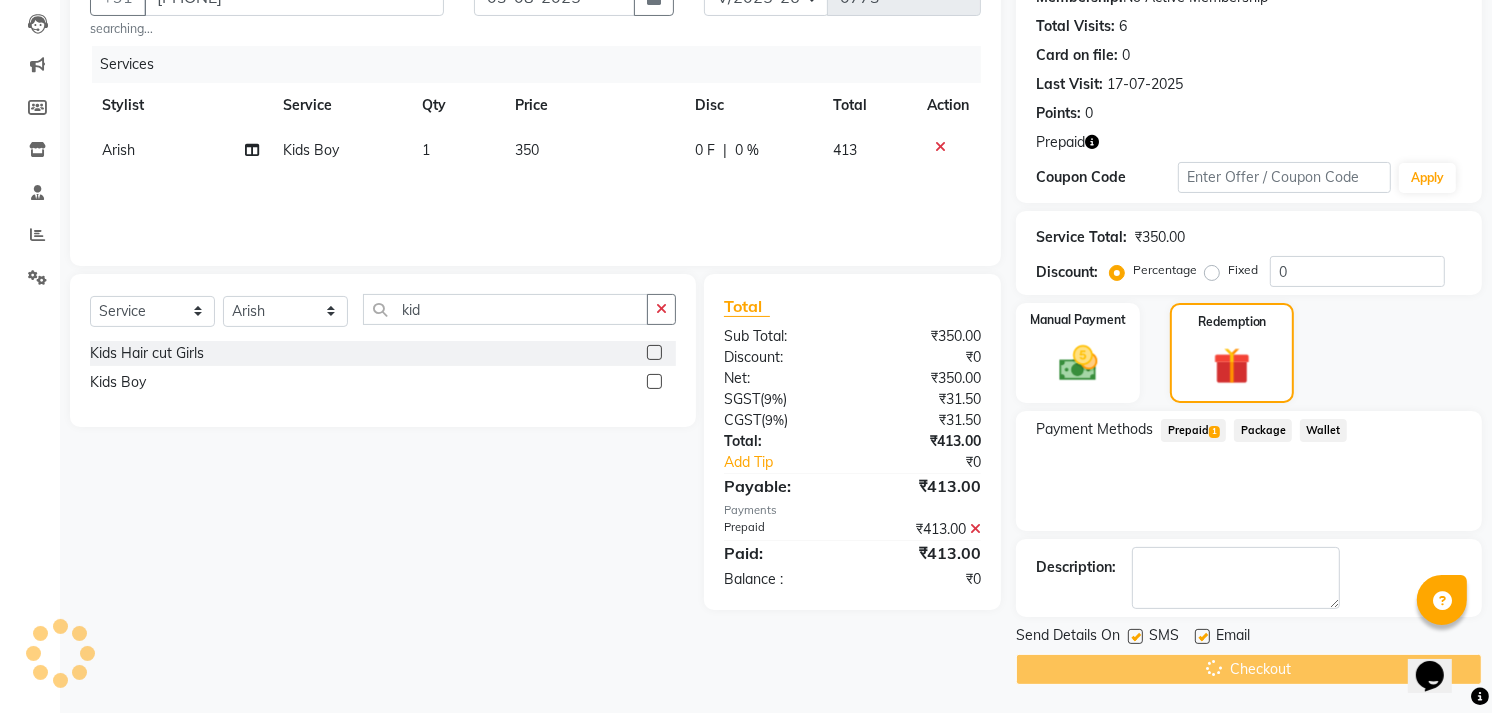 scroll, scrollTop: 0, scrollLeft: 0, axis: both 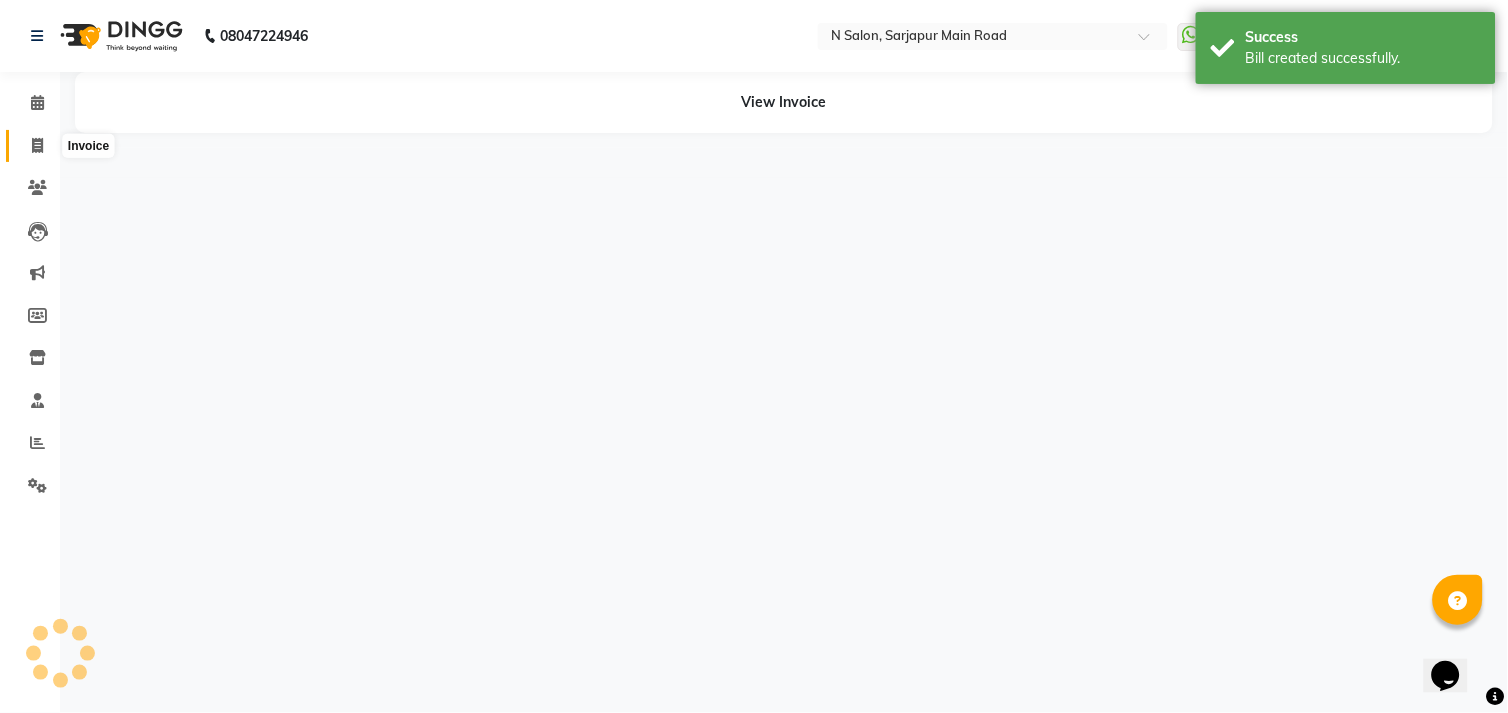 click 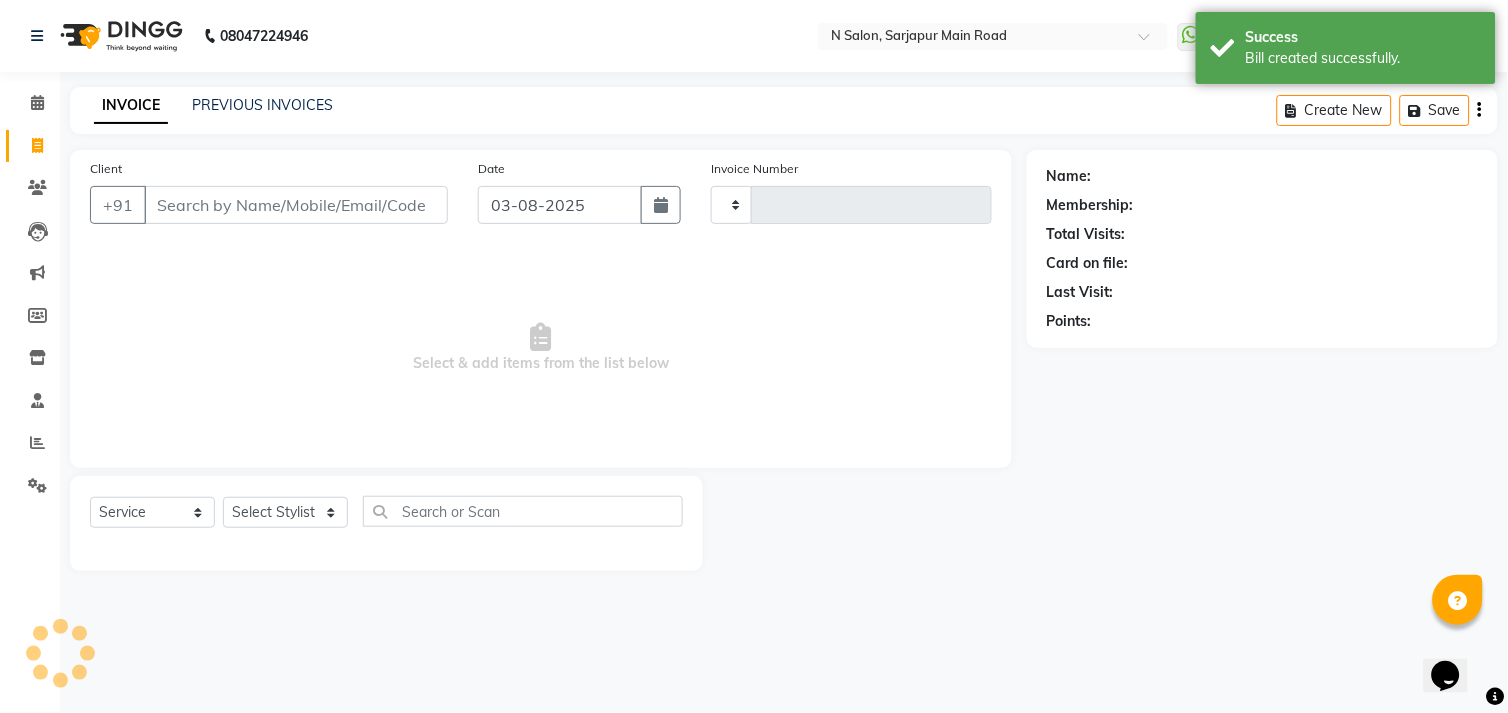 type on "0774" 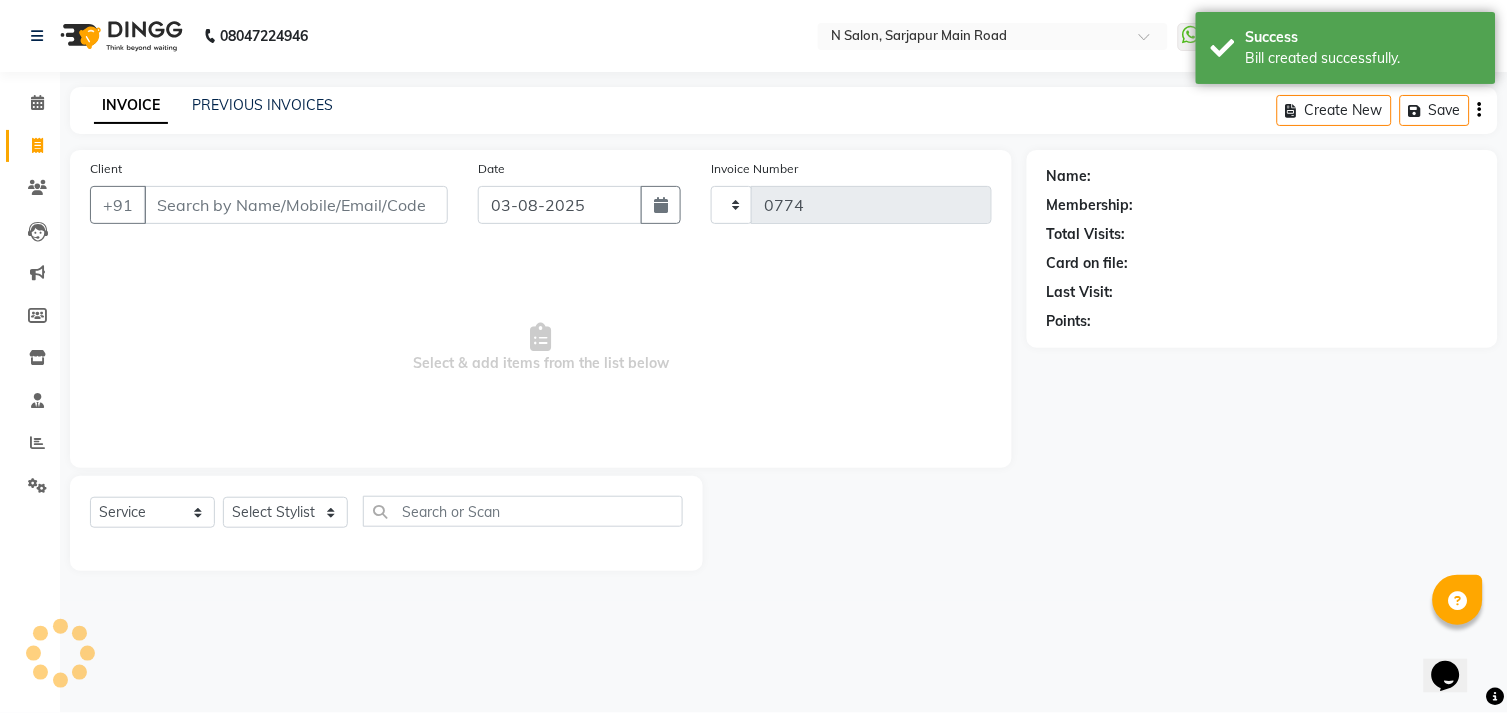 select on "7871" 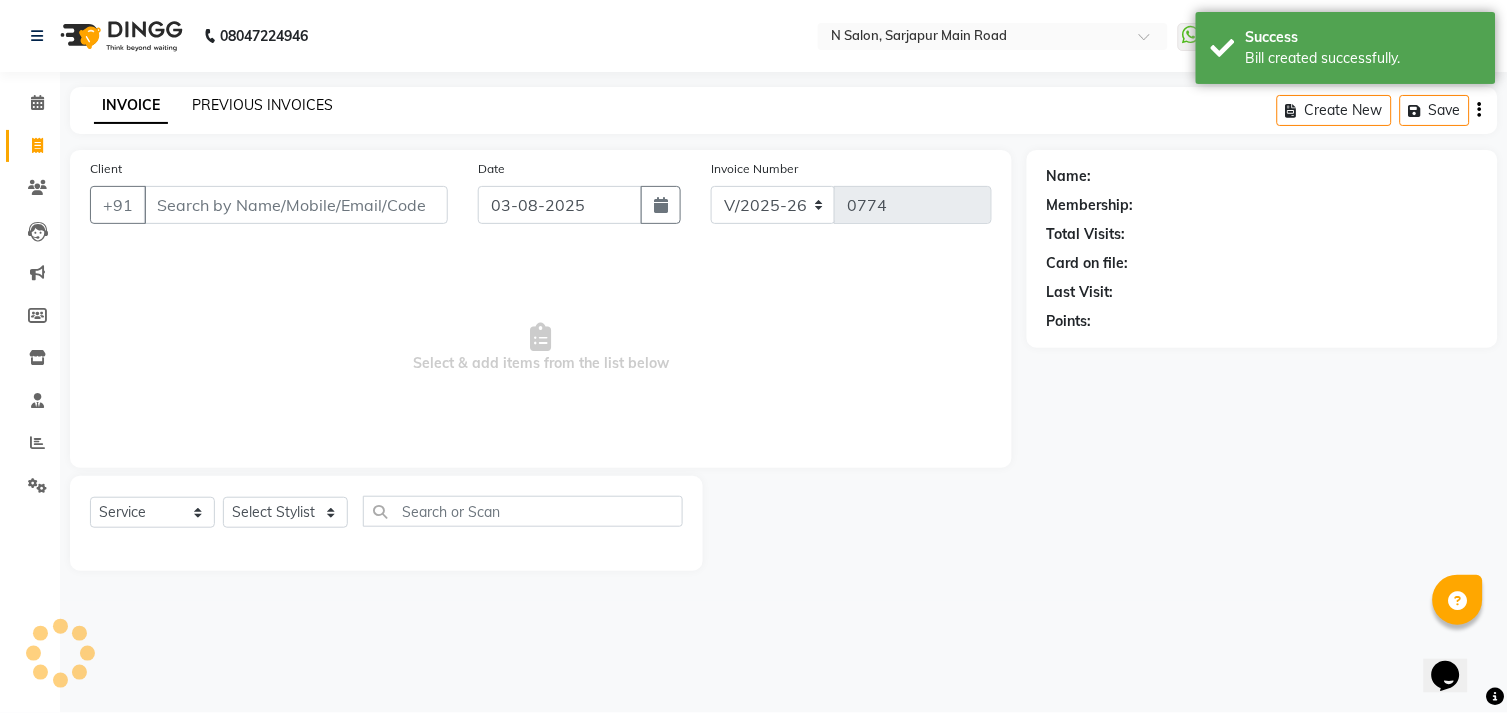 click on "PREVIOUS INVOICES" 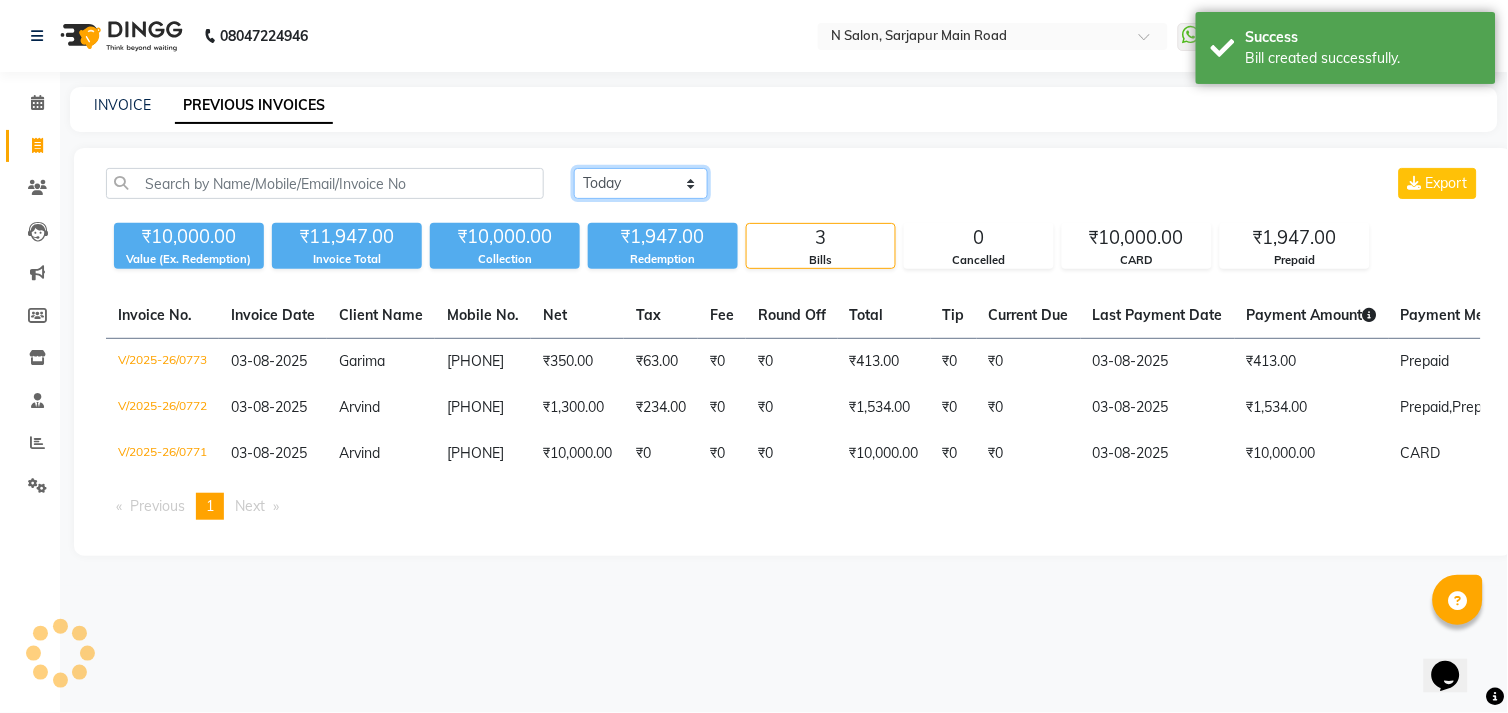 click on "Today Yesterday Custom Range" 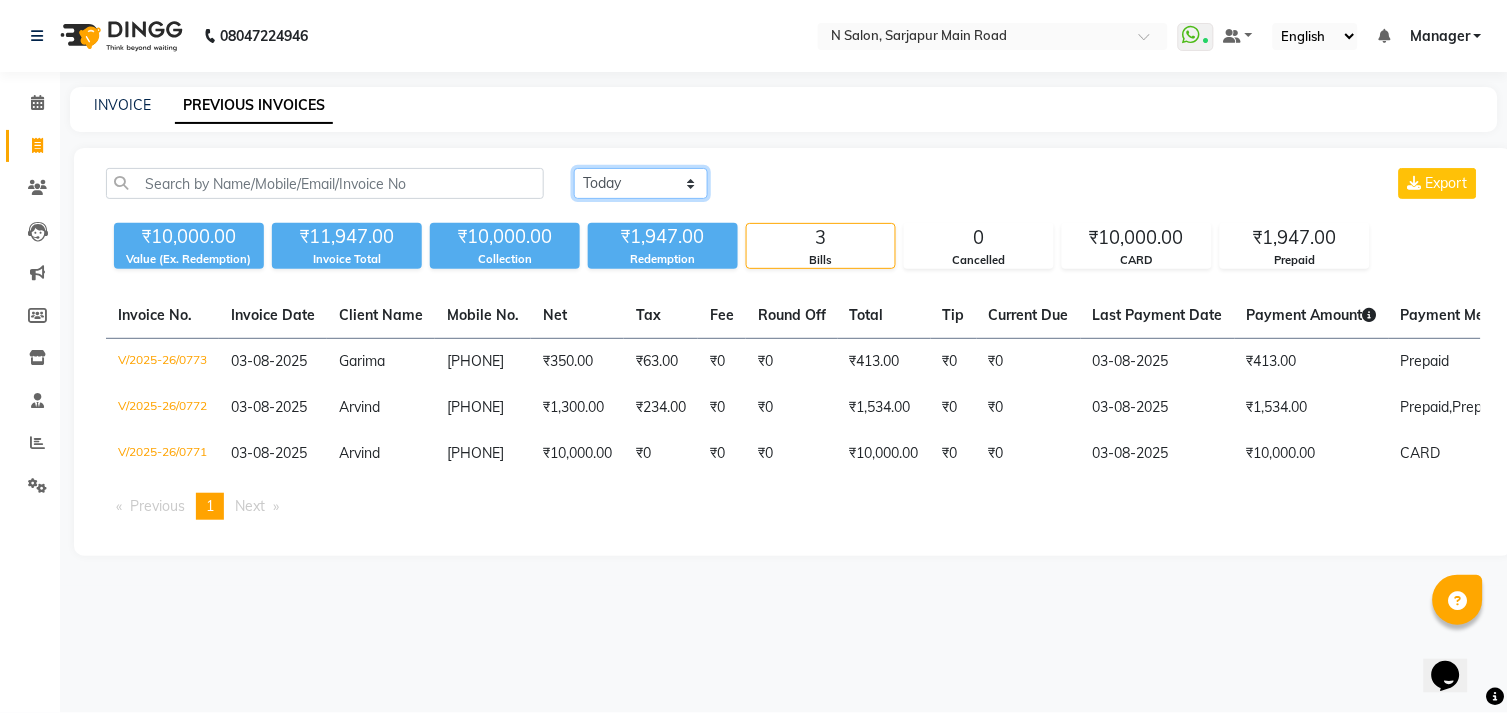 select on "yesterday" 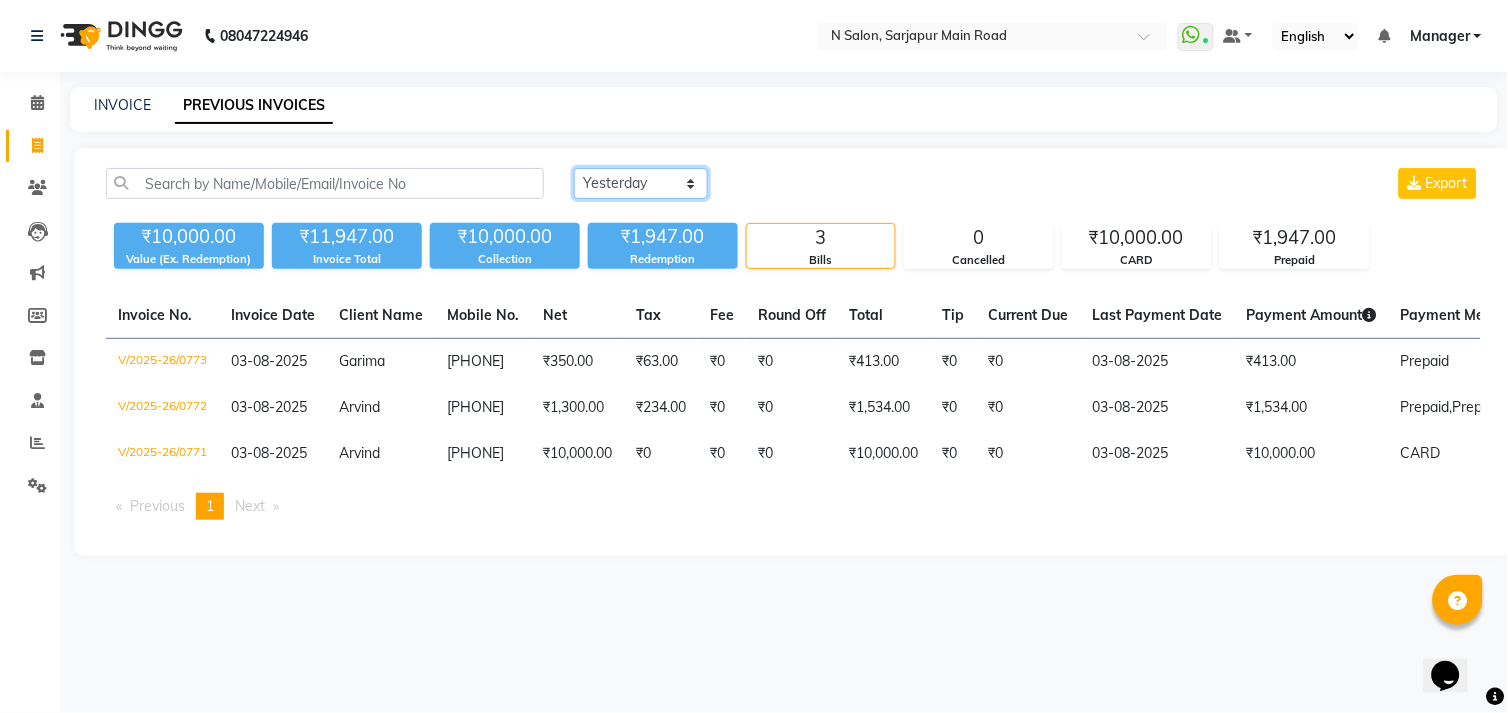 click on "Today Yesterday Custom Range" 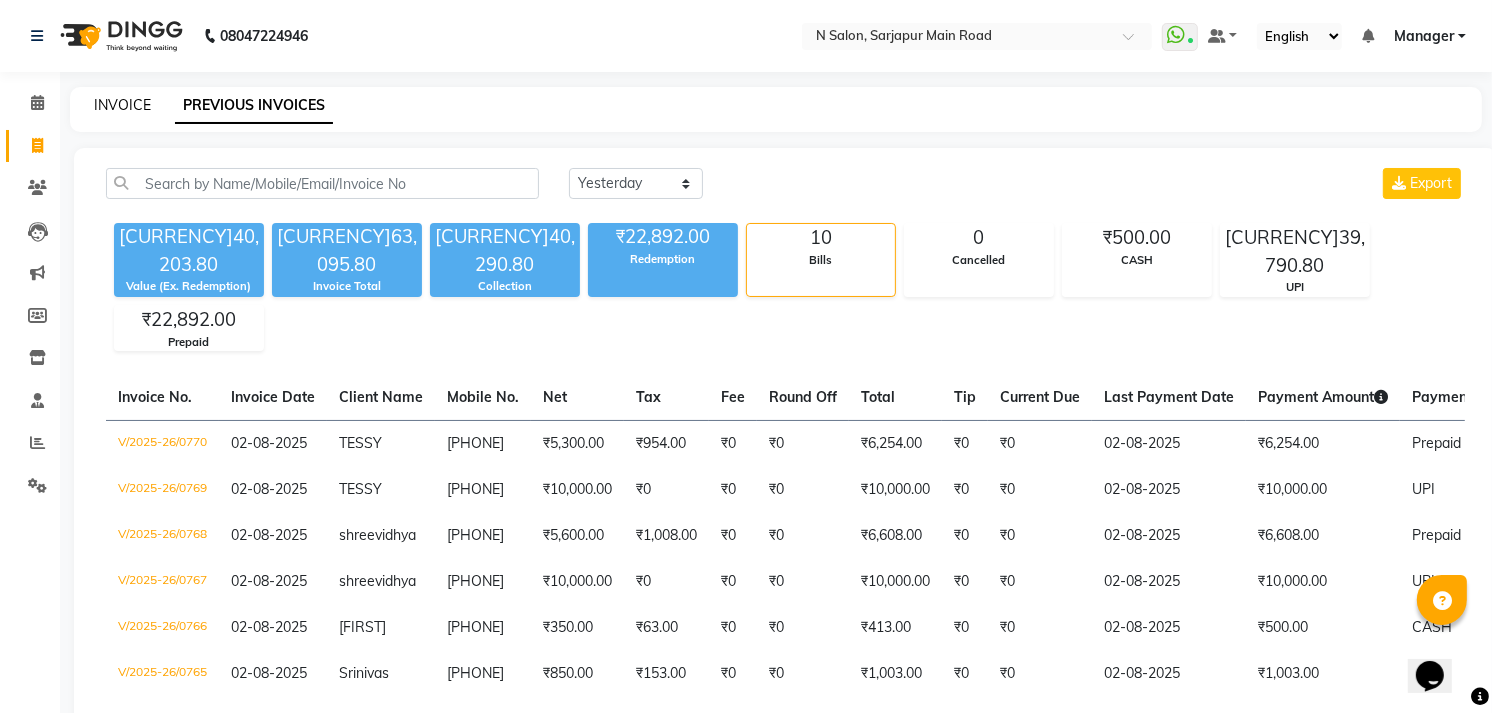click on "INVOICE" 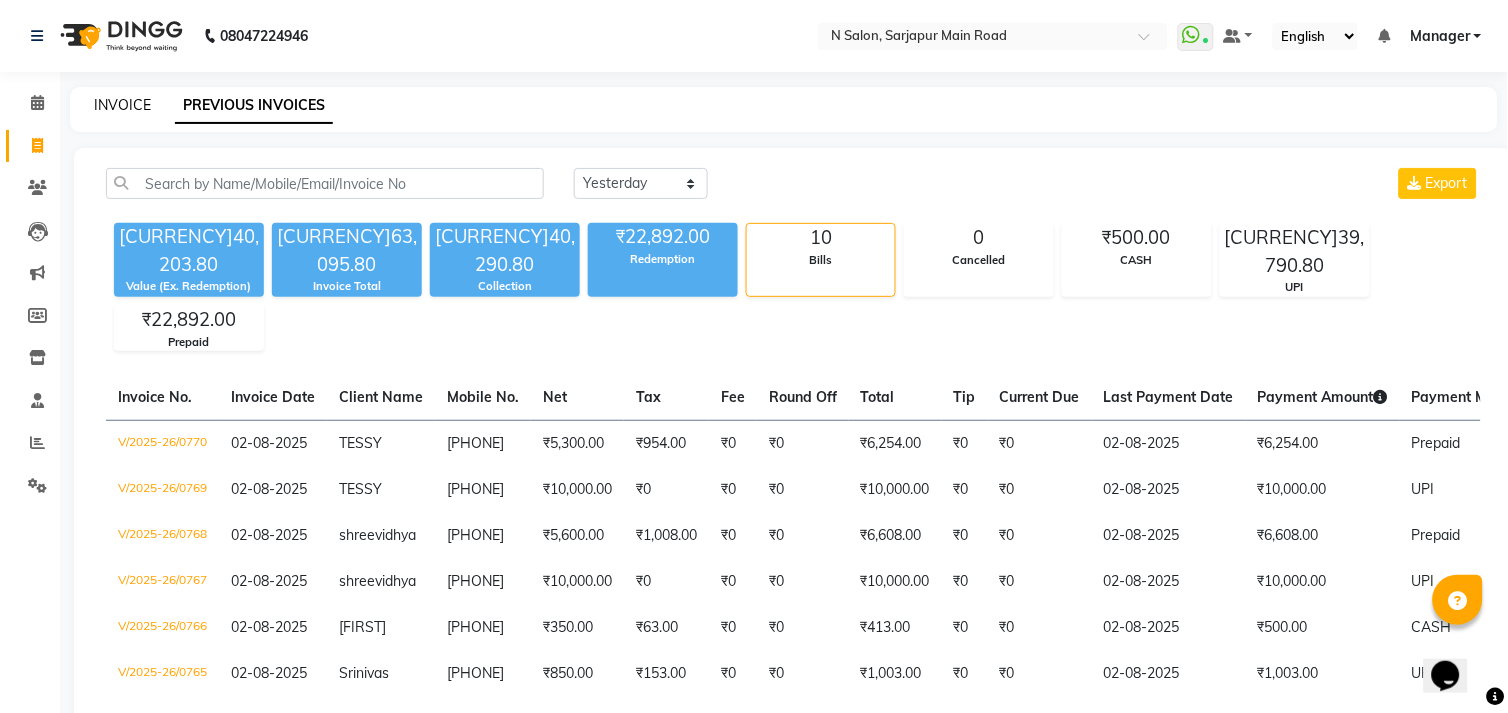 select on "service" 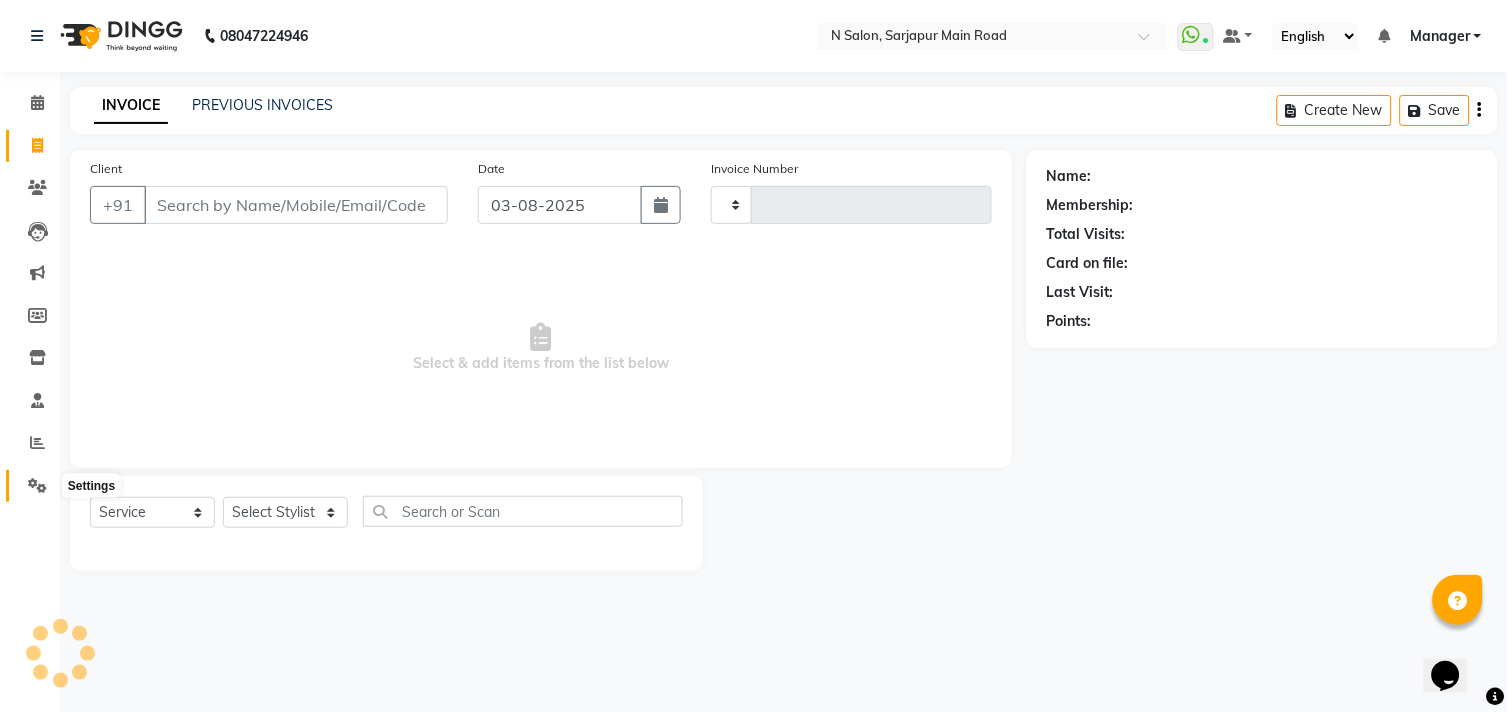 click 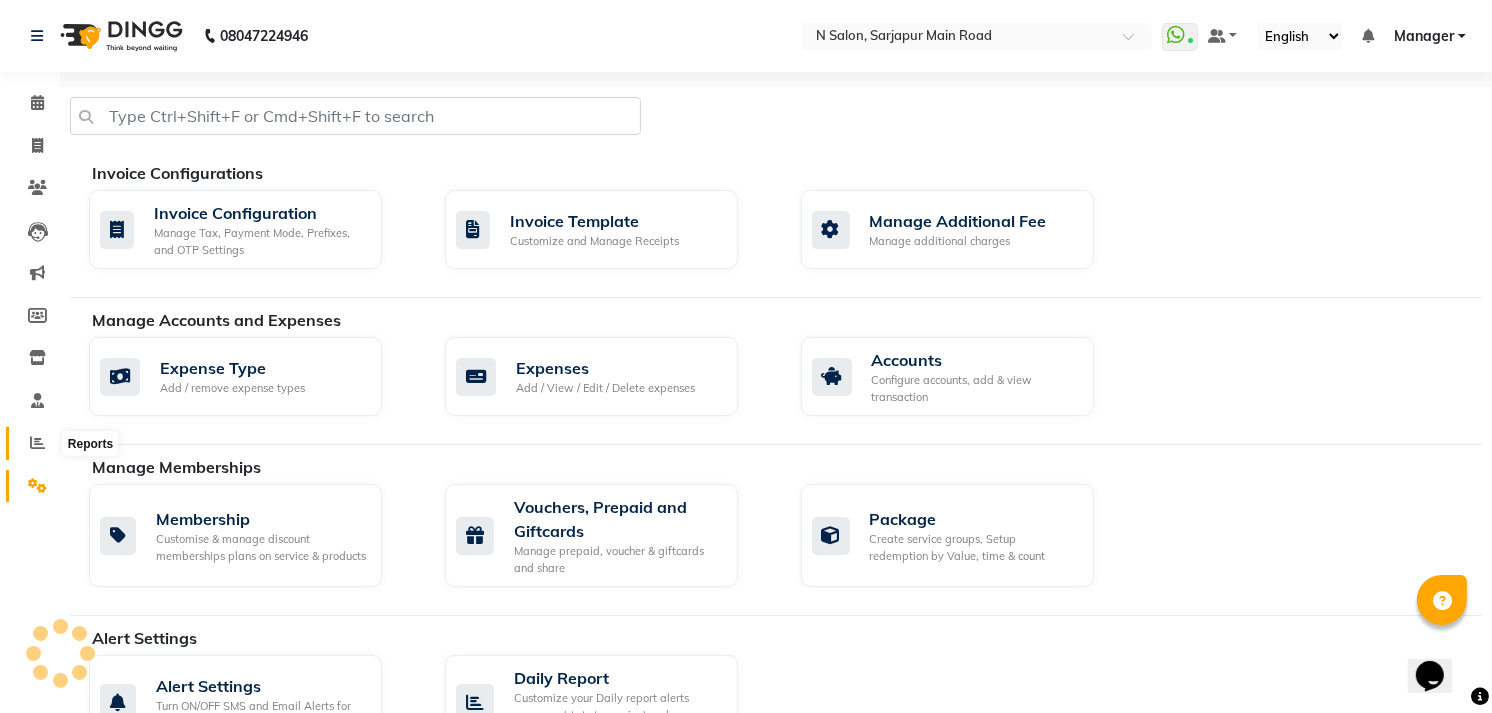 click 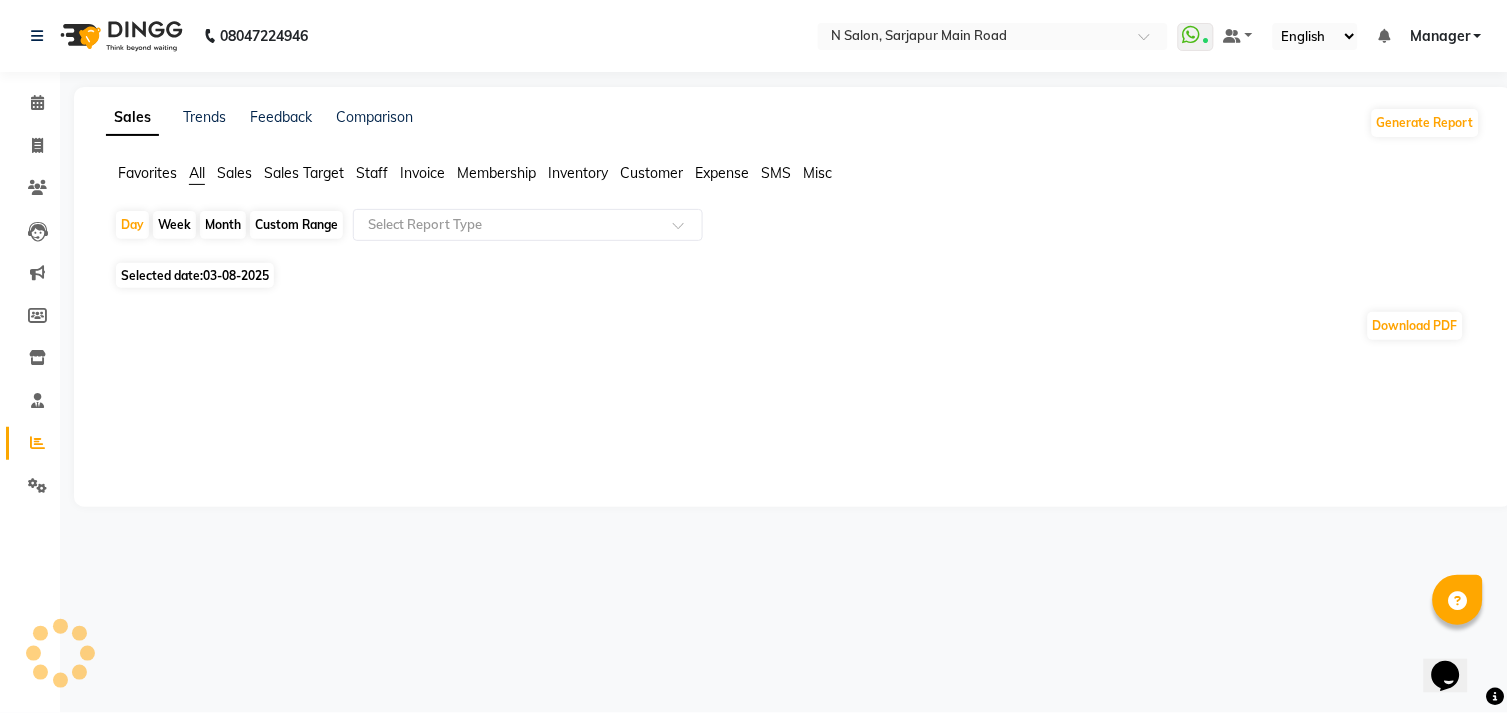 click on "Staff" 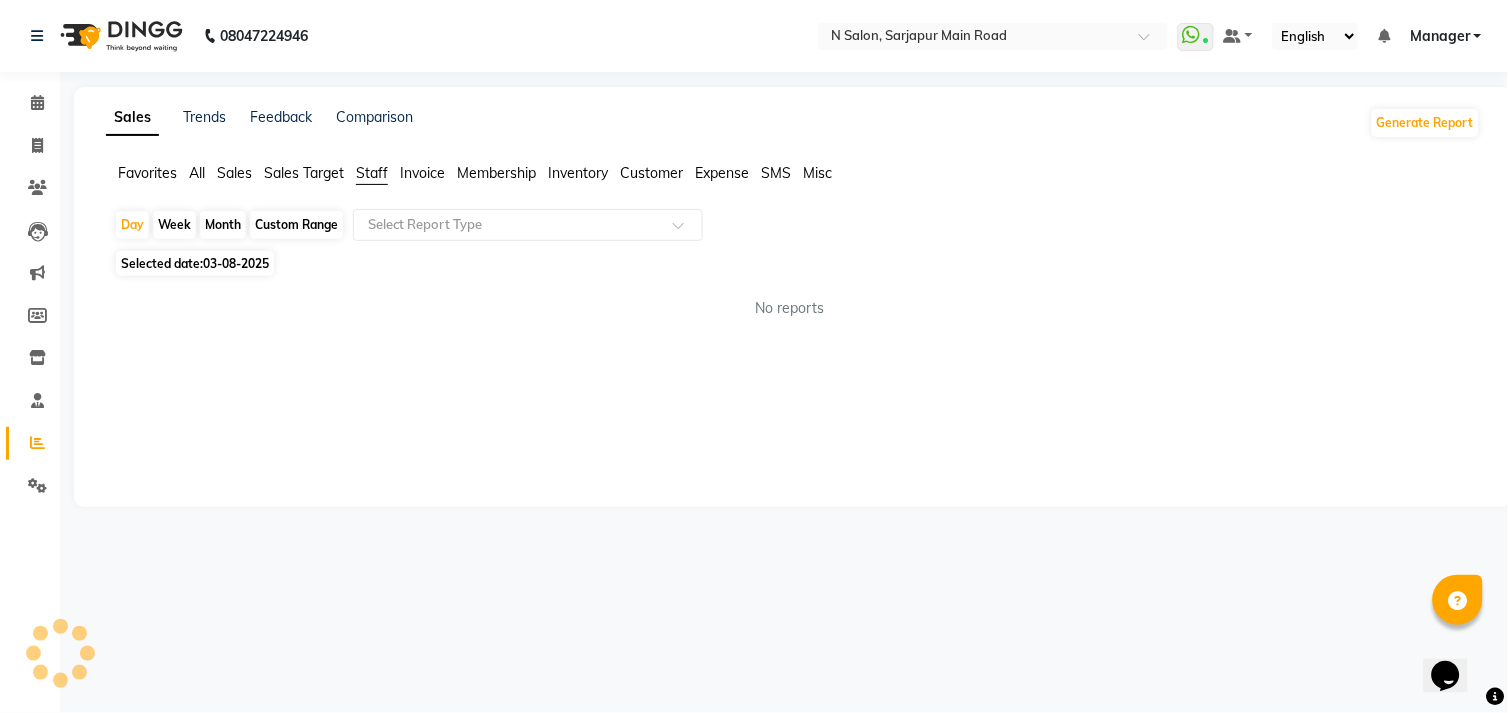 click on "Selected date:  03-08-2025" 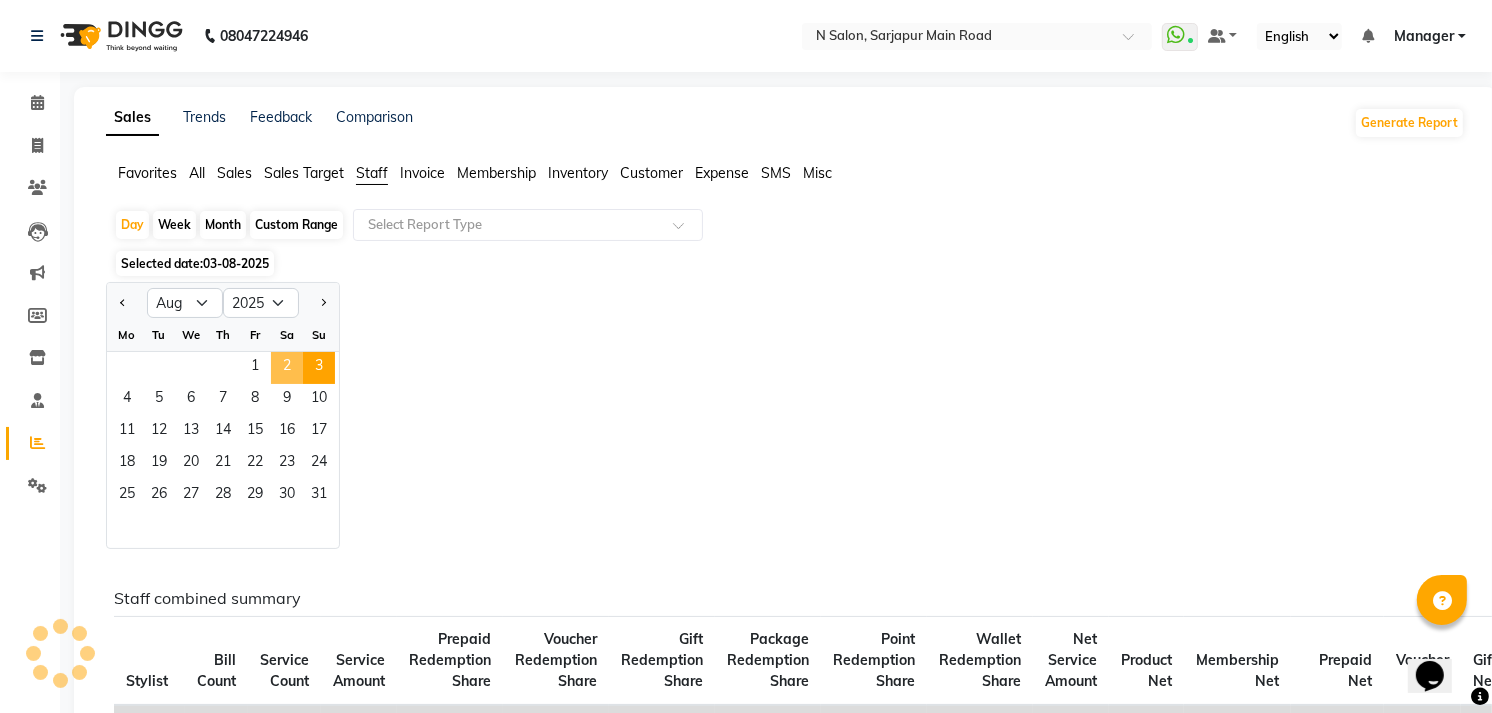 click on "2" 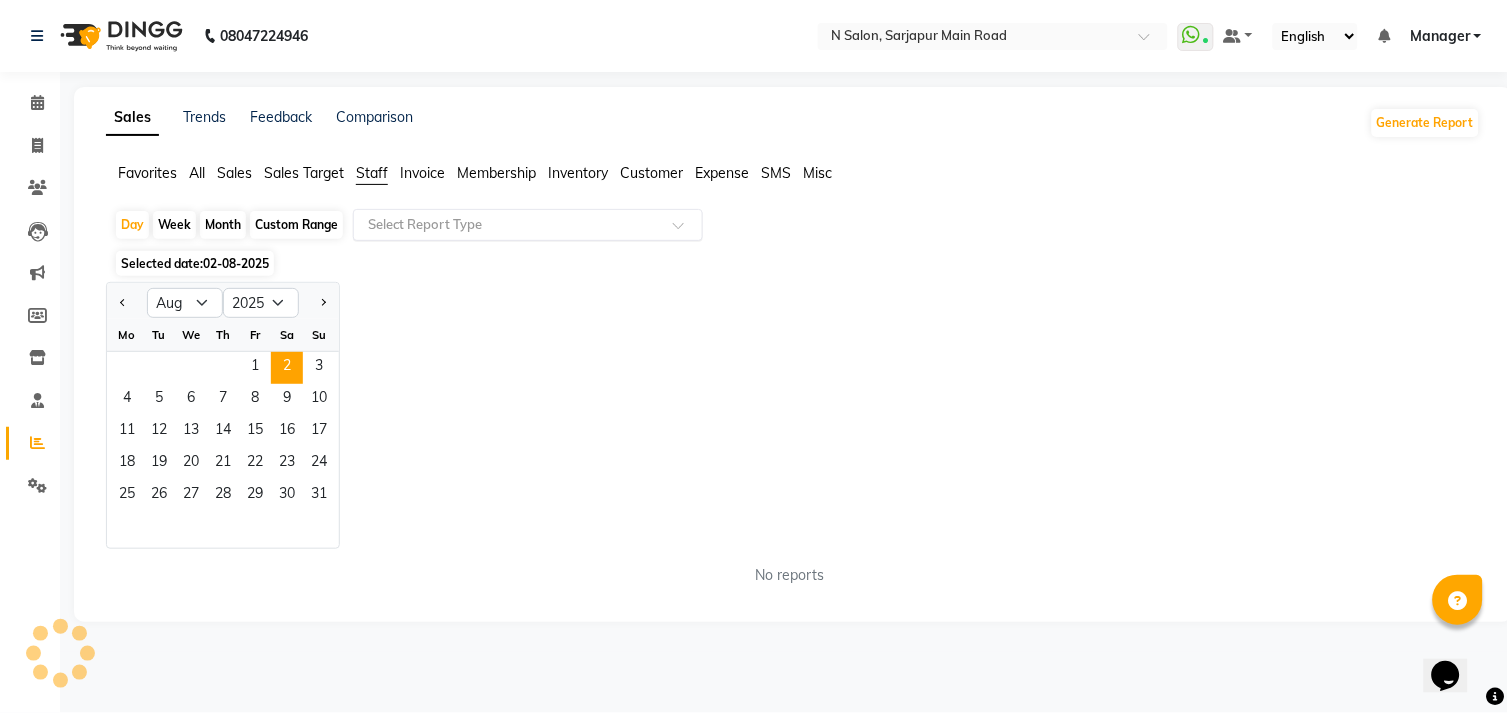 click 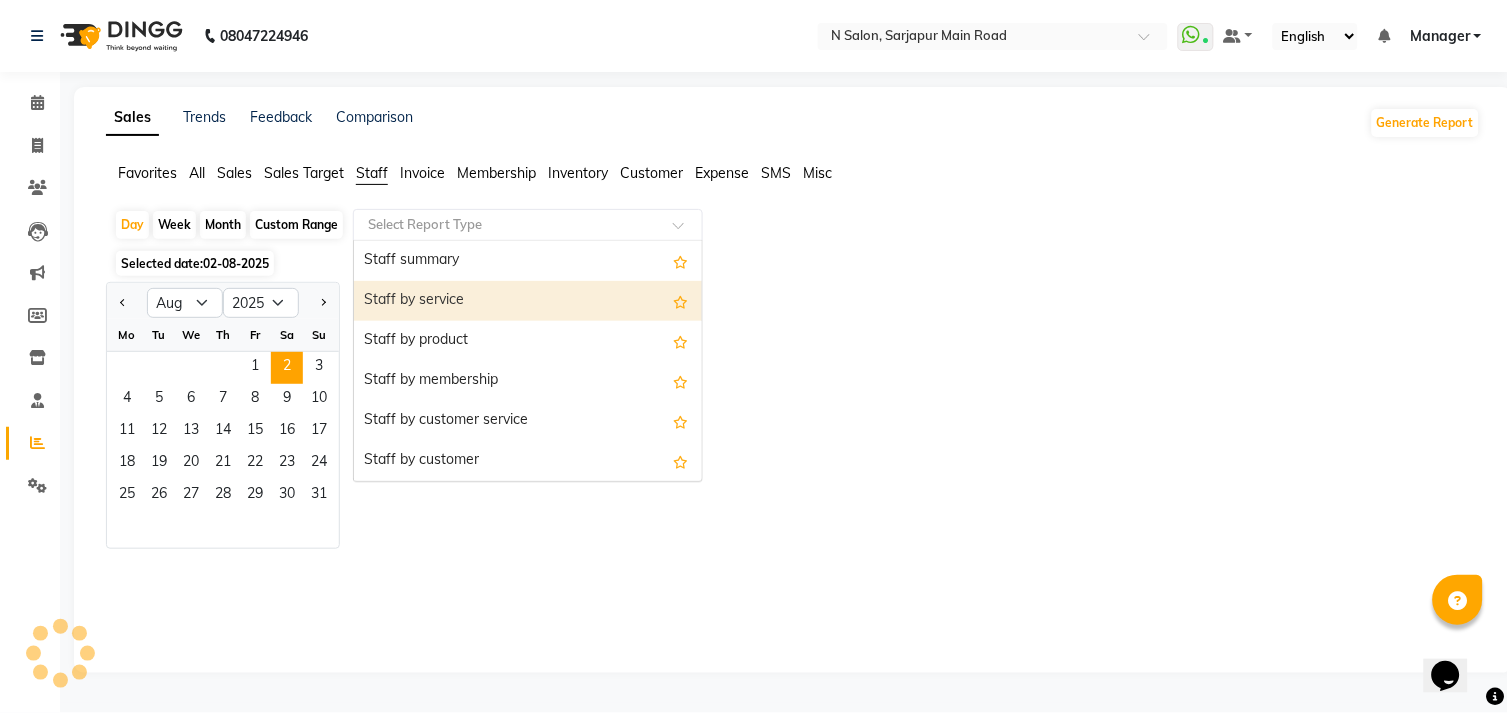 click on "Staff by service" at bounding box center (528, 301) 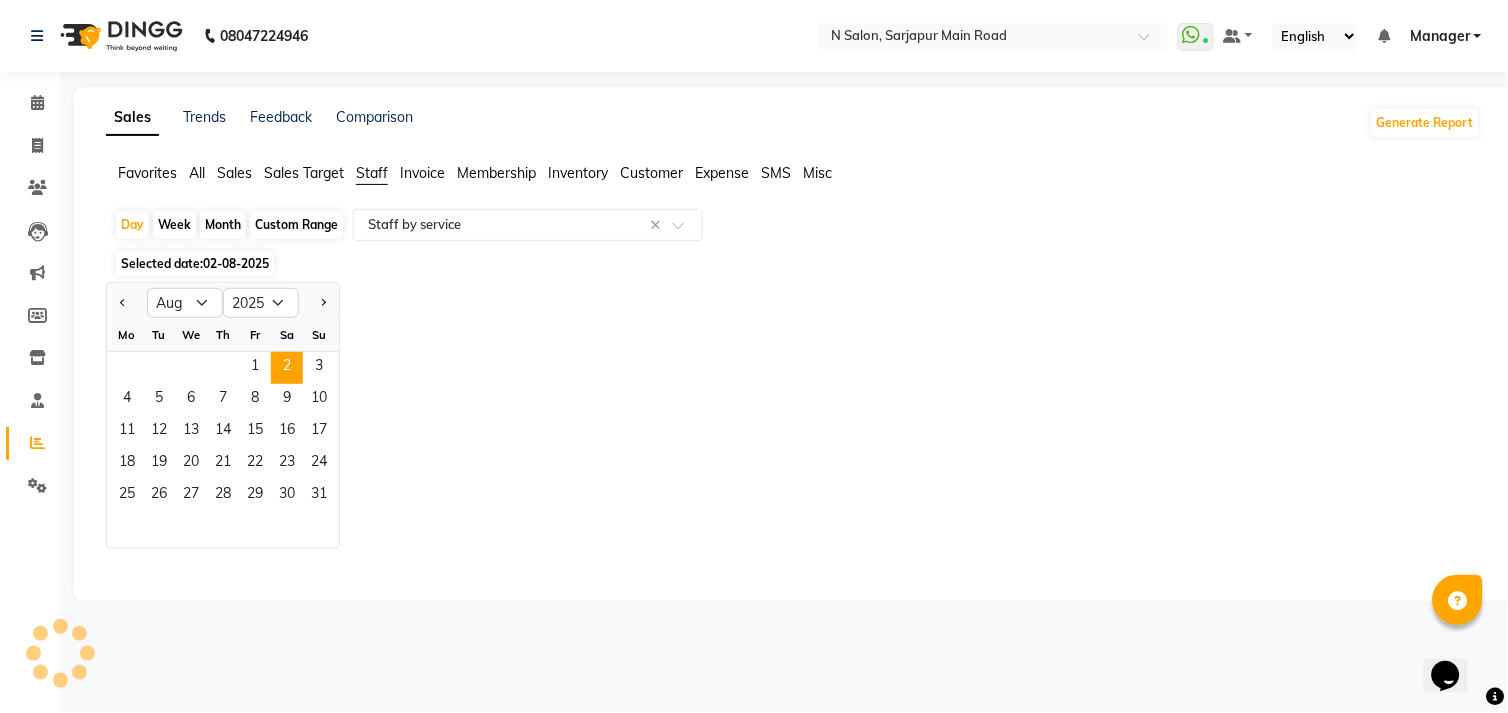 click on "Jan Feb Mar Apr May Jun Jul Aug Sep Oct Nov Dec 2015 2016 2017 2018 2019 2020 2021 2022 2023 2024 2025 2026 2027 2028 2029 2030 2031 2032 2033 2034 2035 Mo Tu We Th Fr Sa Su  1   2   3   4   5   6   7   8   9   10   11   12   13   14   15   16   17   18   19   20   21   22   23   24   25   26   27   28   29   30   31" 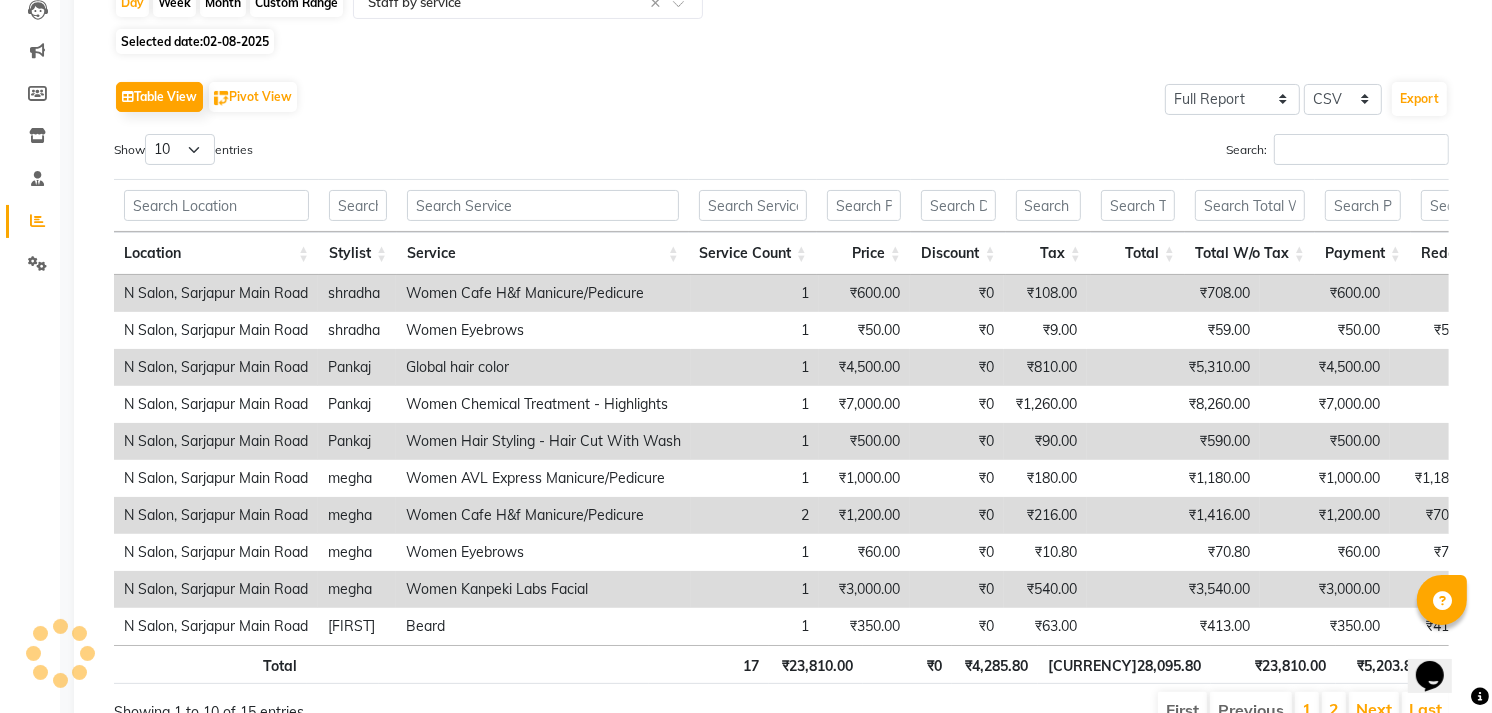 scroll, scrollTop: 0, scrollLeft: 0, axis: both 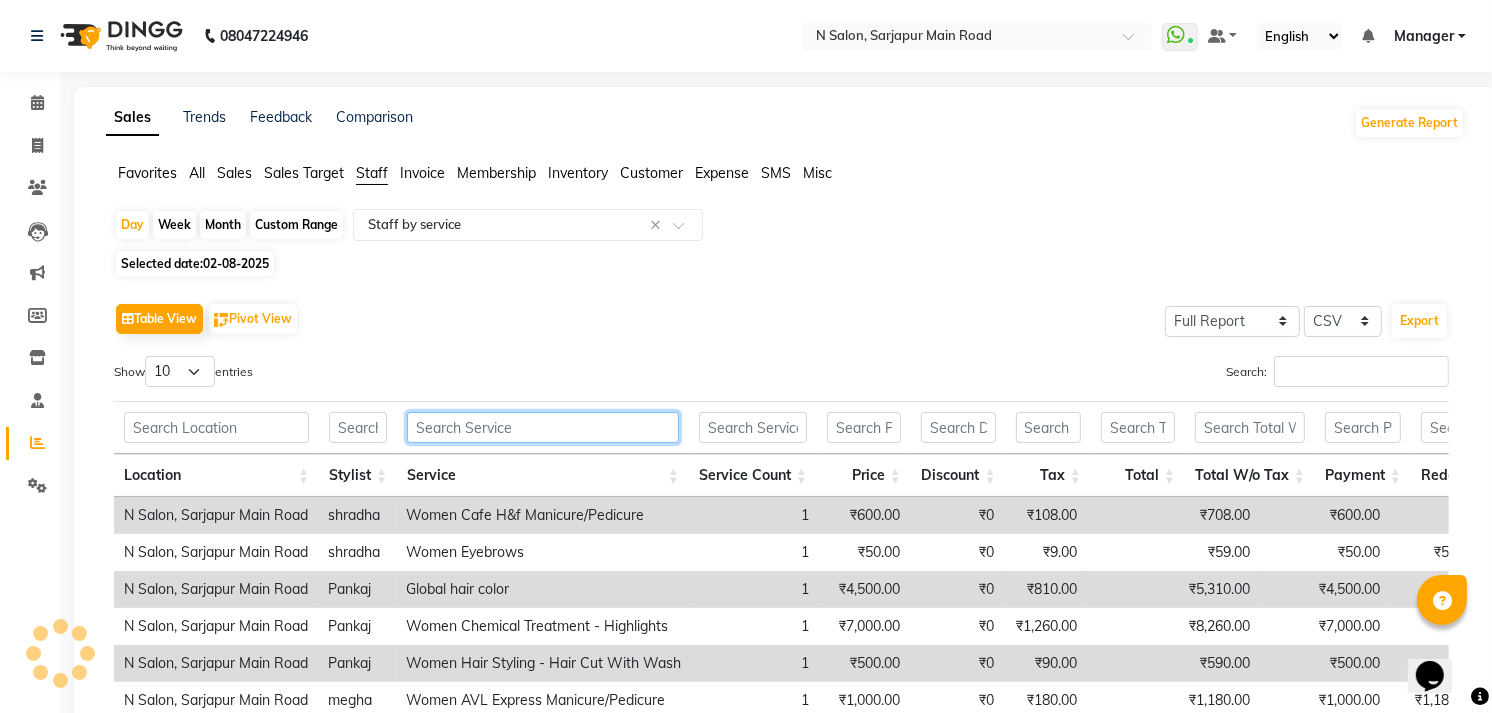 click at bounding box center (543, 427) 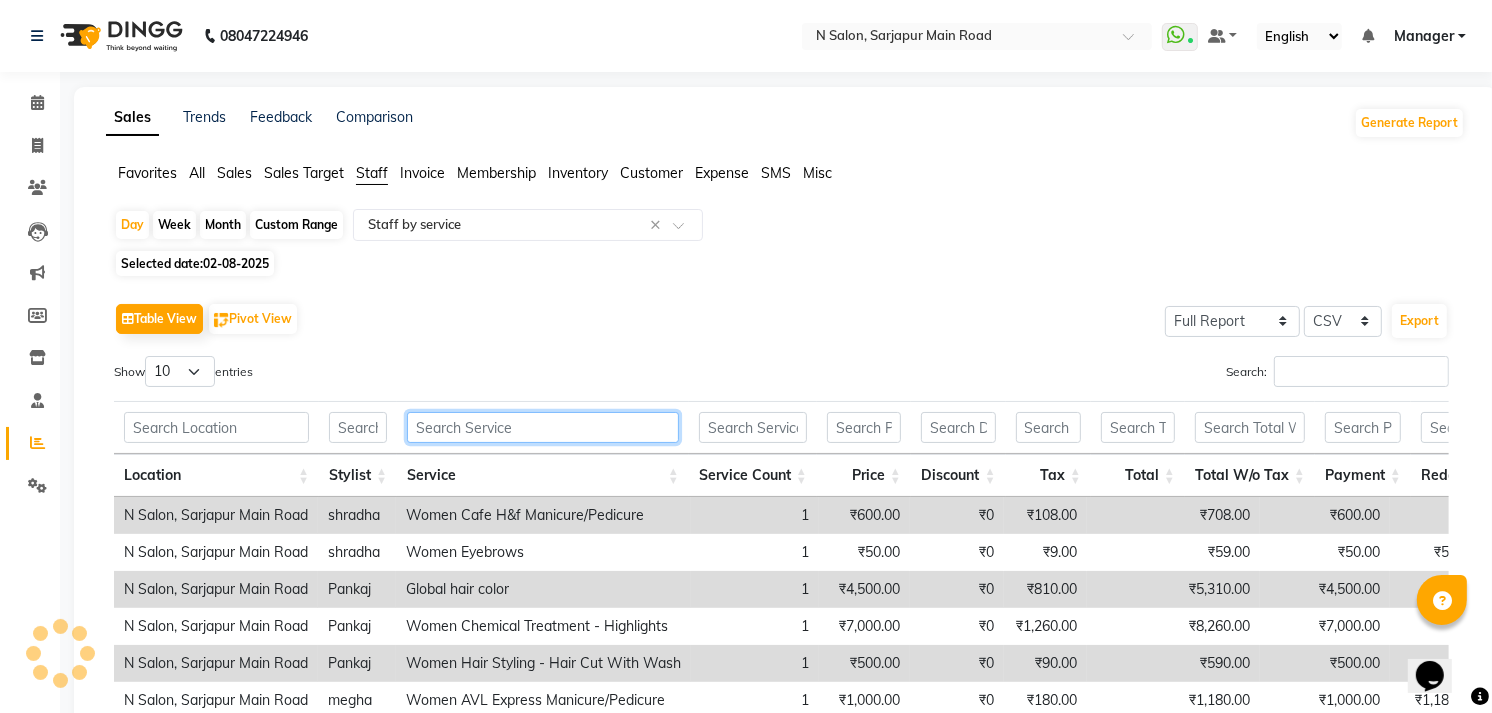 type on "o" 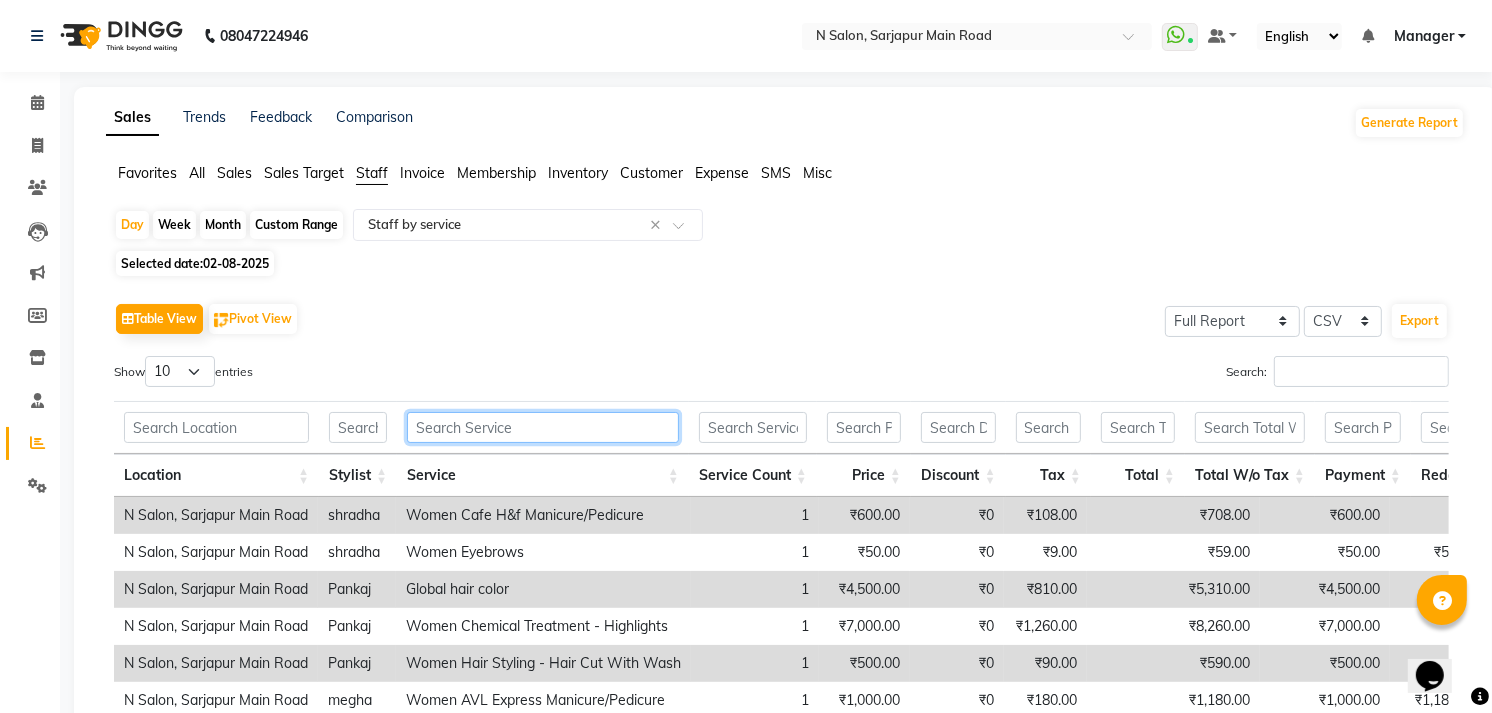 click at bounding box center (543, 427) 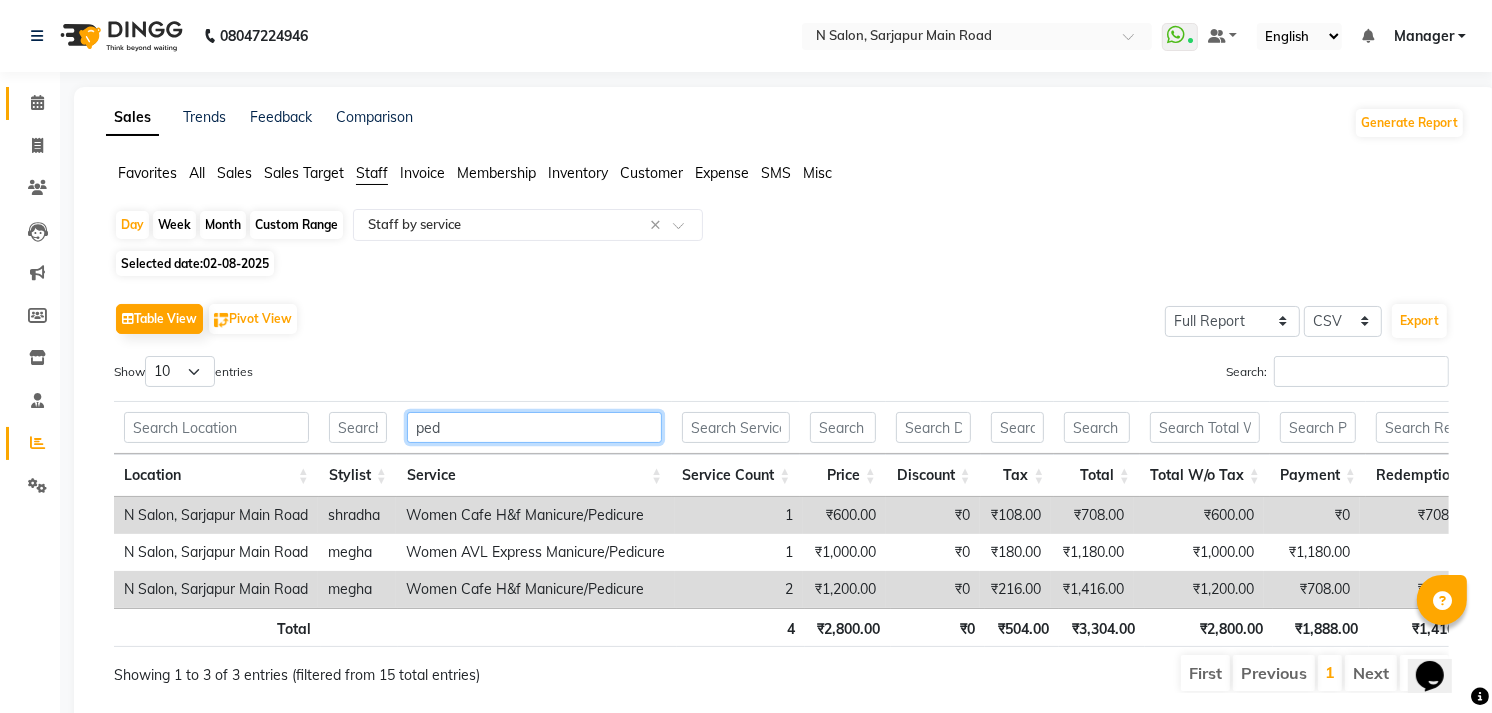 type on "ped" 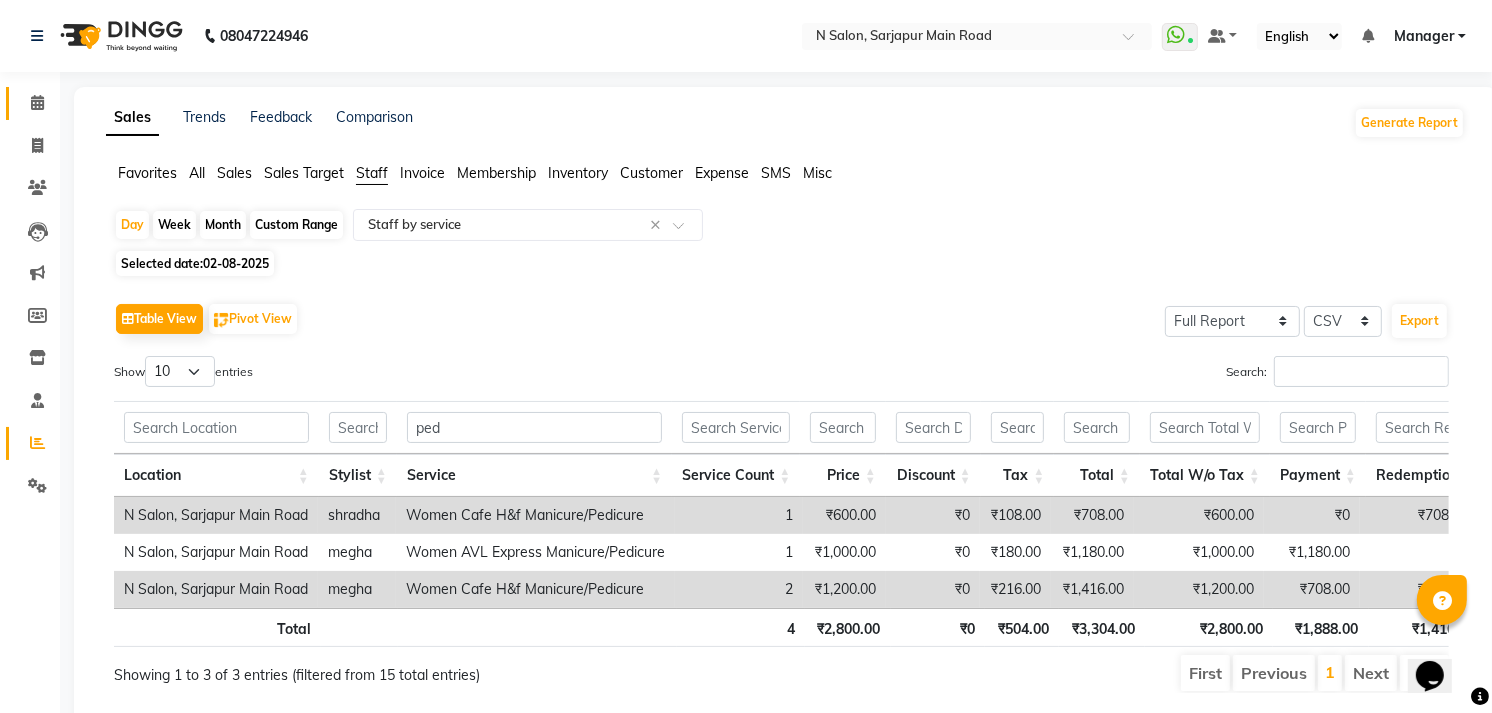 click on "Calendar" 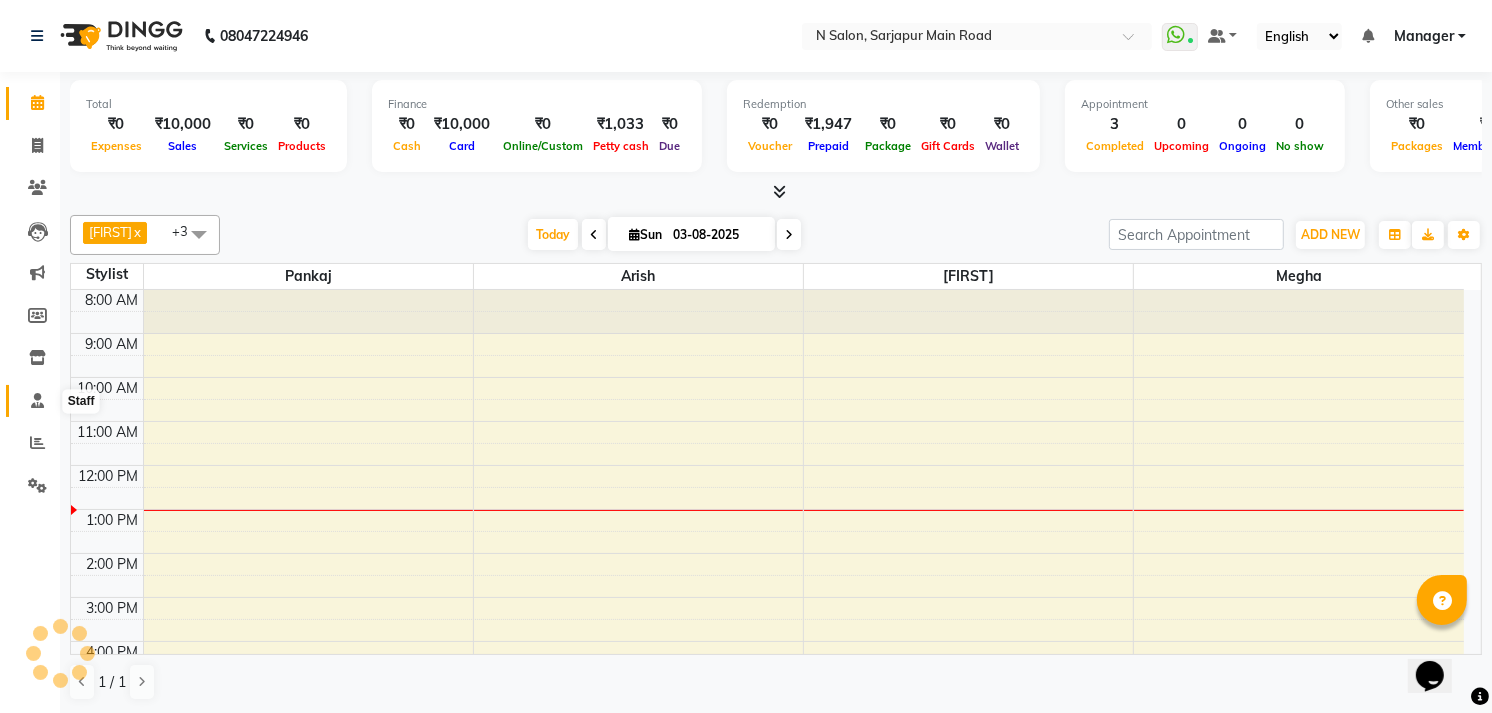 scroll, scrollTop: 0, scrollLeft: 0, axis: both 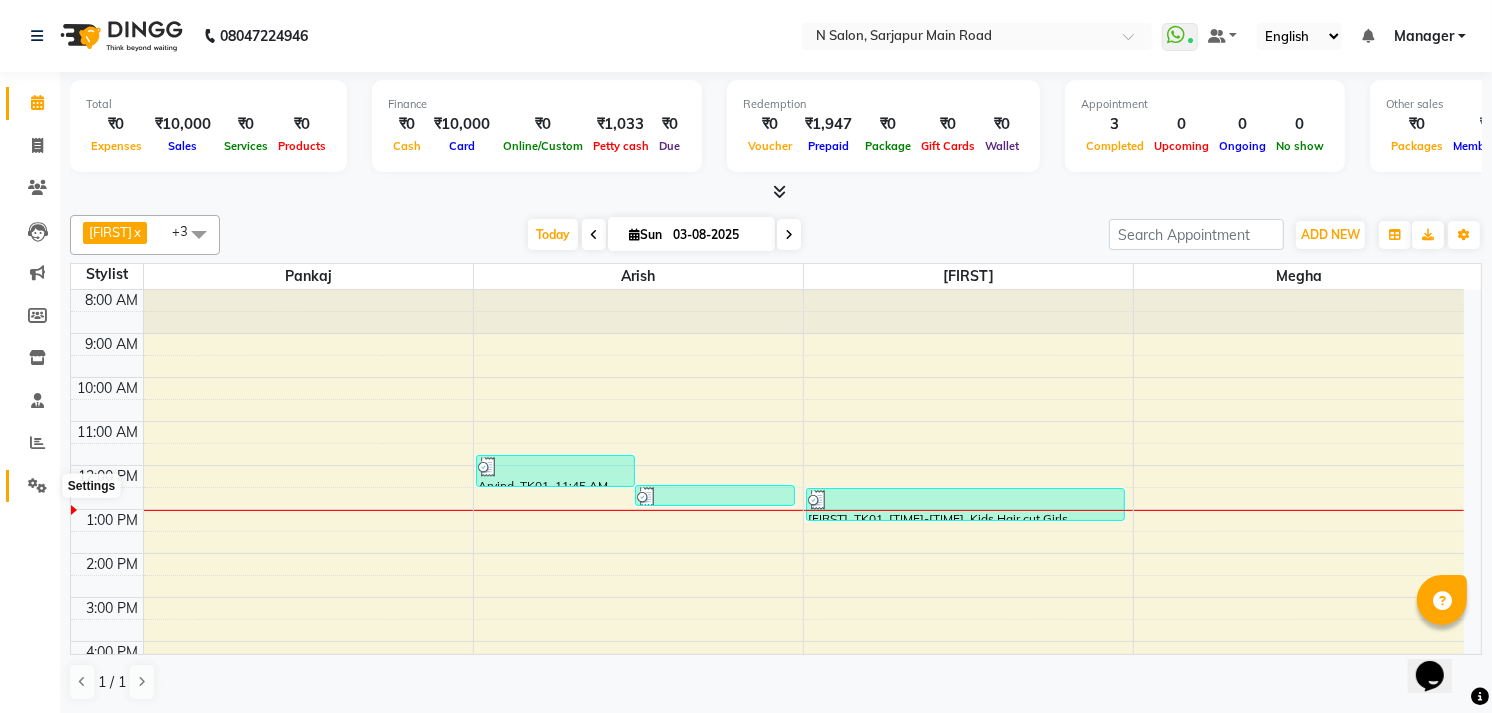 click 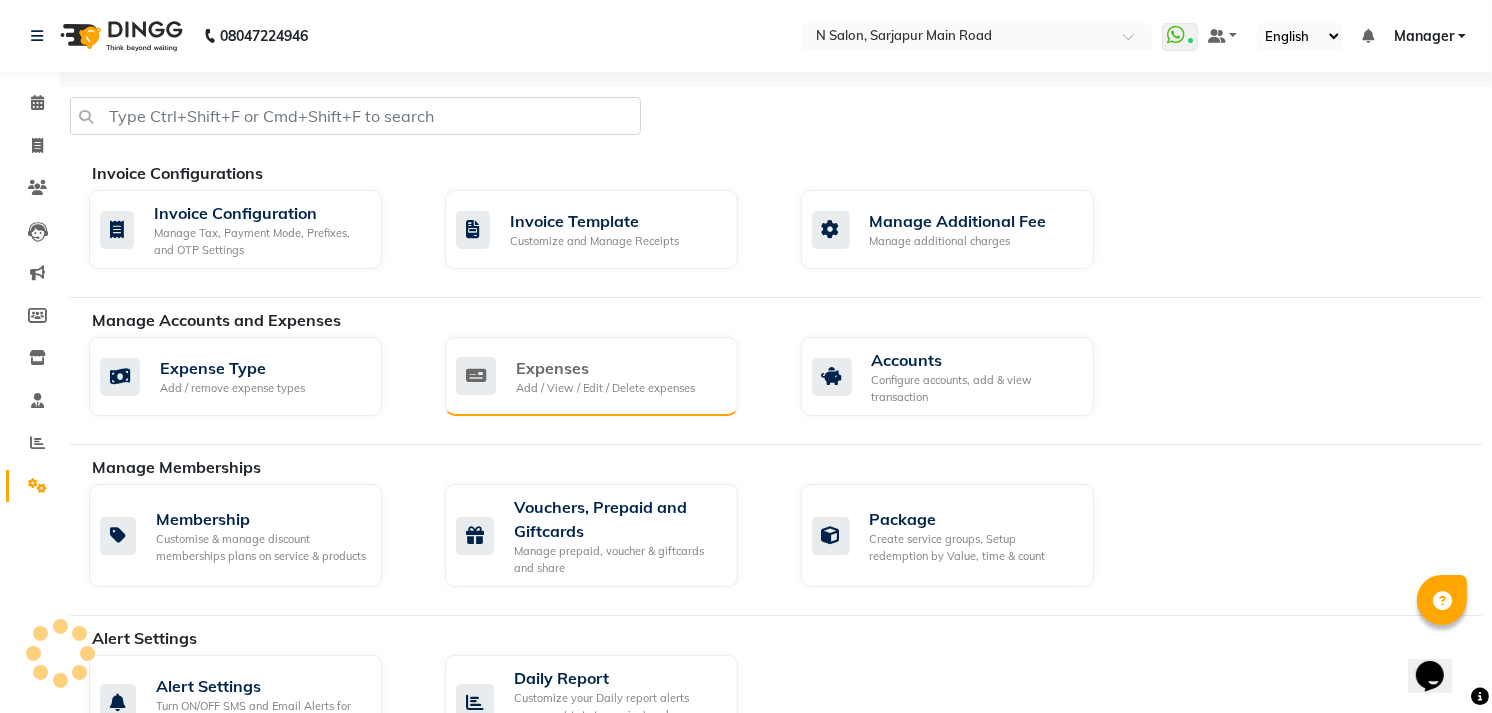 click on "Expenses Add / View / Edit / Delete expenses" 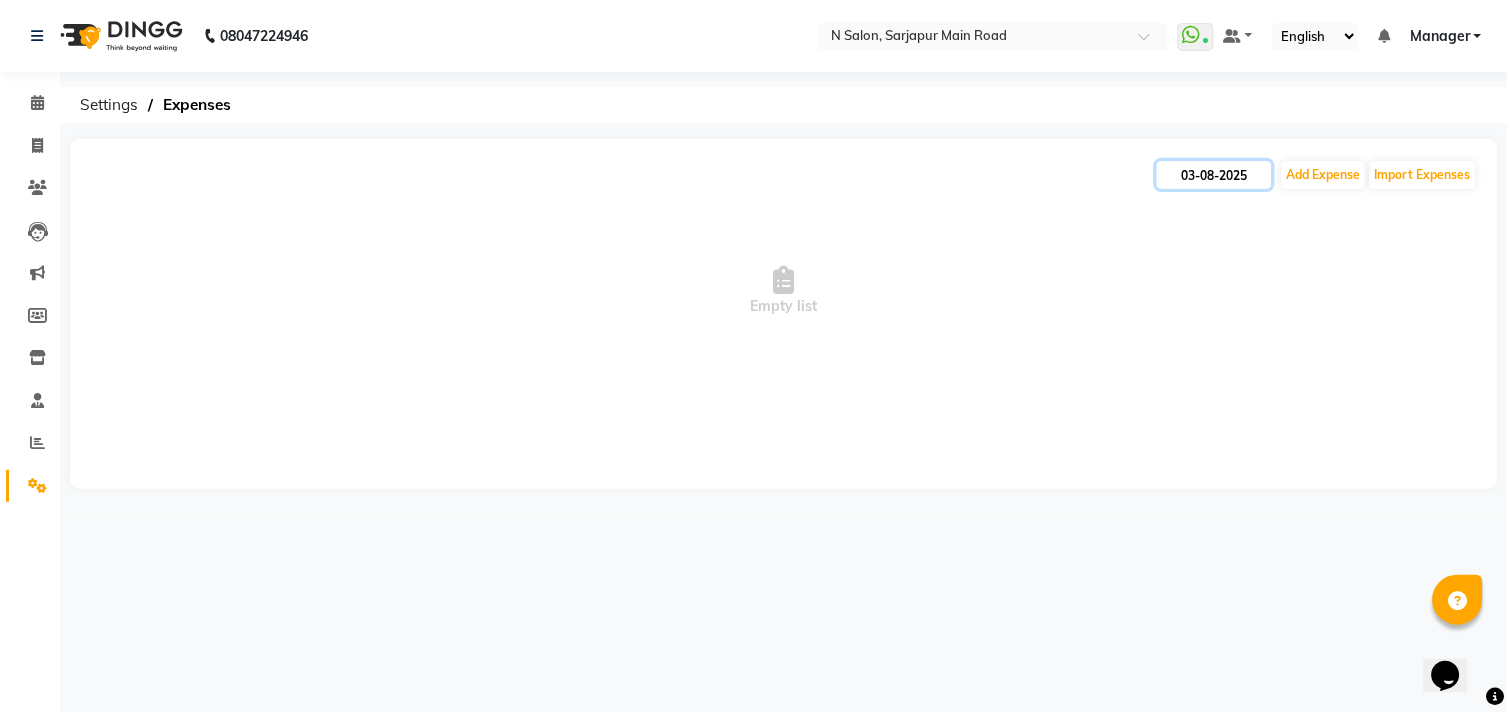 click on "03-08-2025" 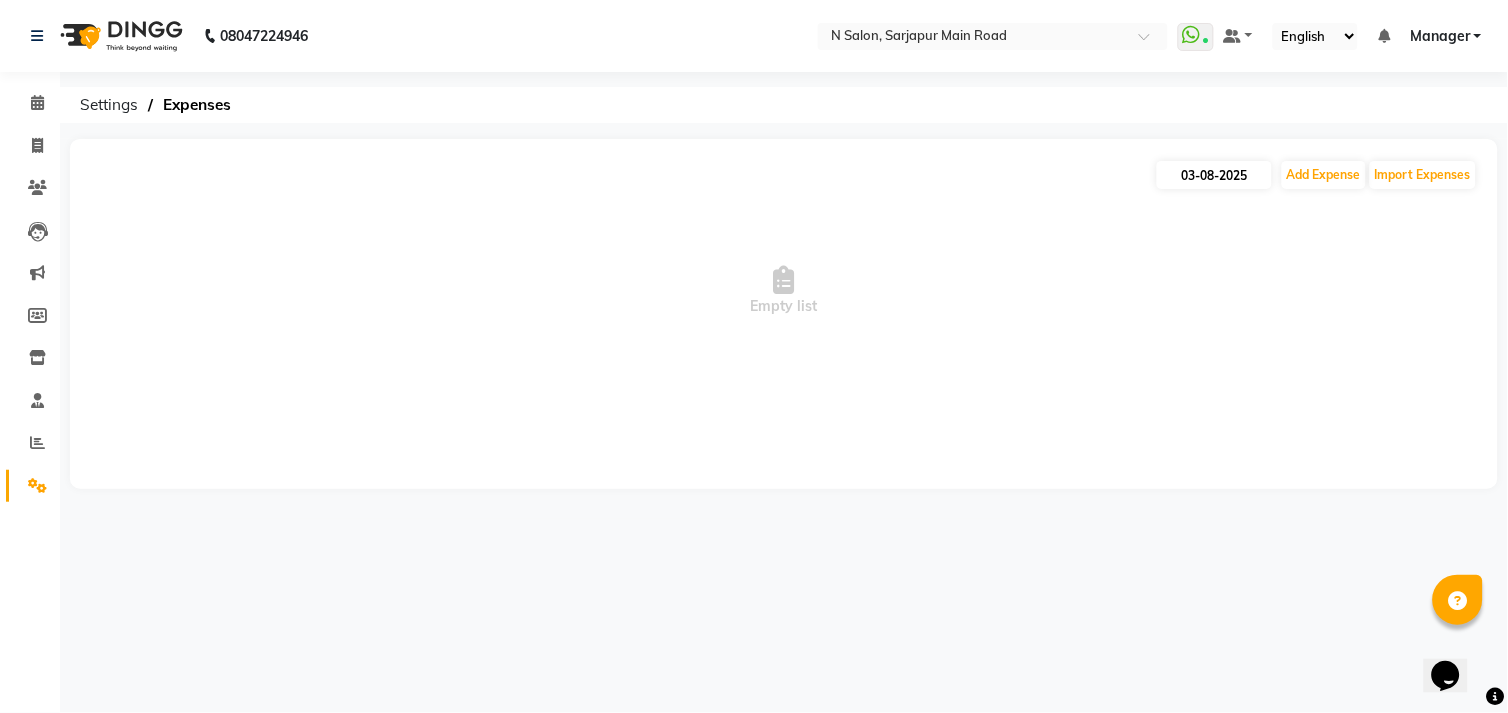 select on "8" 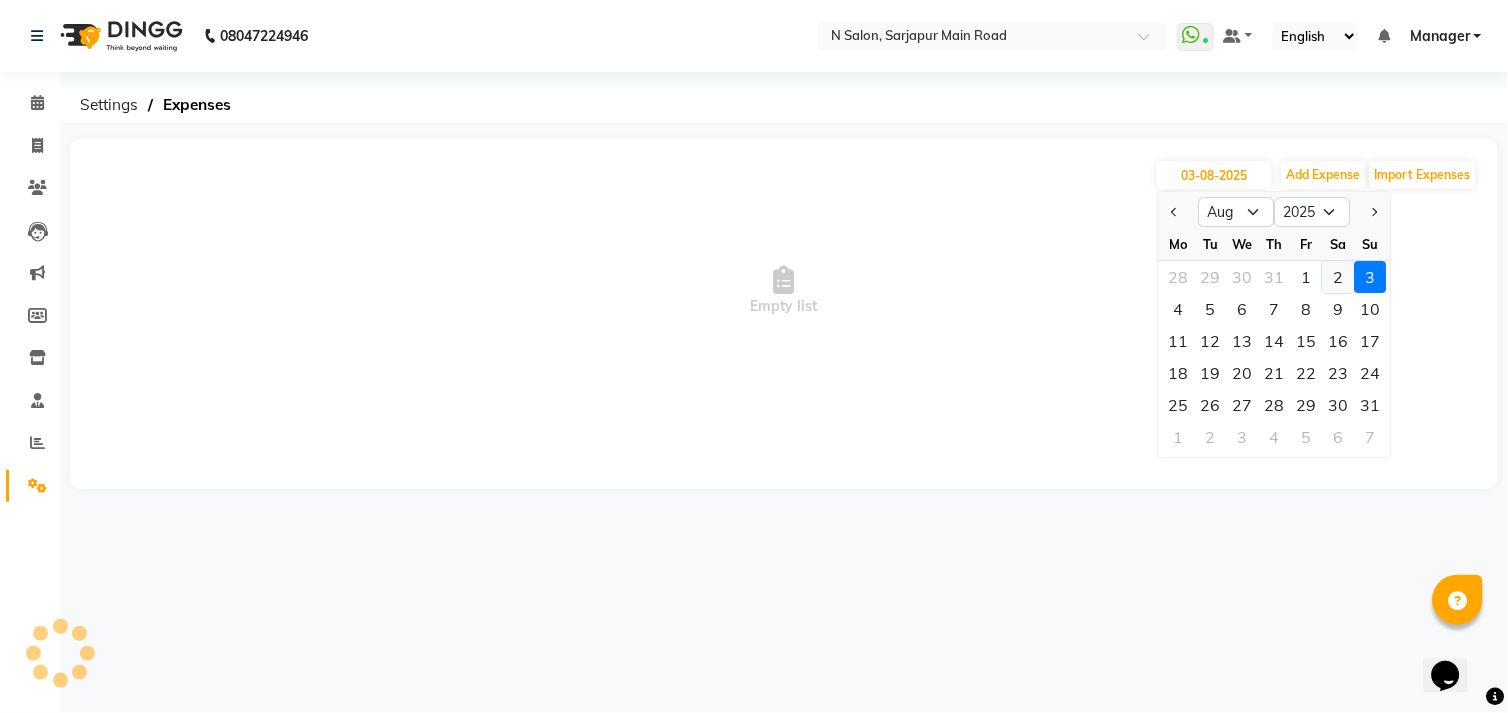 click on "2" 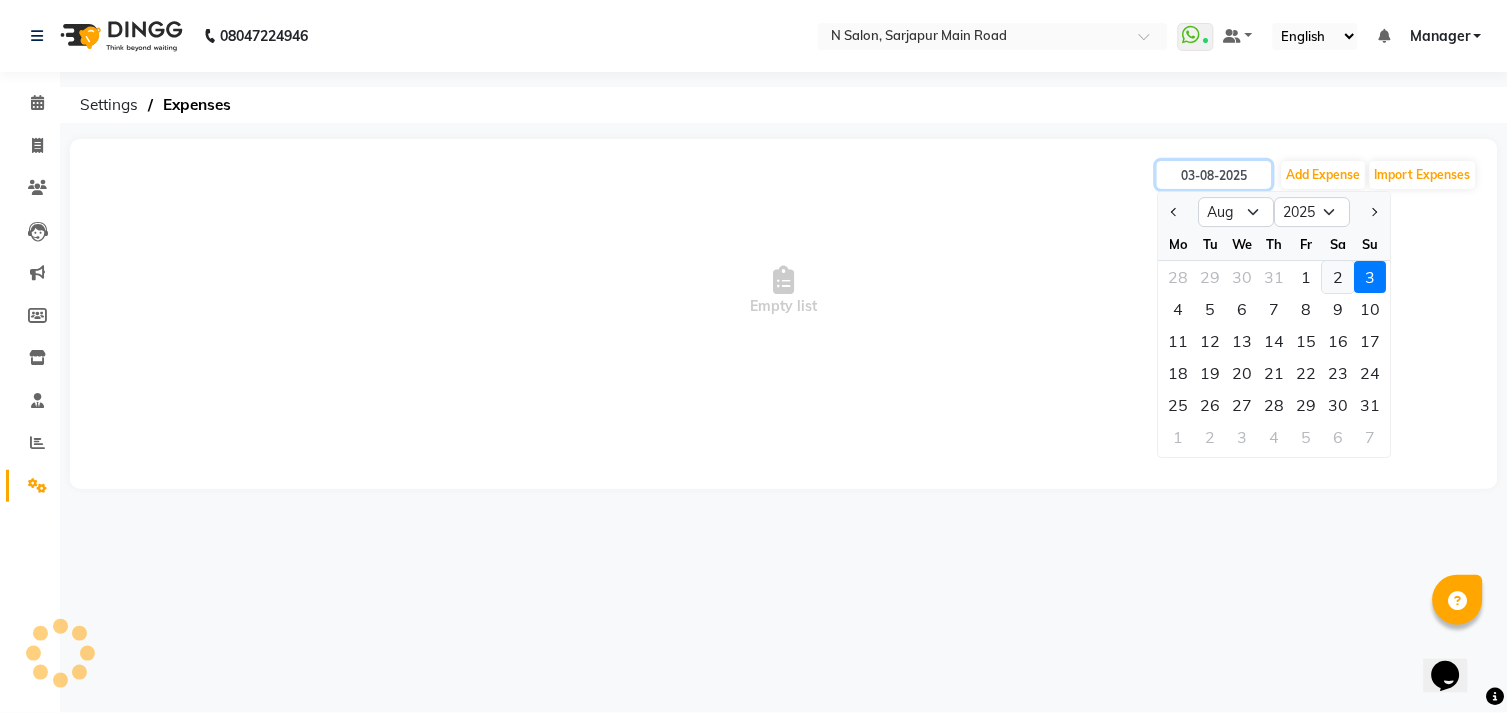 type on "02-08-2025" 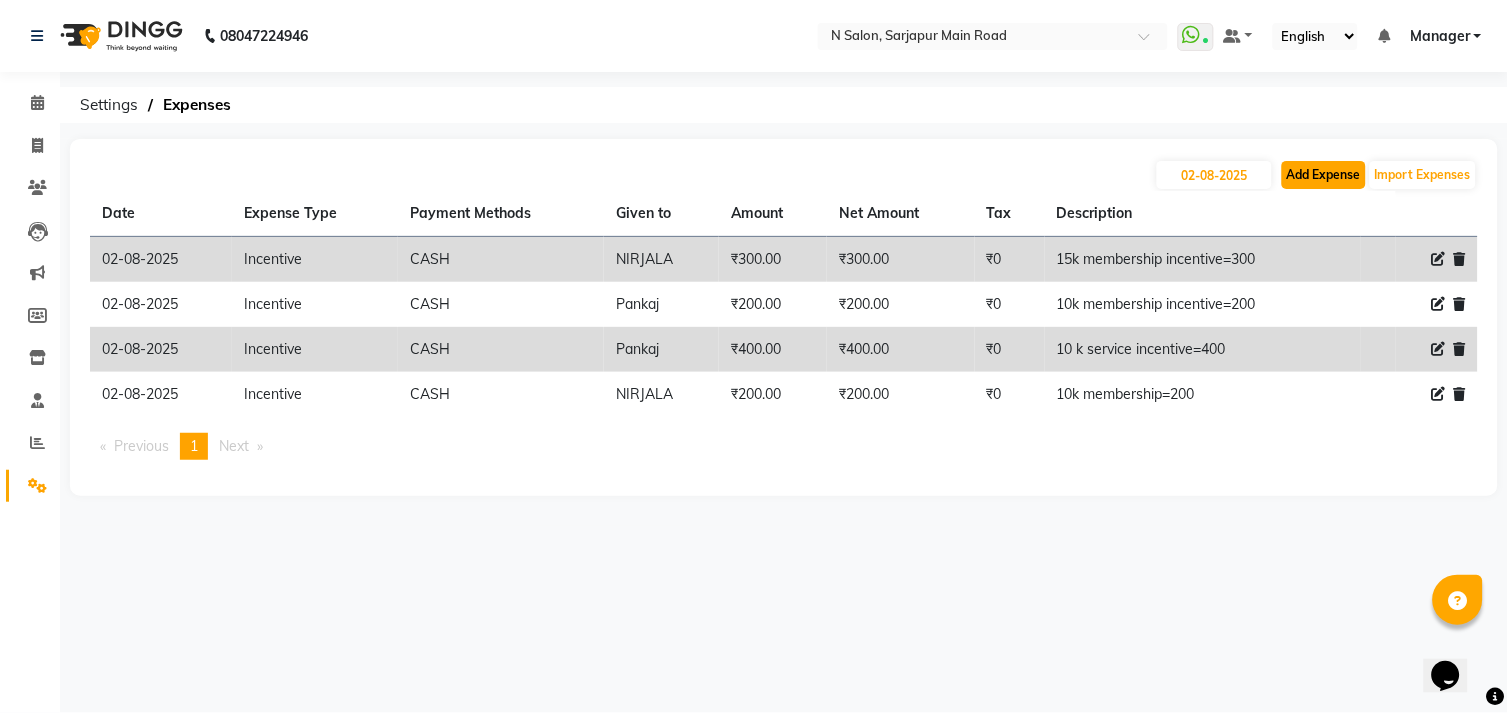 click on "Add Expense" 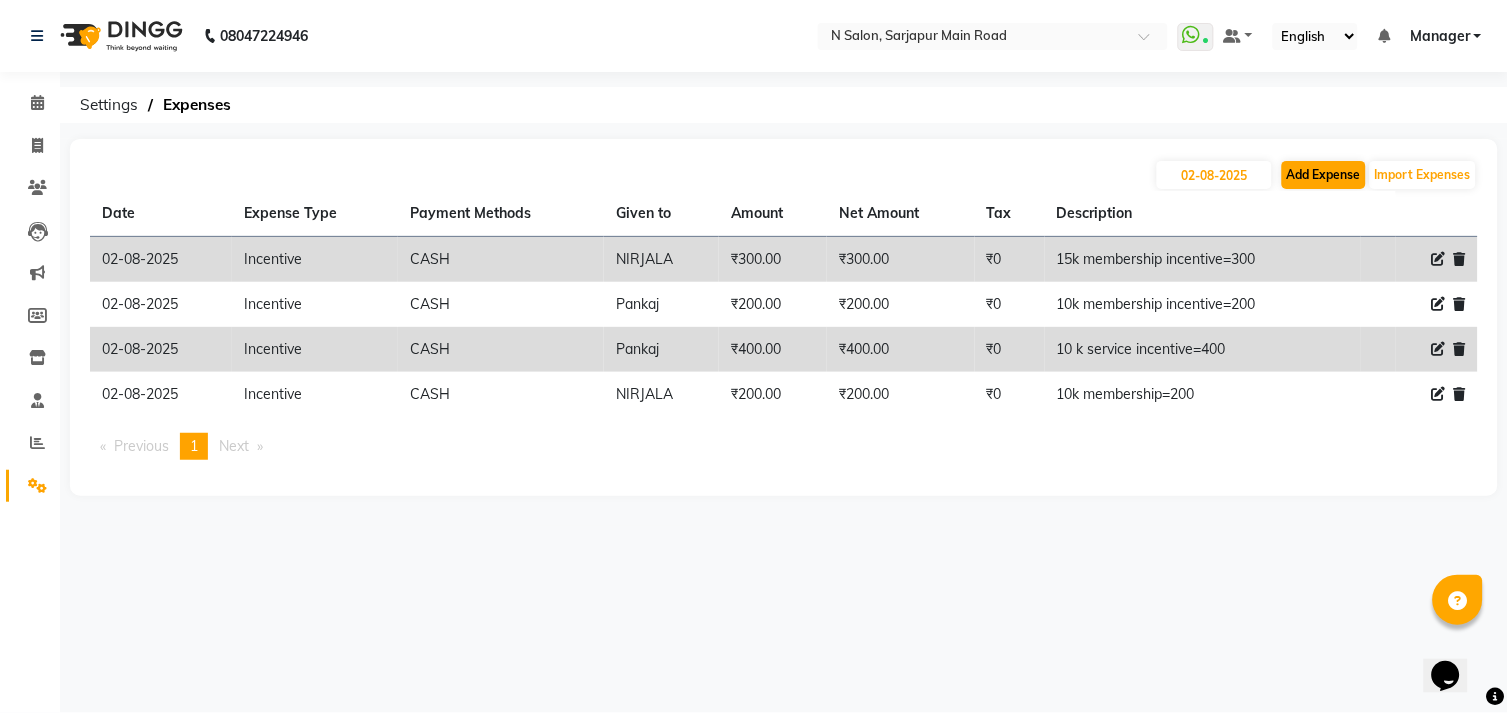 select on "1" 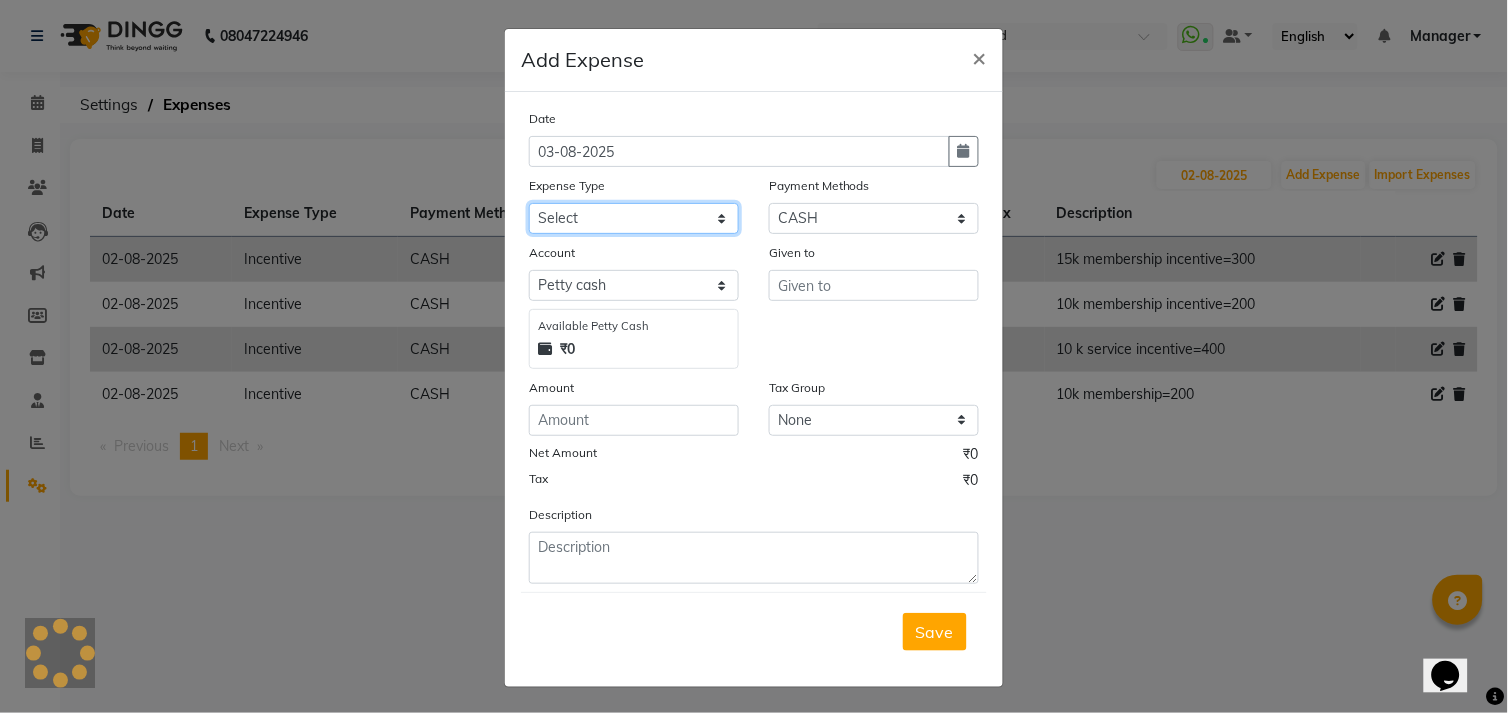click on "Select advance salary BANK DEPOSIT building  maintenance Day target DIESEL electrician charges foil Fuel garbage HandOver Incentive Laundry lunch Maintenance majirel colour tube mandir Membership milk Miscellaneous office expense OT OTHER overtime OWNER Pantry pedicure incentive phone bill plumber charges Poter Product Rent room freshner Salary salon stock Tea & Refreshment tip TIPS FOR STAFF WATER water charges" 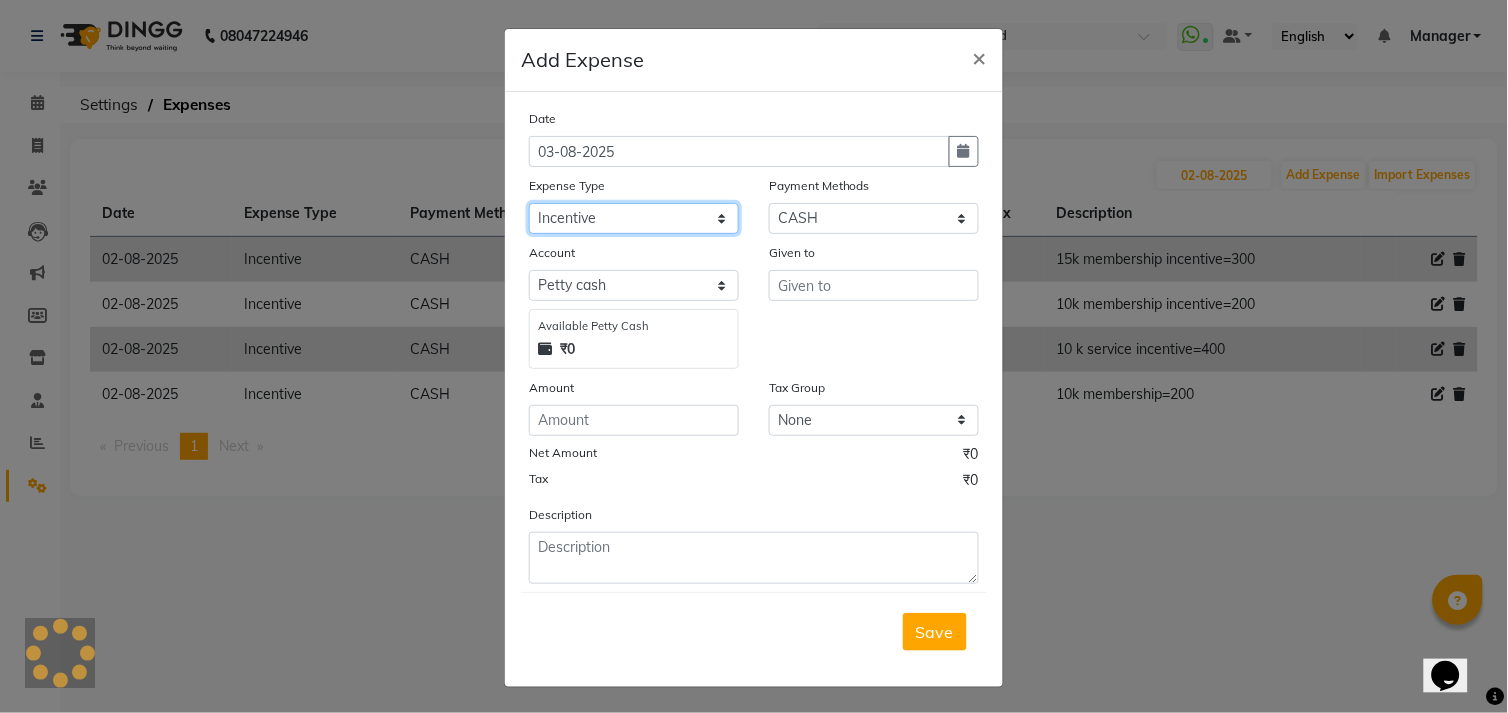 click on "Select advance salary BANK DEPOSIT building  maintenance Day target DIESEL electrician charges foil Fuel garbage HandOver Incentive Laundry lunch Maintenance majirel colour tube mandir Membership milk Miscellaneous office expense OT OTHER overtime OWNER Pantry pedicure incentive phone bill plumber charges Poter Product Rent room freshner Salary salon stock Tea & Refreshment tip TIPS FOR STAFF WATER water charges" 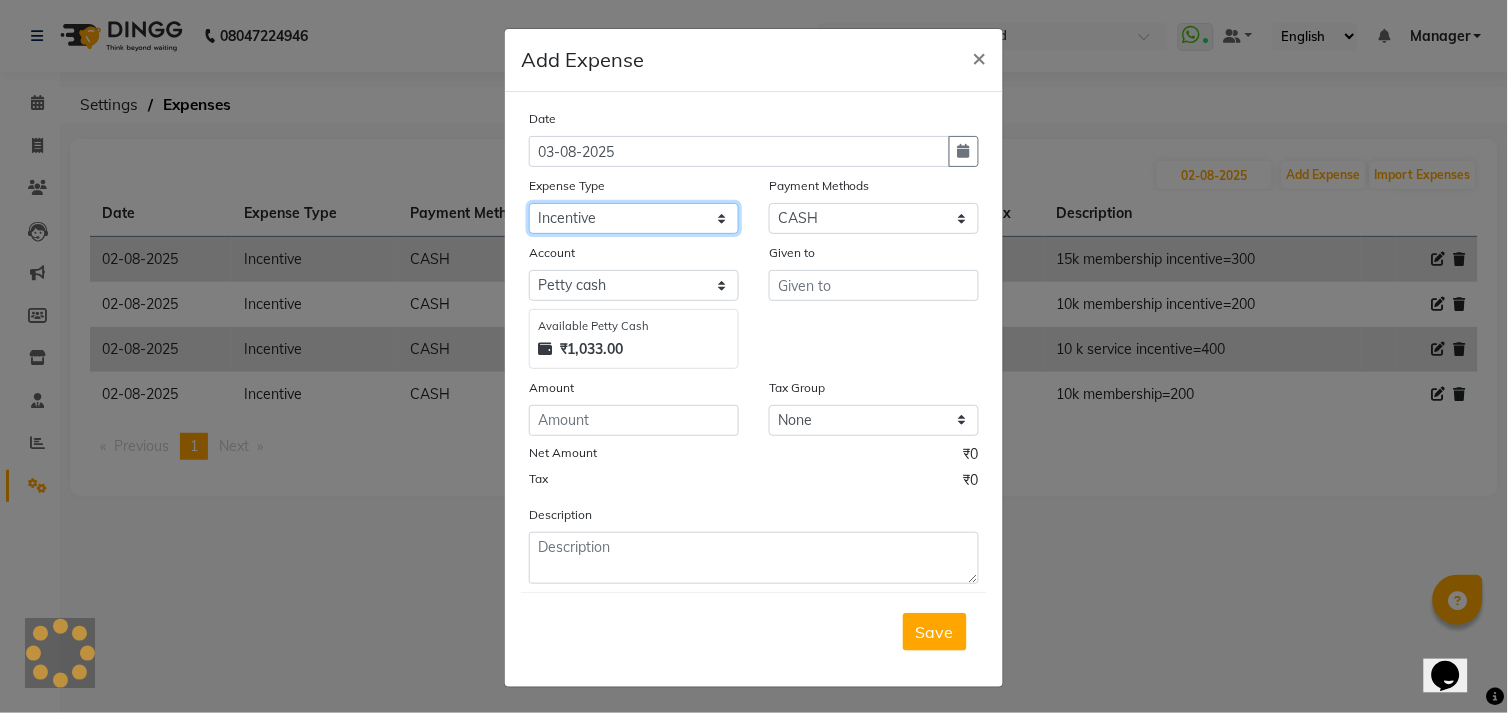 click on "Select advance salary BANK DEPOSIT building  maintenance Day target DIESEL electrician charges foil Fuel garbage HandOver Incentive Laundry lunch Maintenance majirel colour tube mandir Membership milk Miscellaneous office expense OT OTHER overtime OWNER Pantry pedicure incentive phone bill plumber charges Poter Product Rent room freshner Salary salon stock Tea & Refreshment tip TIPS FOR STAFF WATER water charges" 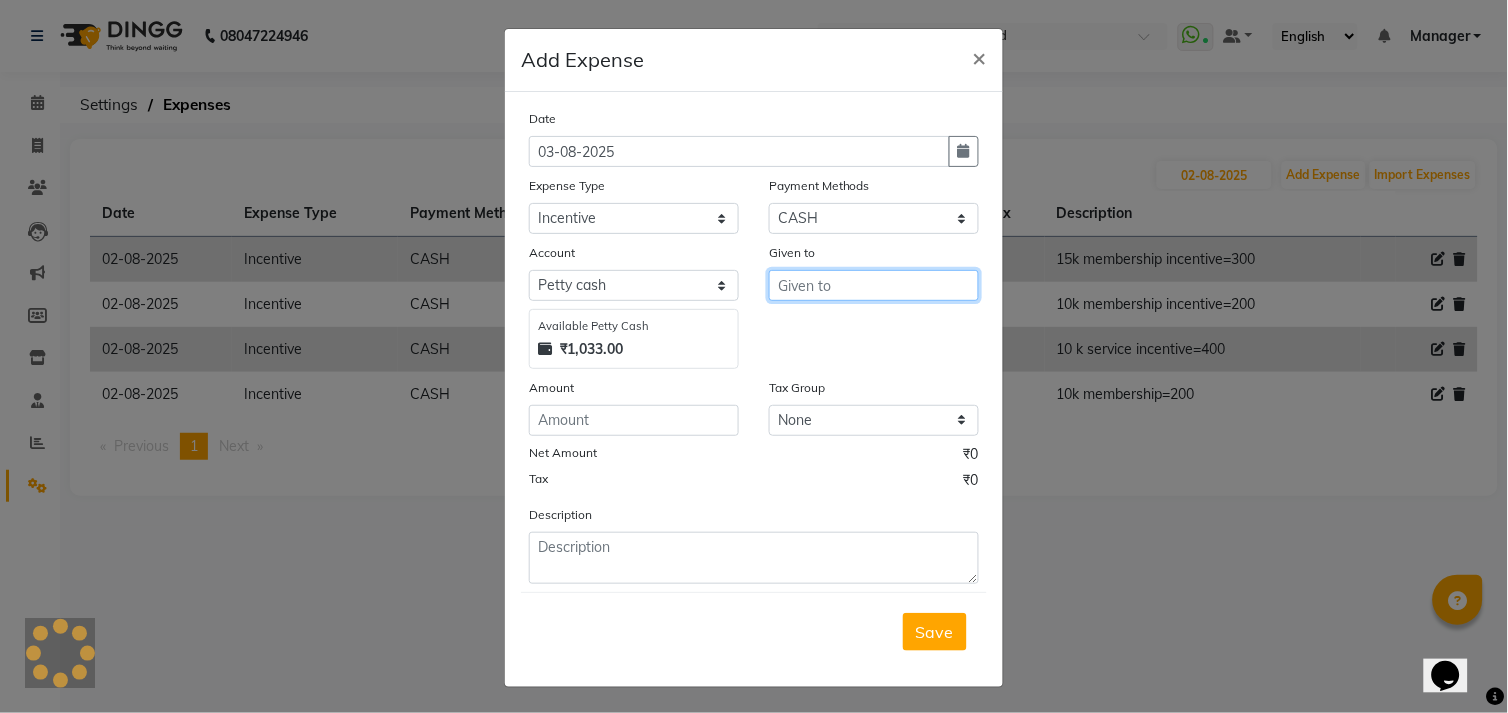 click at bounding box center (874, 285) 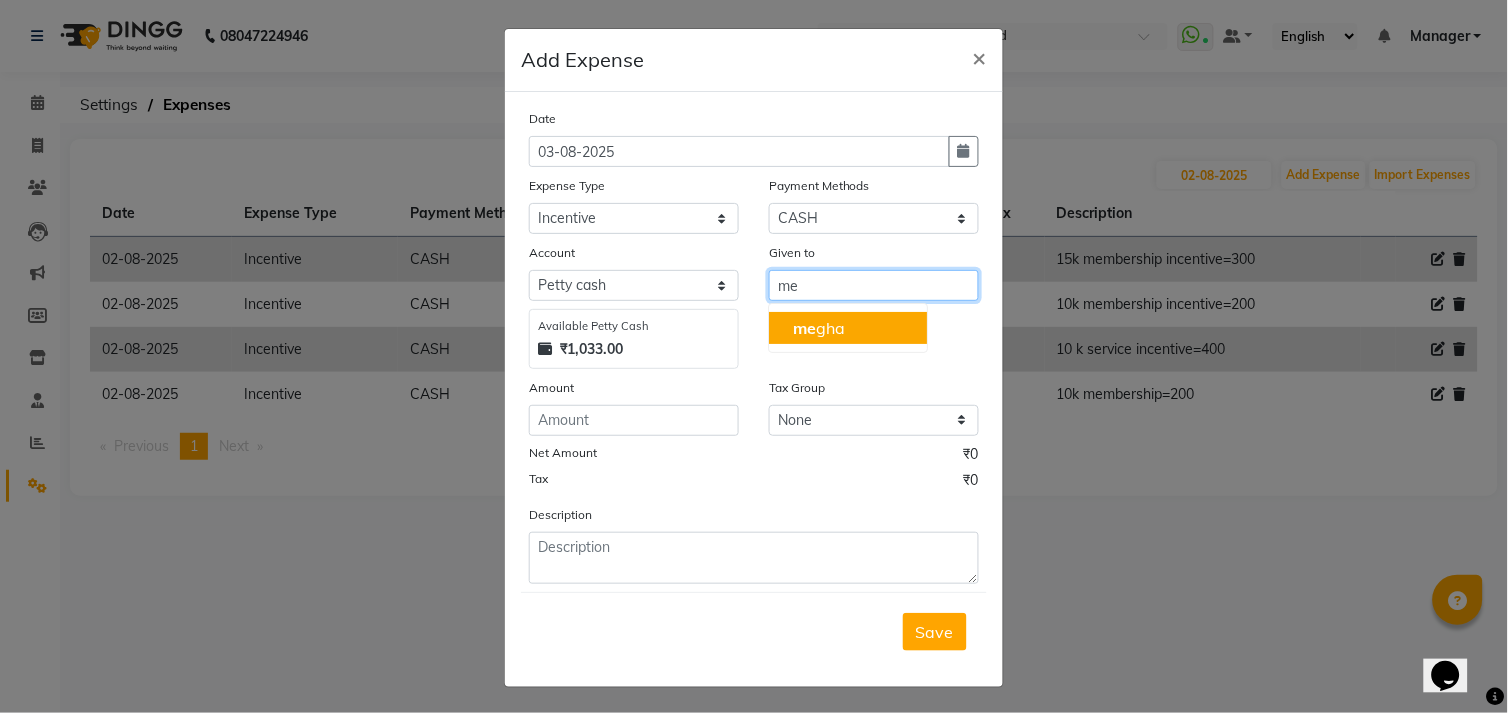 click on "me gha" at bounding box center (819, 328) 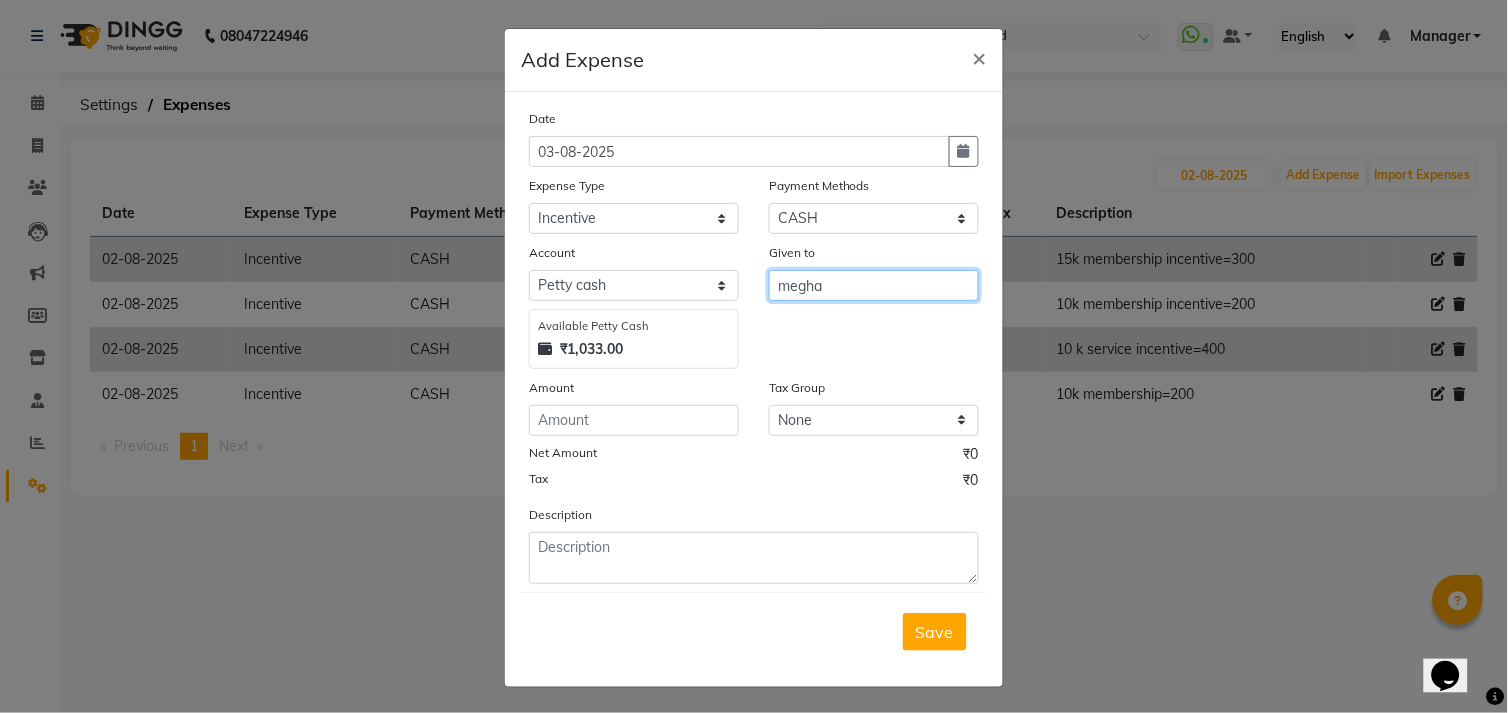 type on "megha" 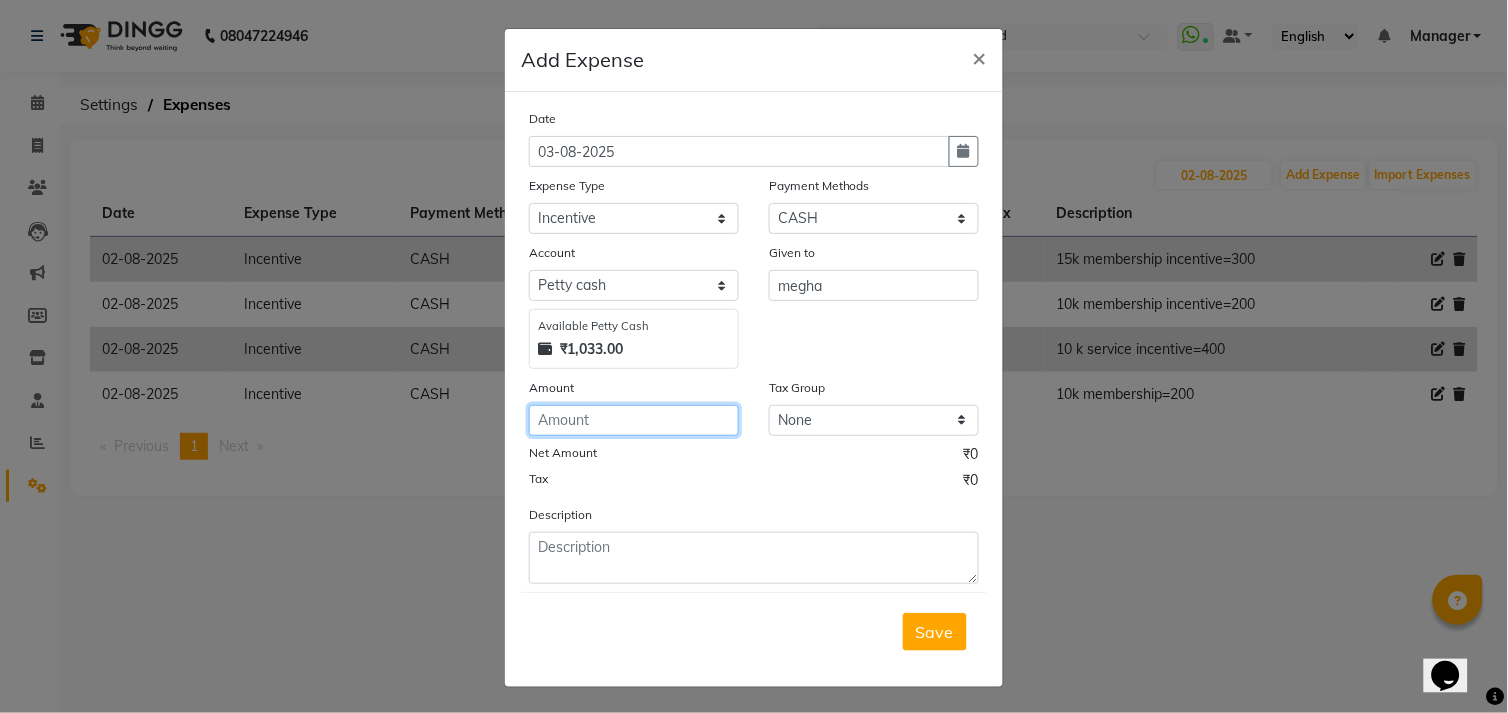 click 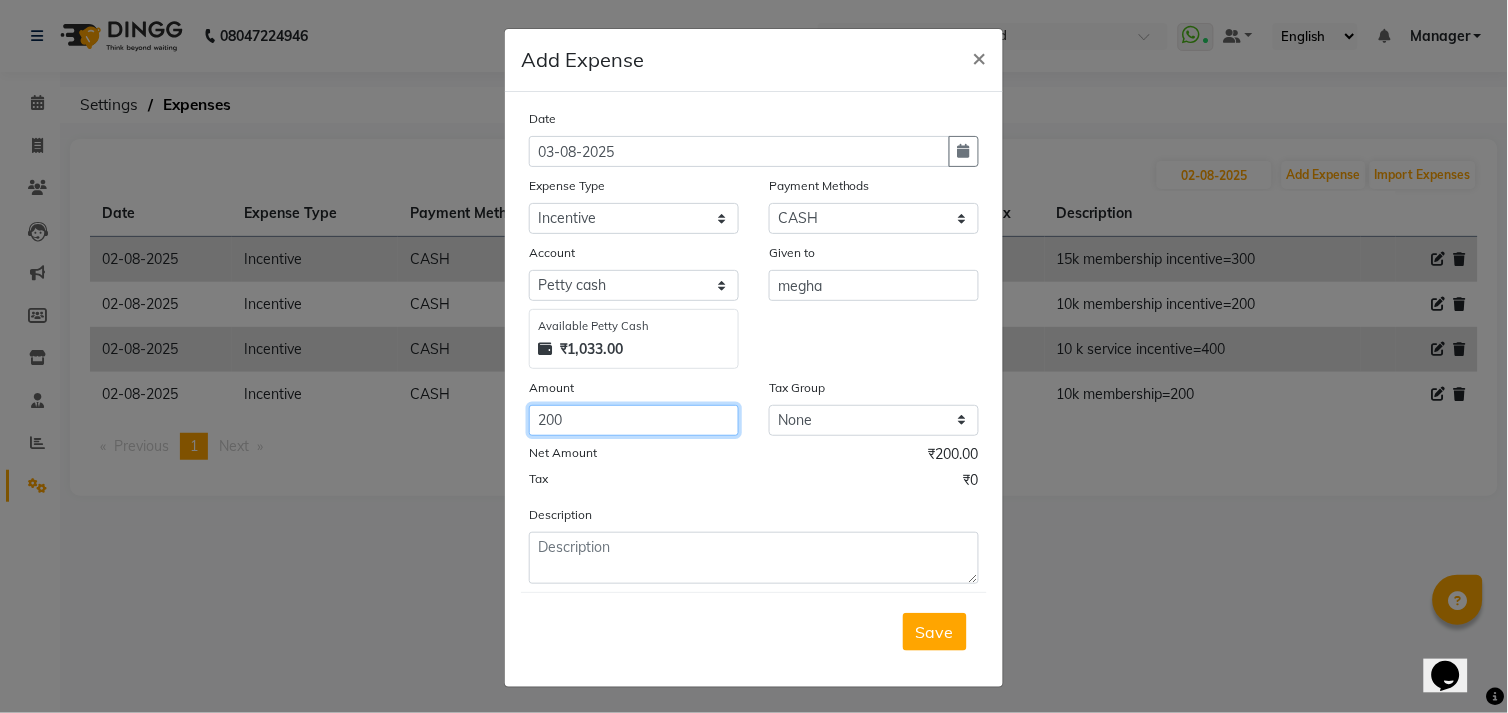 type on "200" 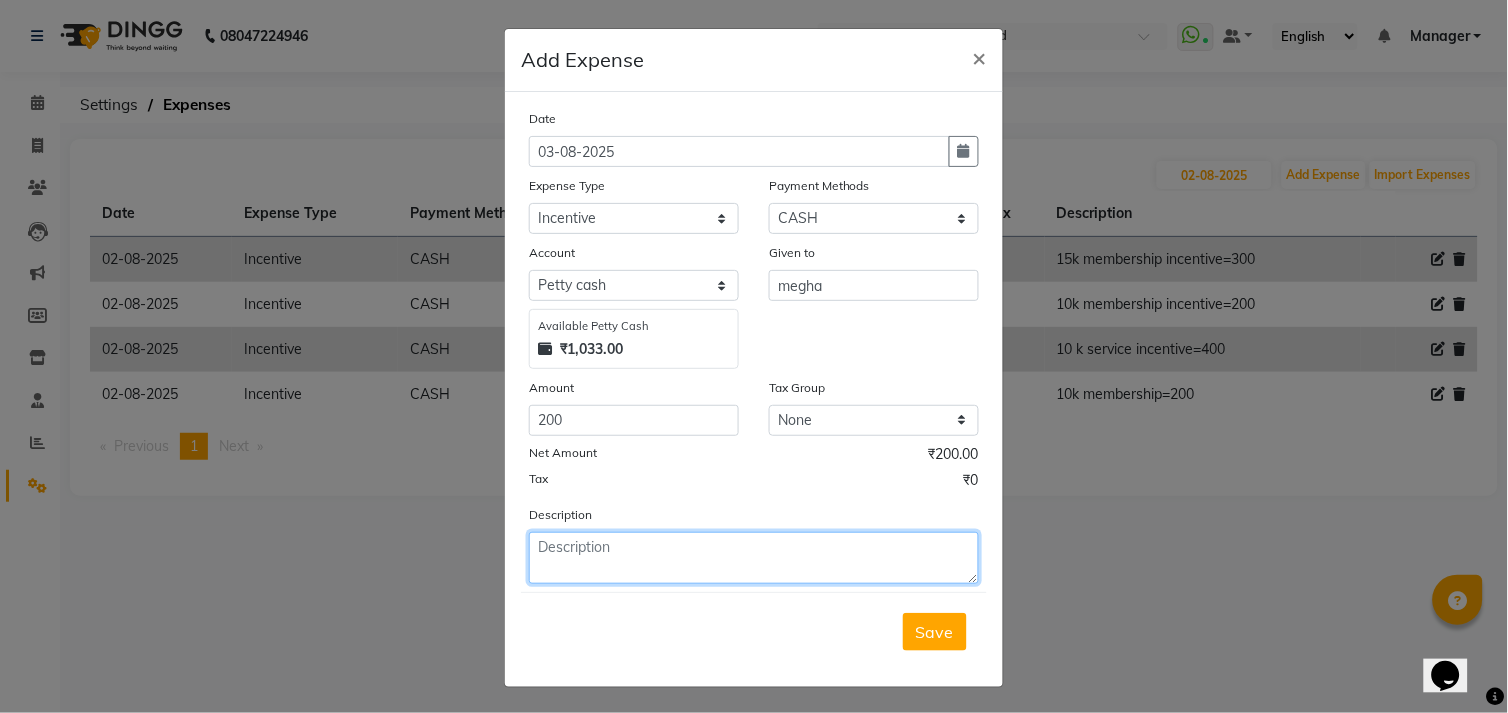 click 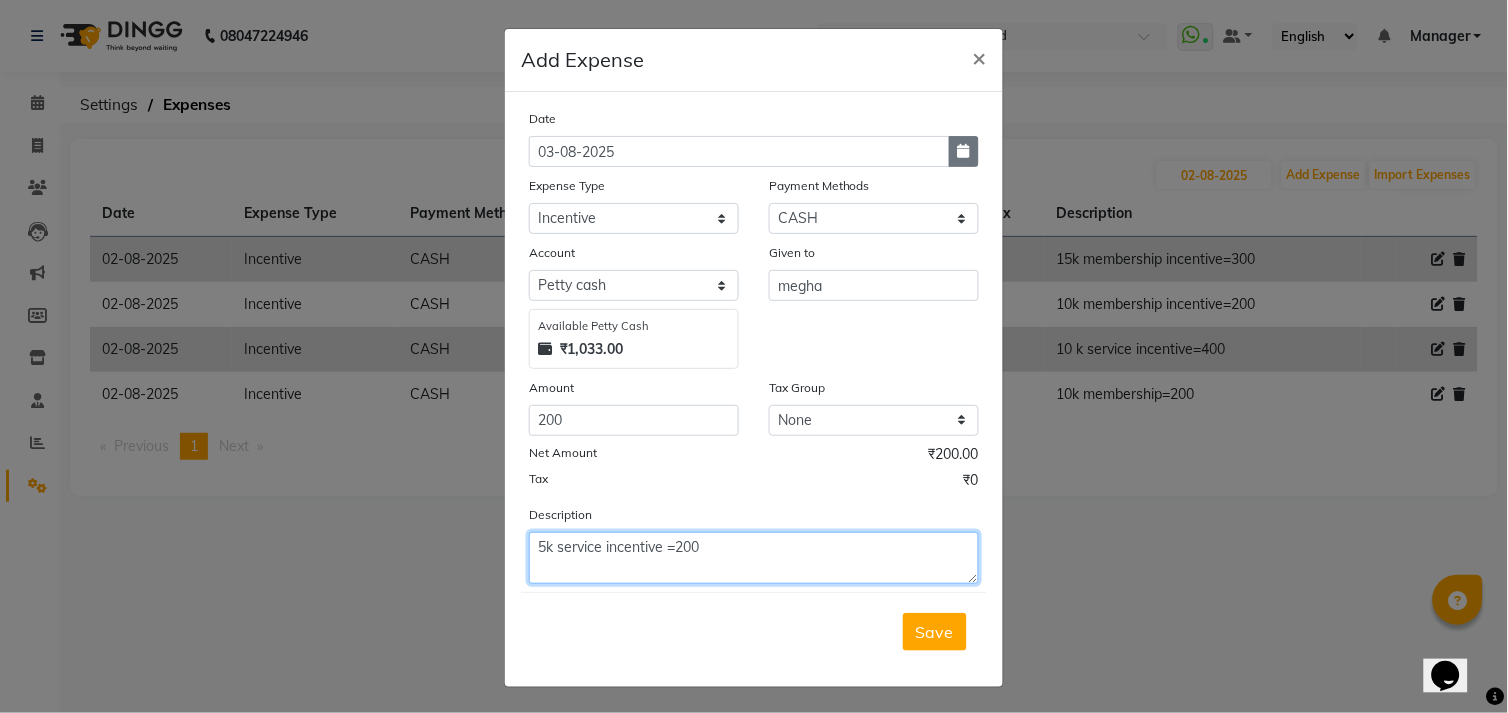 type on "5k service incentive =200" 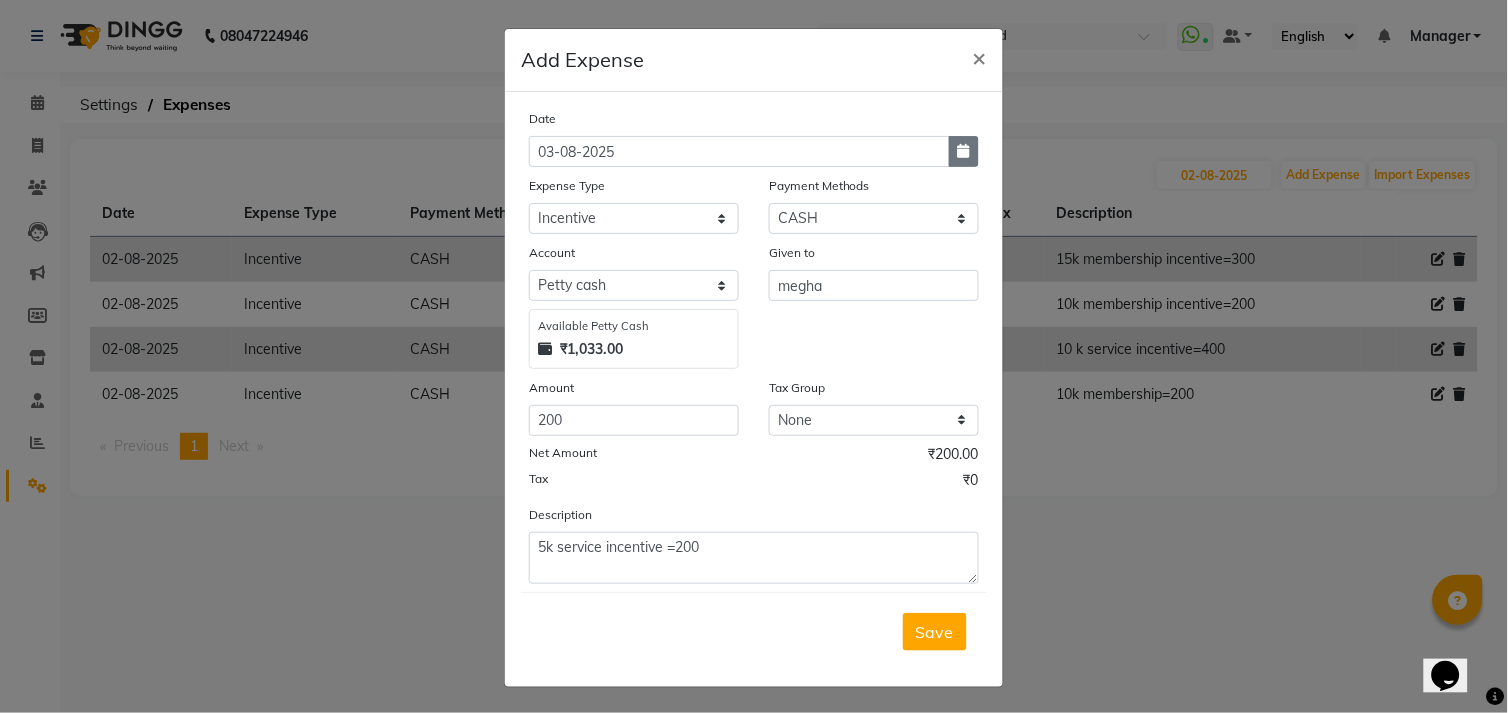 click 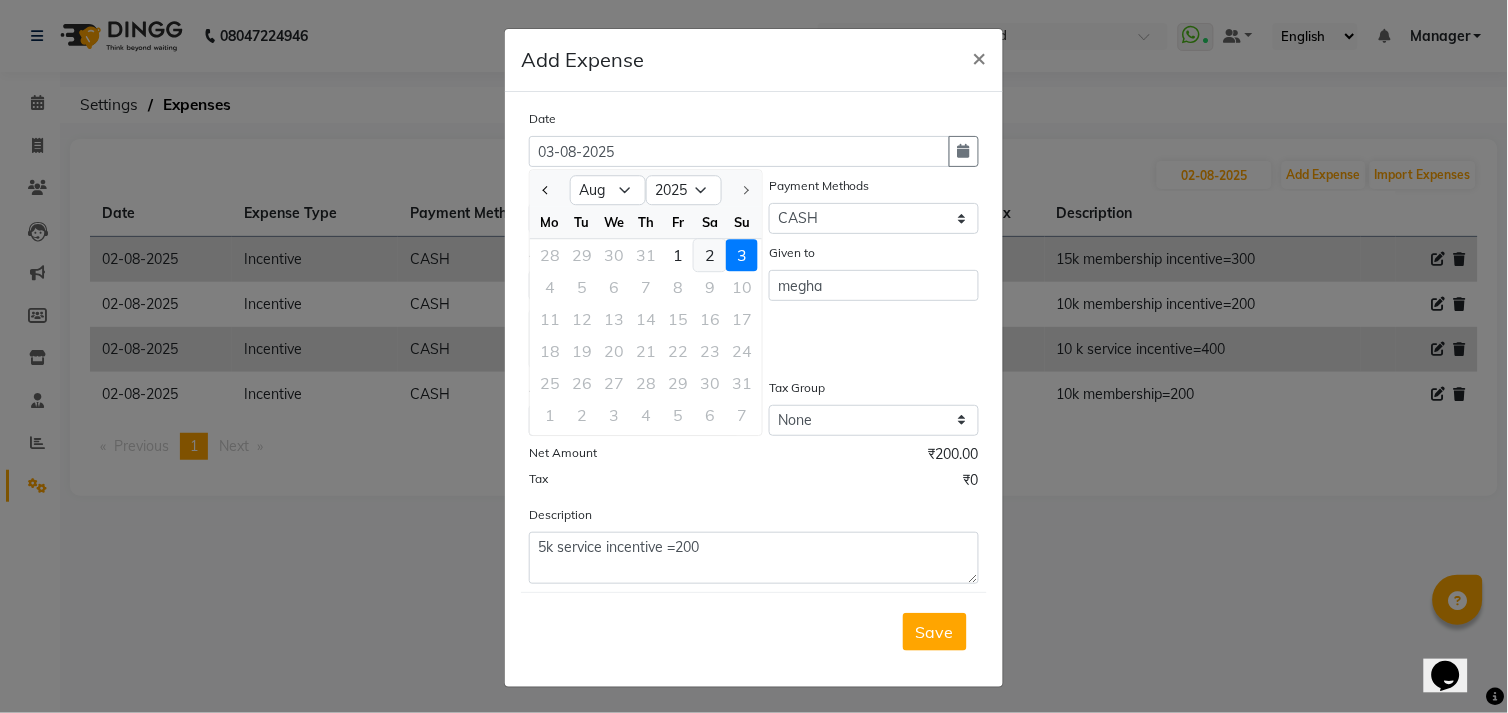 click on "2" 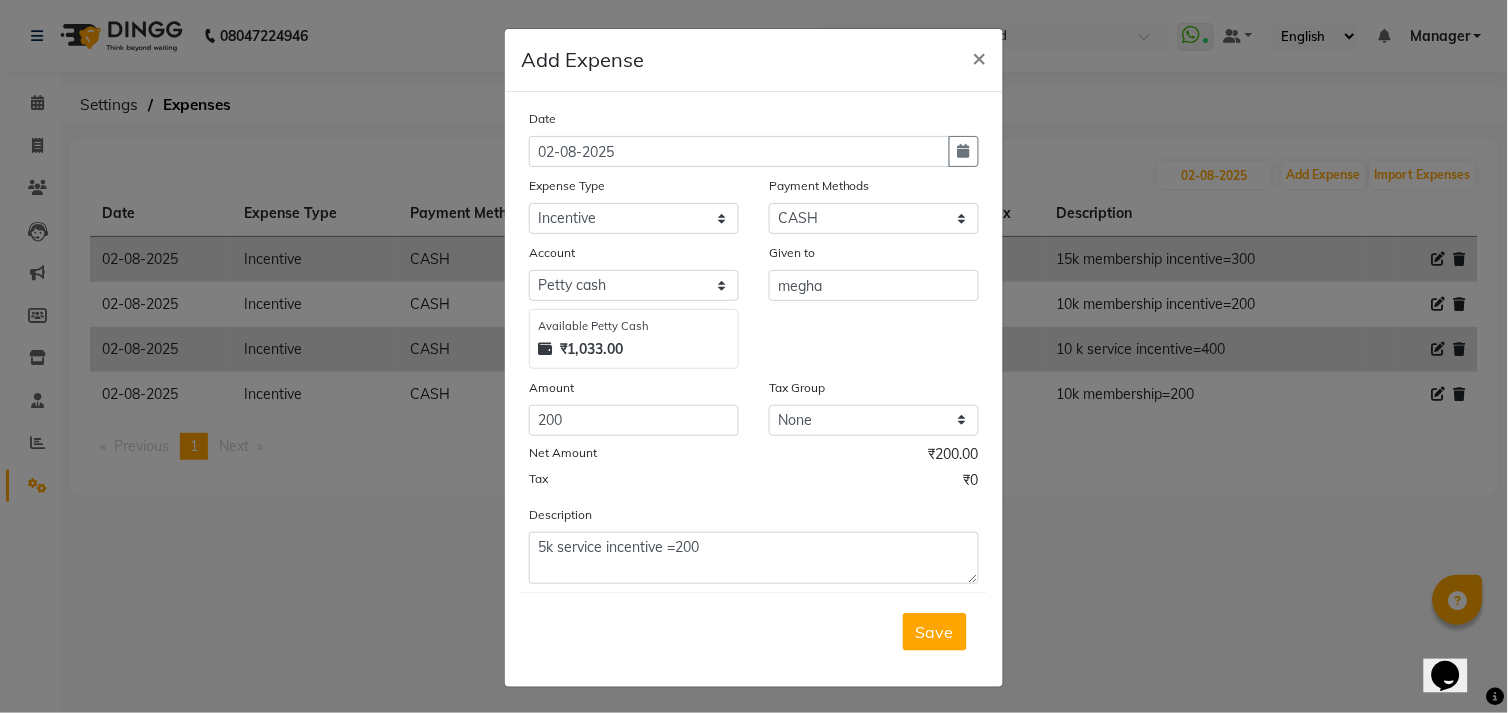click on "Save" at bounding box center [935, 632] 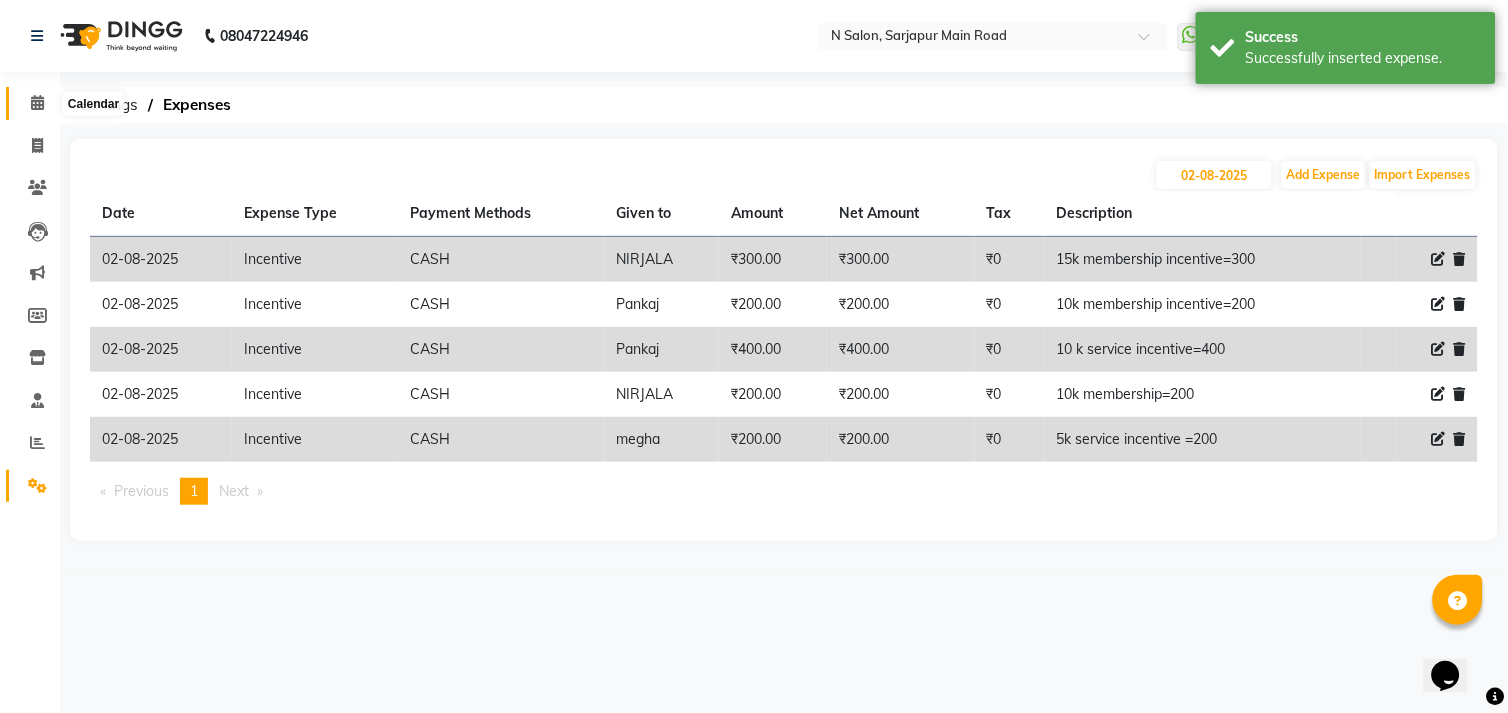 click 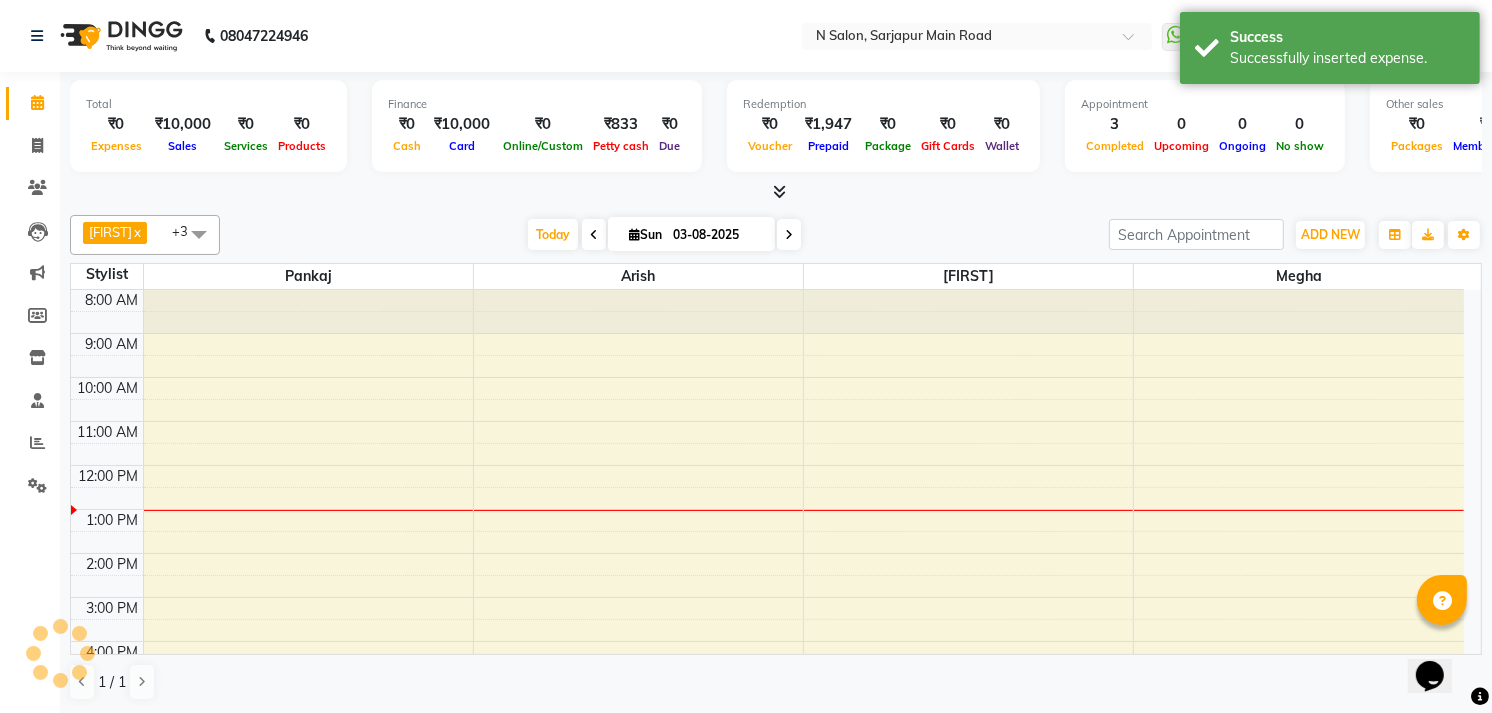 scroll, scrollTop: 172, scrollLeft: 0, axis: vertical 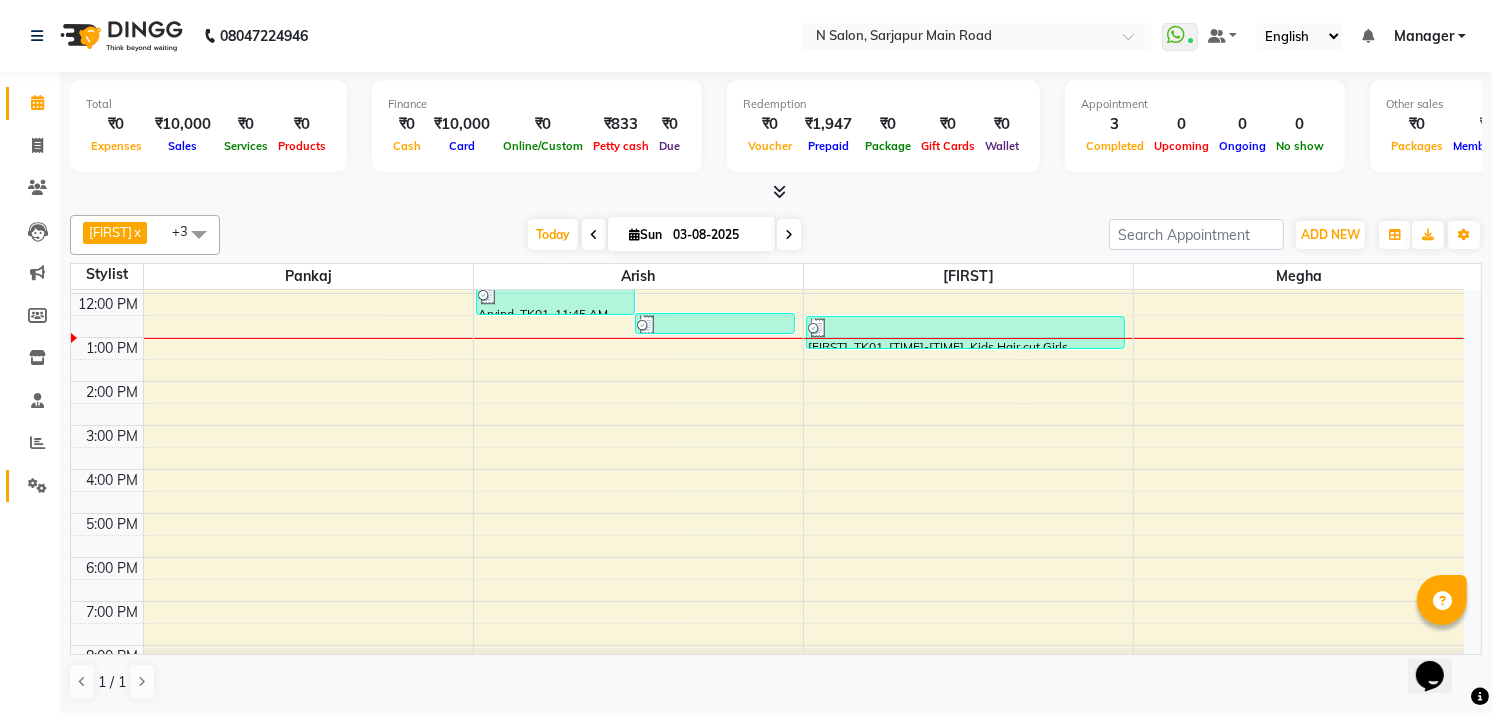 click on "Settings" 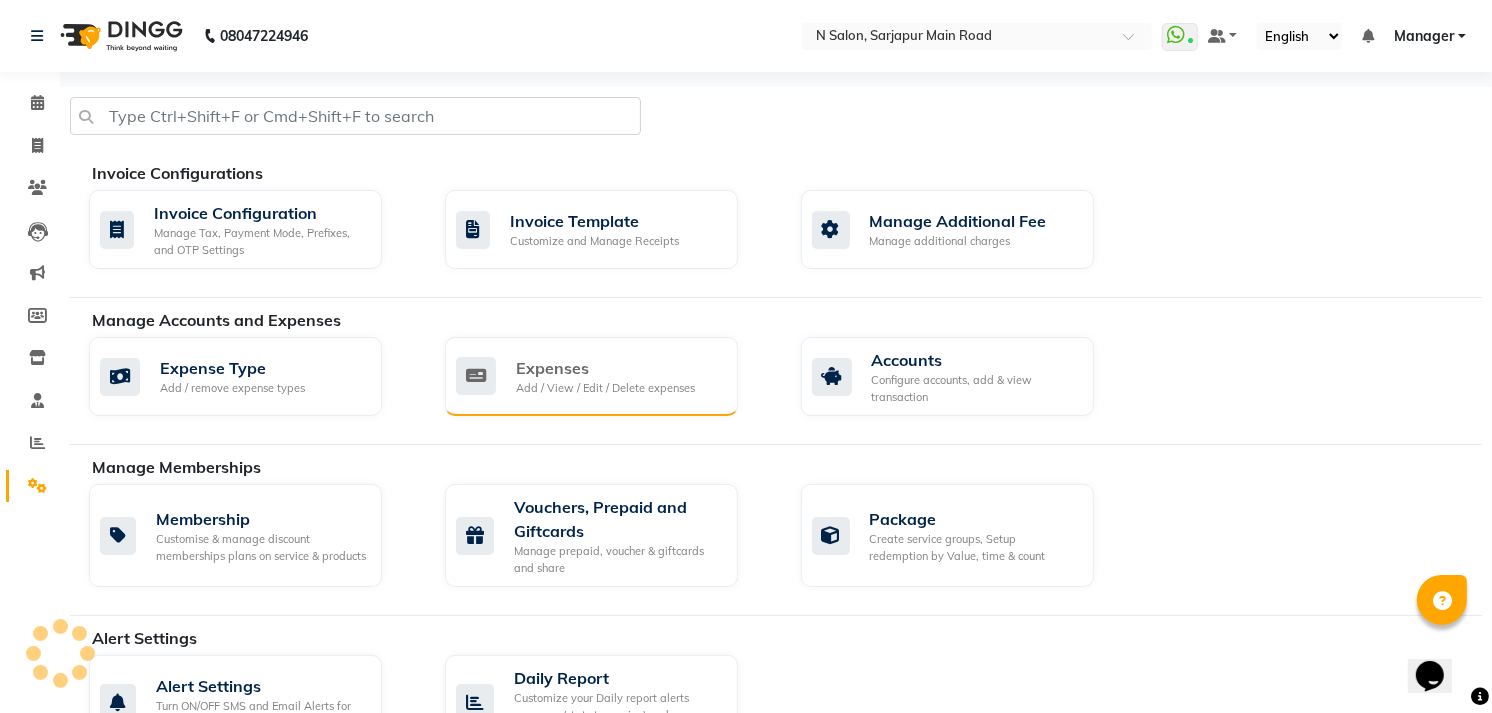 click on "Add / View / Edit / Delete expenses" 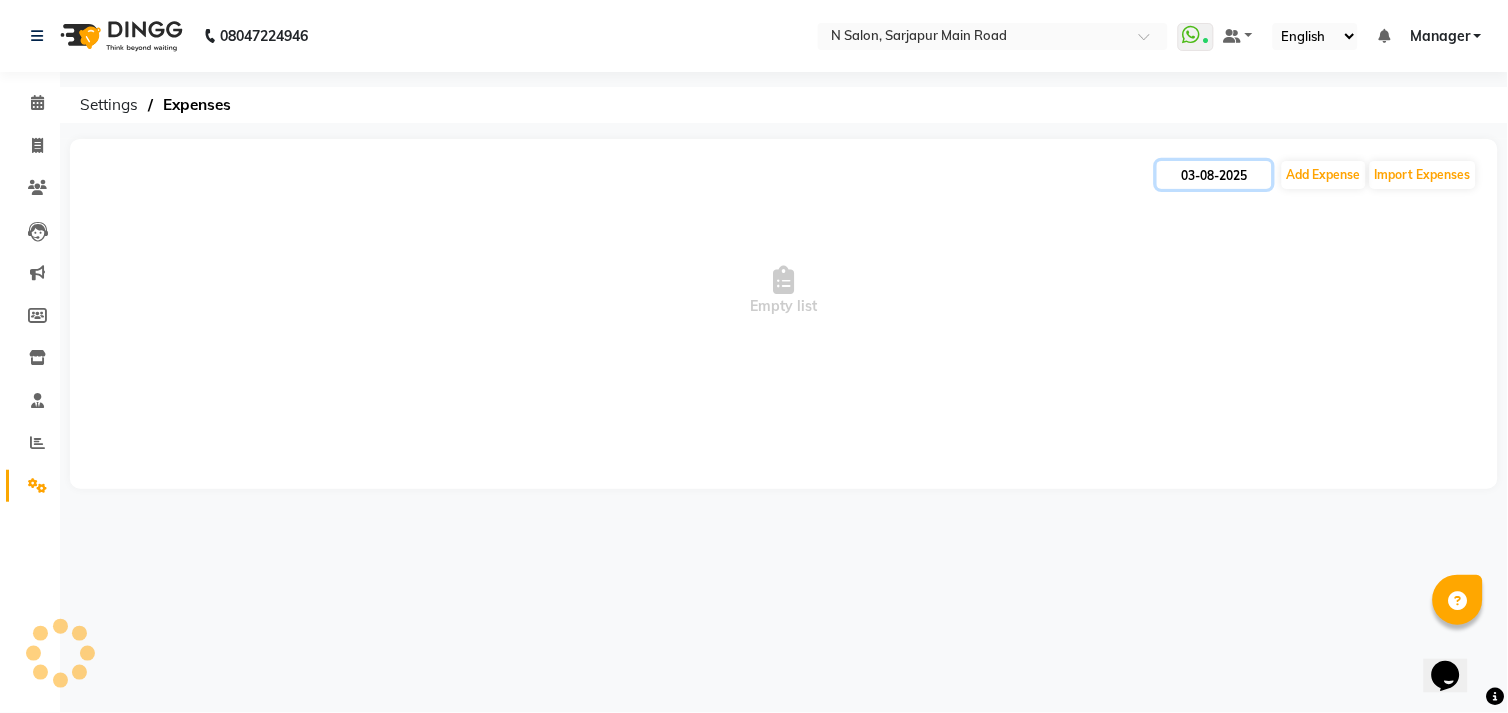 click on "03-08-2025" 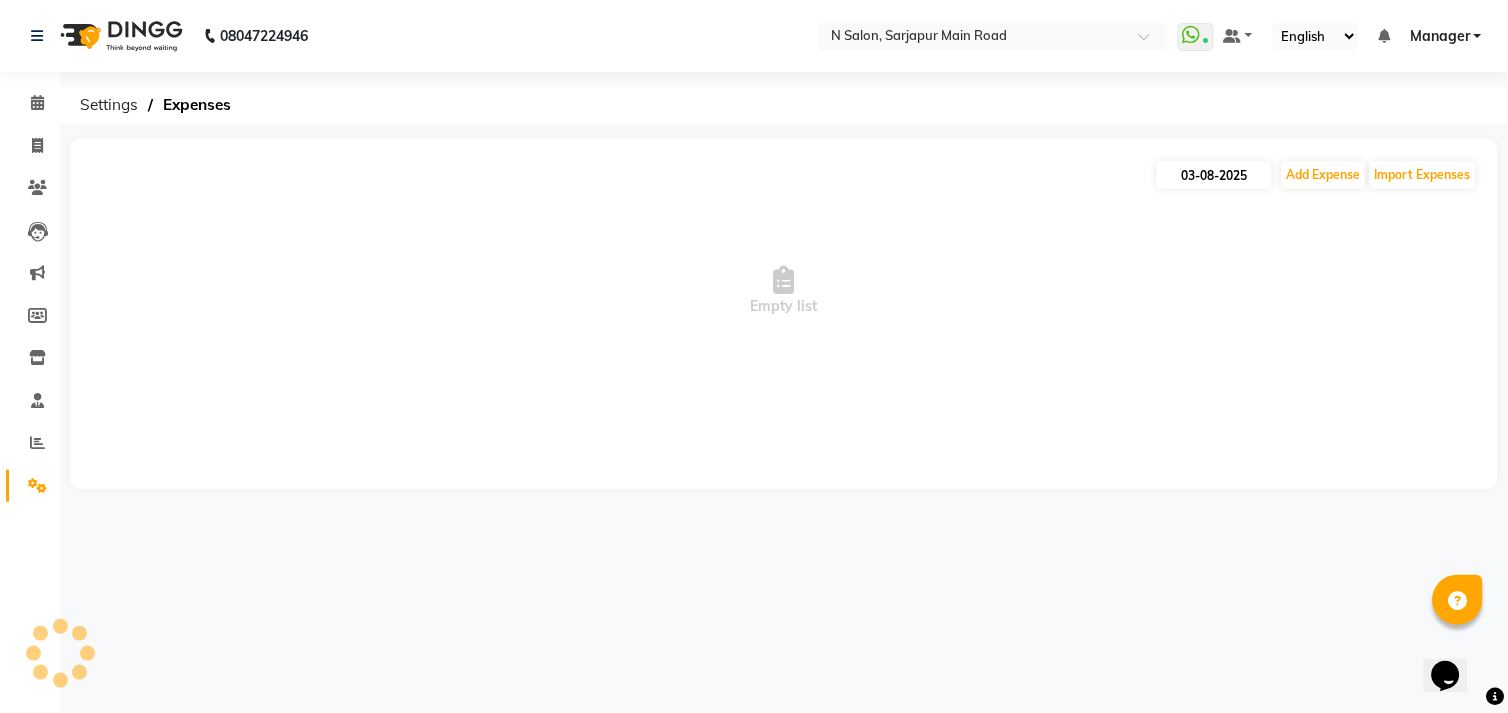 select on "8" 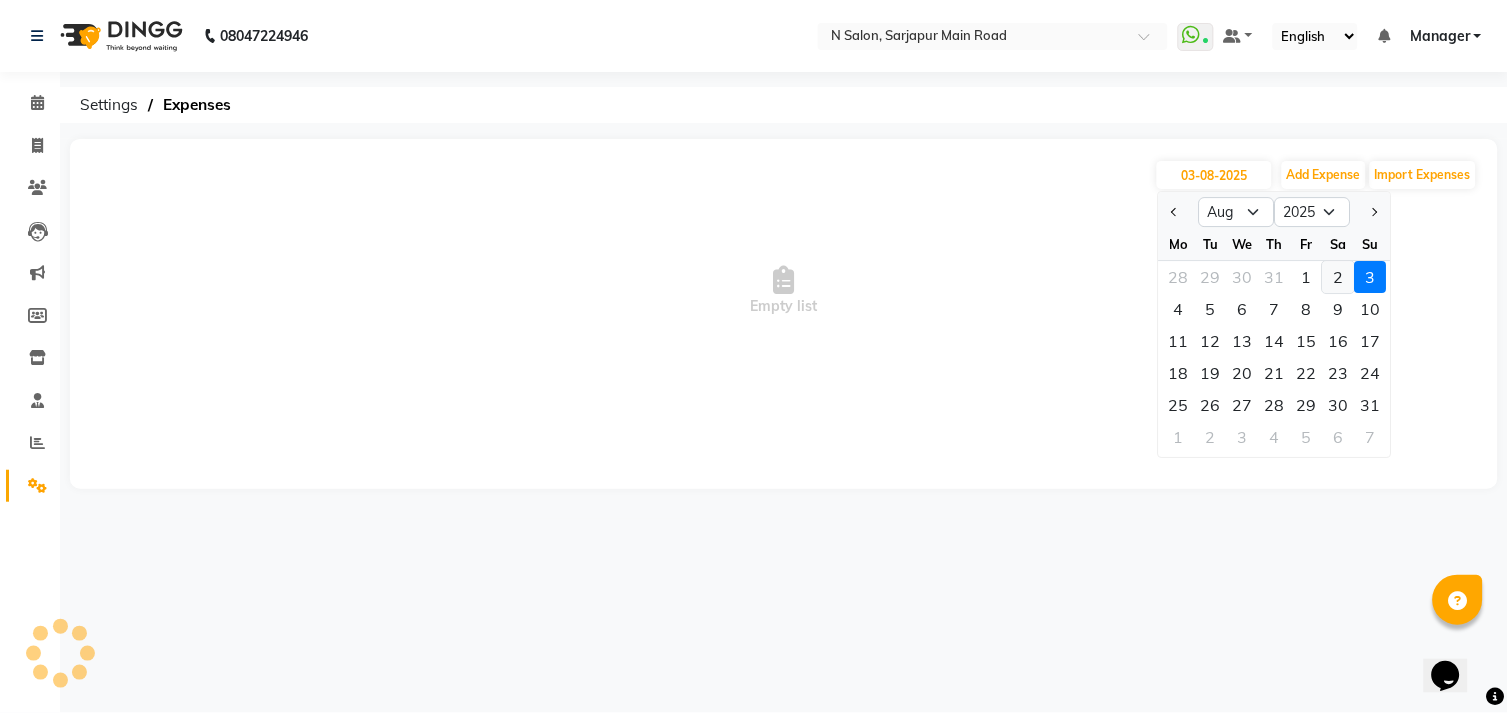 click on "2" 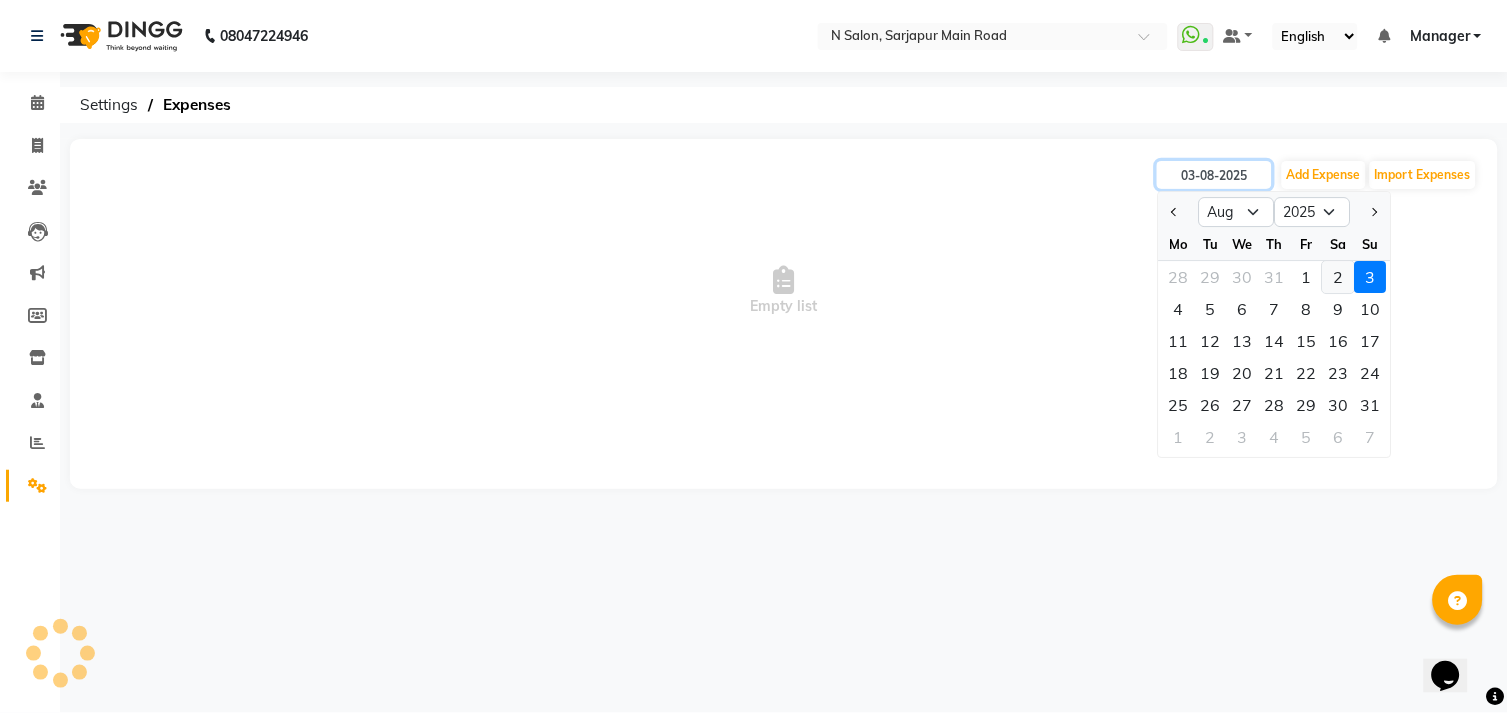 type on "02-08-2025" 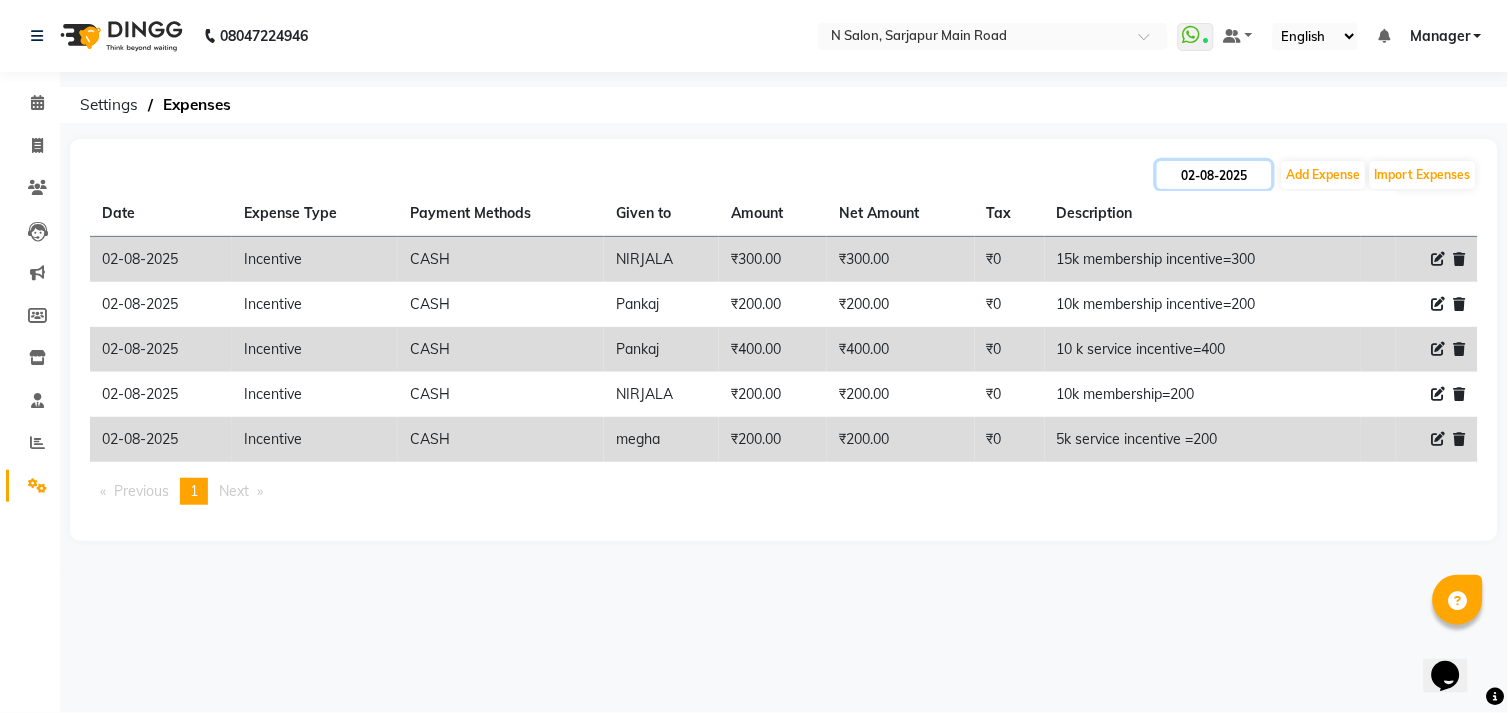 click on "02-08-2025" 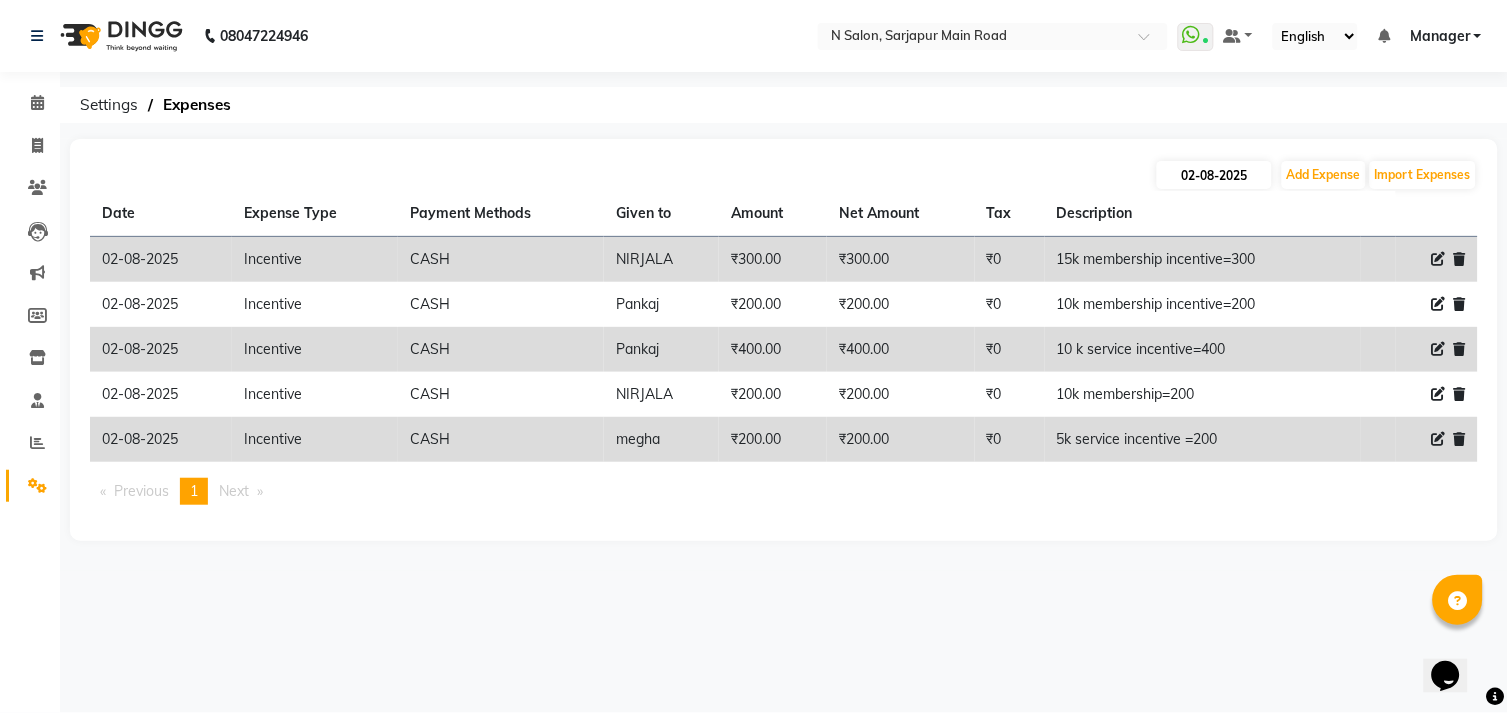 select on "8" 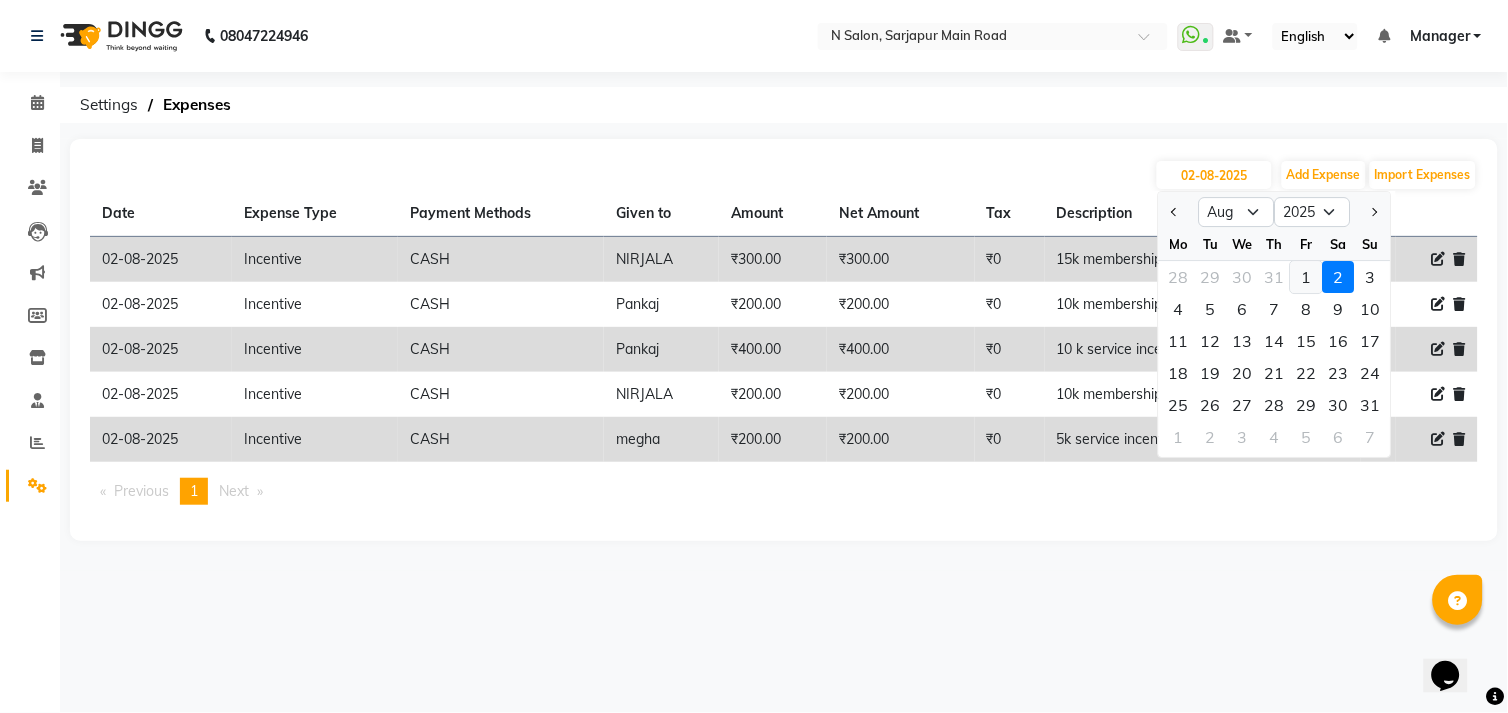 click on "1" 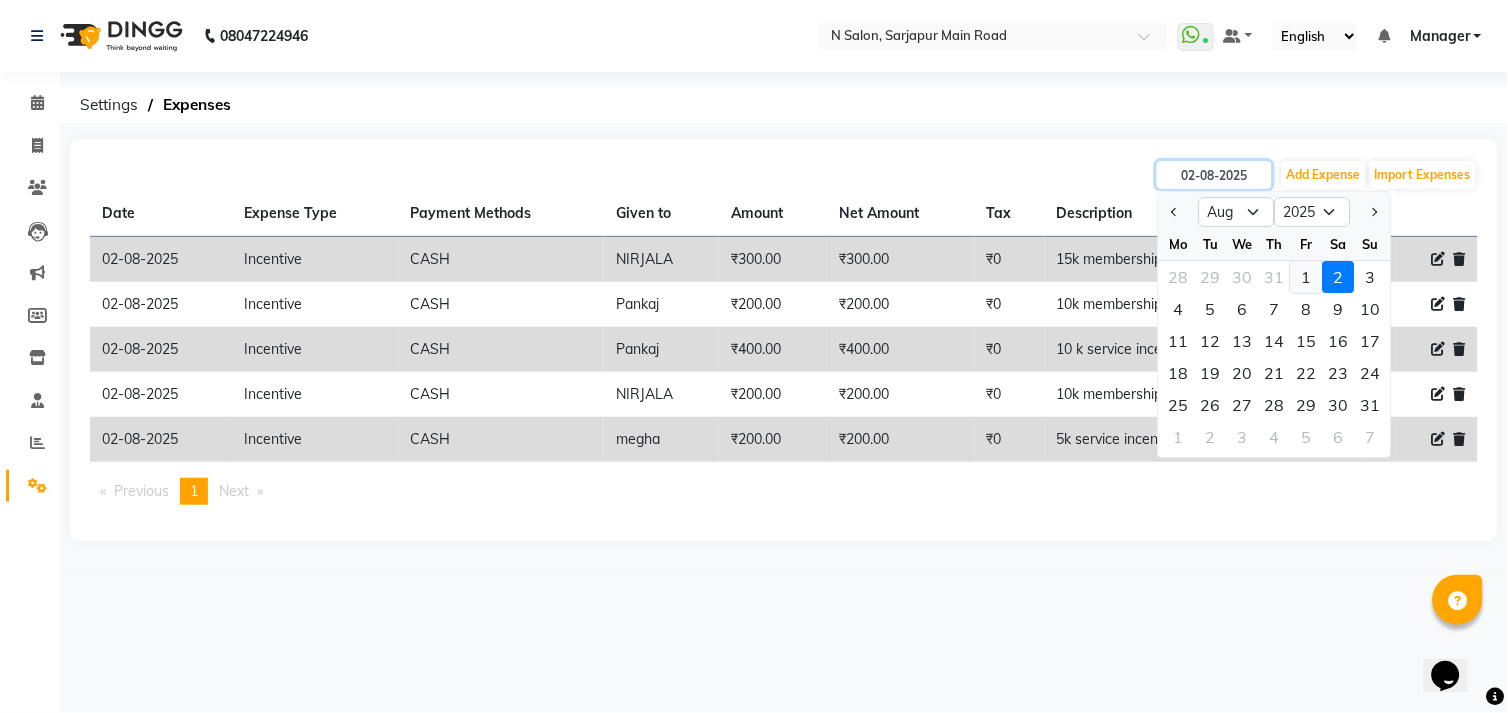 type on "01-08-2025" 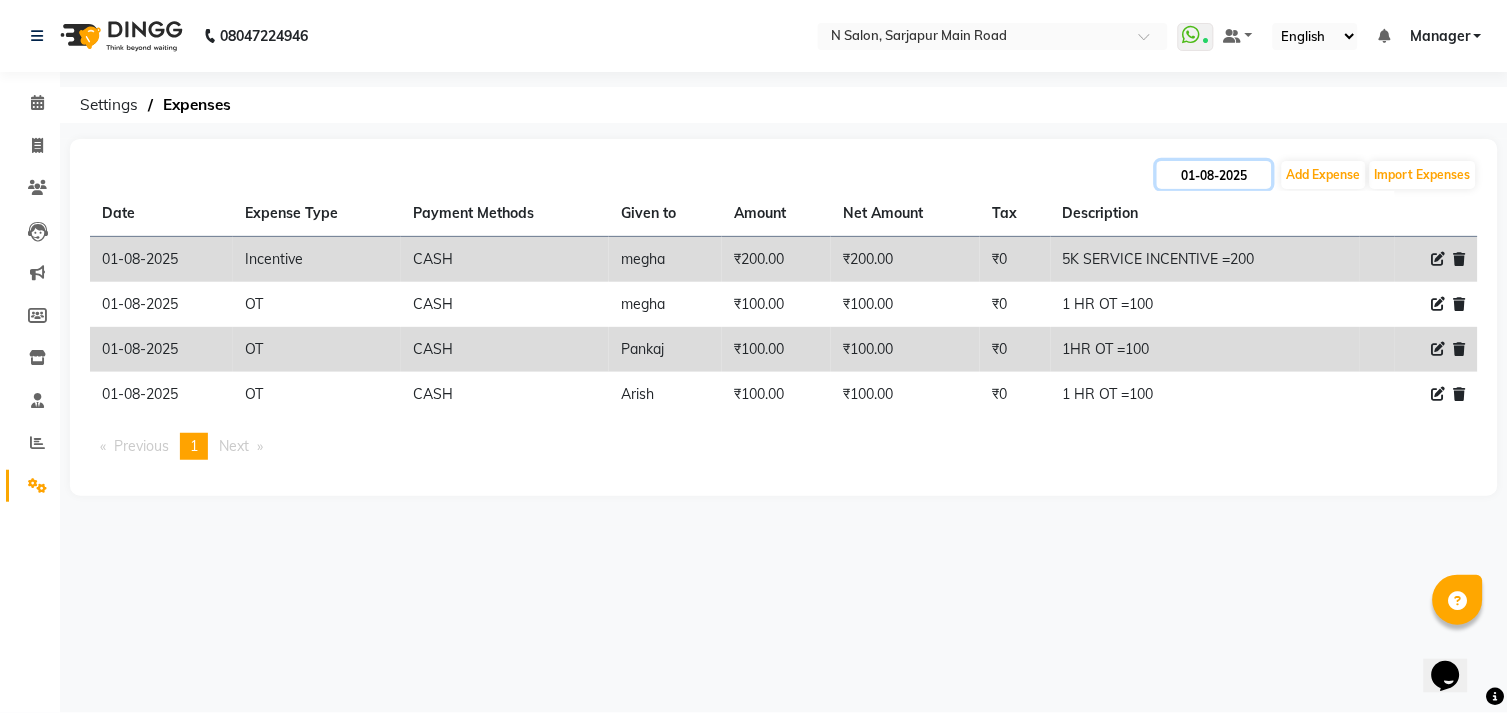 click on "01-08-2025" 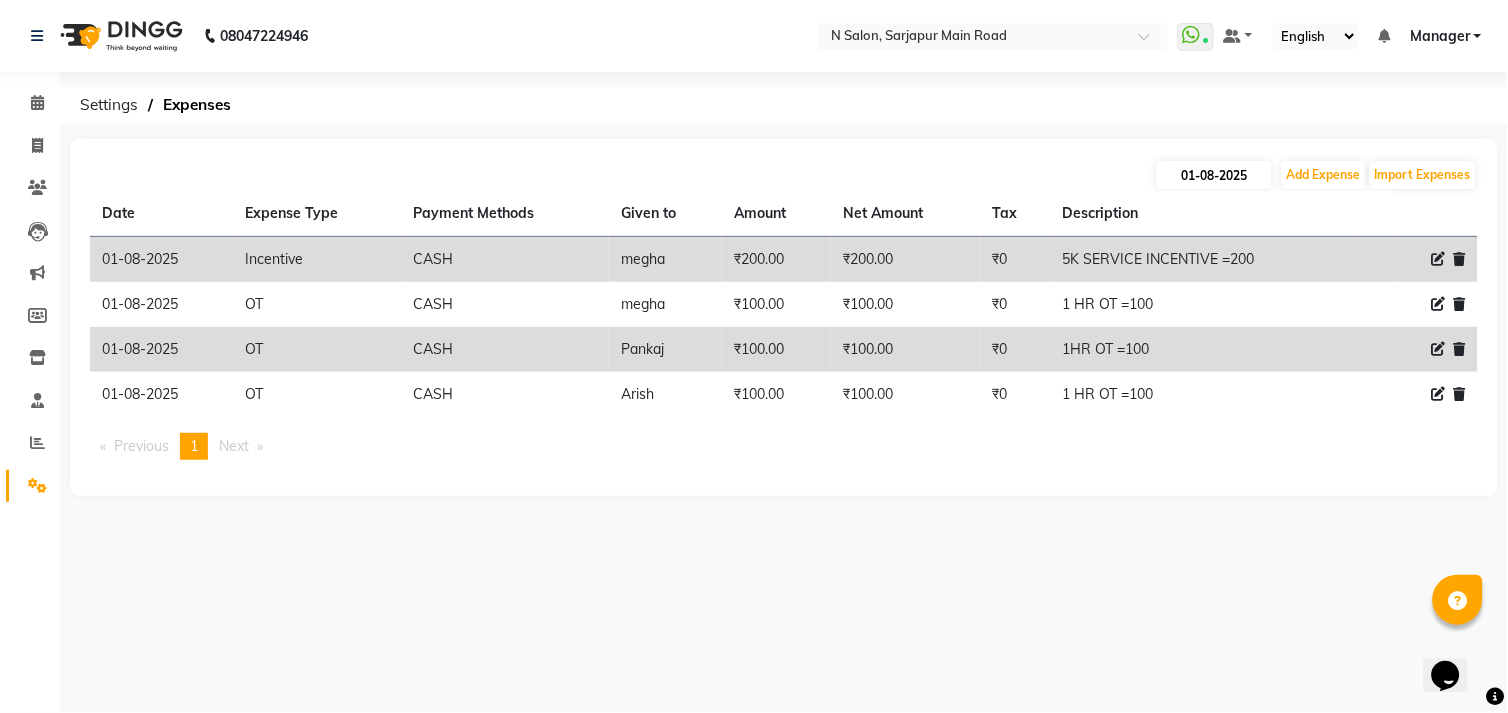 select on "8" 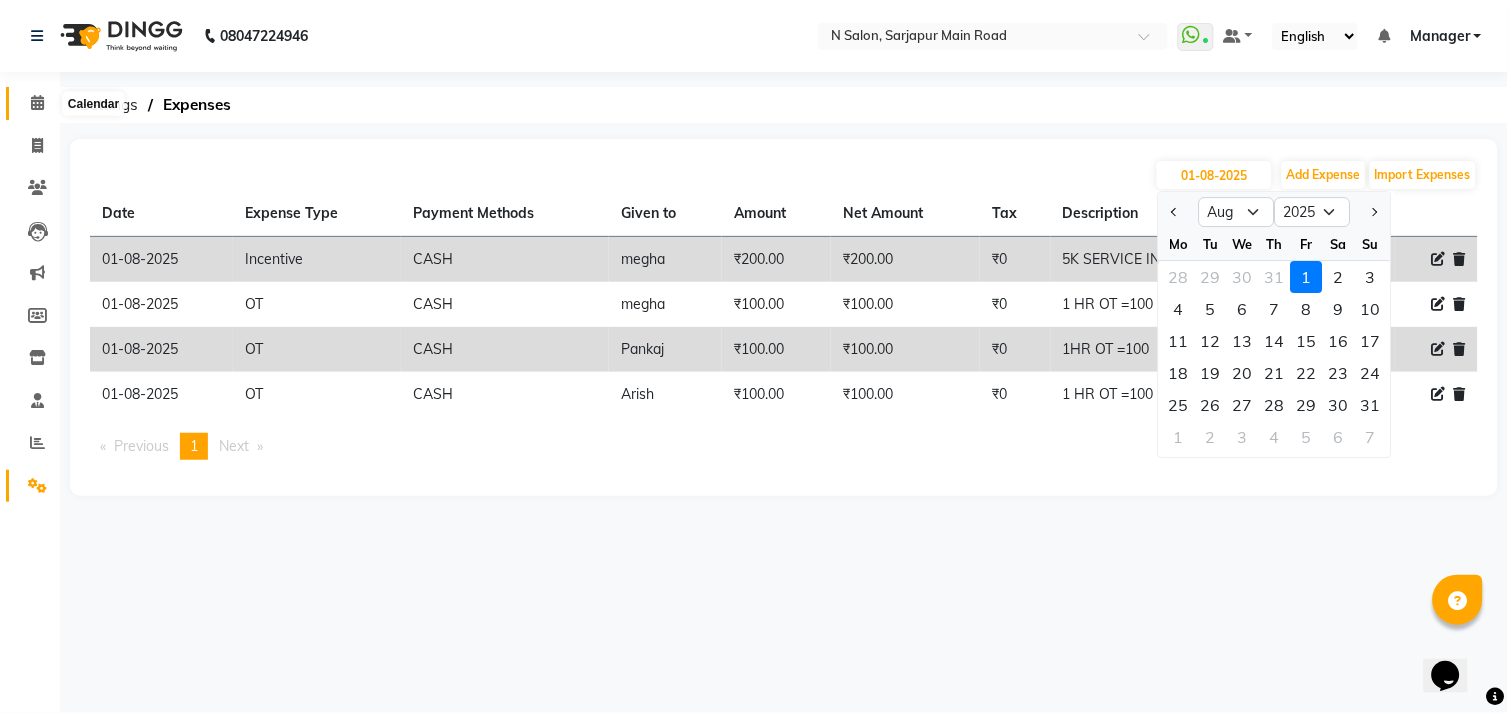 click 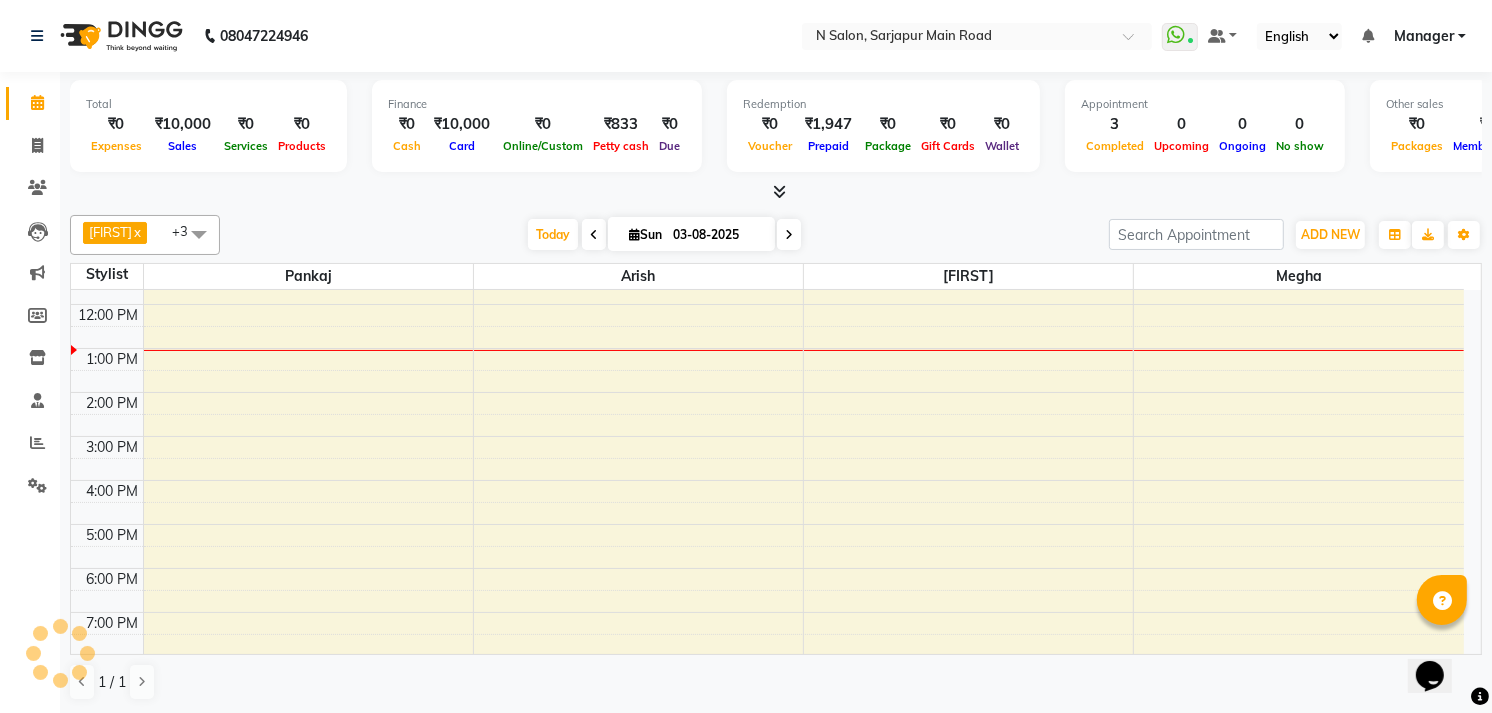 scroll, scrollTop: 0, scrollLeft: 0, axis: both 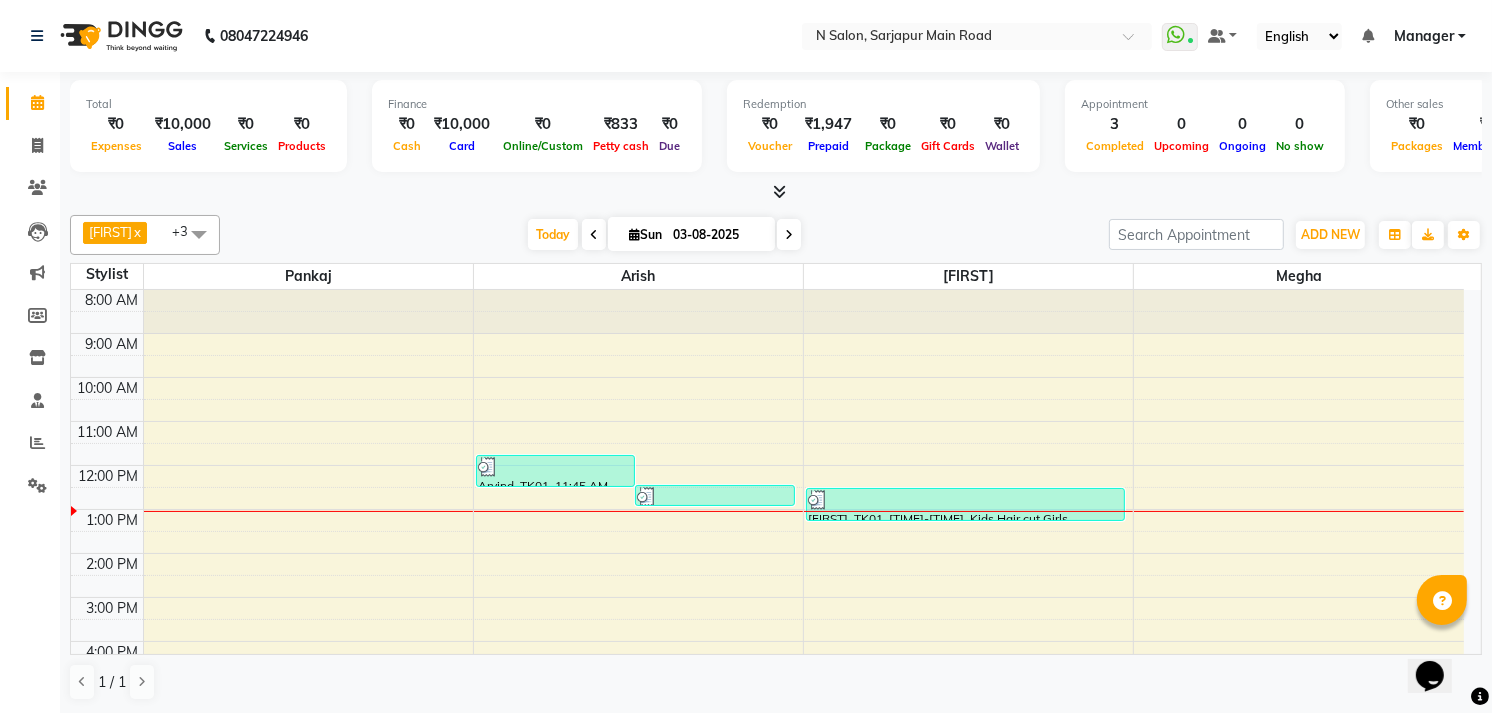 click at bounding box center [780, 191] 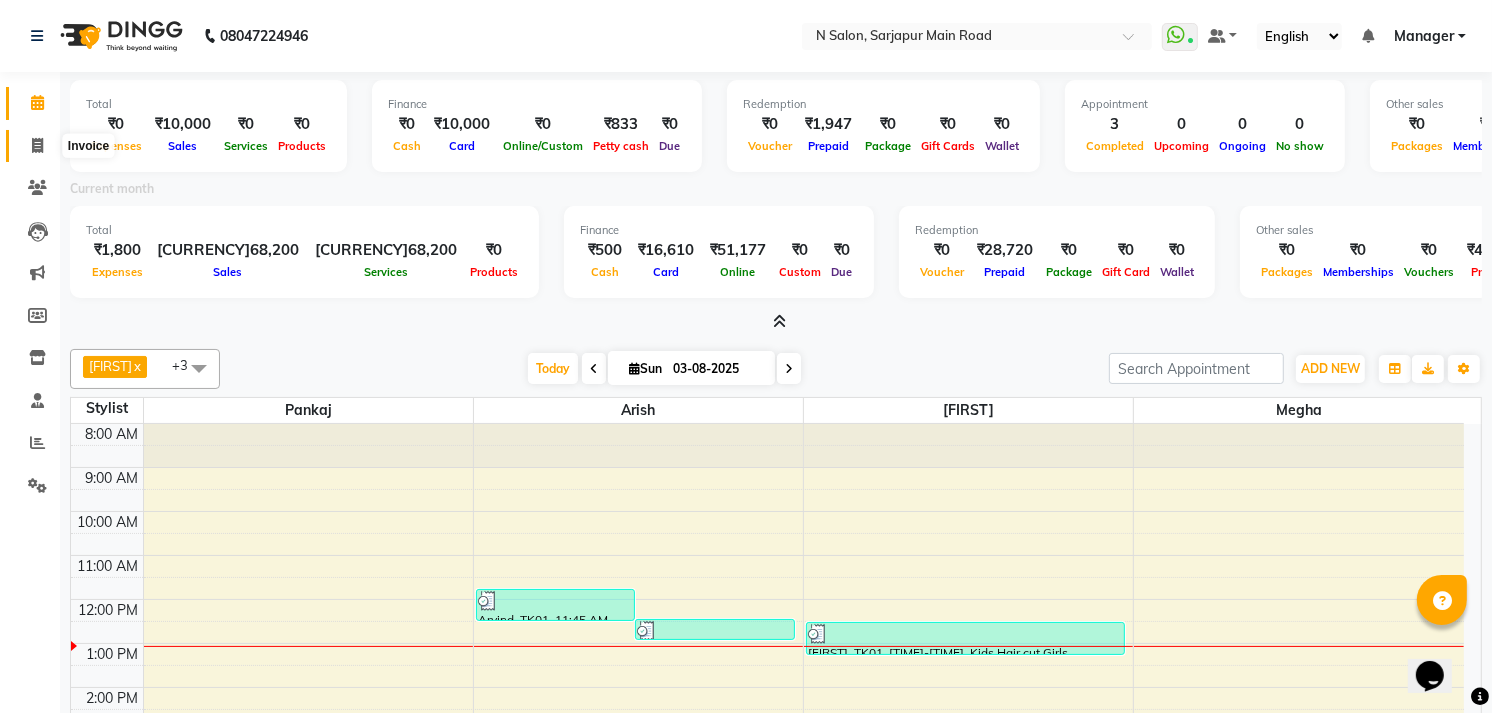 click 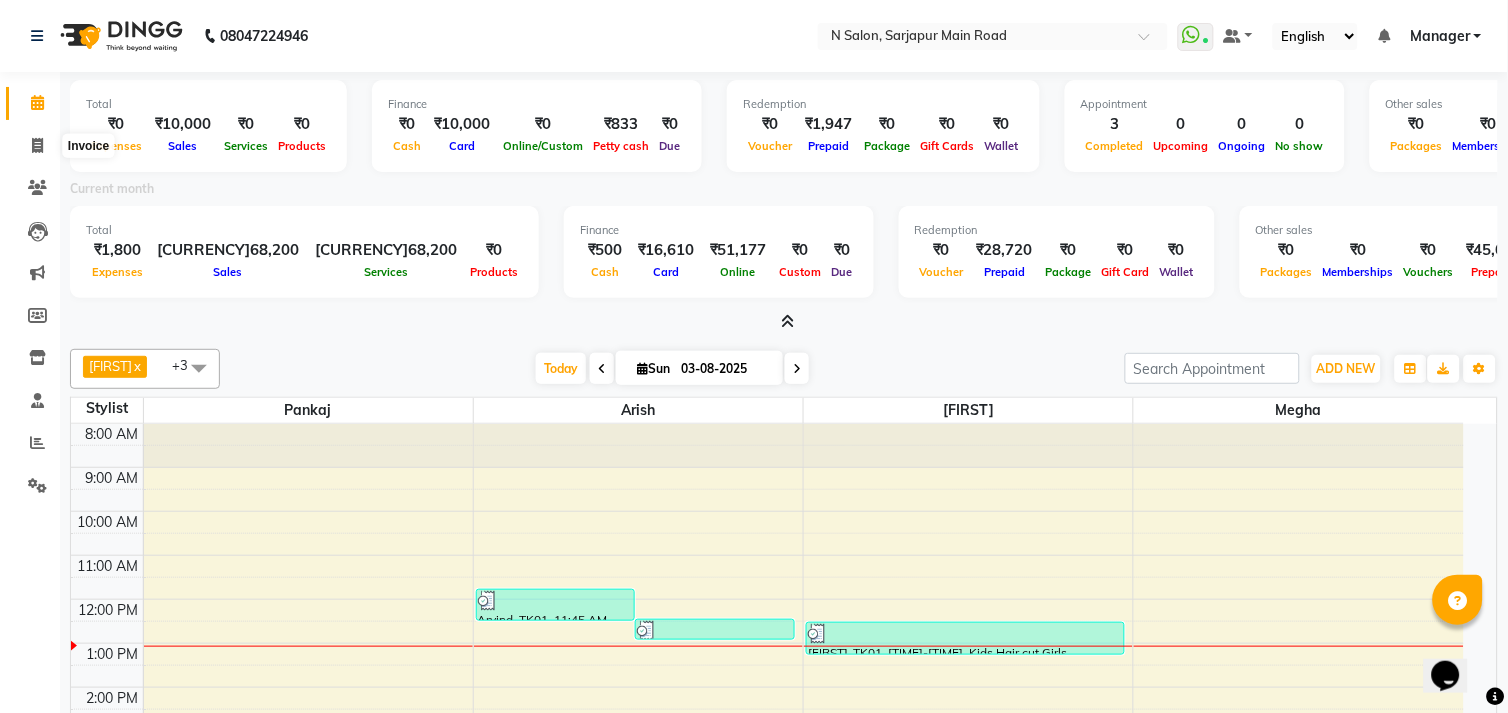 select on "service" 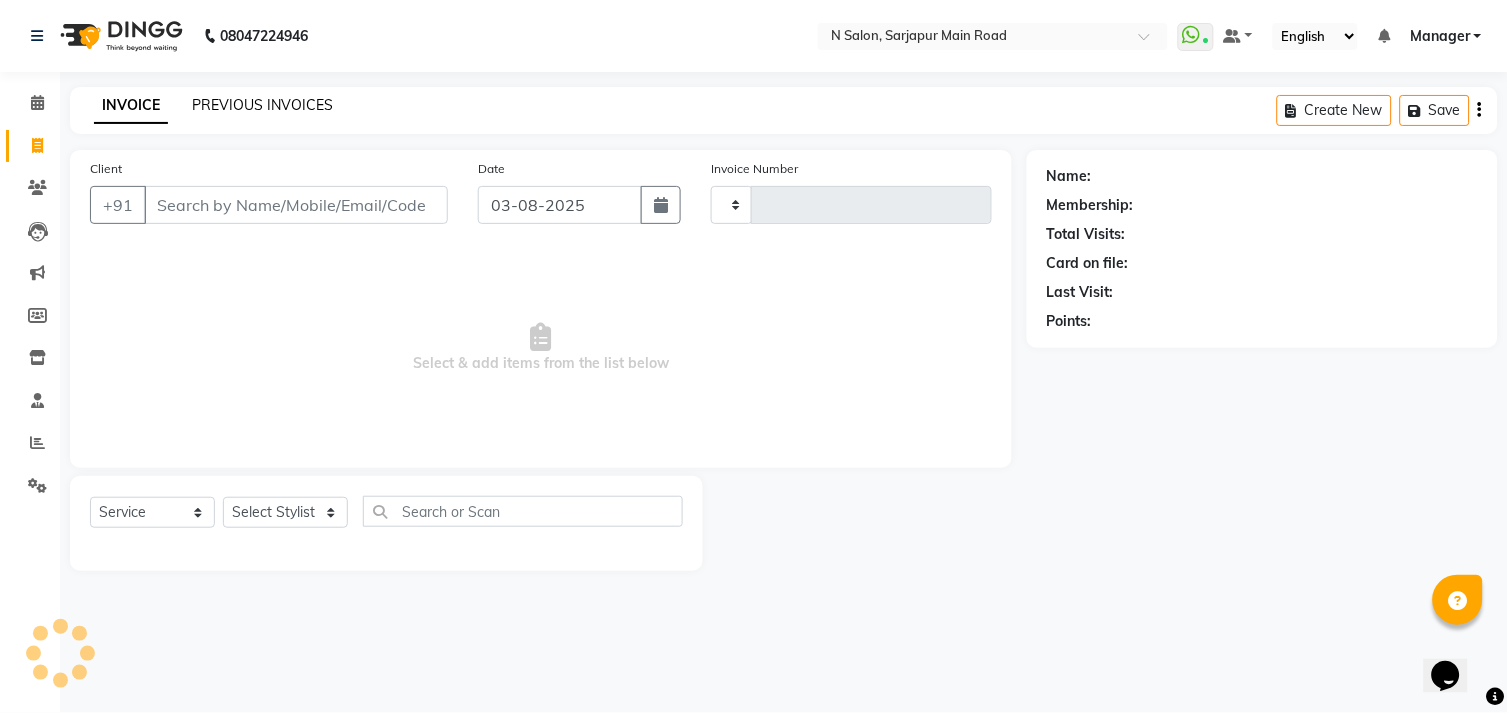 click on "PREVIOUS INVOICES" 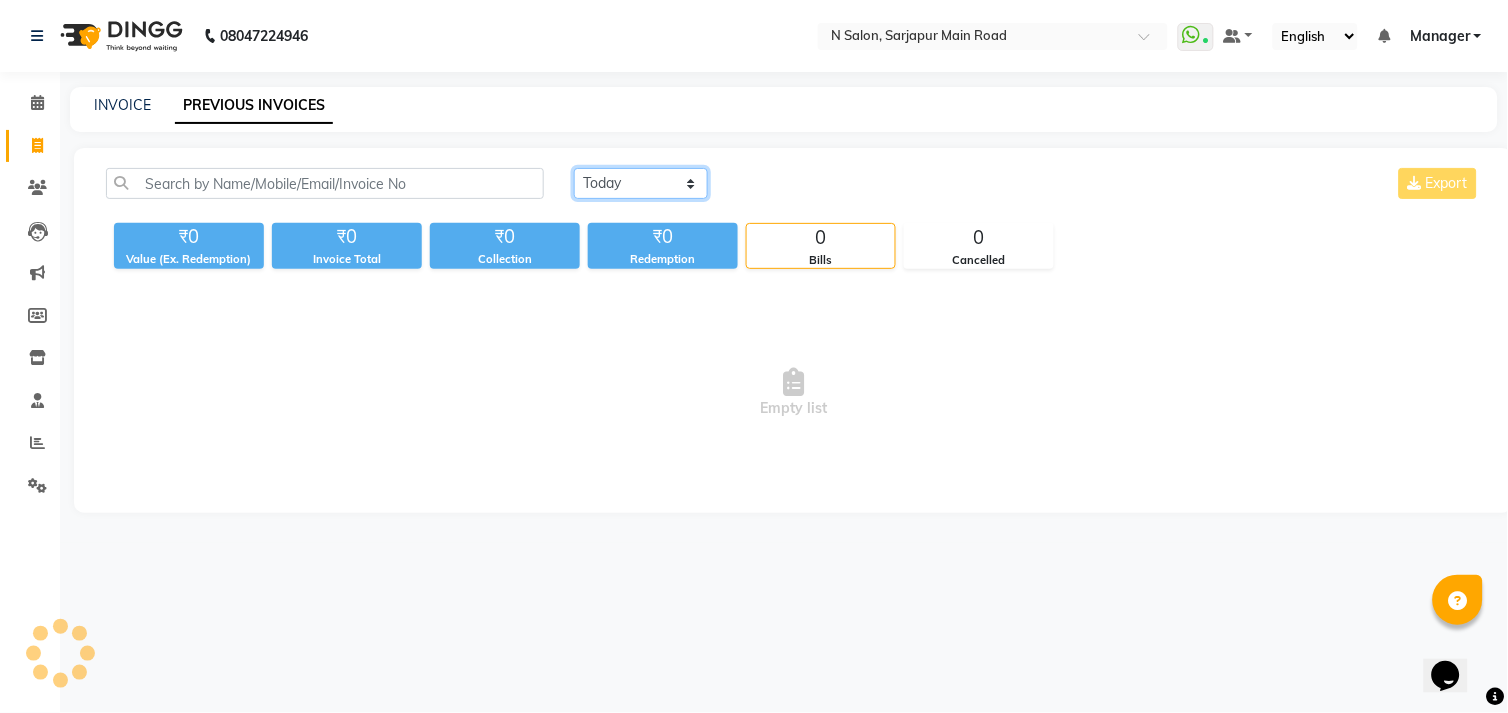 click on "Today Yesterday Custom Range" 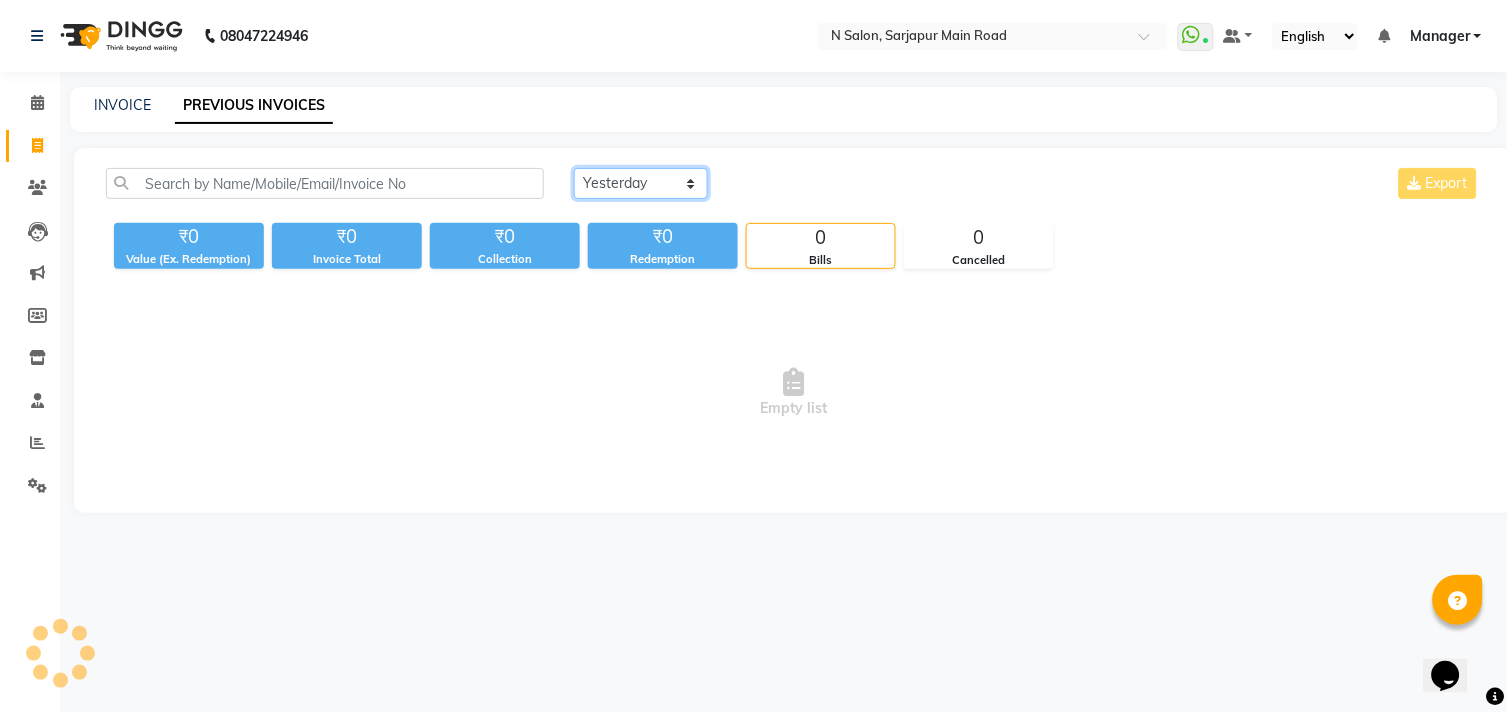 click on "Today Yesterday Custom Range" 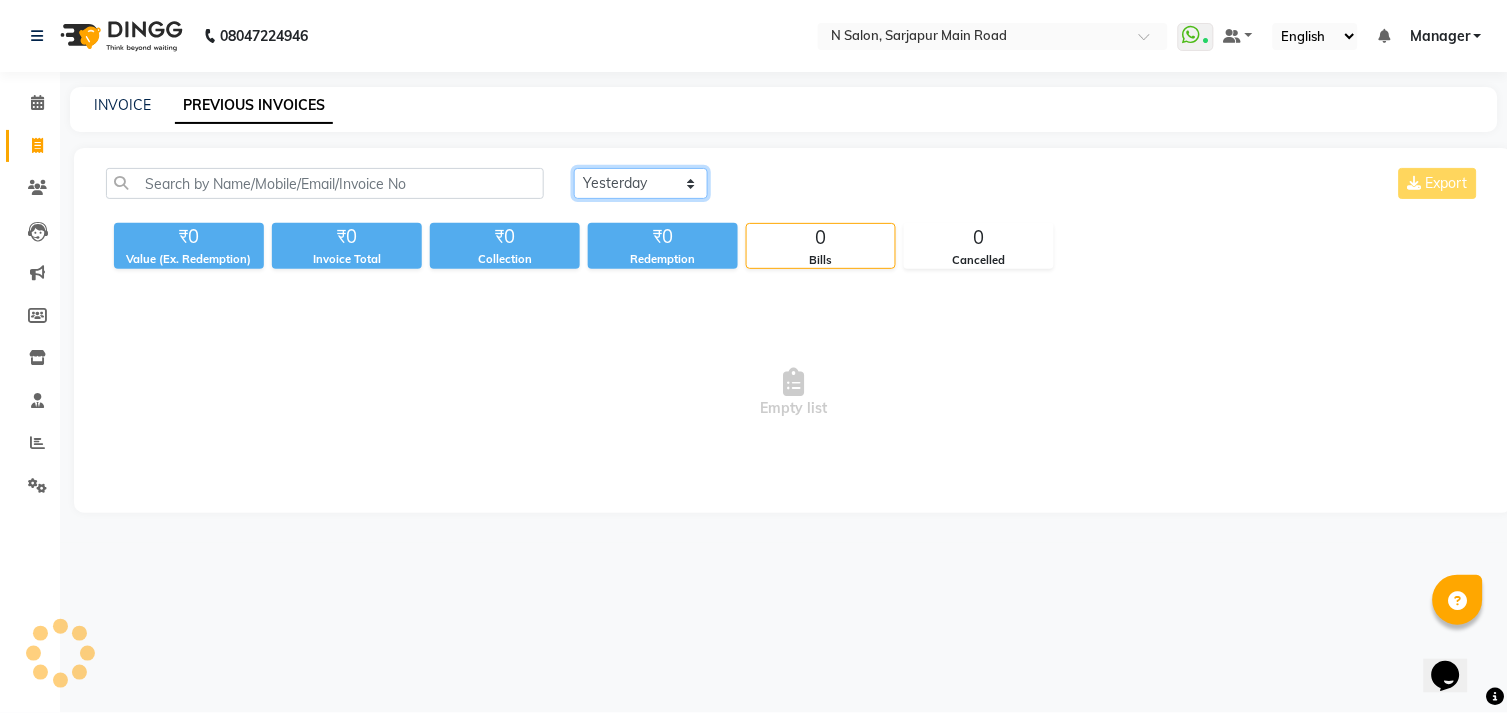 click on "Today Yesterday Custom Range" 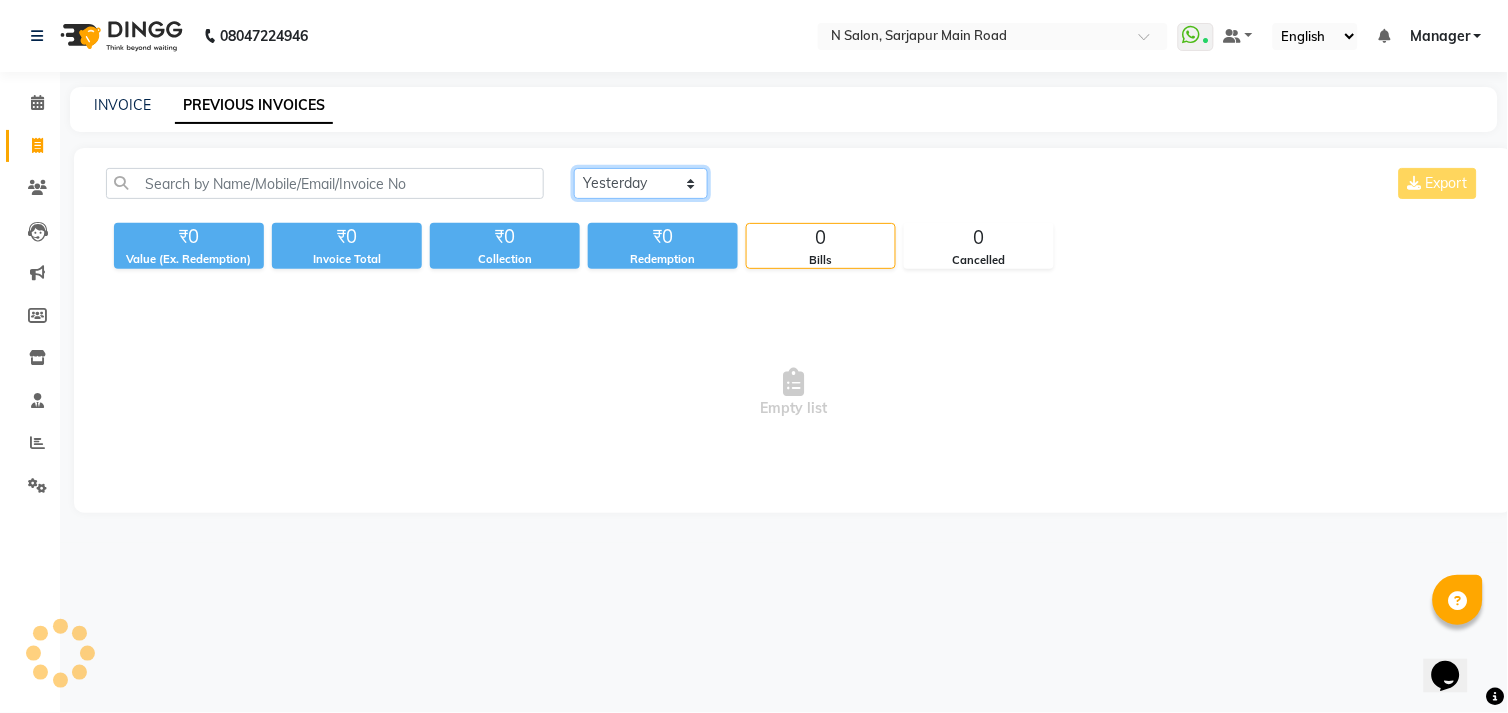 select on "range" 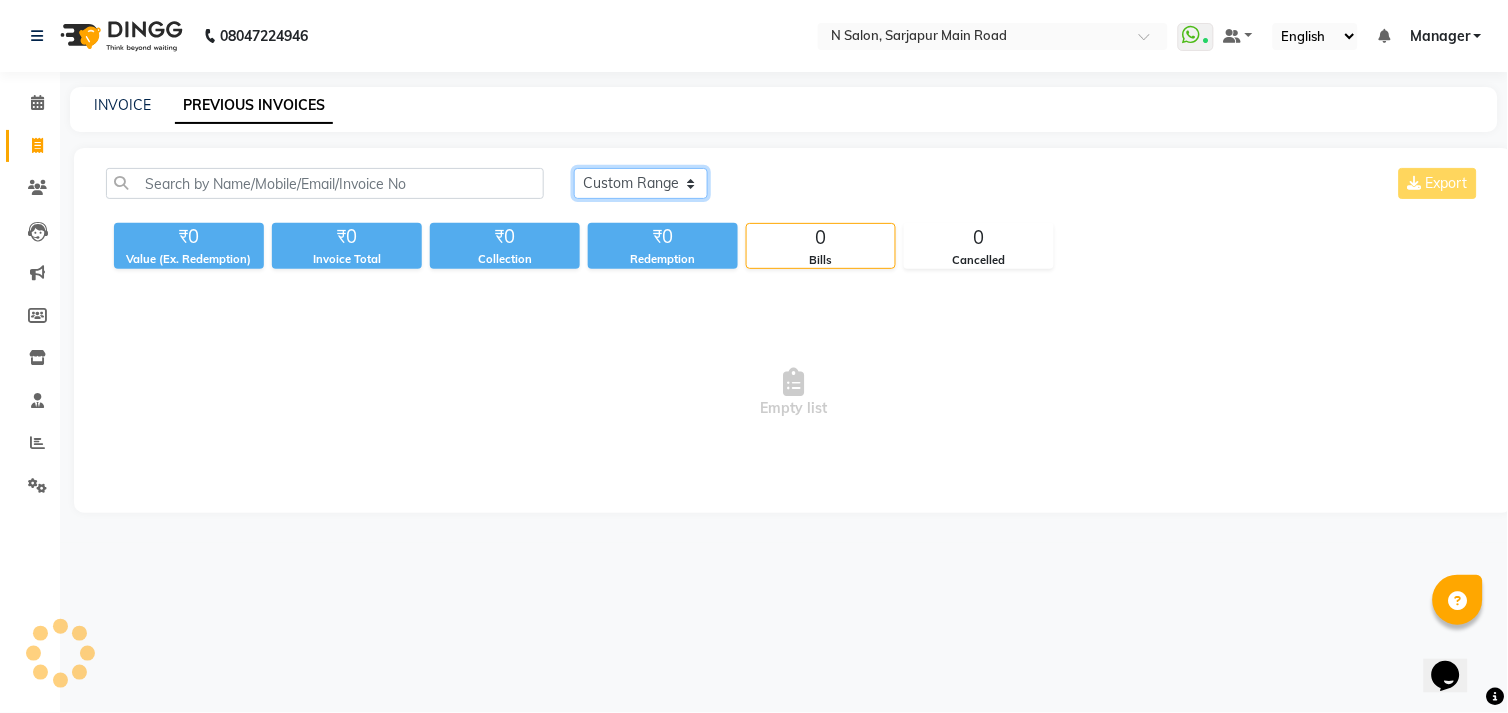 click on "Today Yesterday Custom Range" 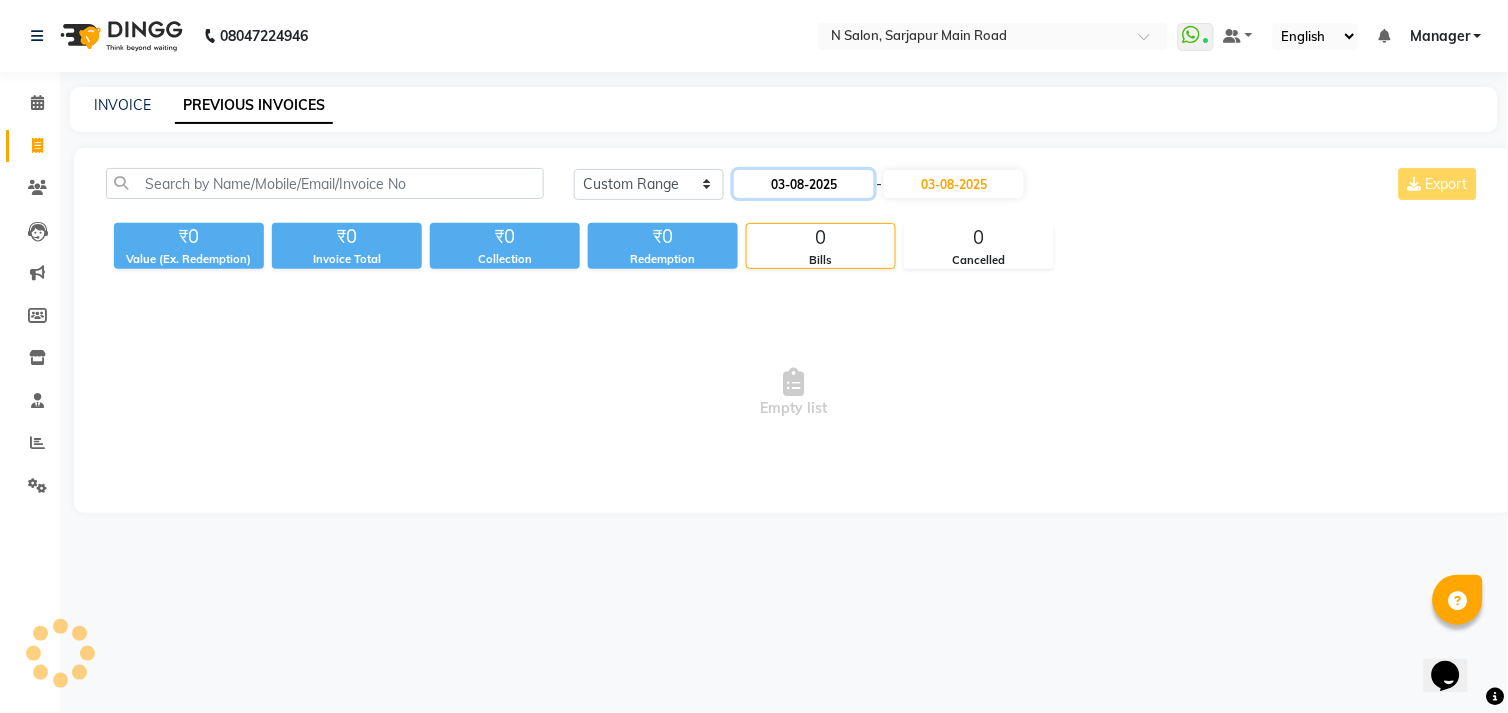 click on "03-08-2025" 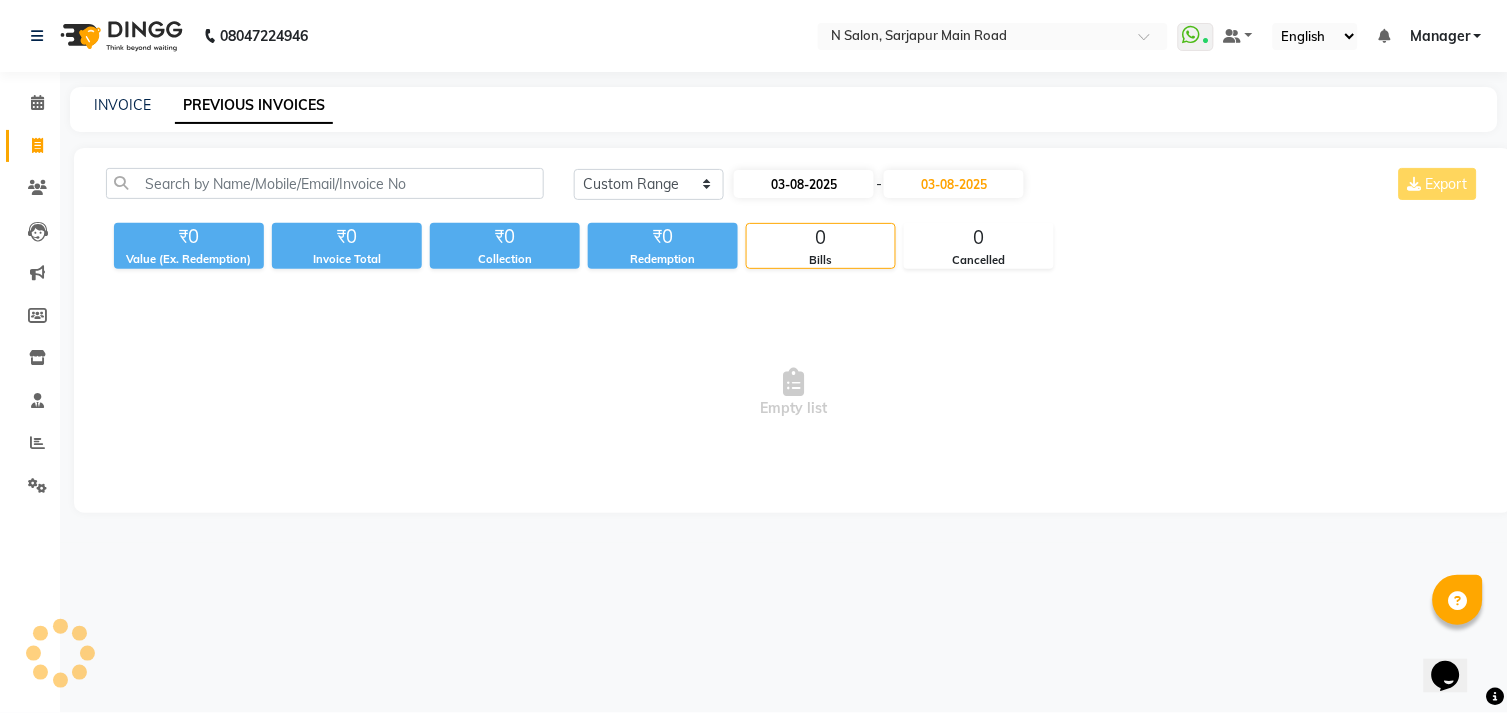 select on "8" 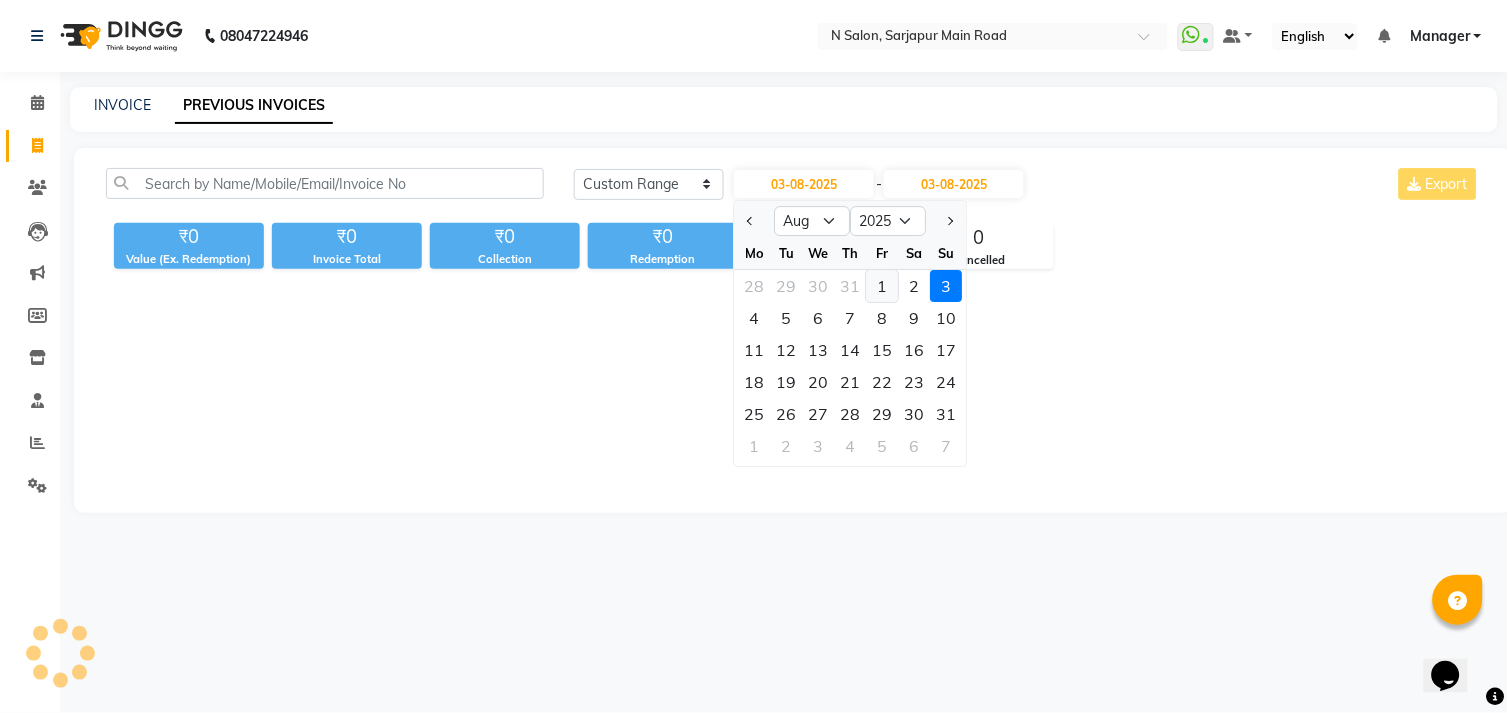 click on "1" 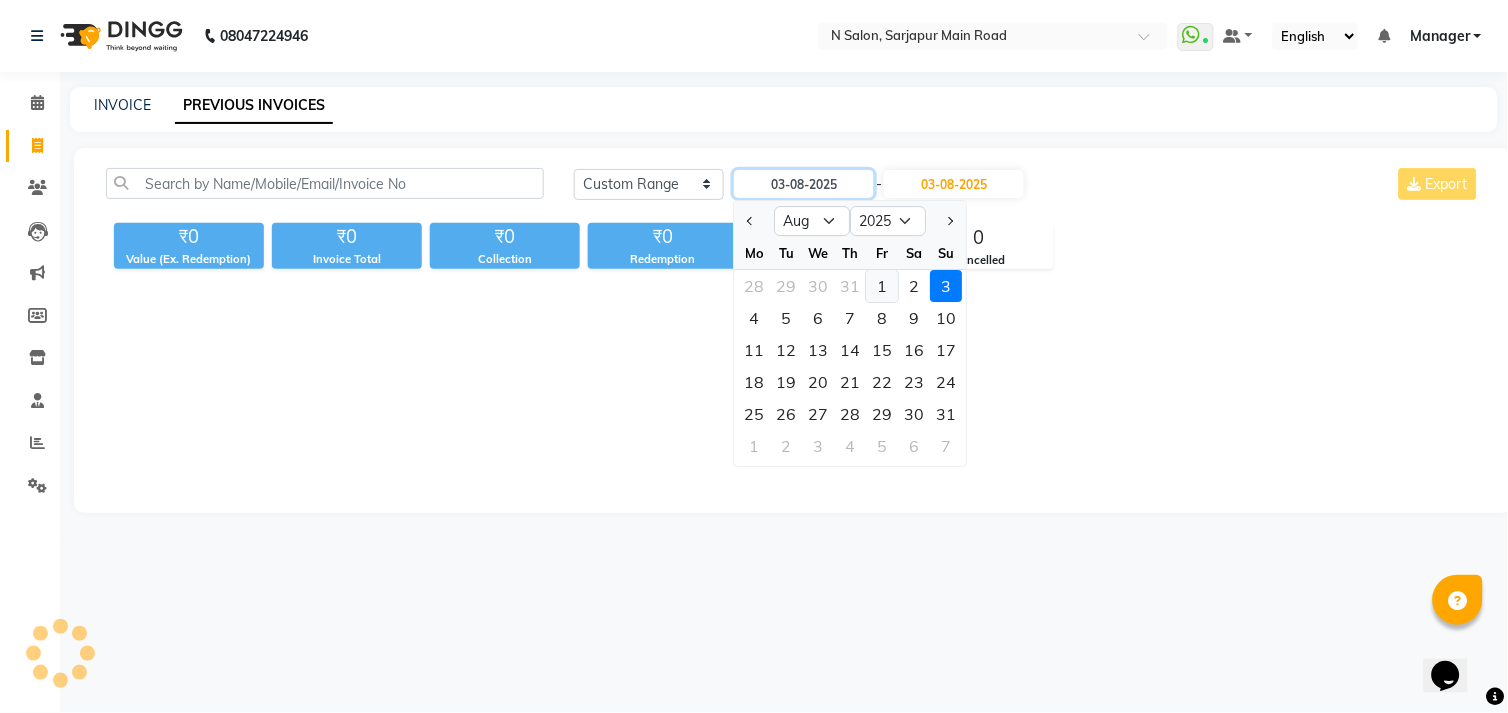 type on "01-08-2025" 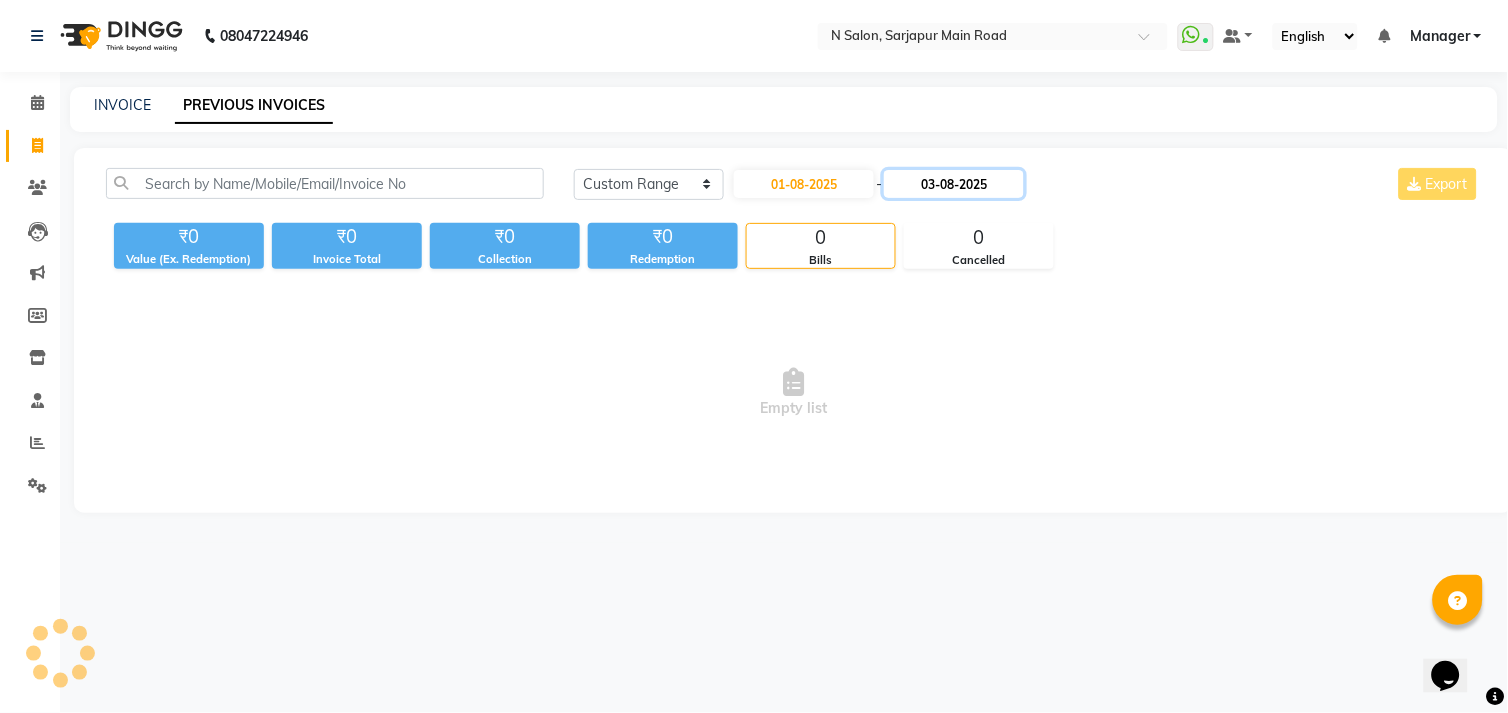 click on "03-08-2025" 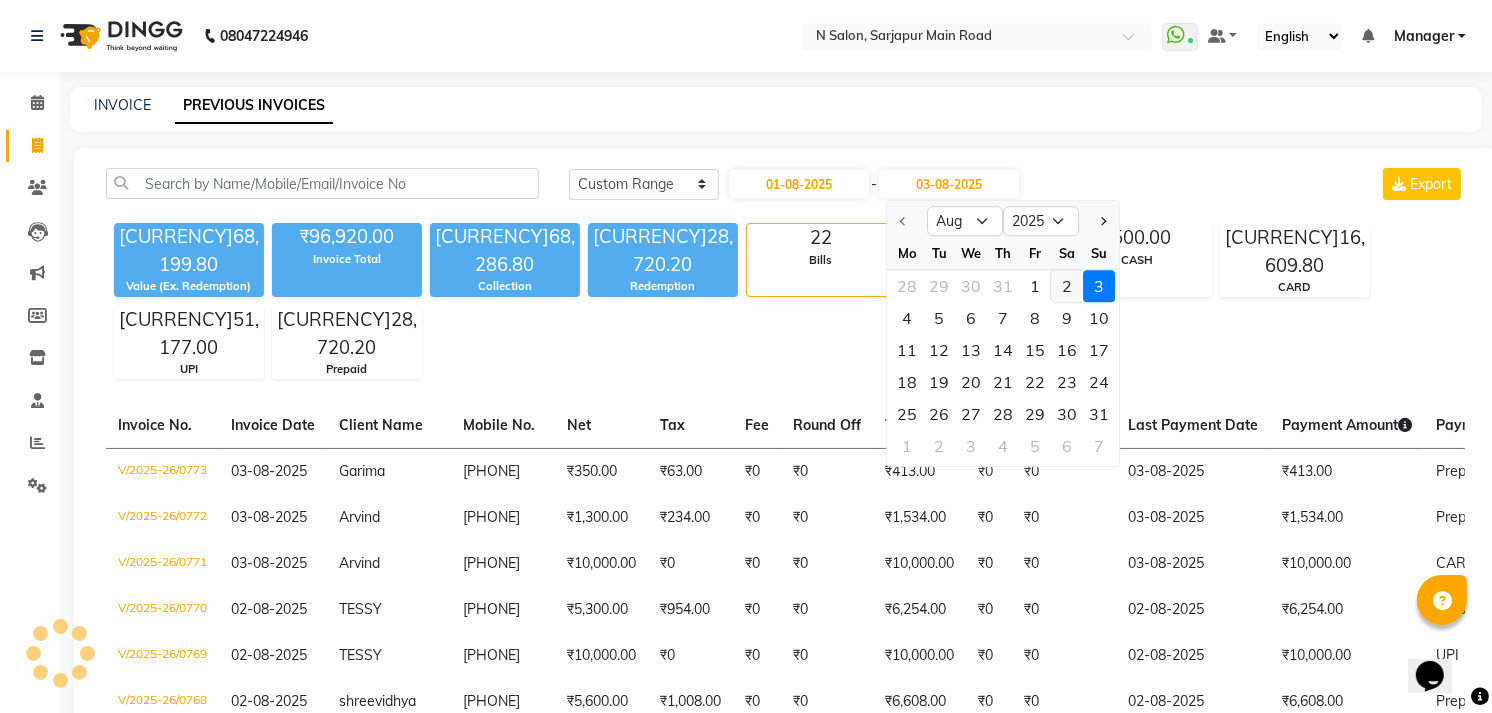 click on "2" 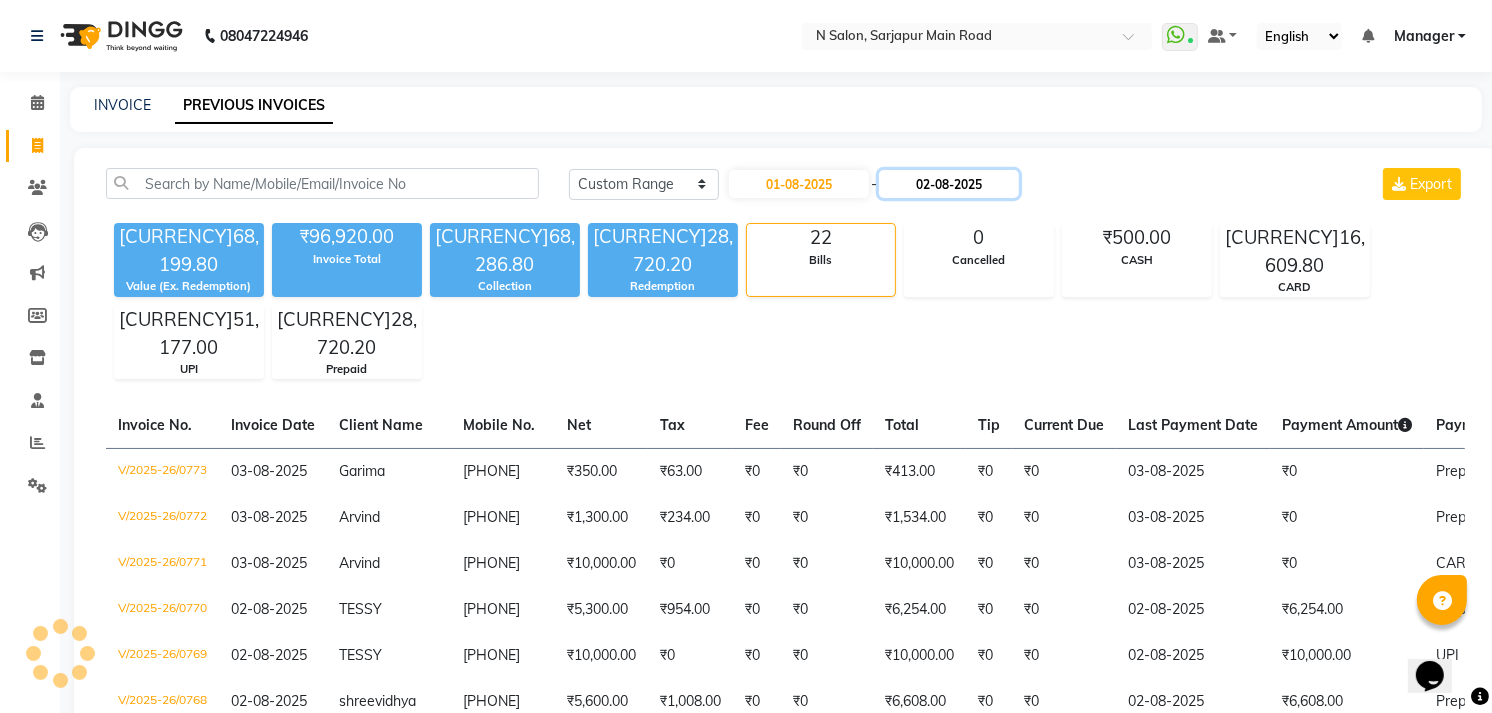 click on "02-08-2025" 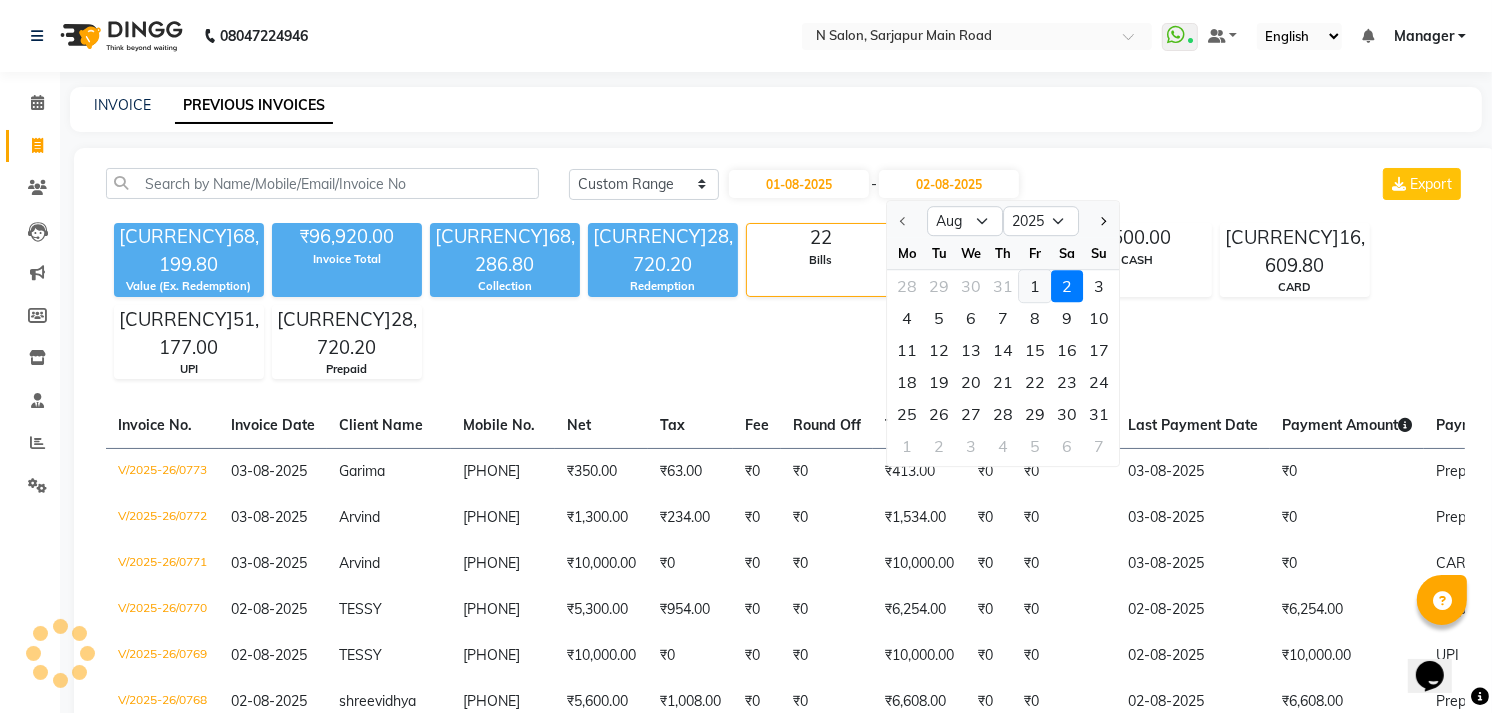 click on "1" 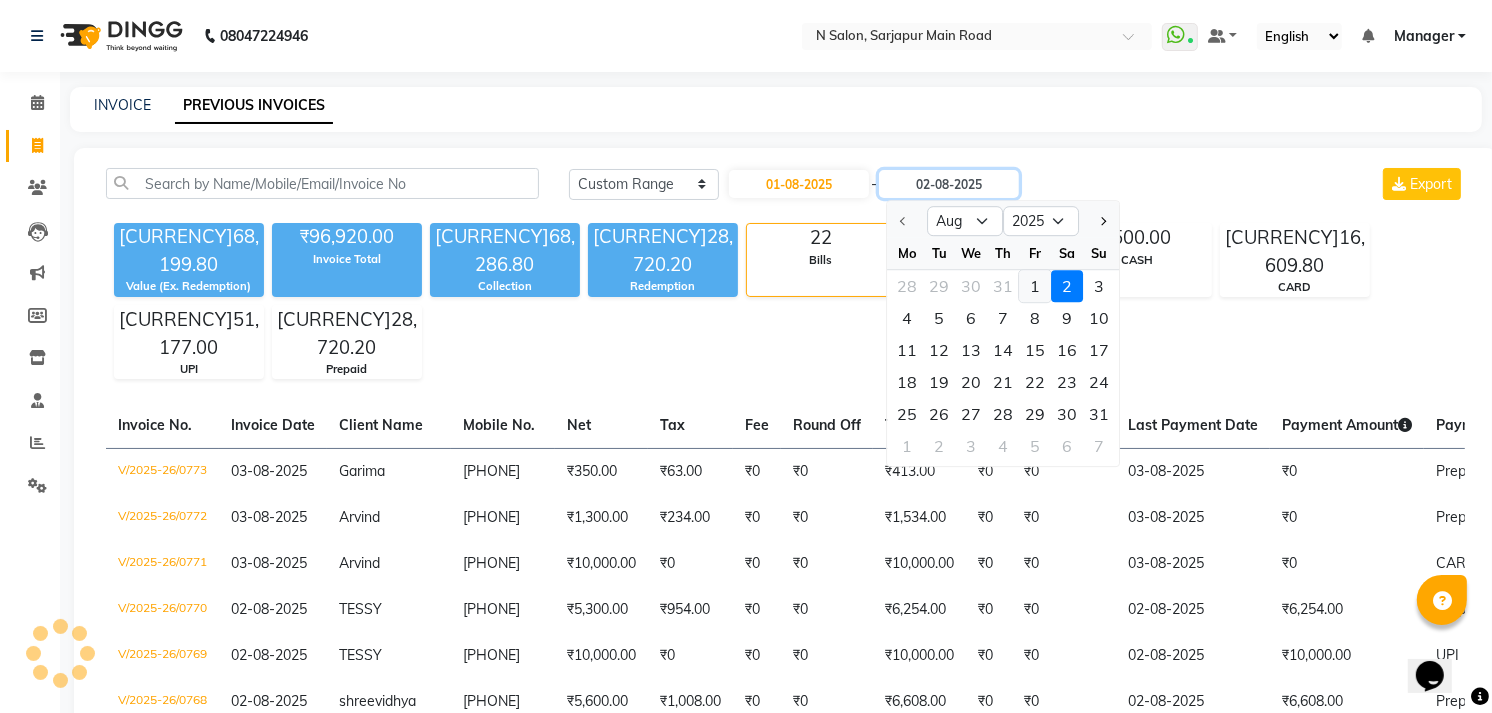 type on "01-08-2025" 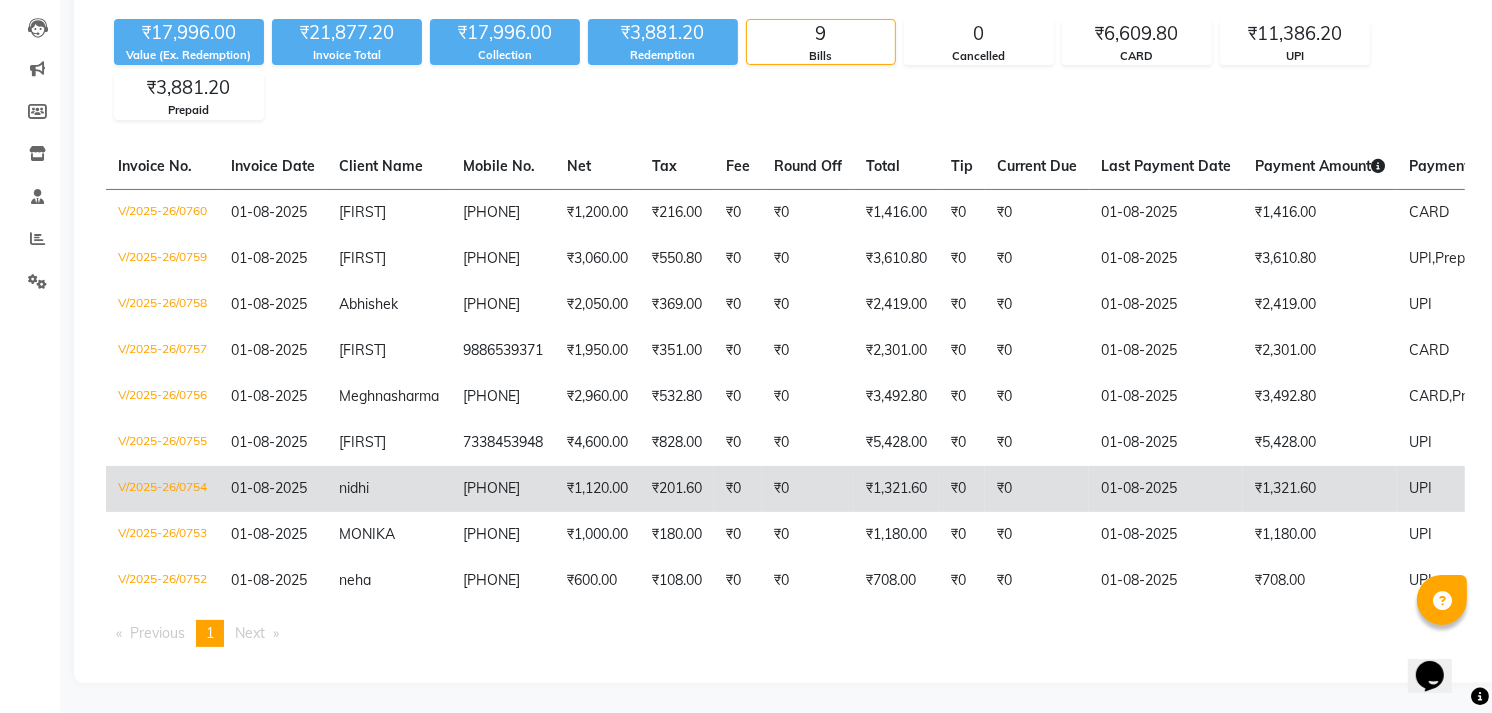 scroll, scrollTop: 0, scrollLeft: 0, axis: both 